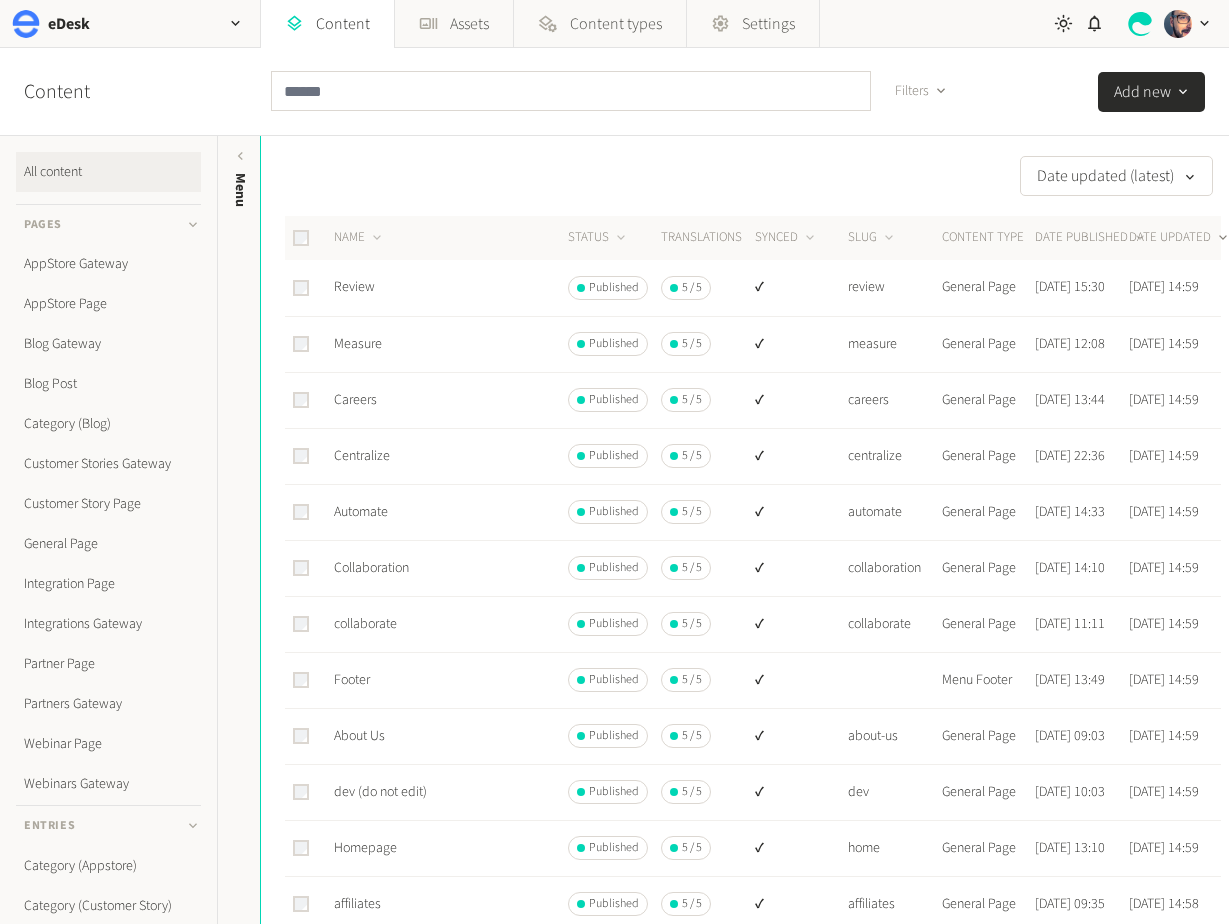 scroll, scrollTop: 0, scrollLeft: 0, axis: both 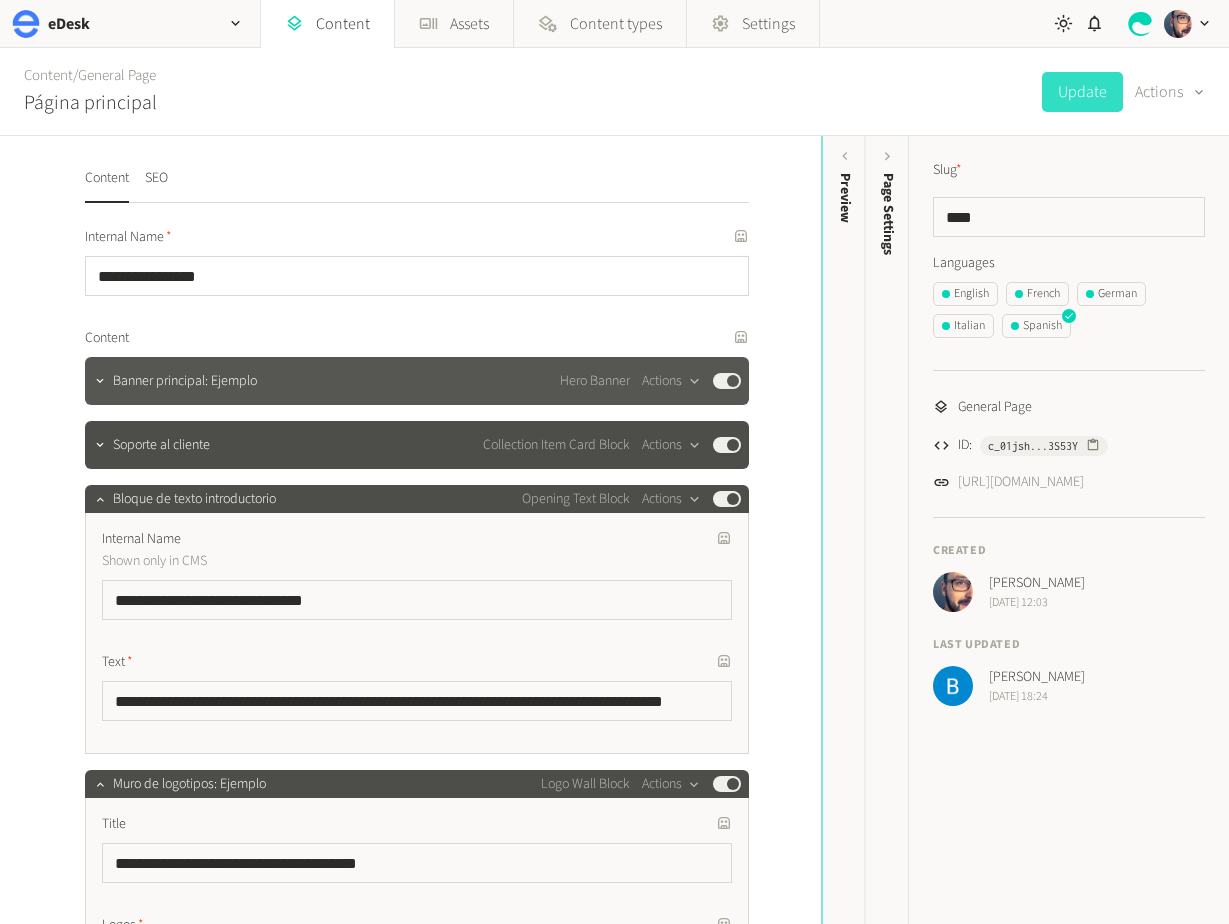click on "Banner principal: Ejemplo Hero Banner  Actions  Published" 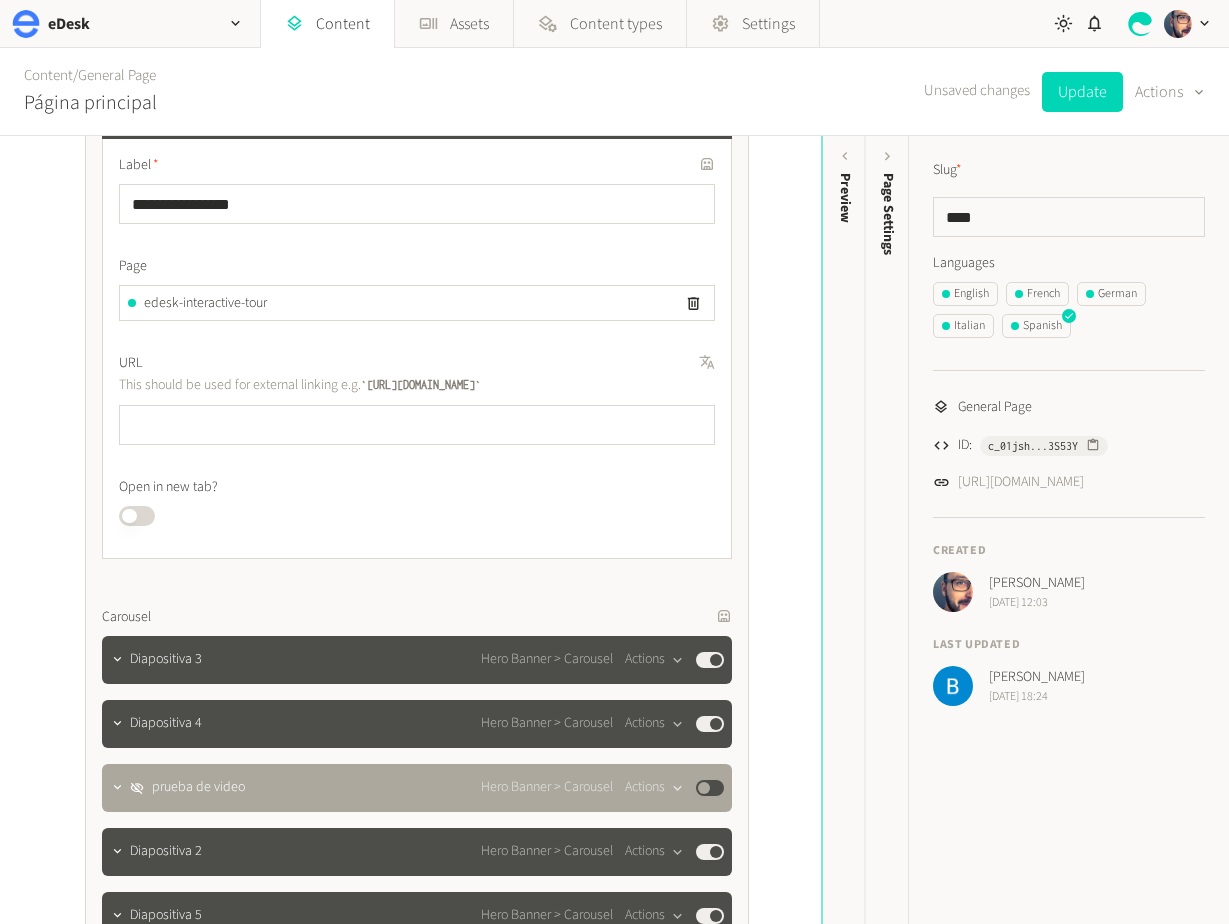scroll, scrollTop: 1068, scrollLeft: 0, axis: vertical 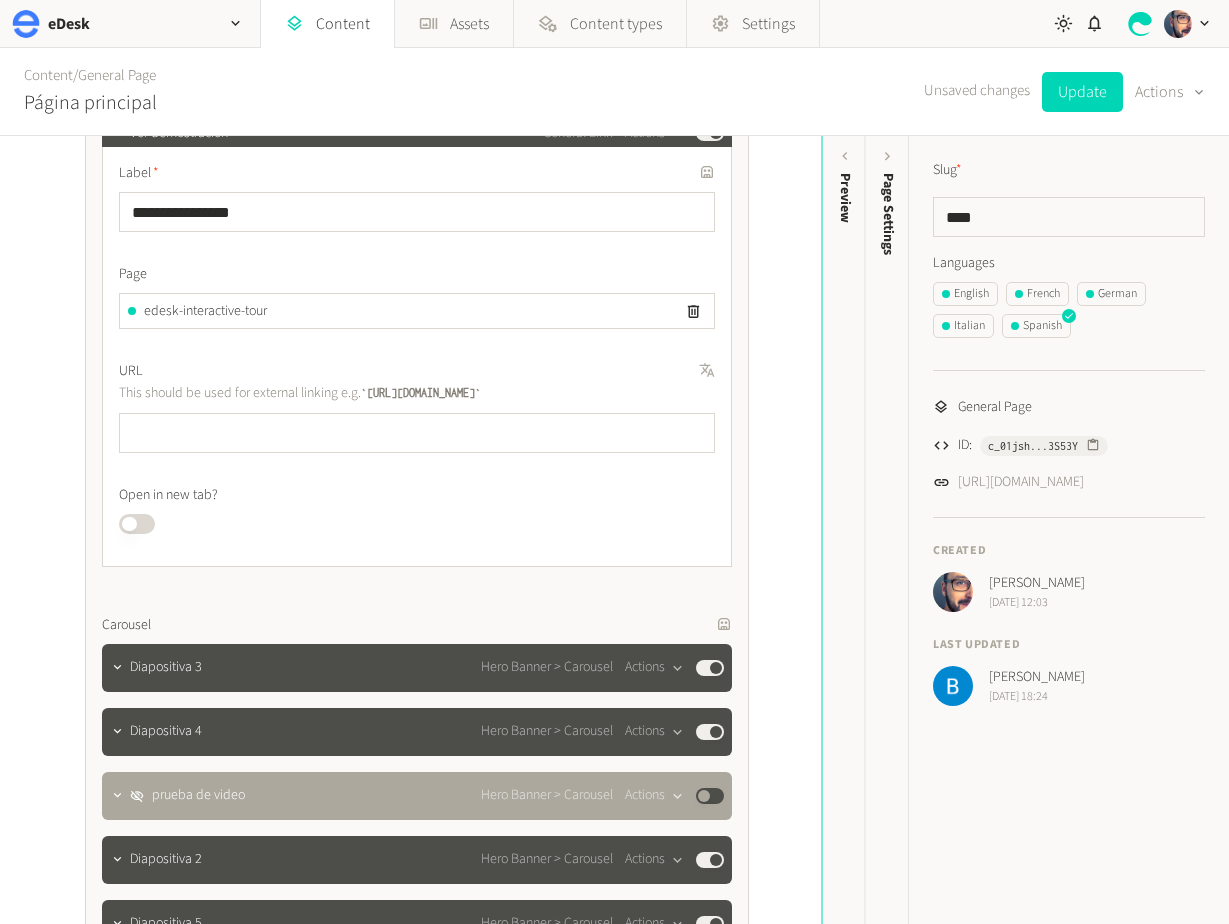 click on "URL" 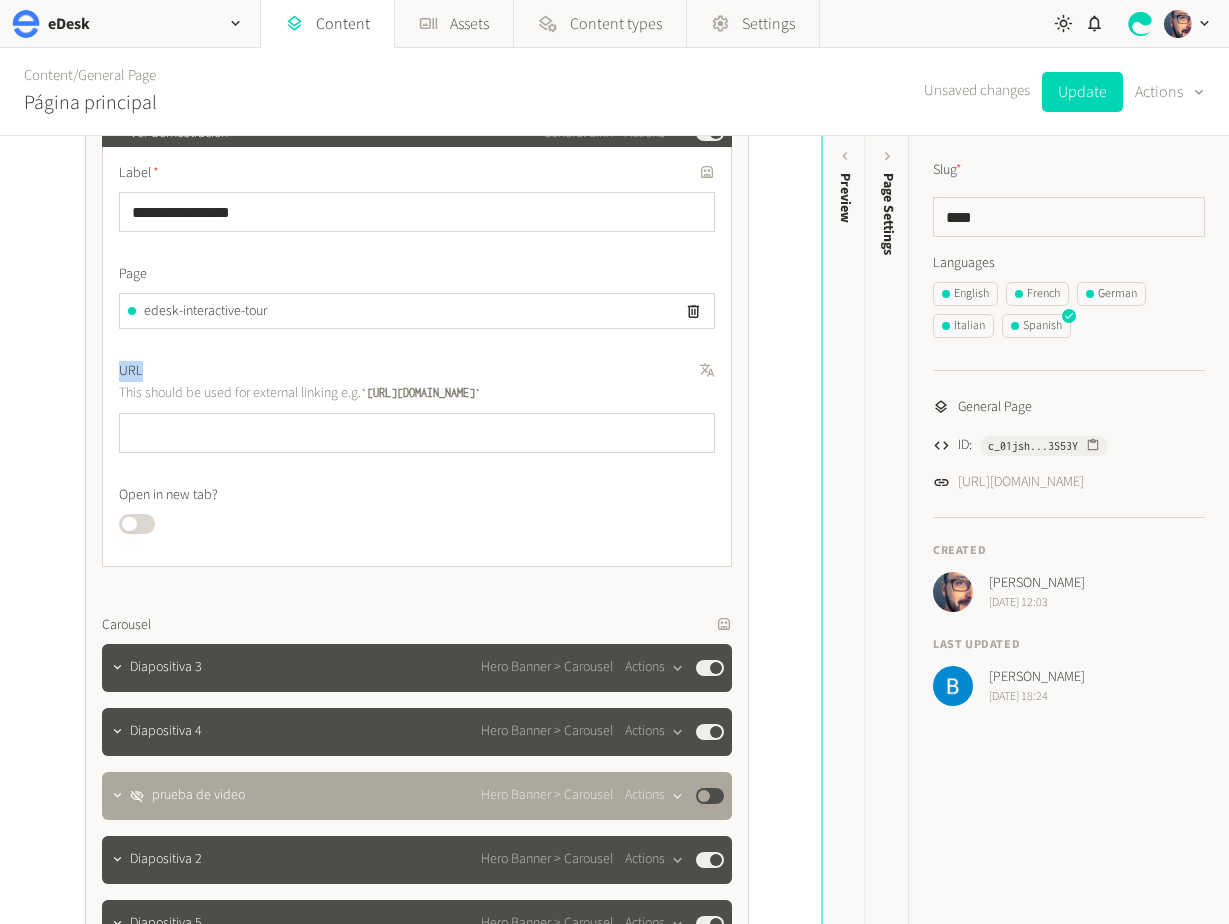 click on "URL" 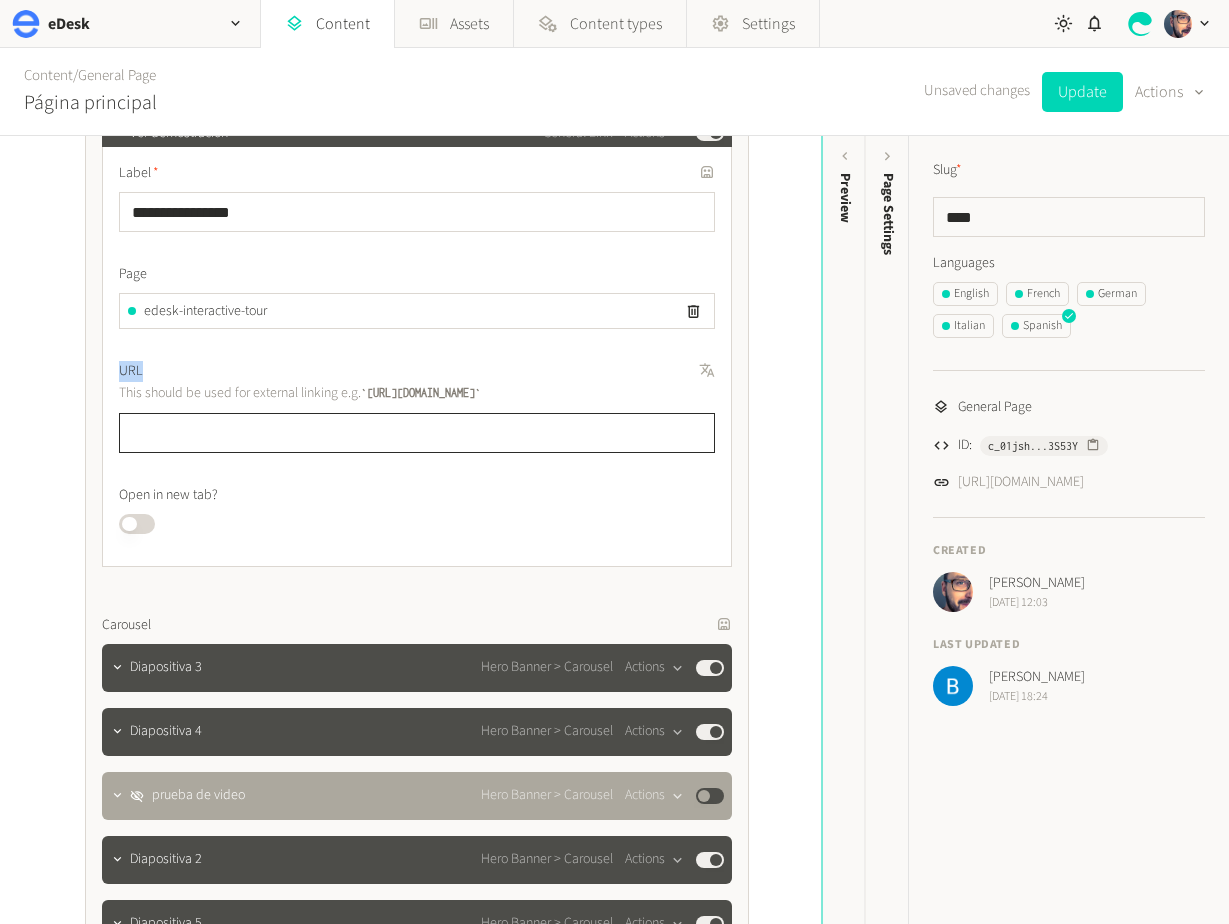 drag, startPoint x: 298, startPoint y: 435, endPoint x: 320, endPoint y: 438, distance: 22.203604 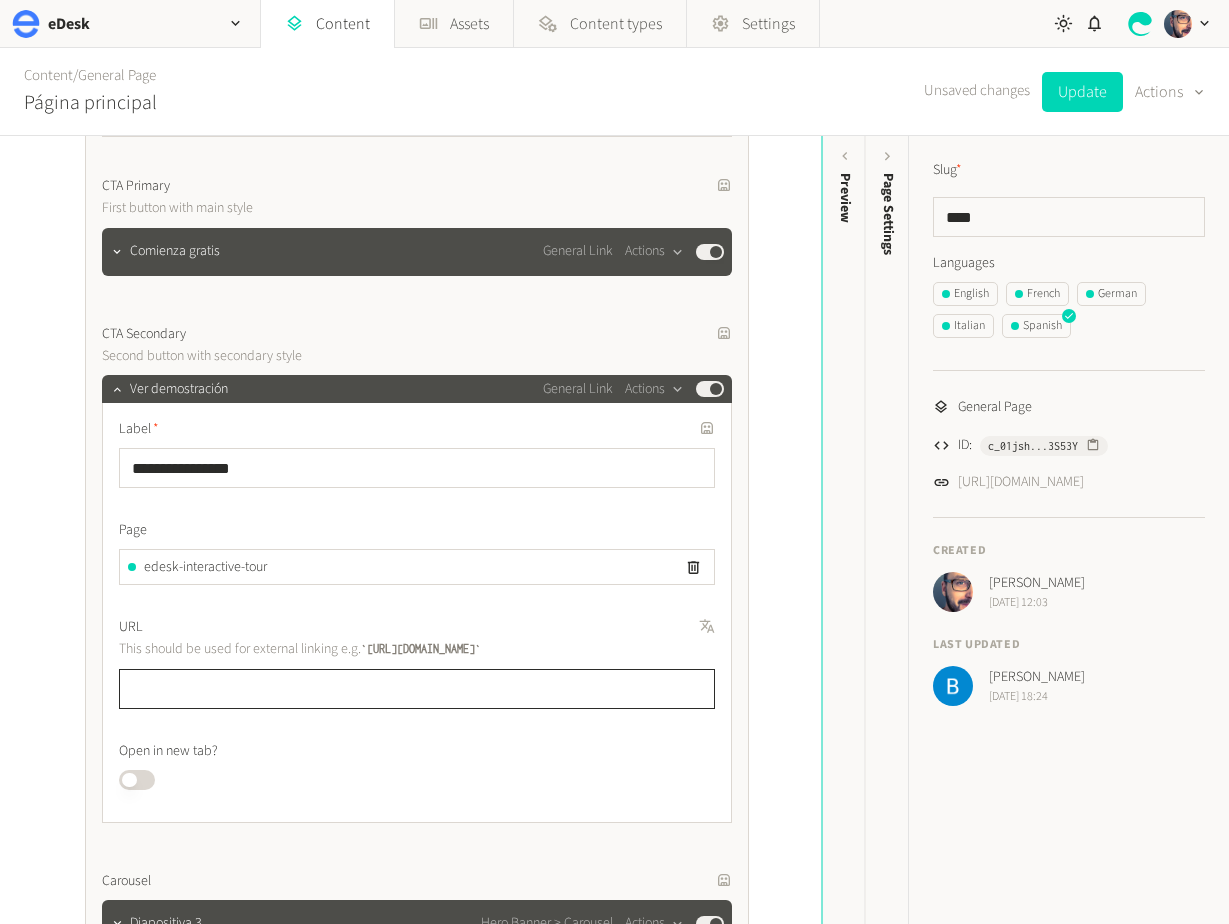 scroll, scrollTop: 813, scrollLeft: 0, axis: vertical 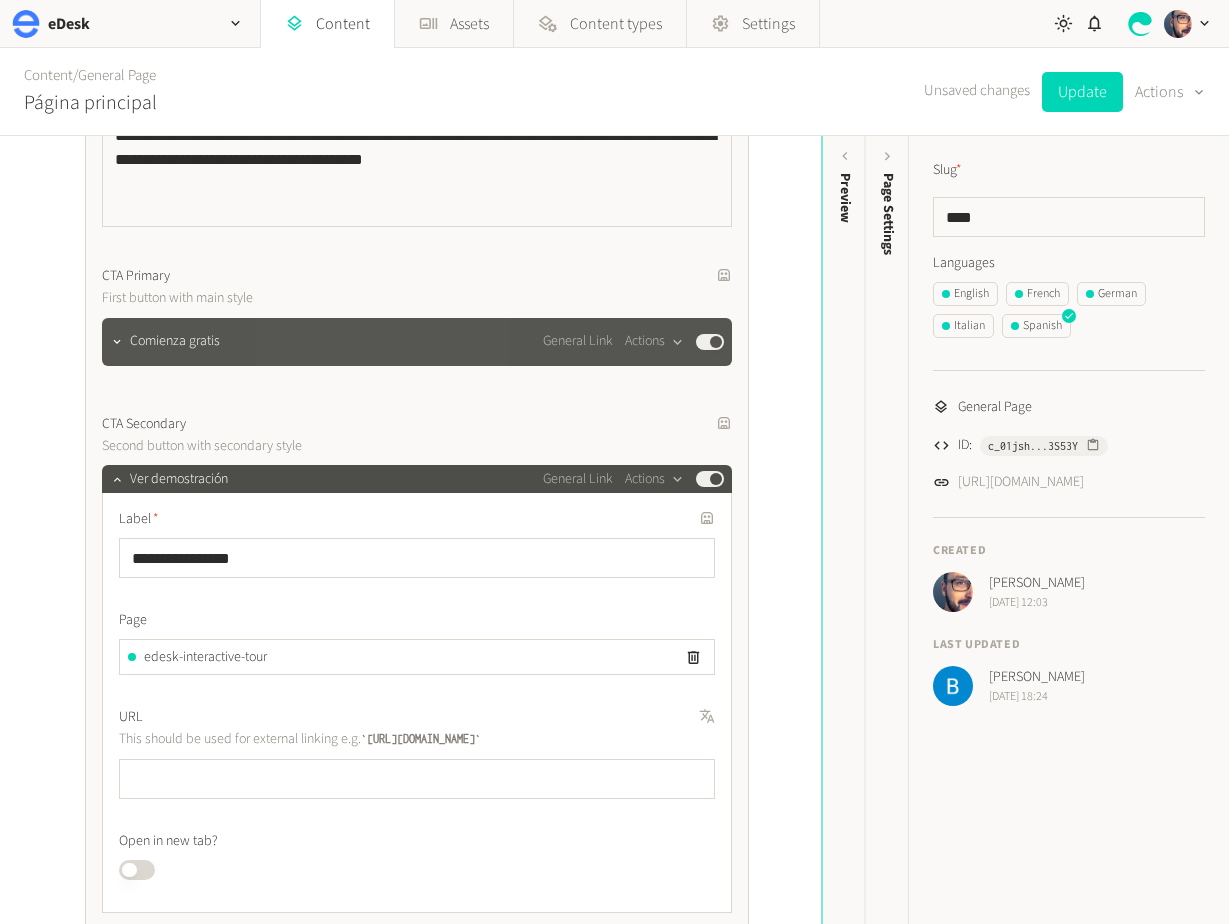 click on "Comienza gratis General Link  Actions  Published" 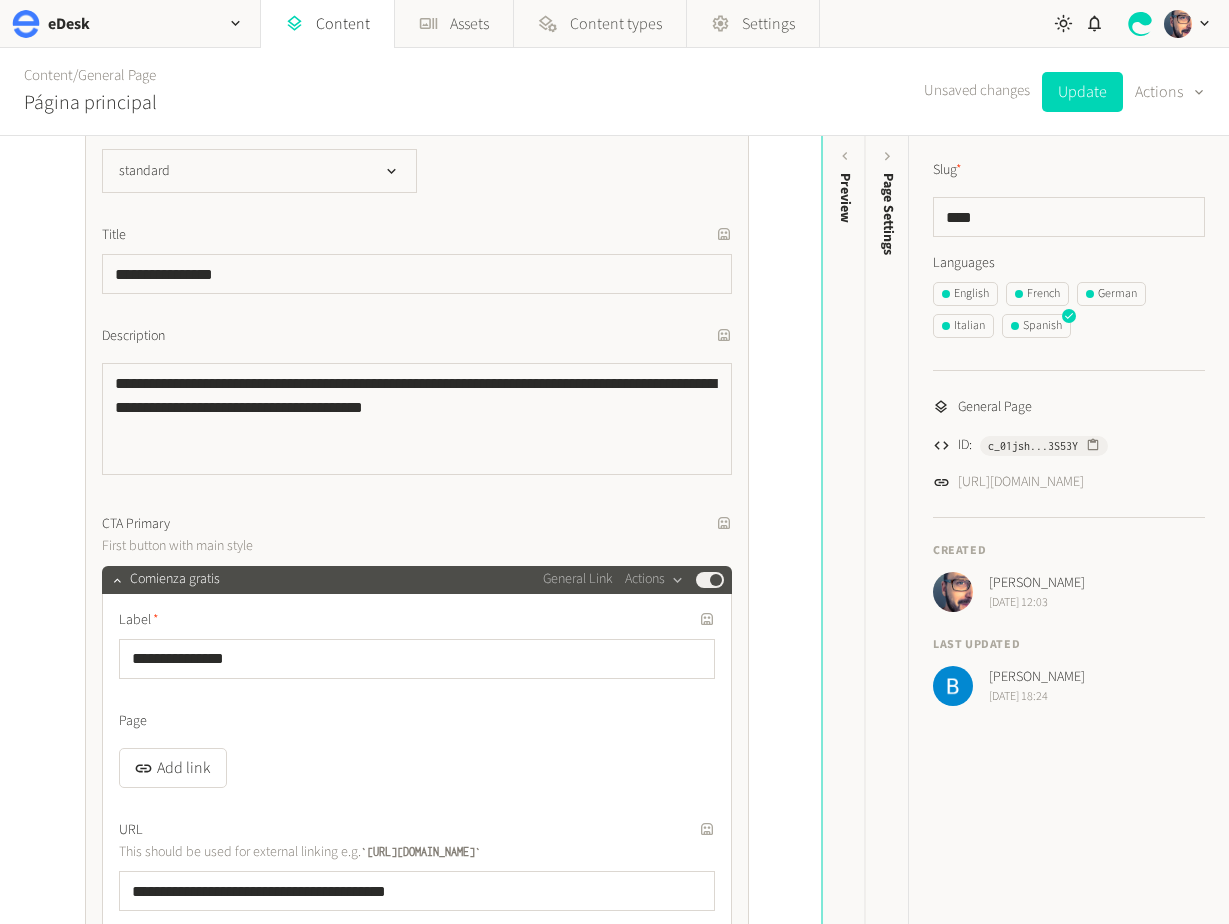 scroll, scrollTop: 484, scrollLeft: 0, axis: vertical 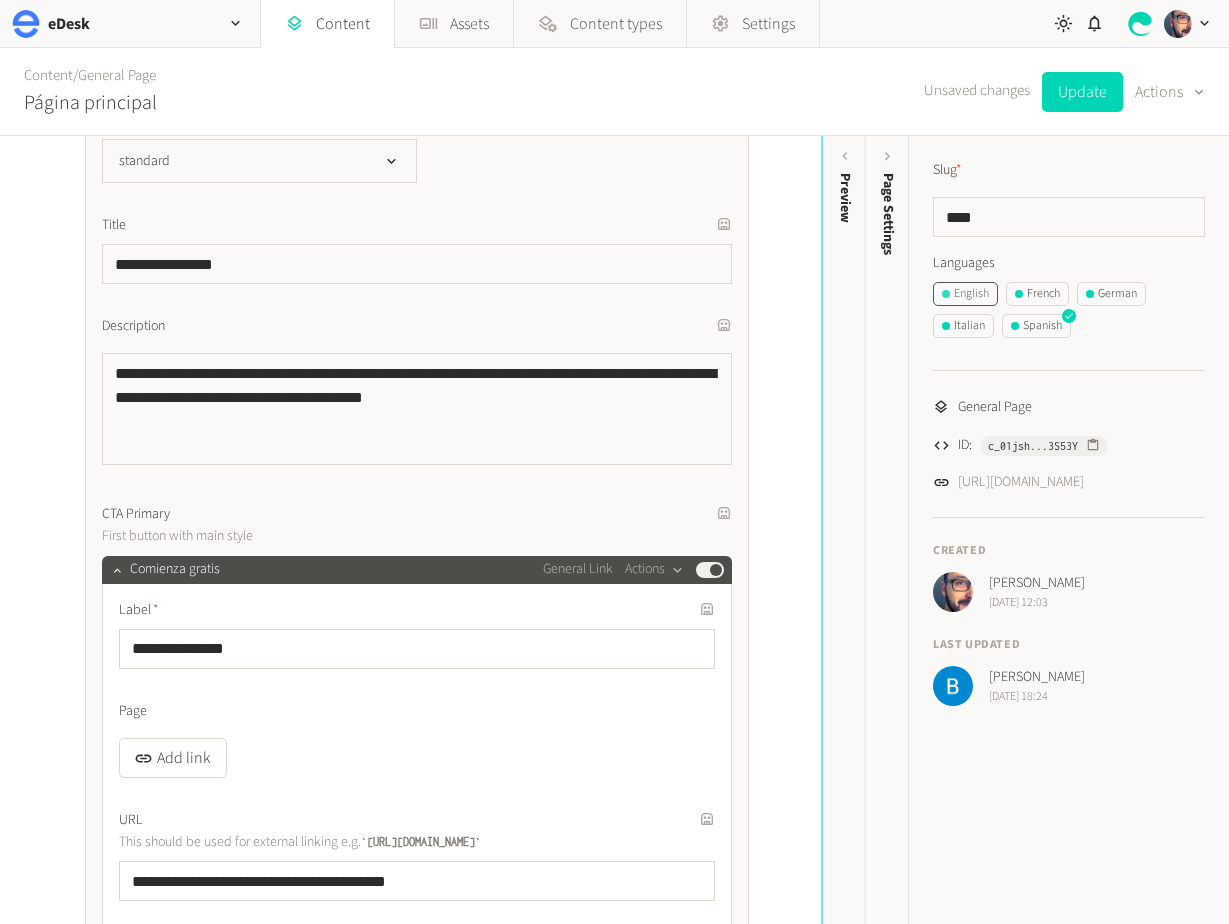 click on "English" 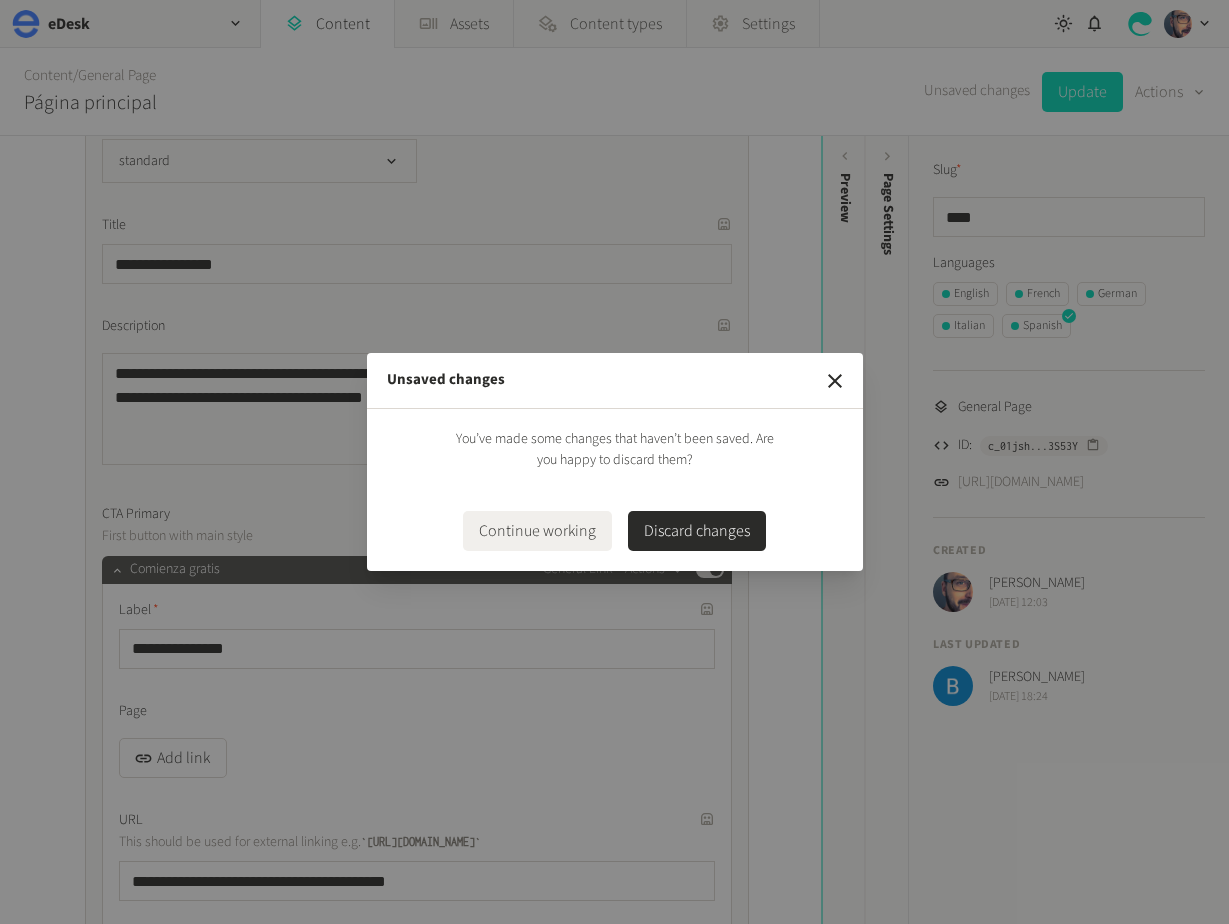 click on "Discard changes" at bounding box center (697, 531) 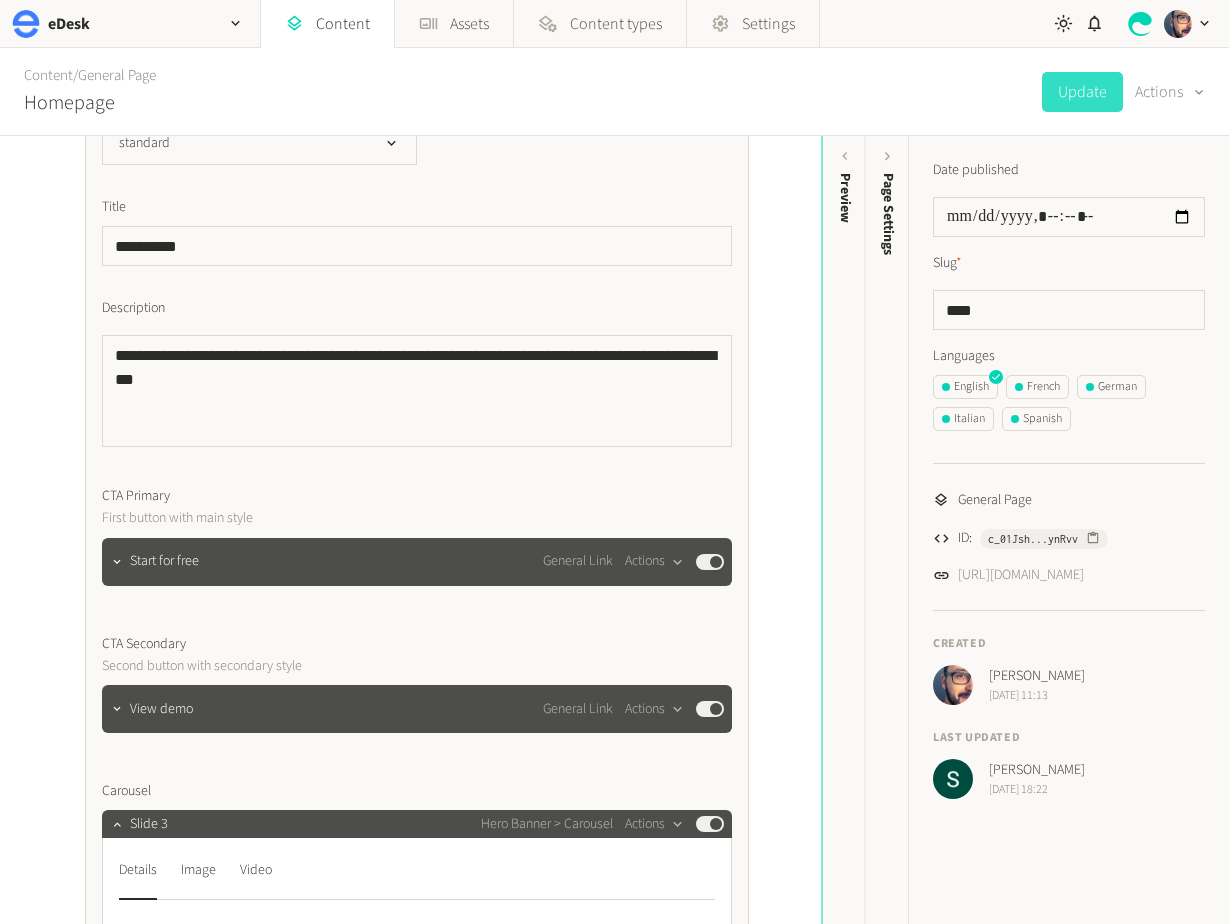 scroll, scrollTop: 511, scrollLeft: 0, axis: vertical 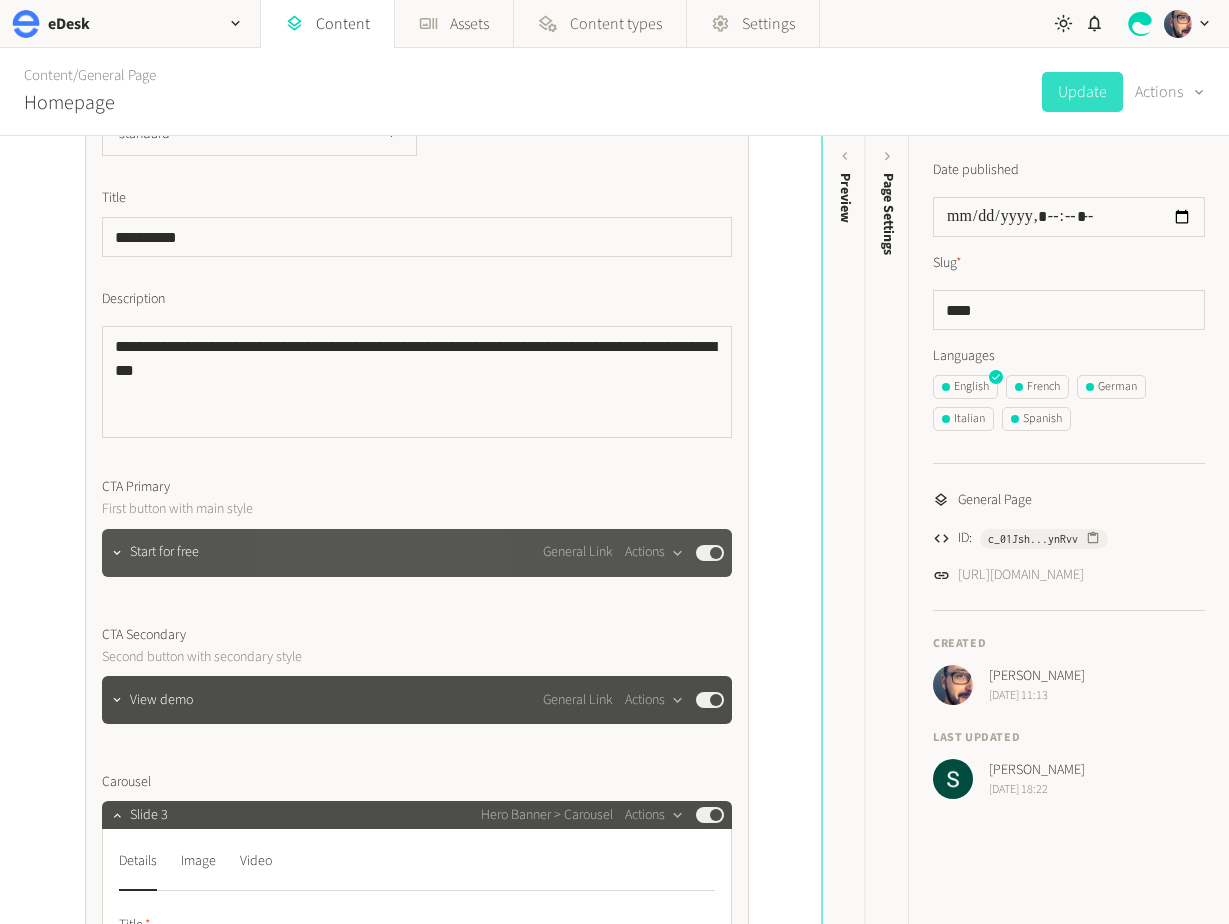 click on "Start for free General Link  Actions  Published" 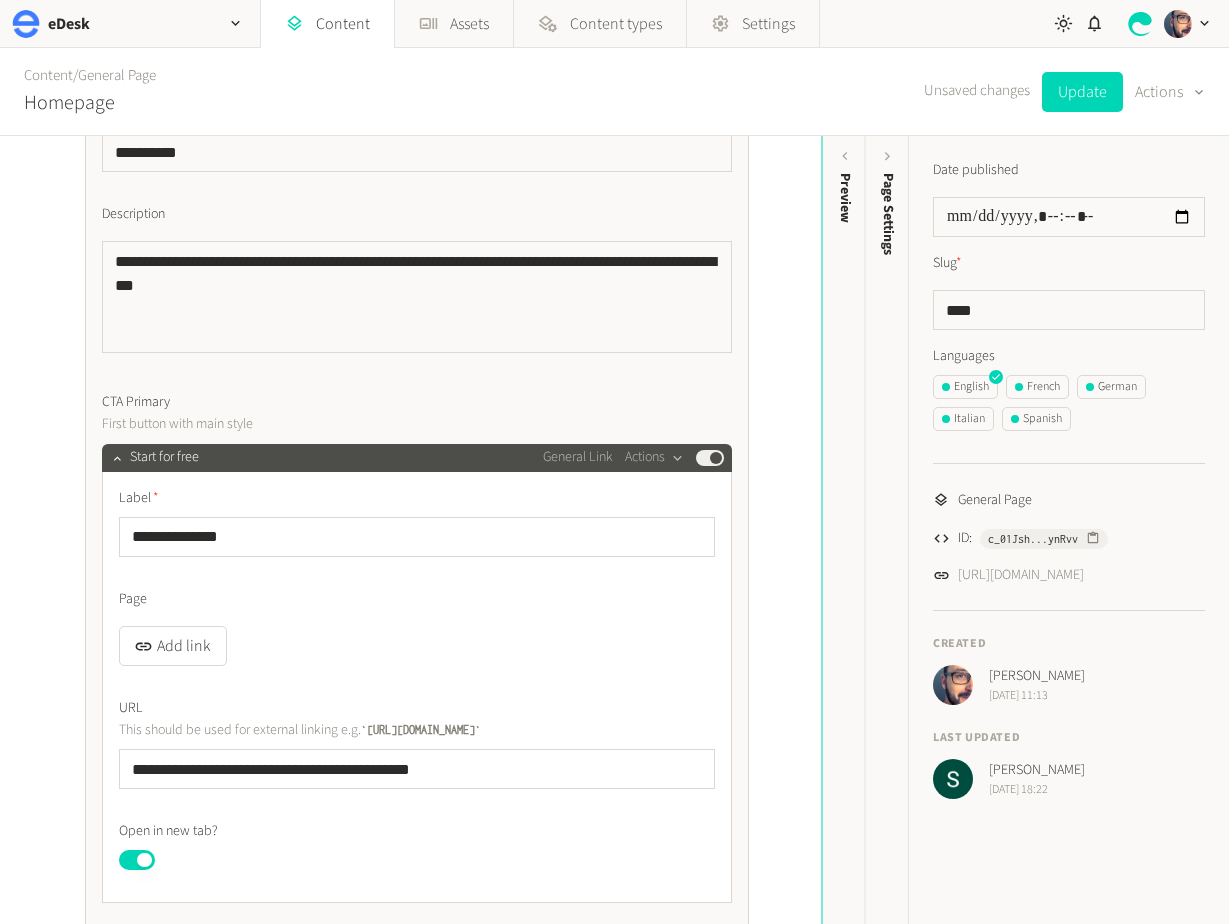 scroll, scrollTop: 657, scrollLeft: 0, axis: vertical 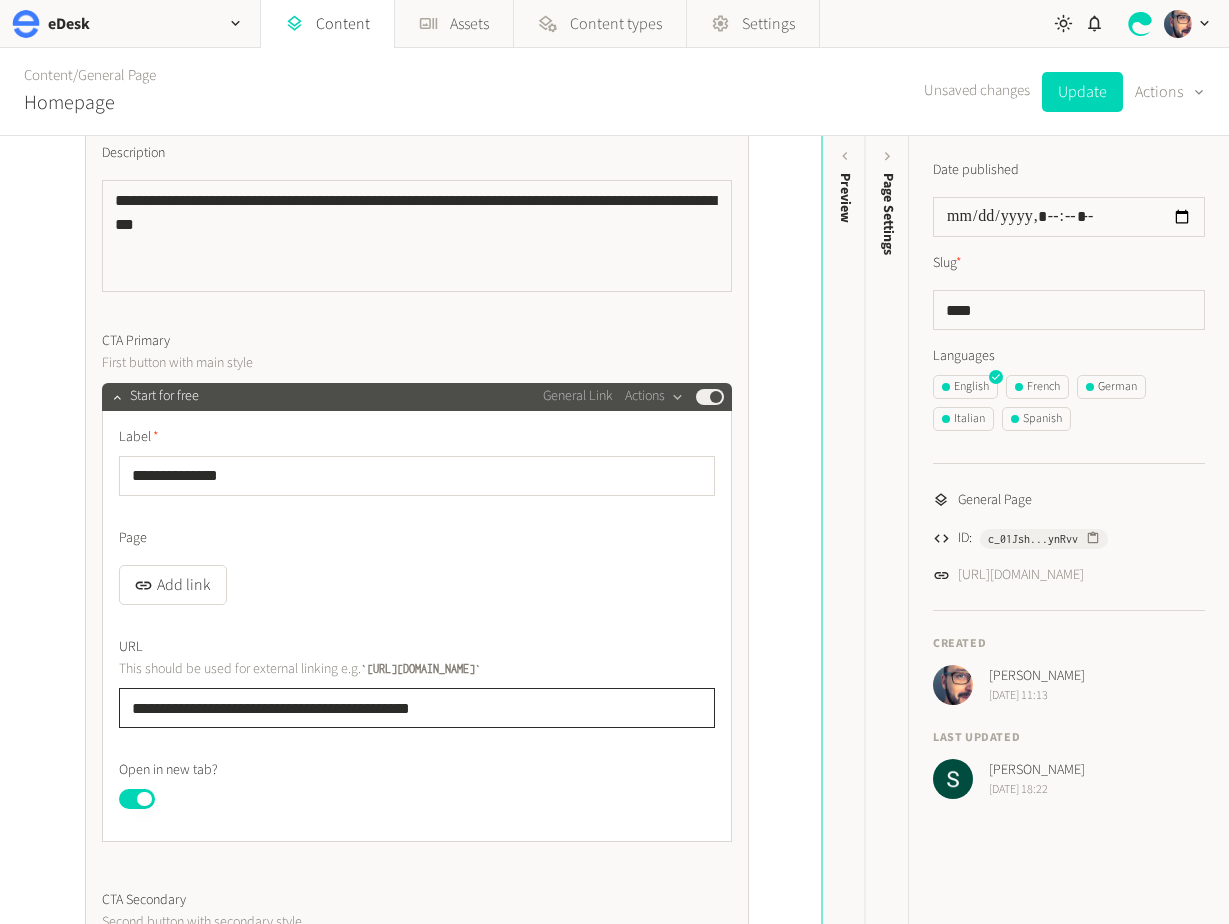 click on "**********" 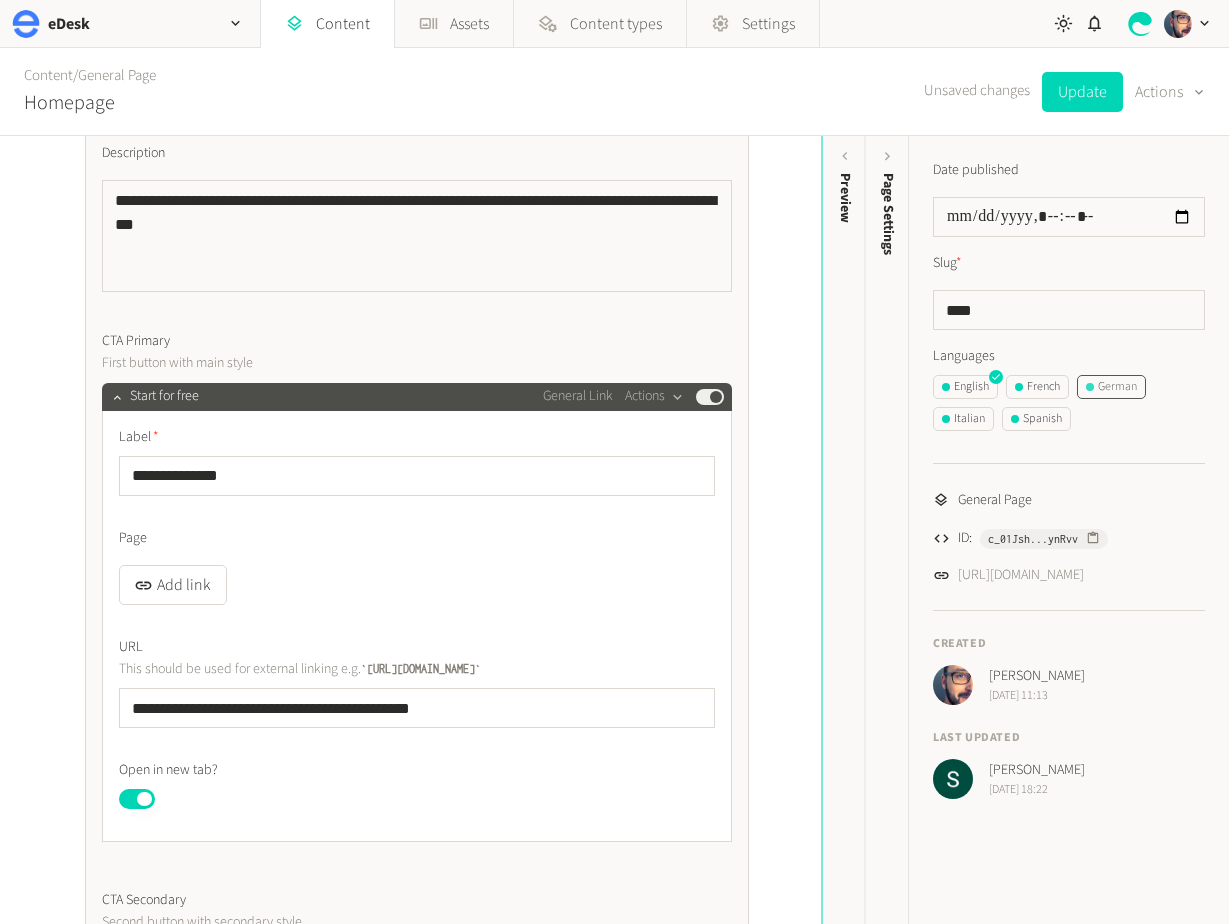click on "German" 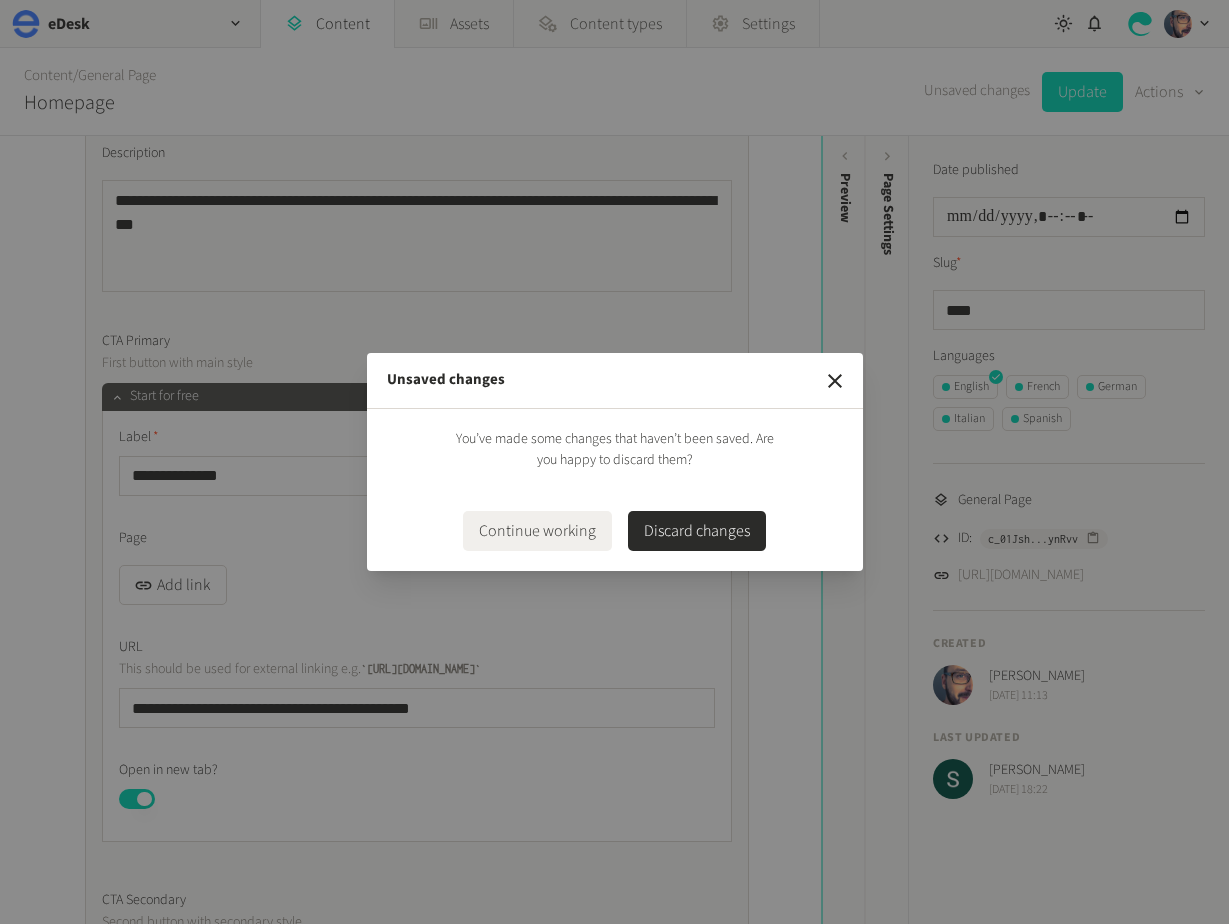 click on "Discard changes" at bounding box center [697, 531] 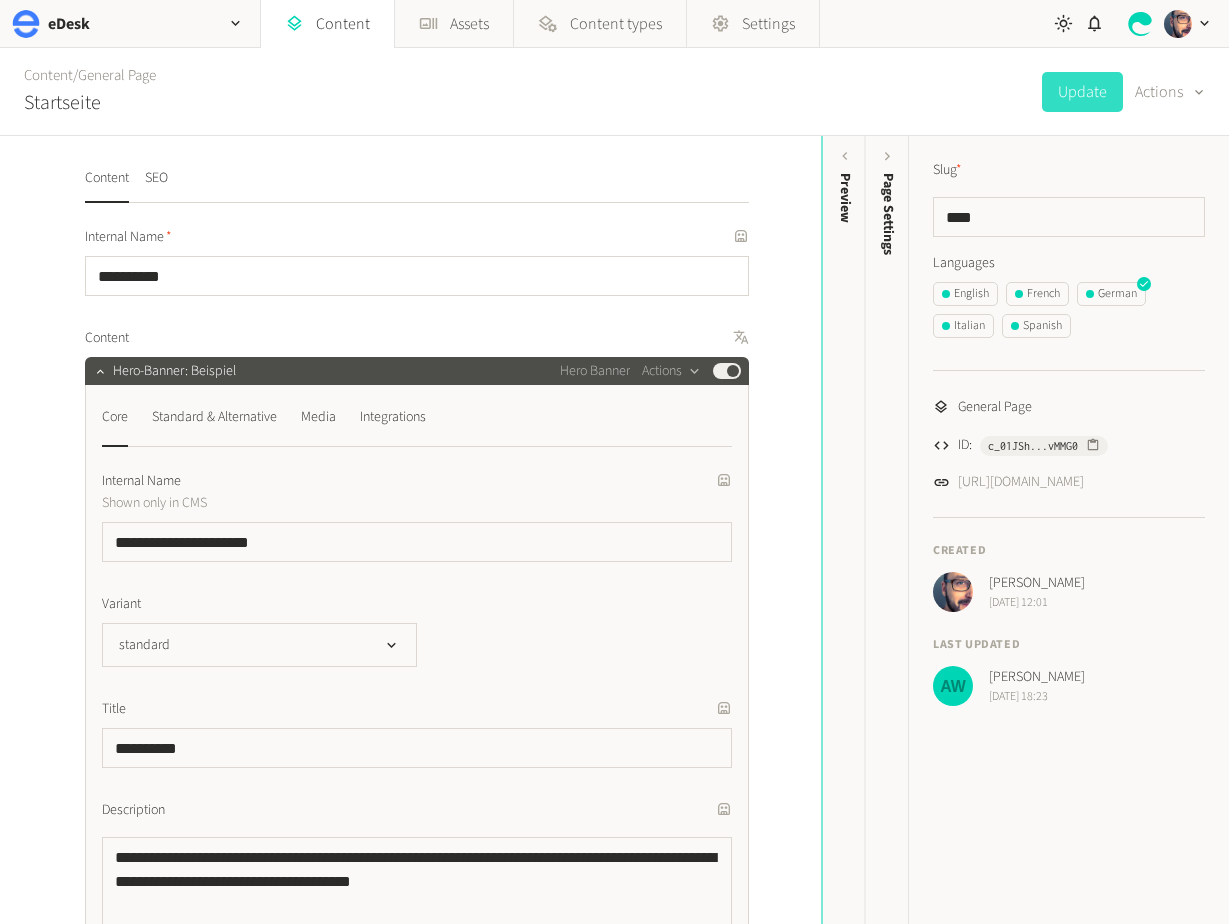 scroll, scrollTop: 0, scrollLeft: 0, axis: both 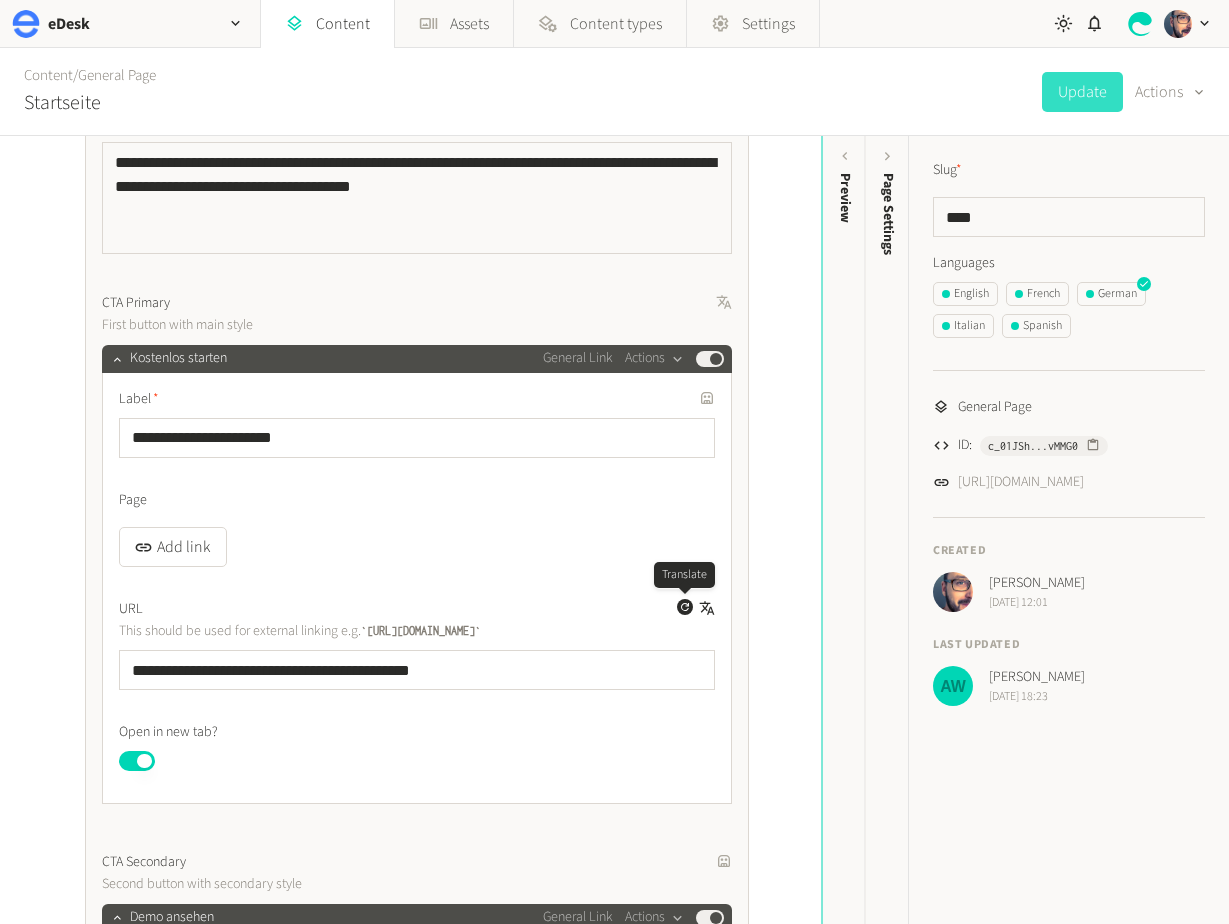 click 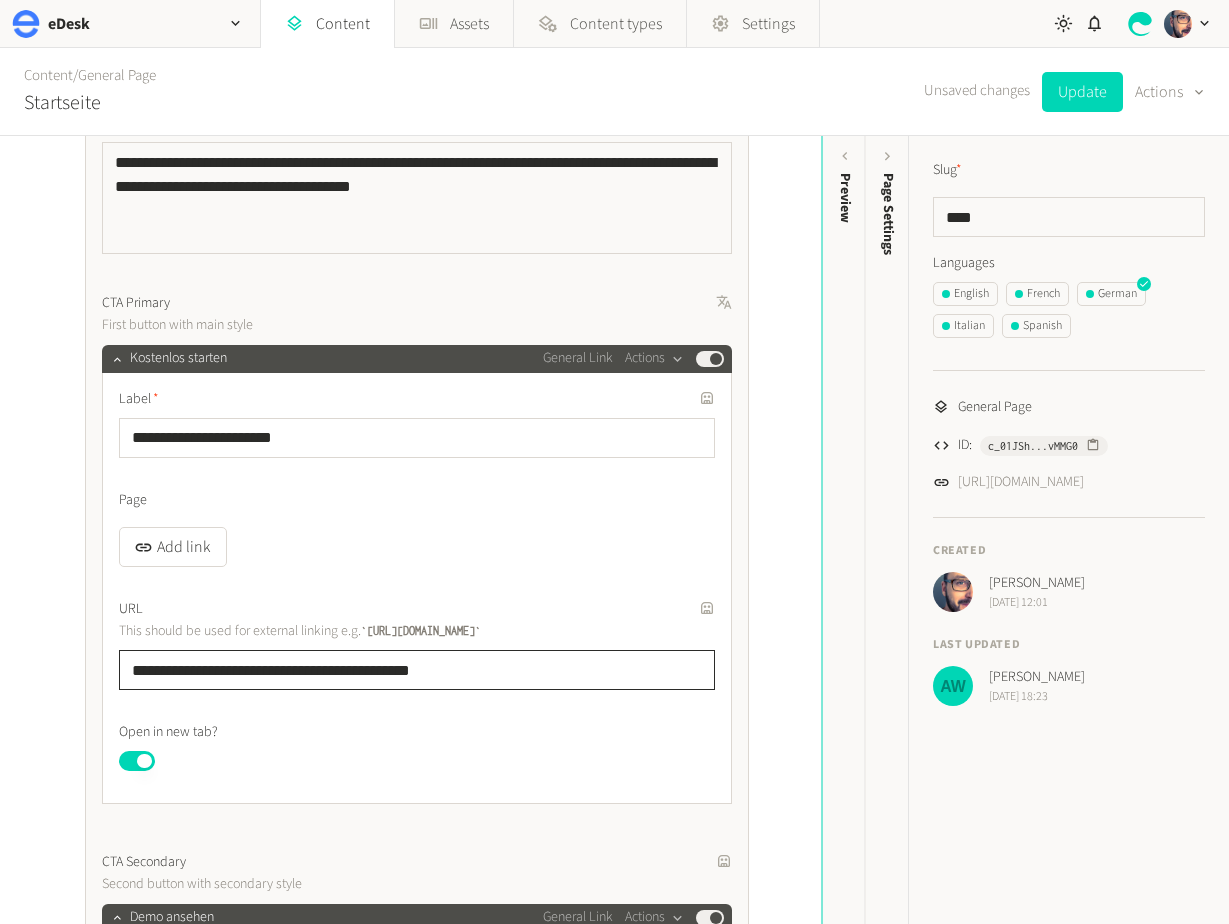 click on "**********" 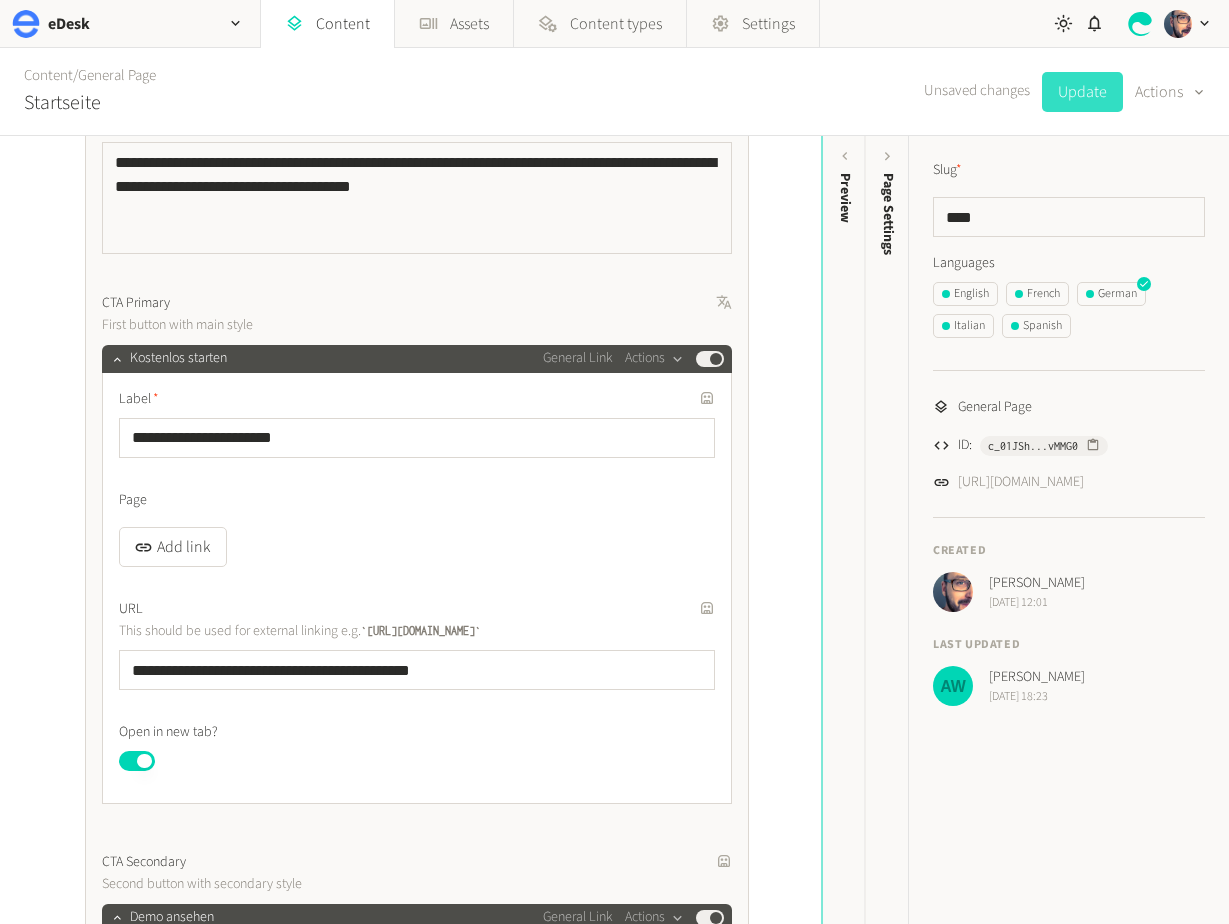 click on "Update" 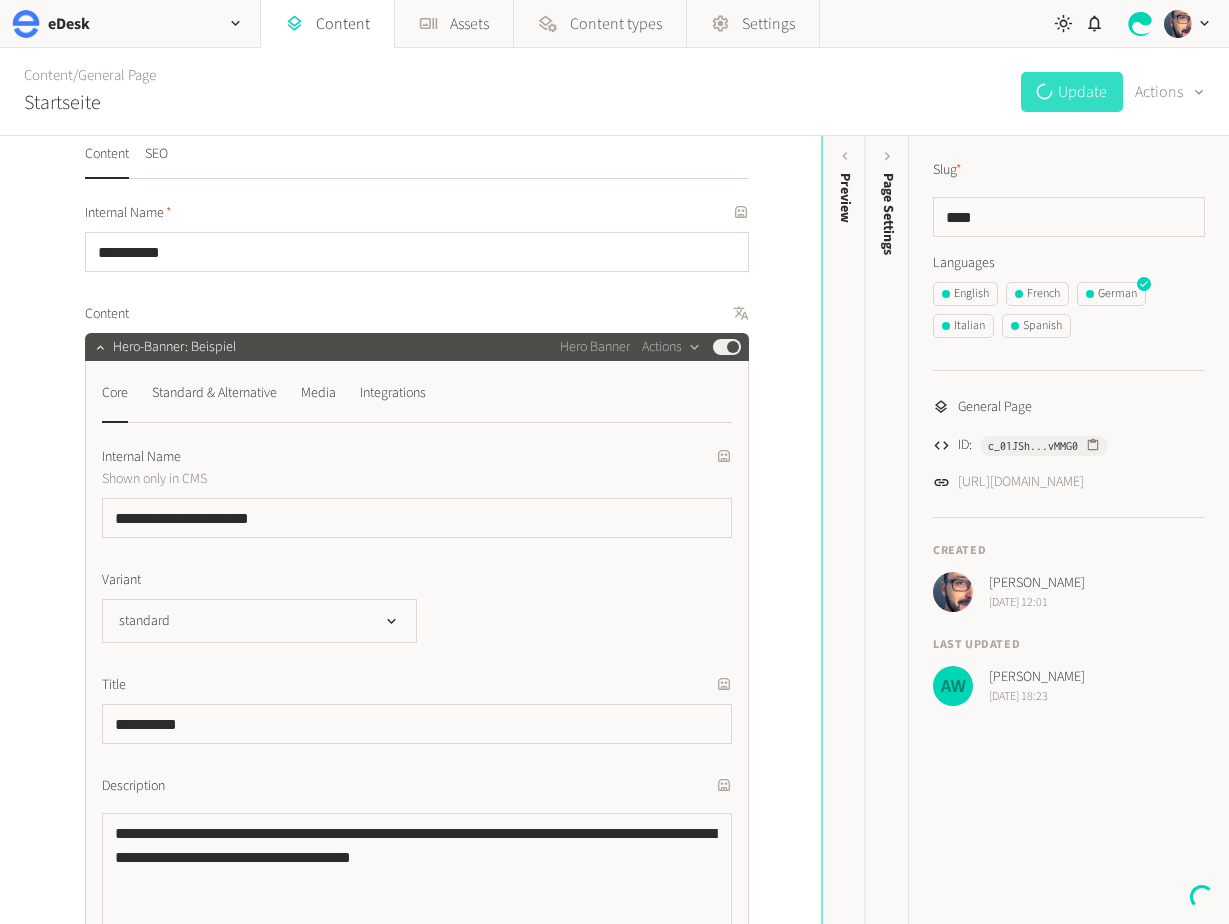 scroll, scrollTop: 0, scrollLeft: 0, axis: both 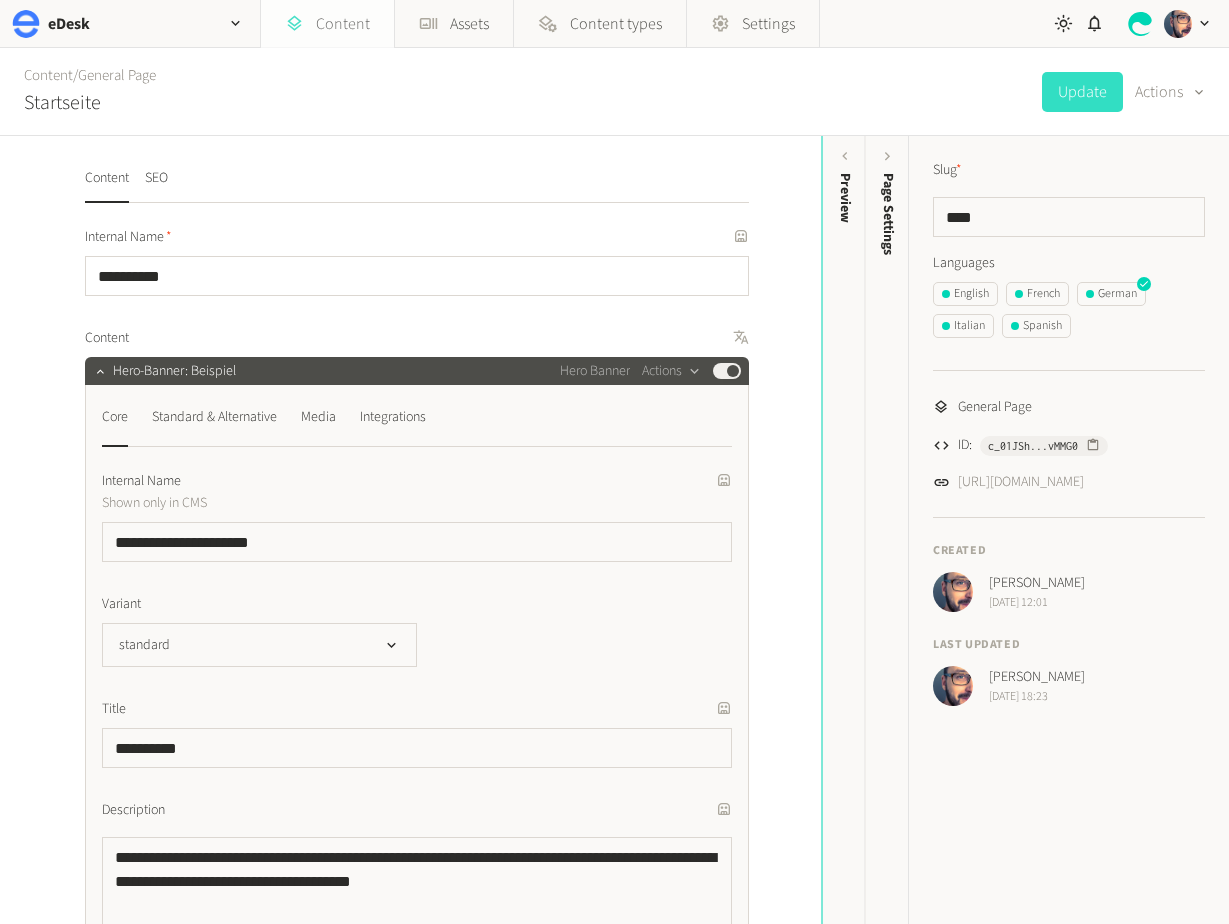 click on "Content" 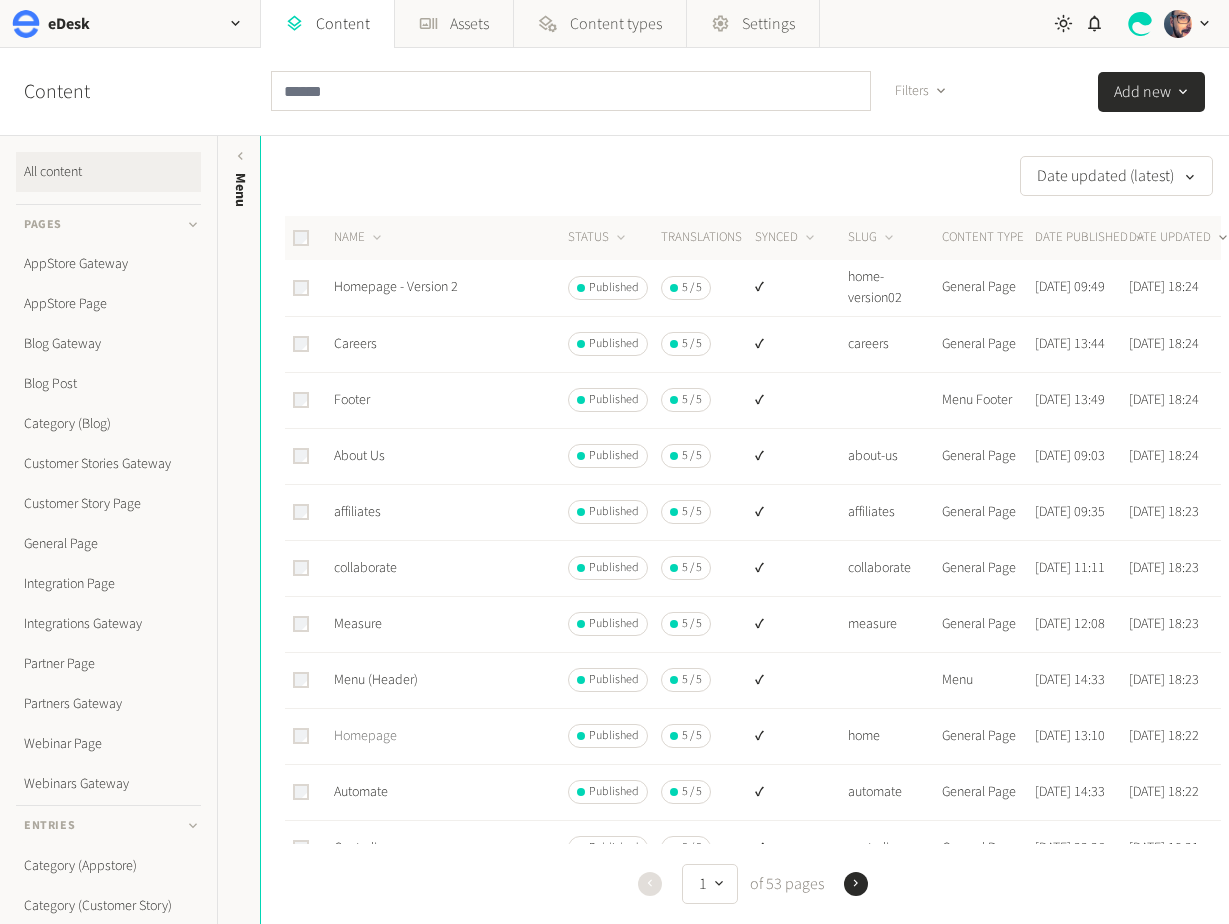 click on "Homepage" 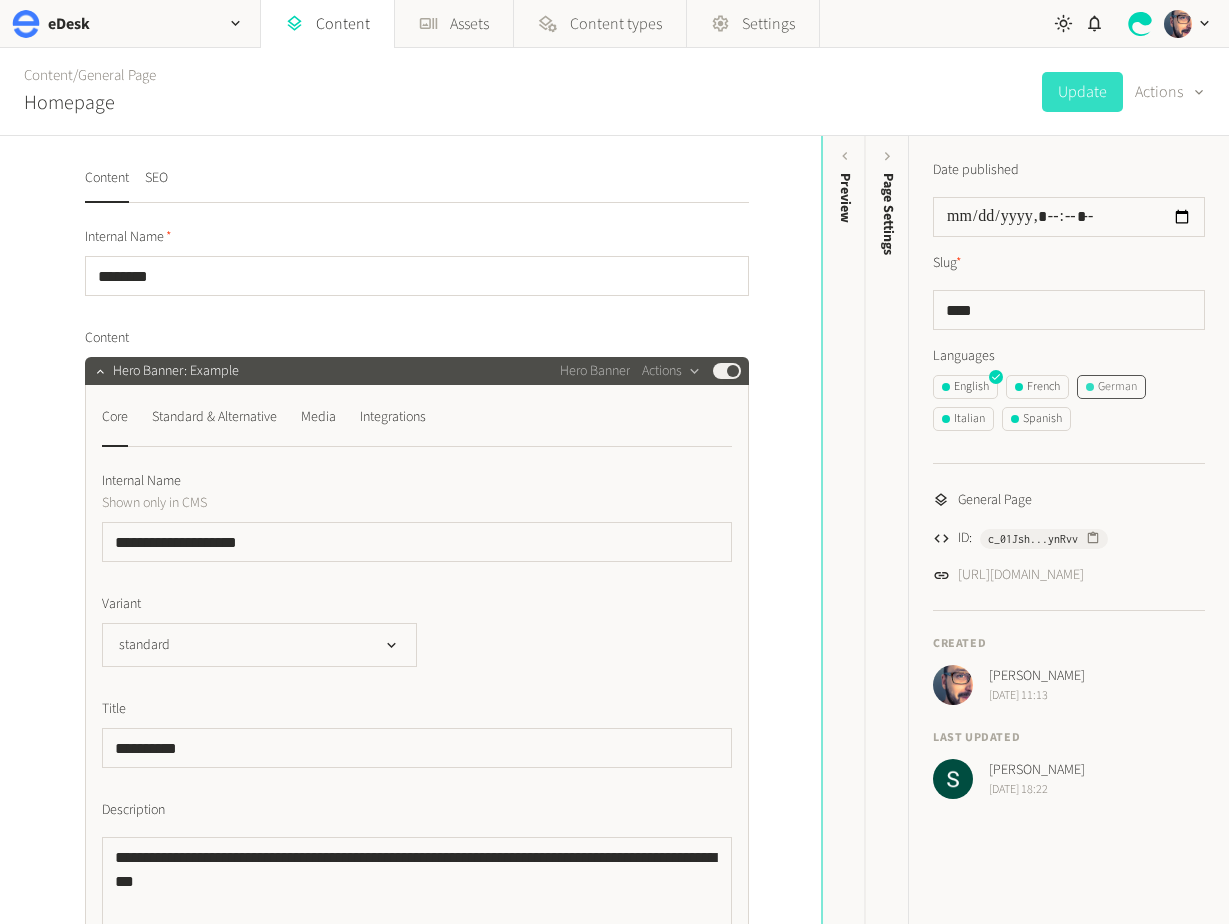 click on "German" 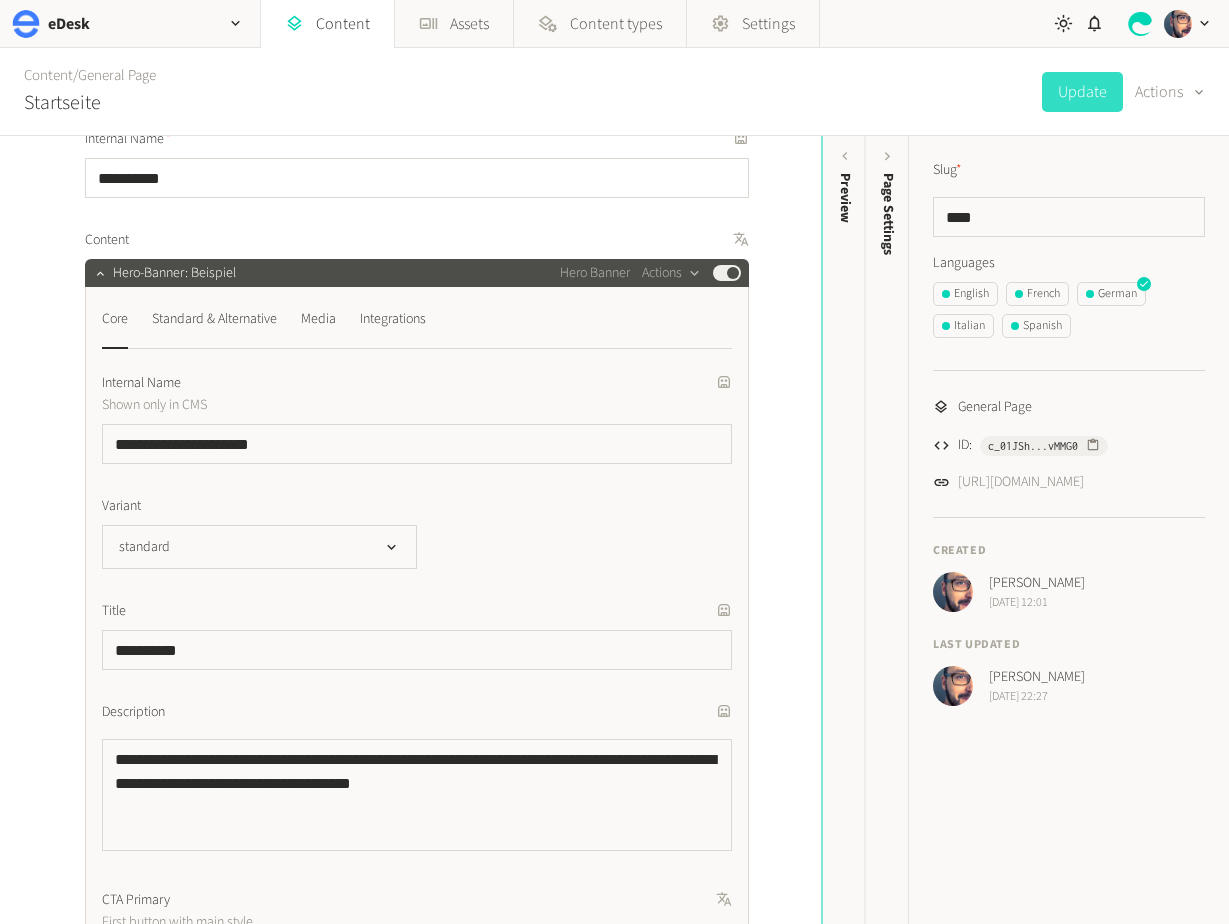 scroll, scrollTop: 58, scrollLeft: 0, axis: vertical 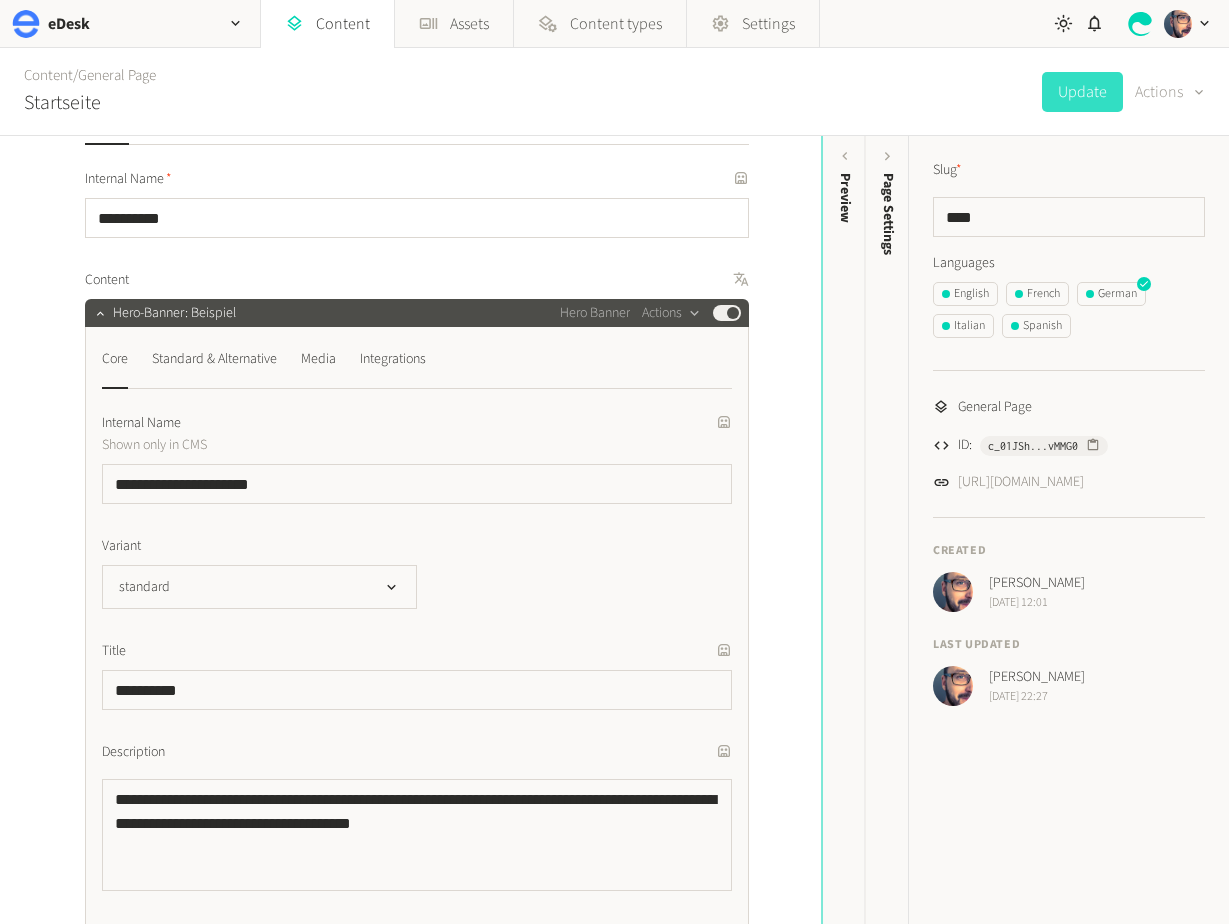 click on "Actions" 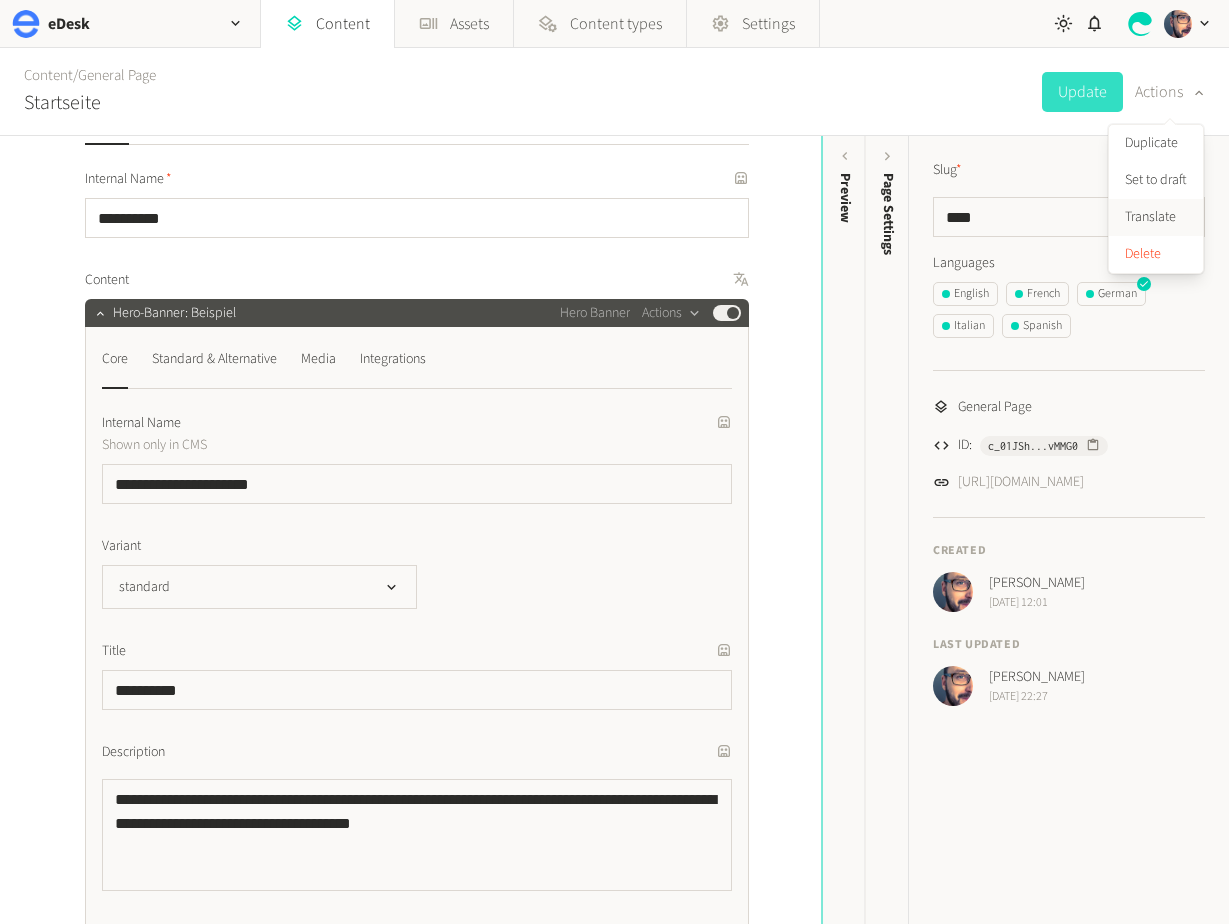 click on "Translate" 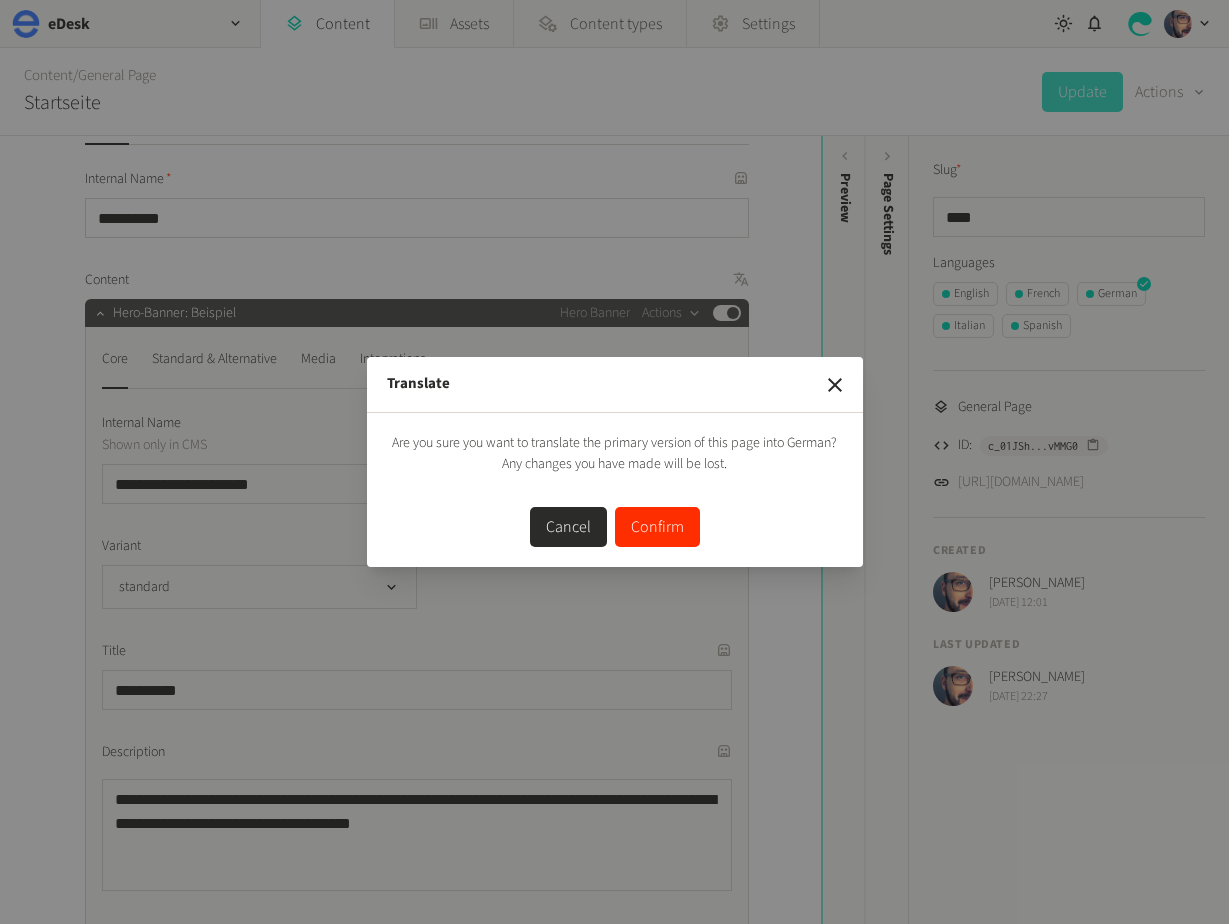 click on "Confirm" at bounding box center (657, 527) 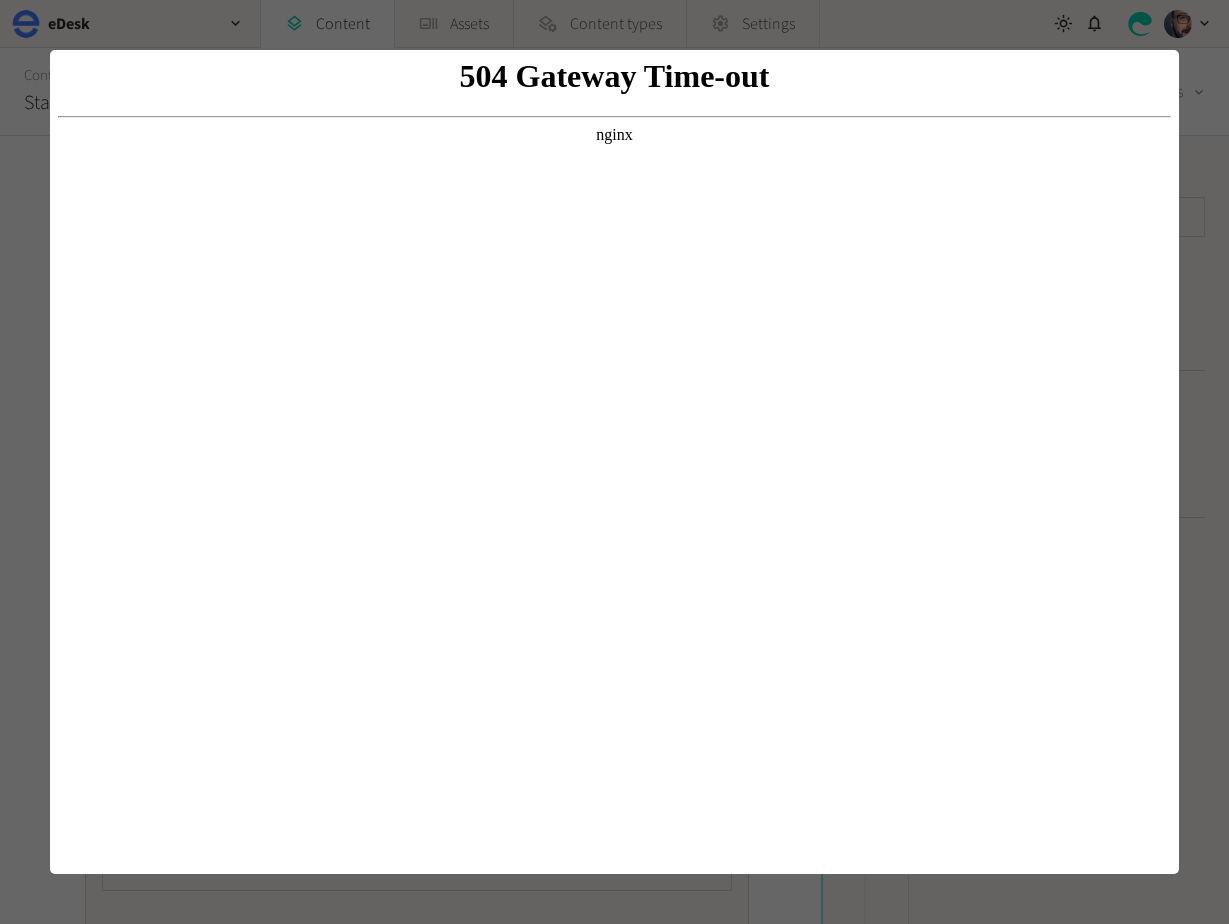 scroll, scrollTop: 0, scrollLeft: 0, axis: both 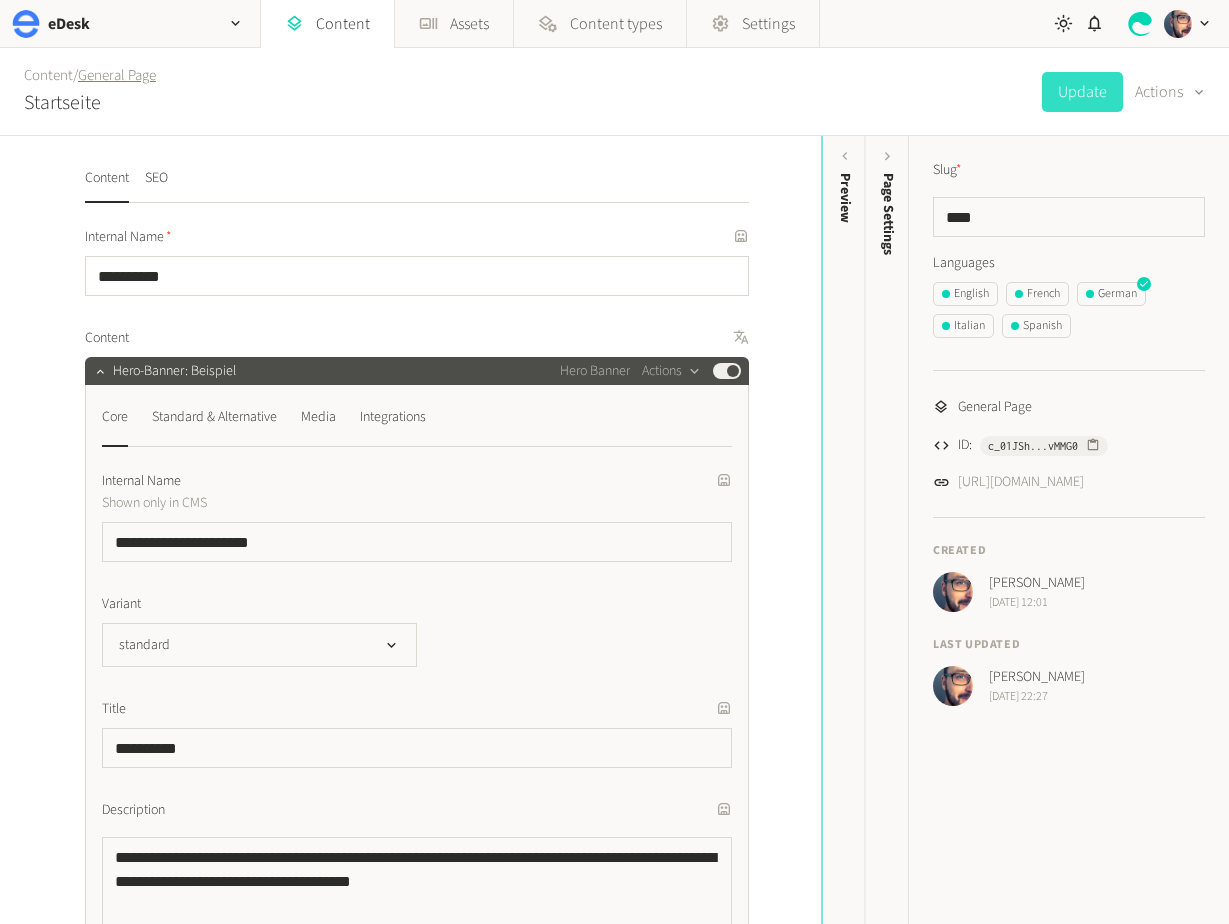 click on "General Page" 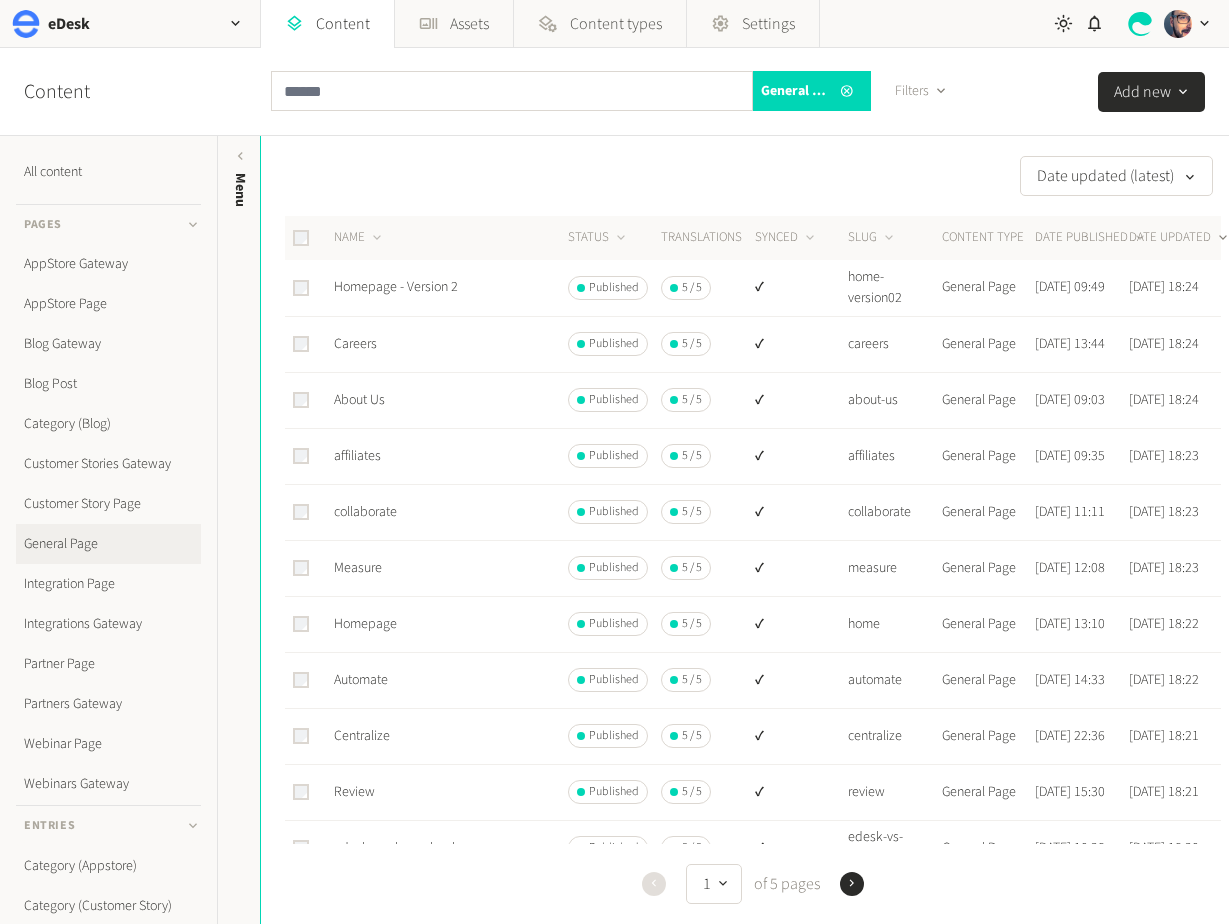 click 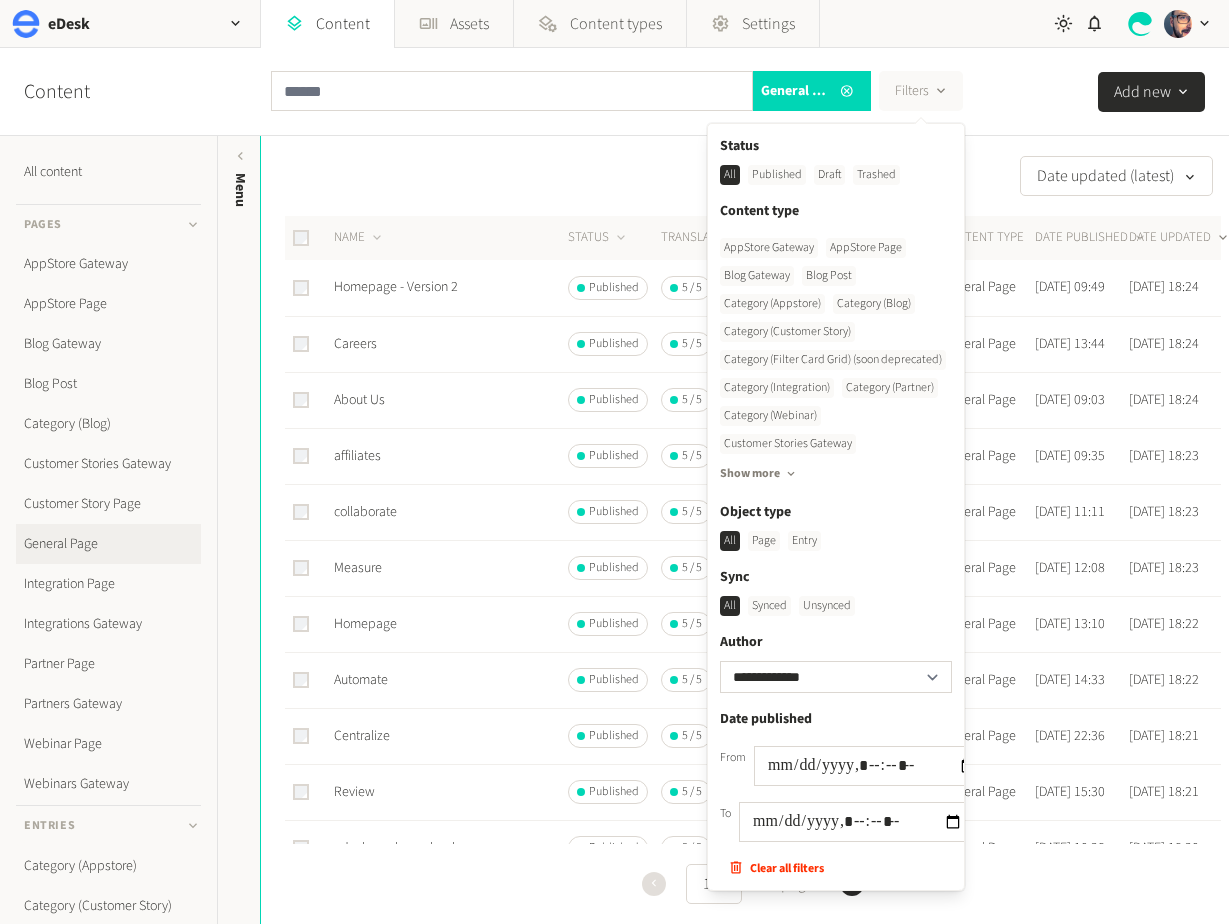 click on "Published" 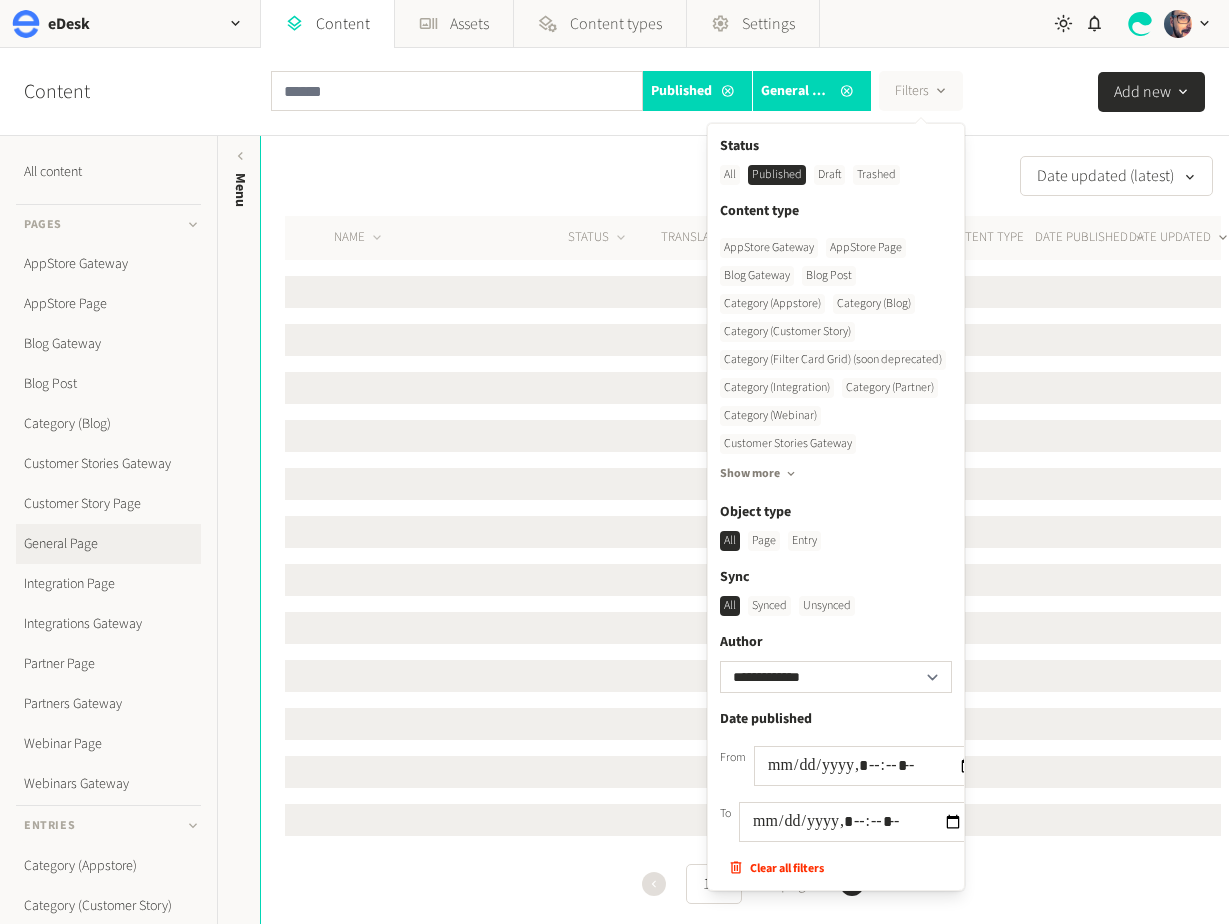 click on "Date updated (latest)" 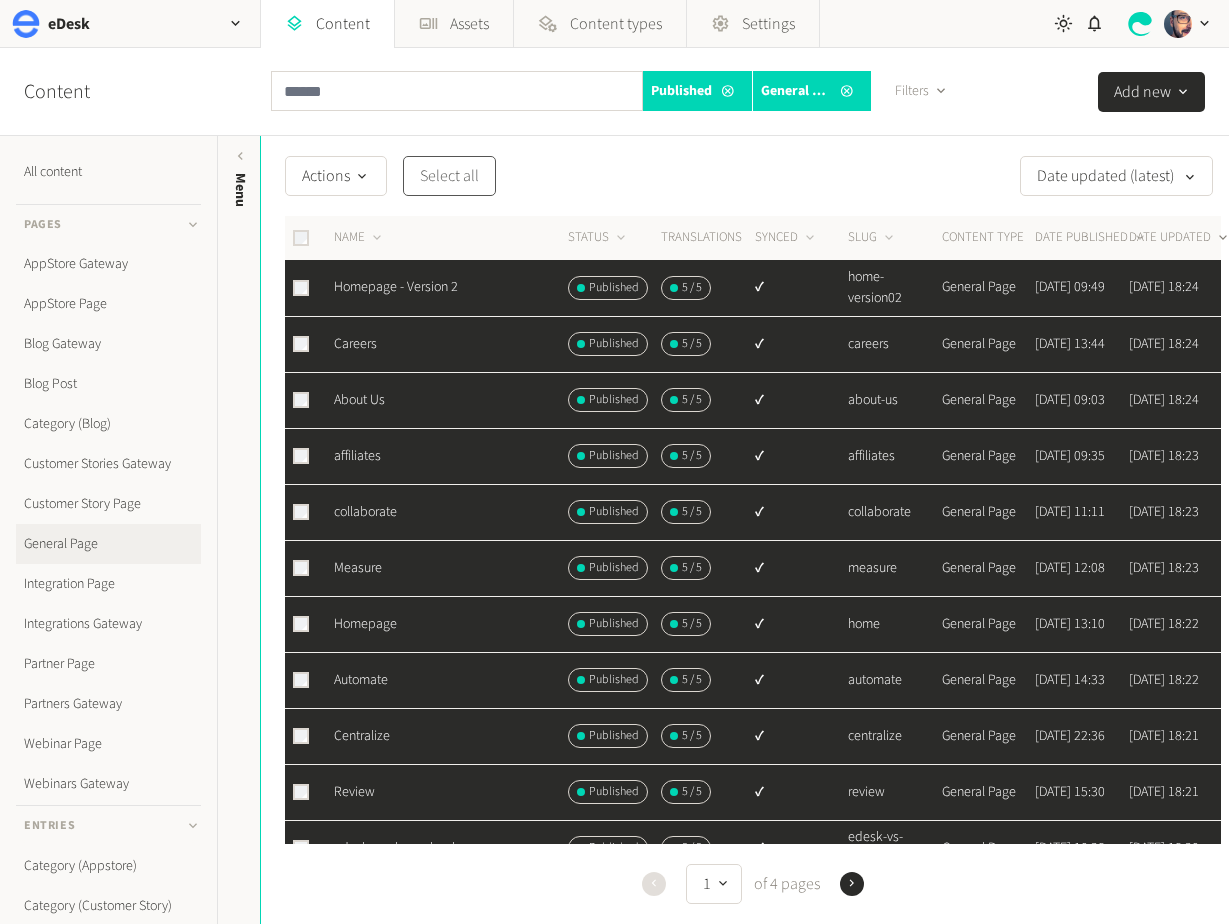 click on "Select all" 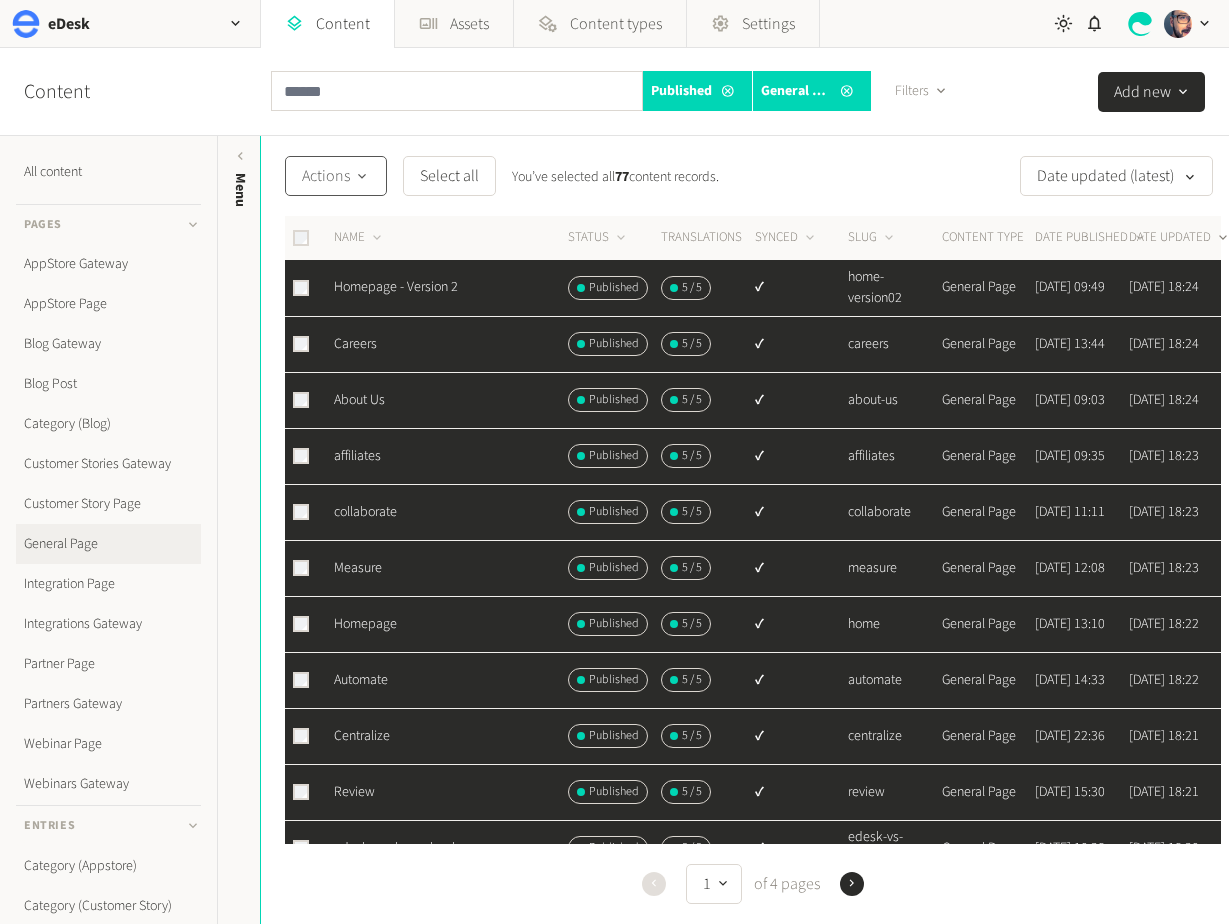 click on "Actions" 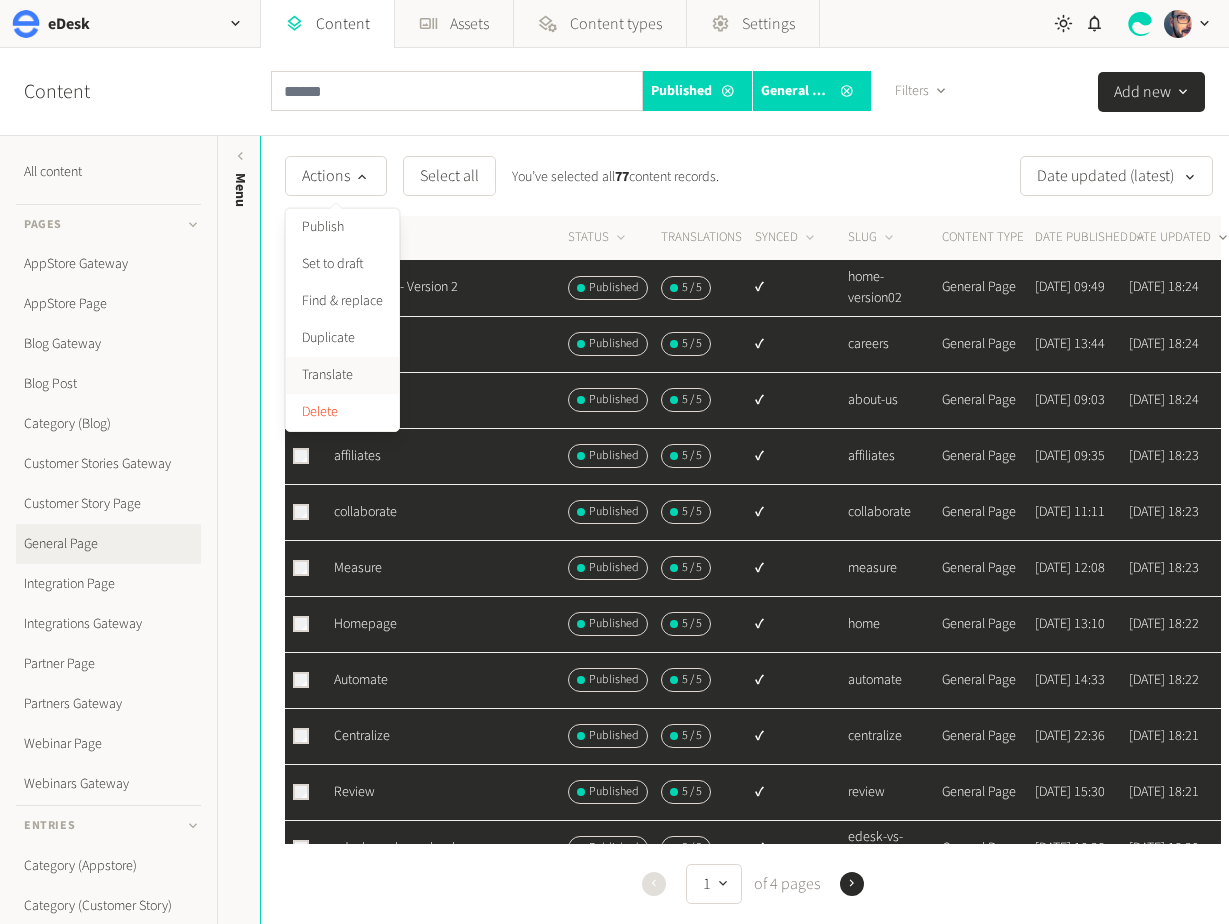 click on "Translate" 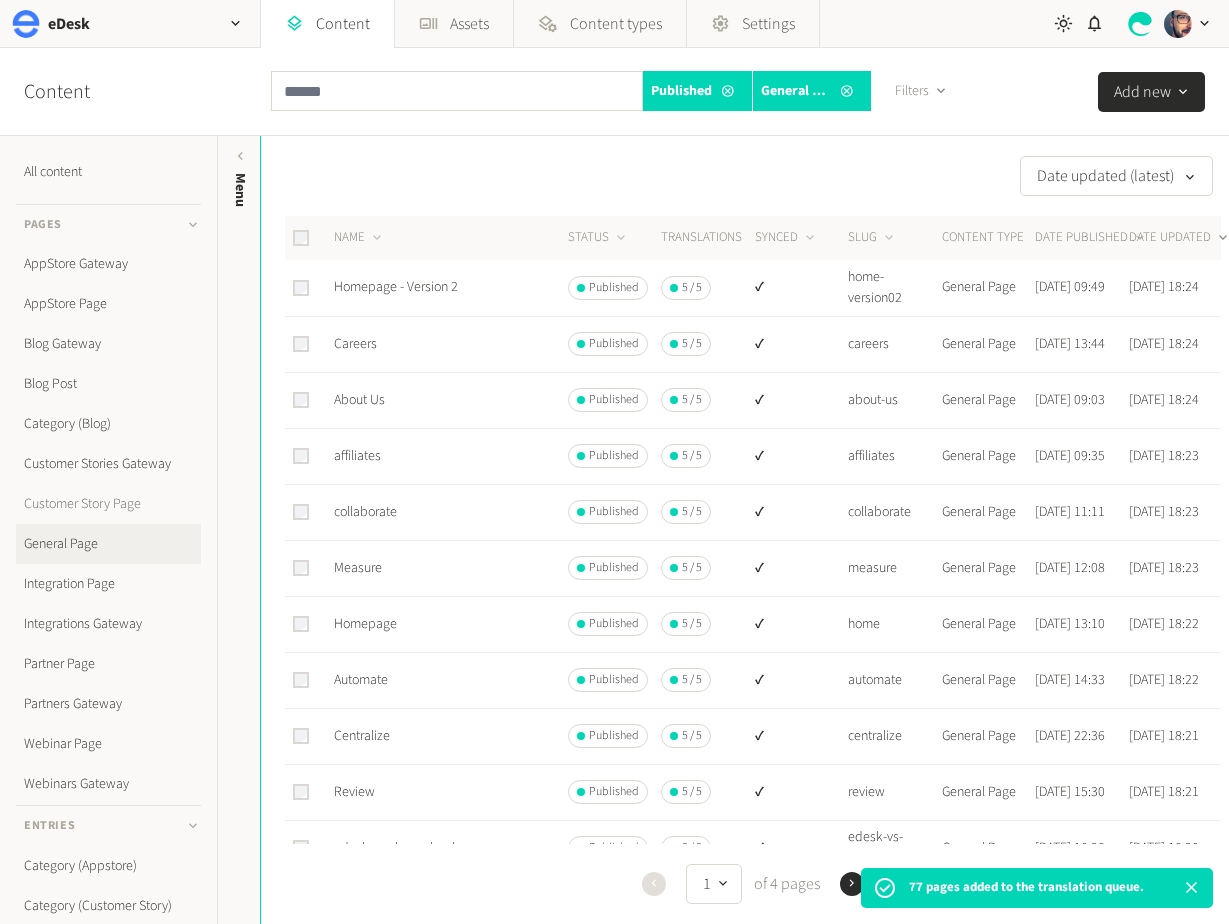 click on "Customer Story Page" 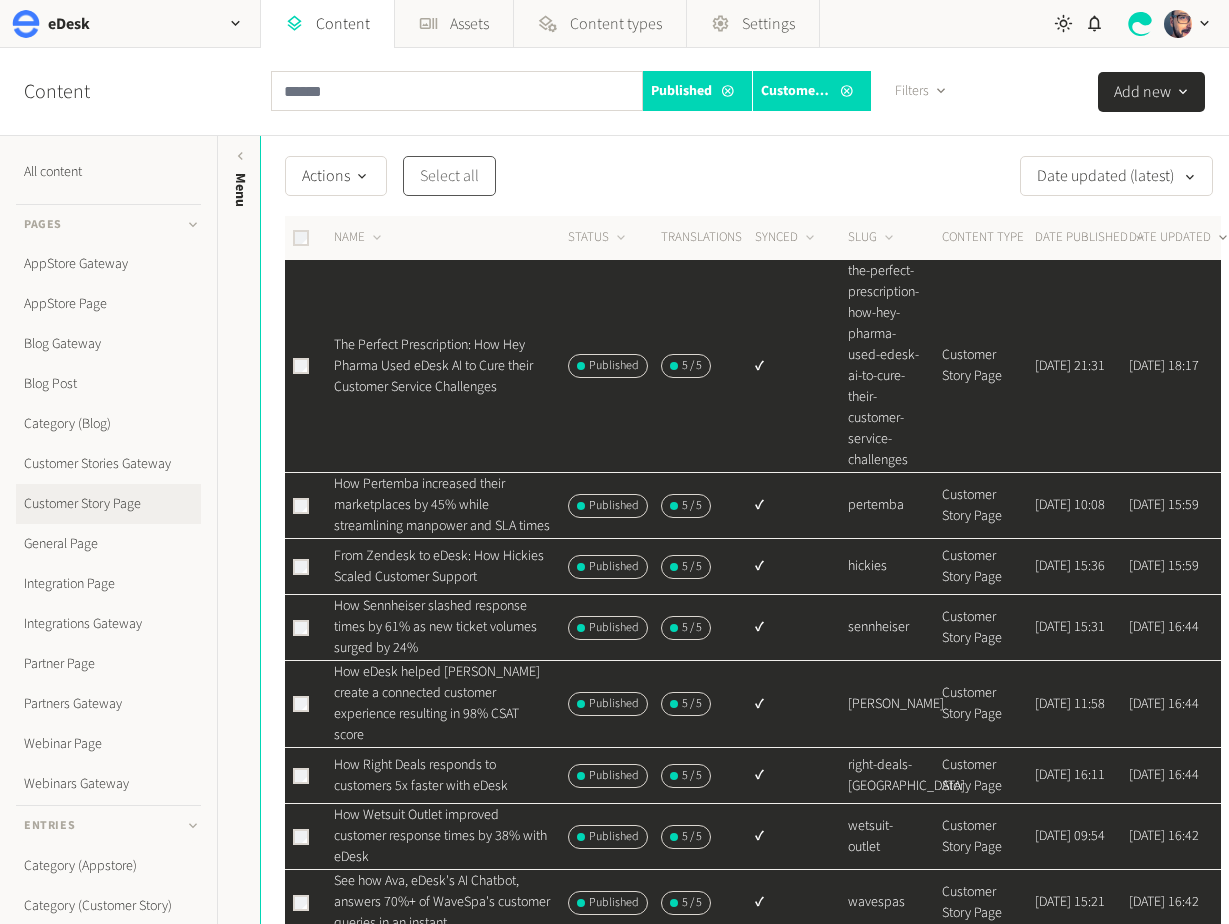 click on "Select all" 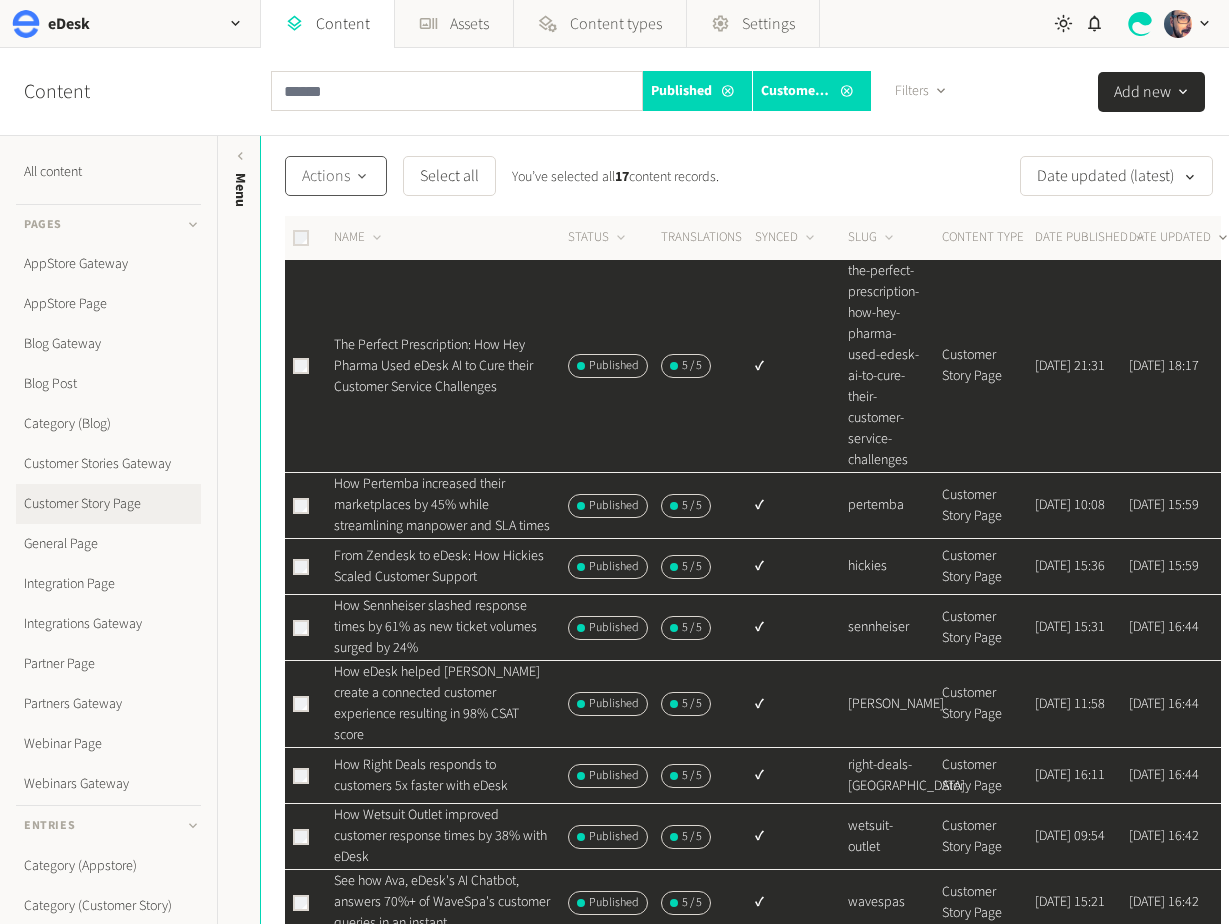click 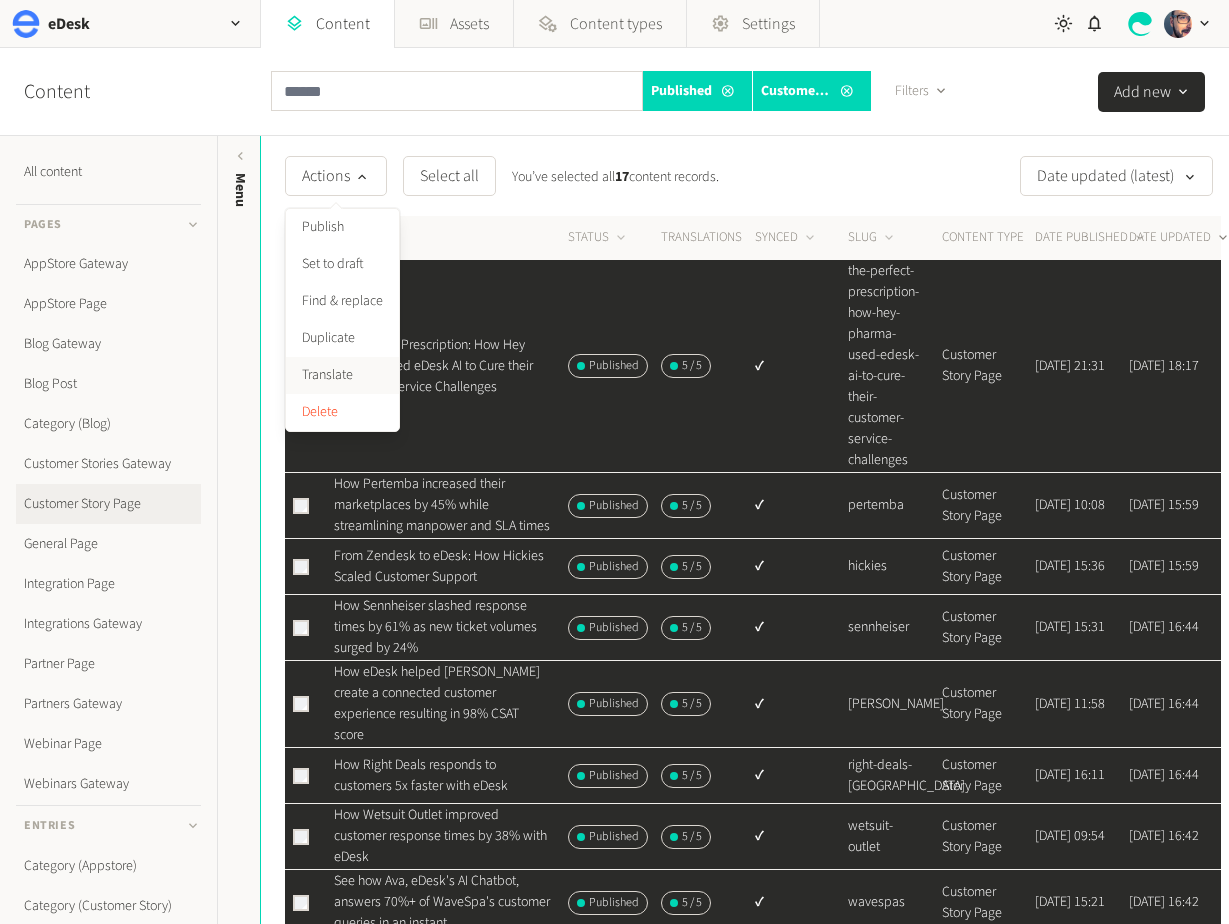click on "Translate" 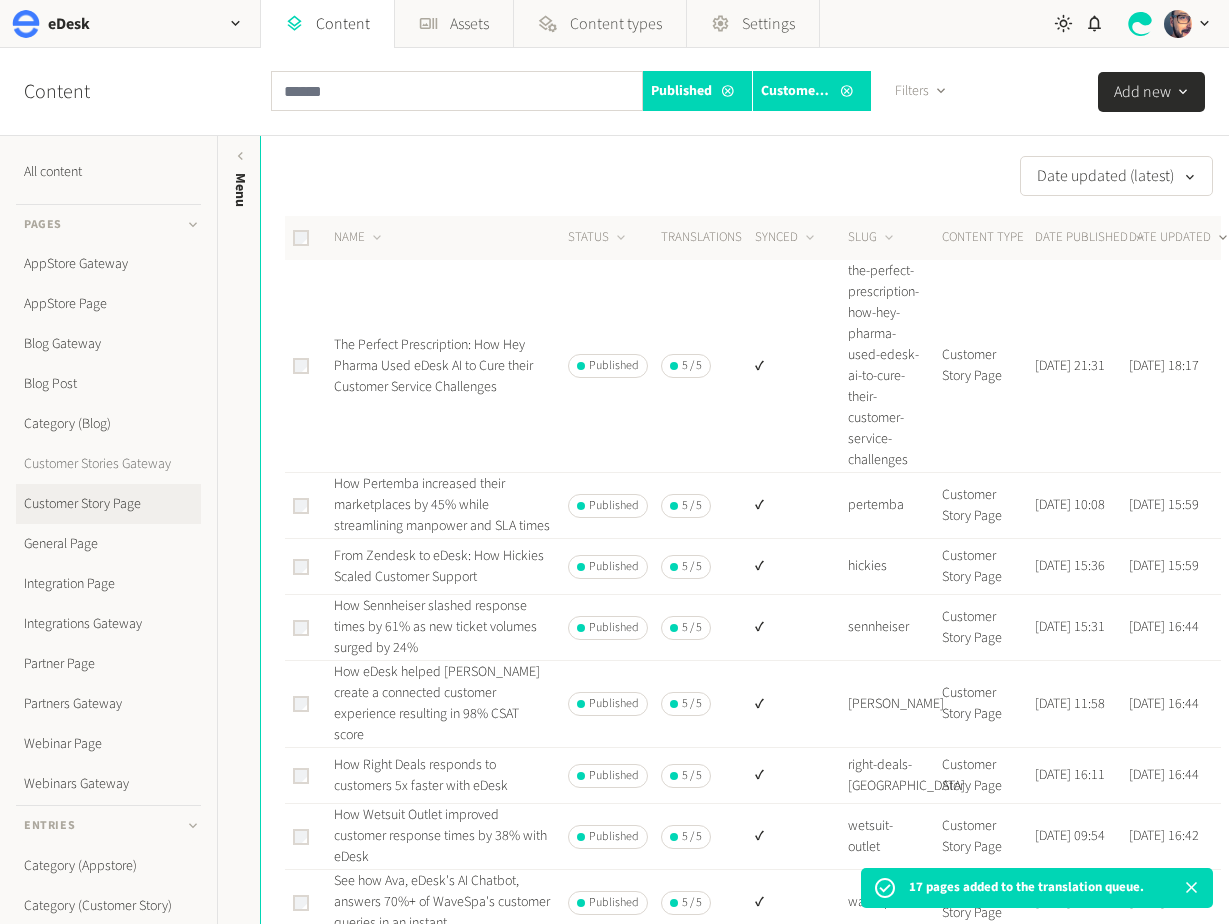 click on "Customer Stories Gateway" 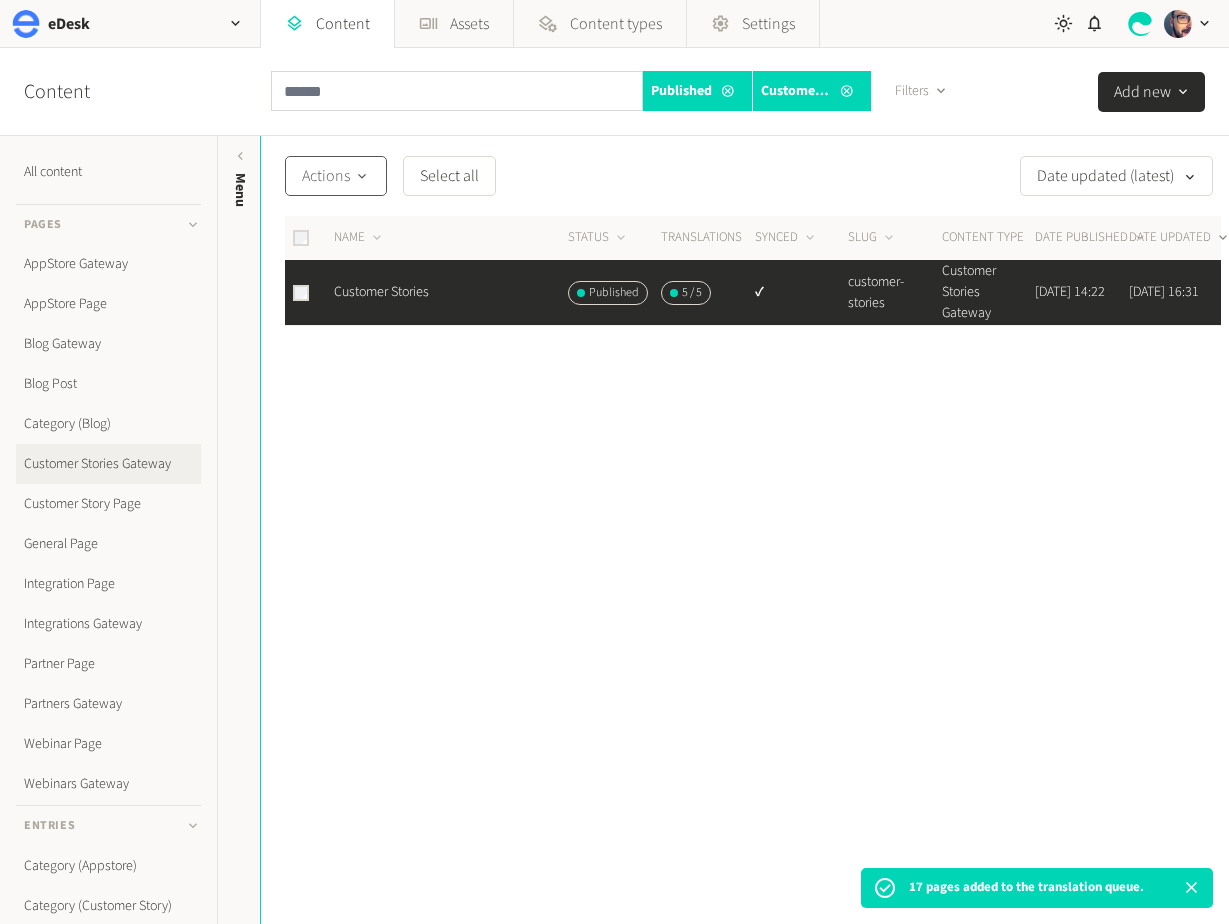 click on "Actions" 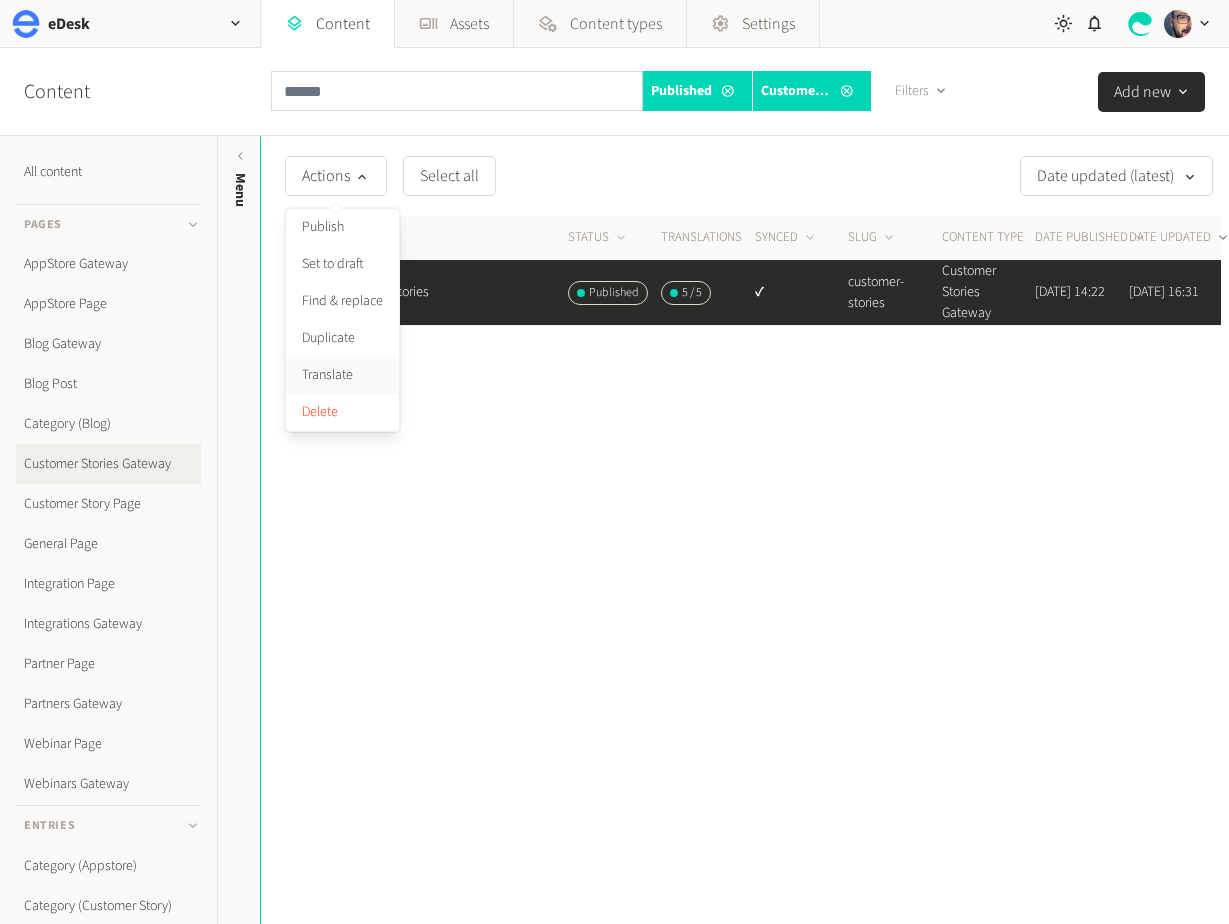 click on "Translate" 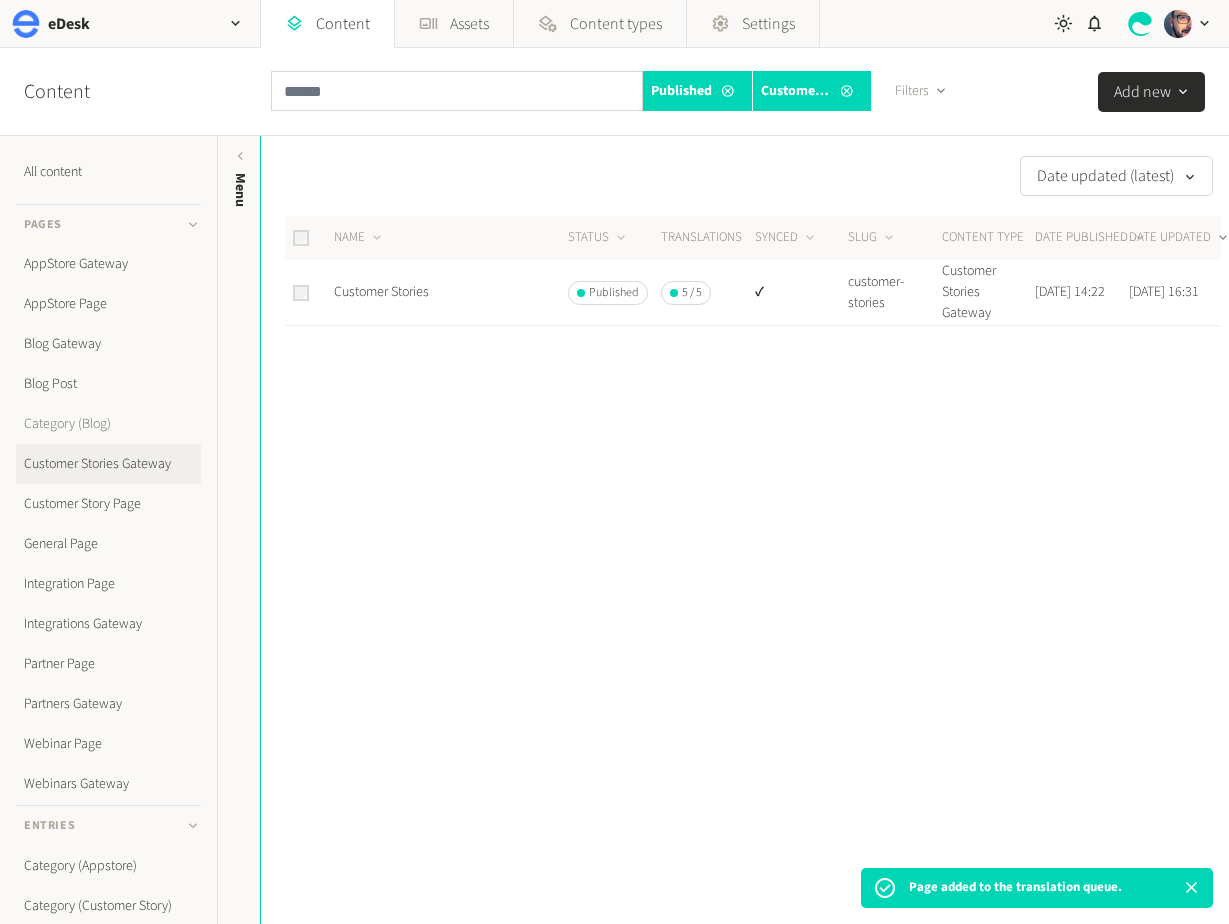 click on "Category (Blog)" 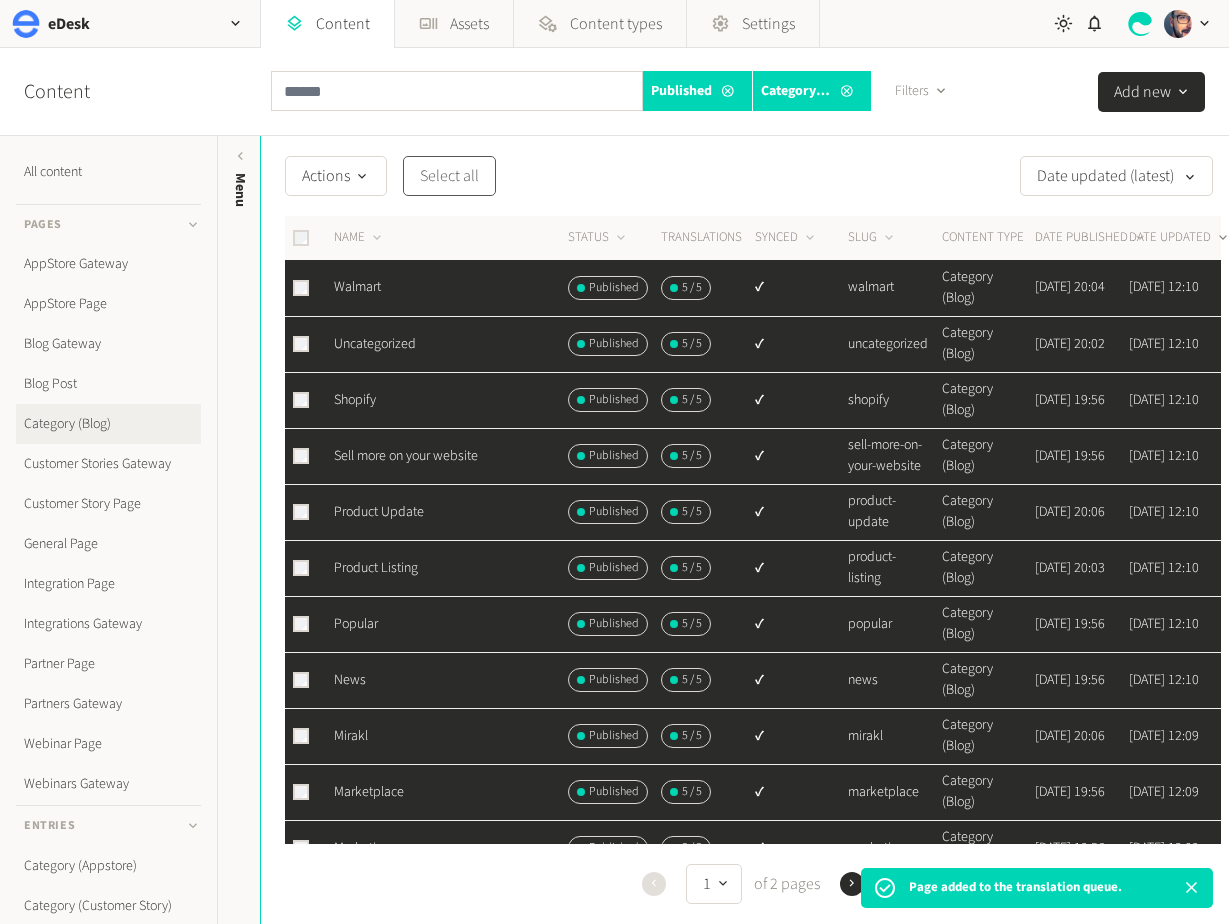 click on "Select all" 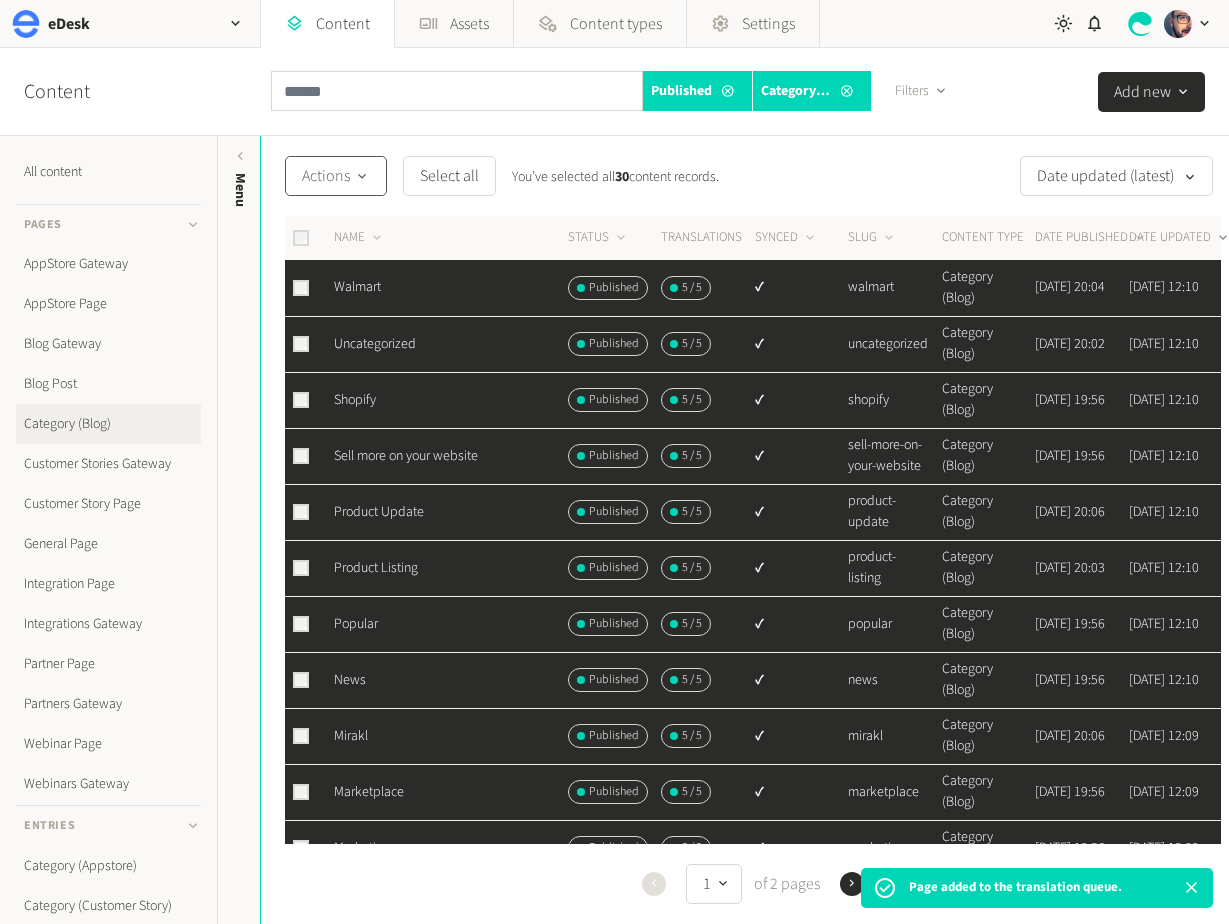 click on "Actions" 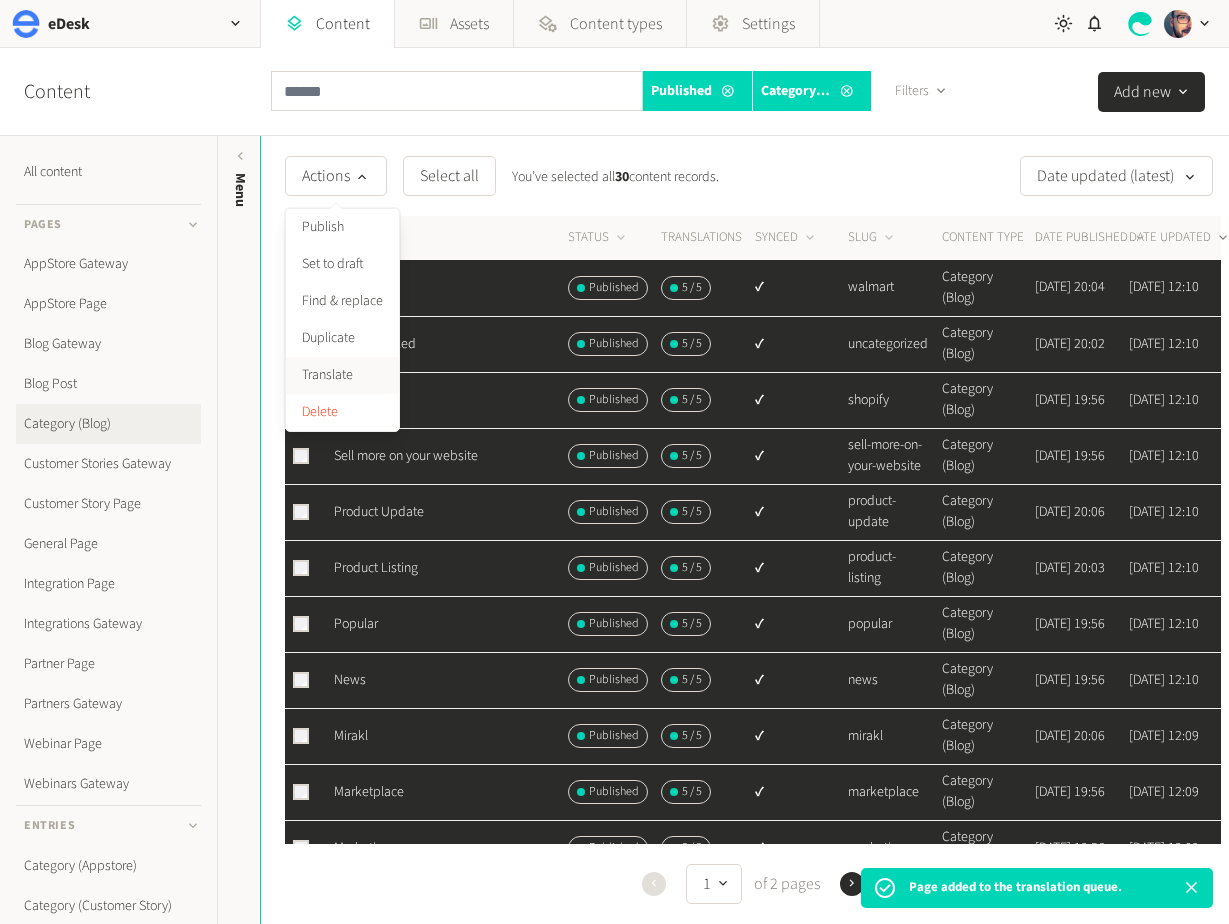 click on "Translate" 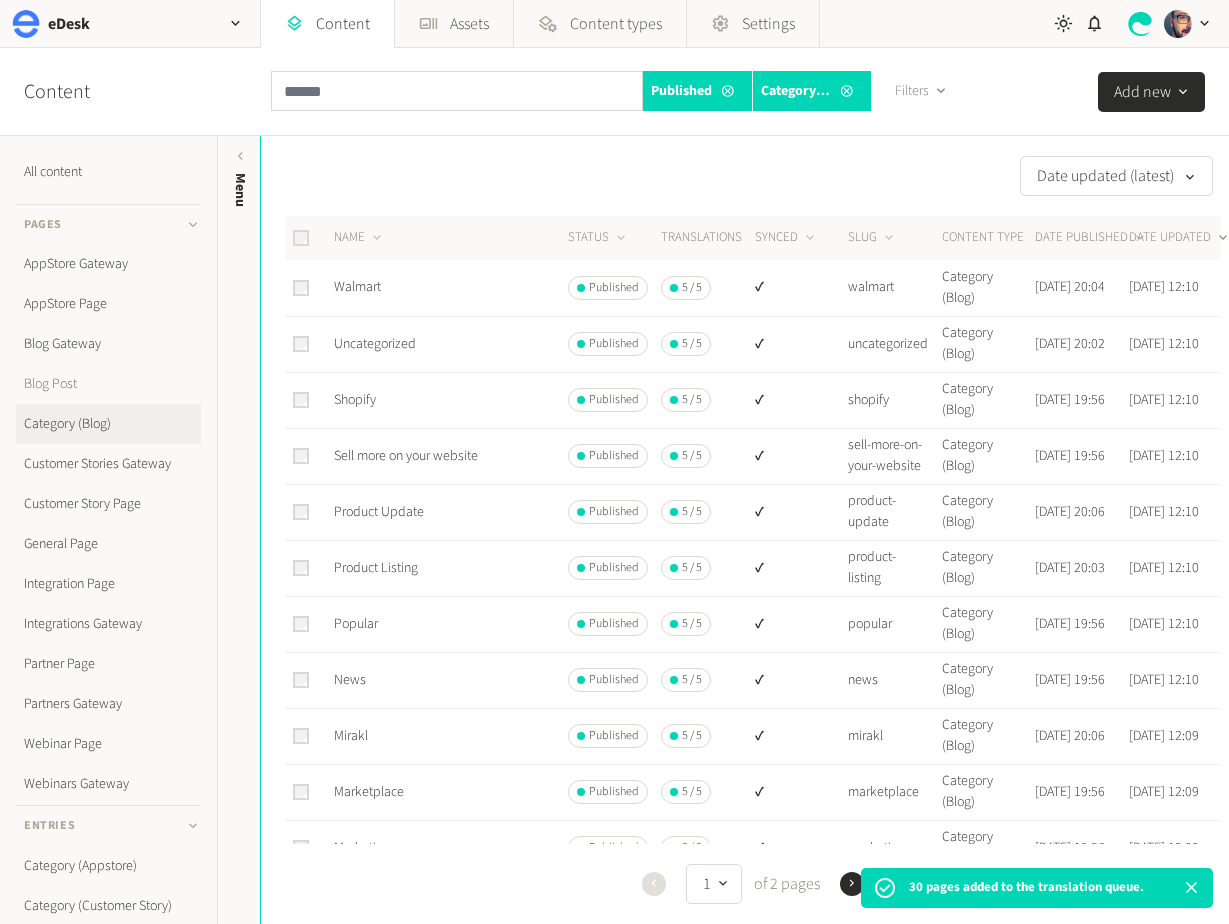 click on "Blog Post" 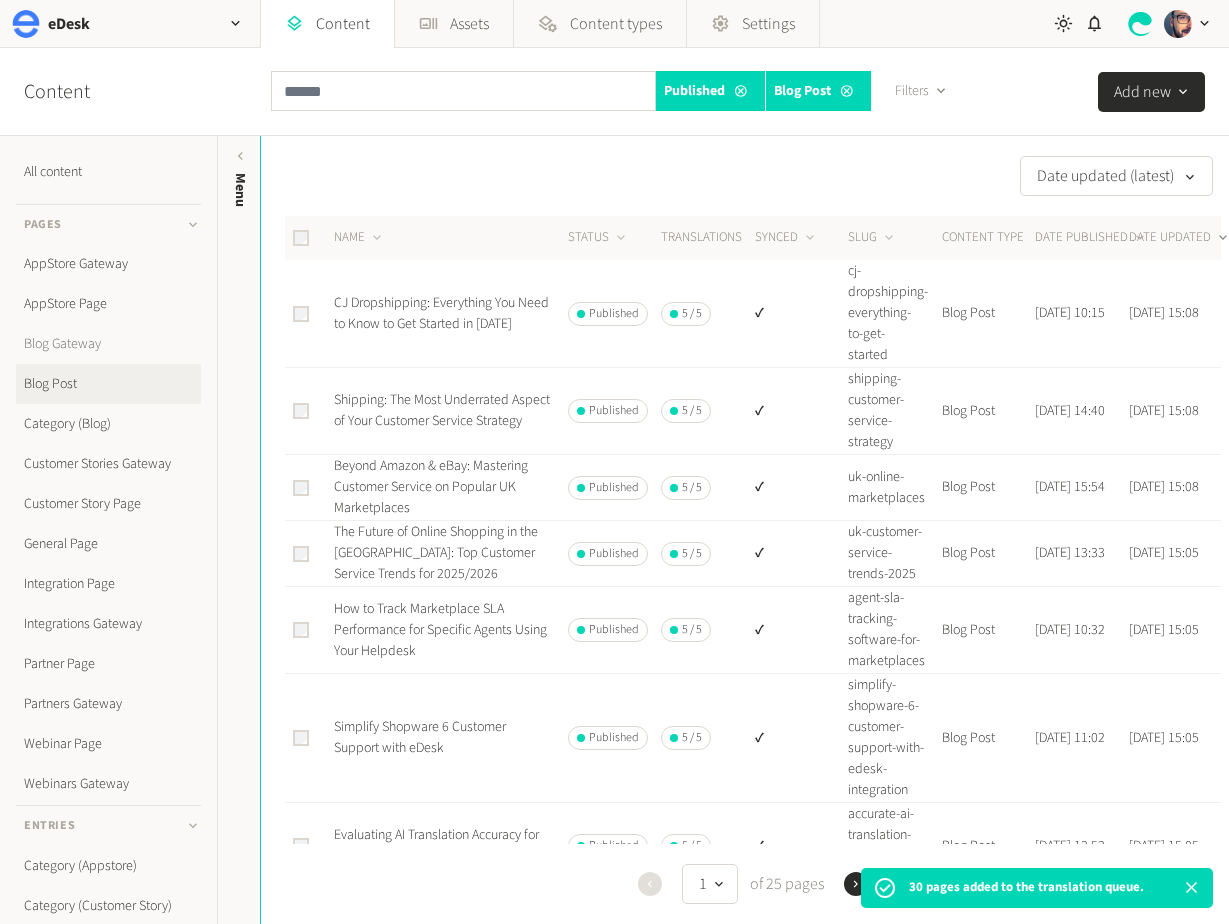 click on "Blog Gateway" 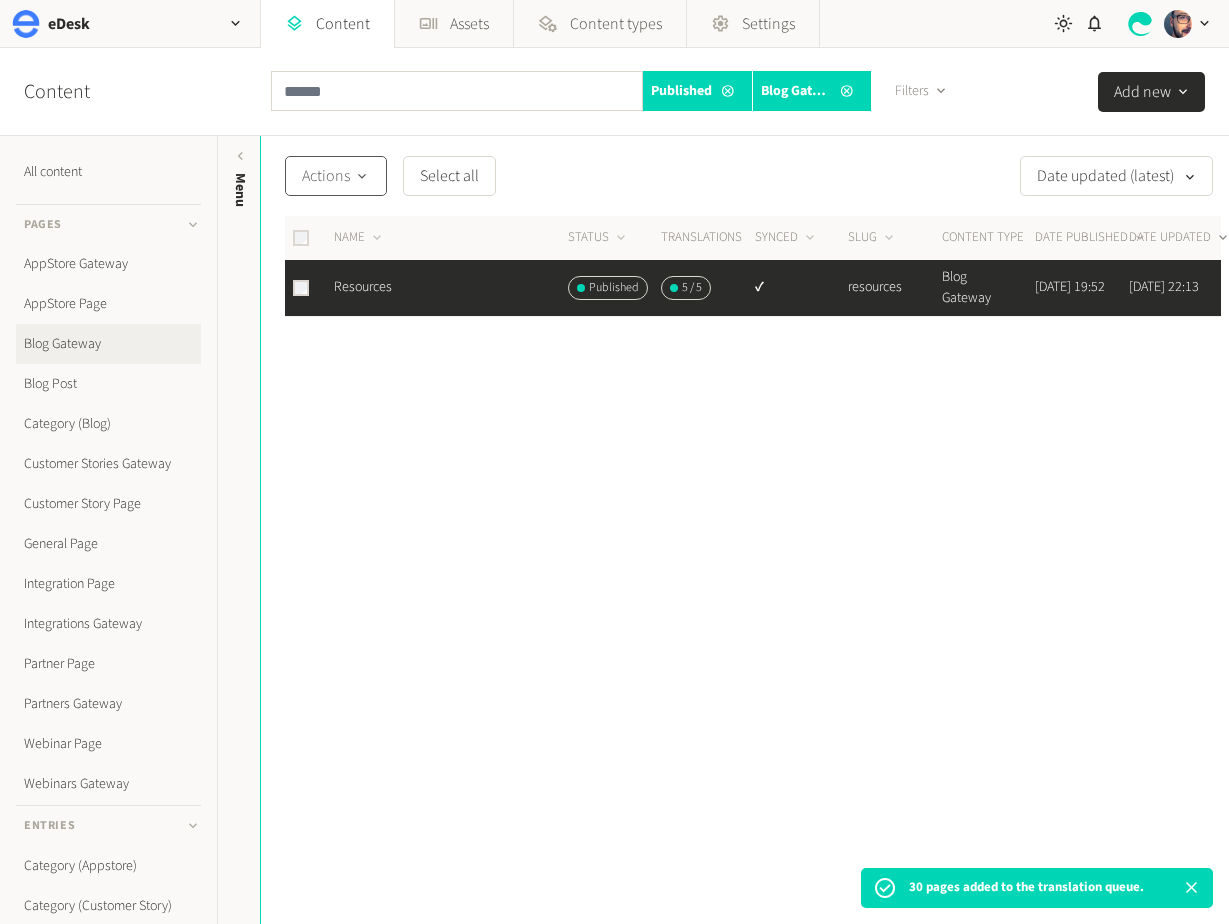 click on "Actions" 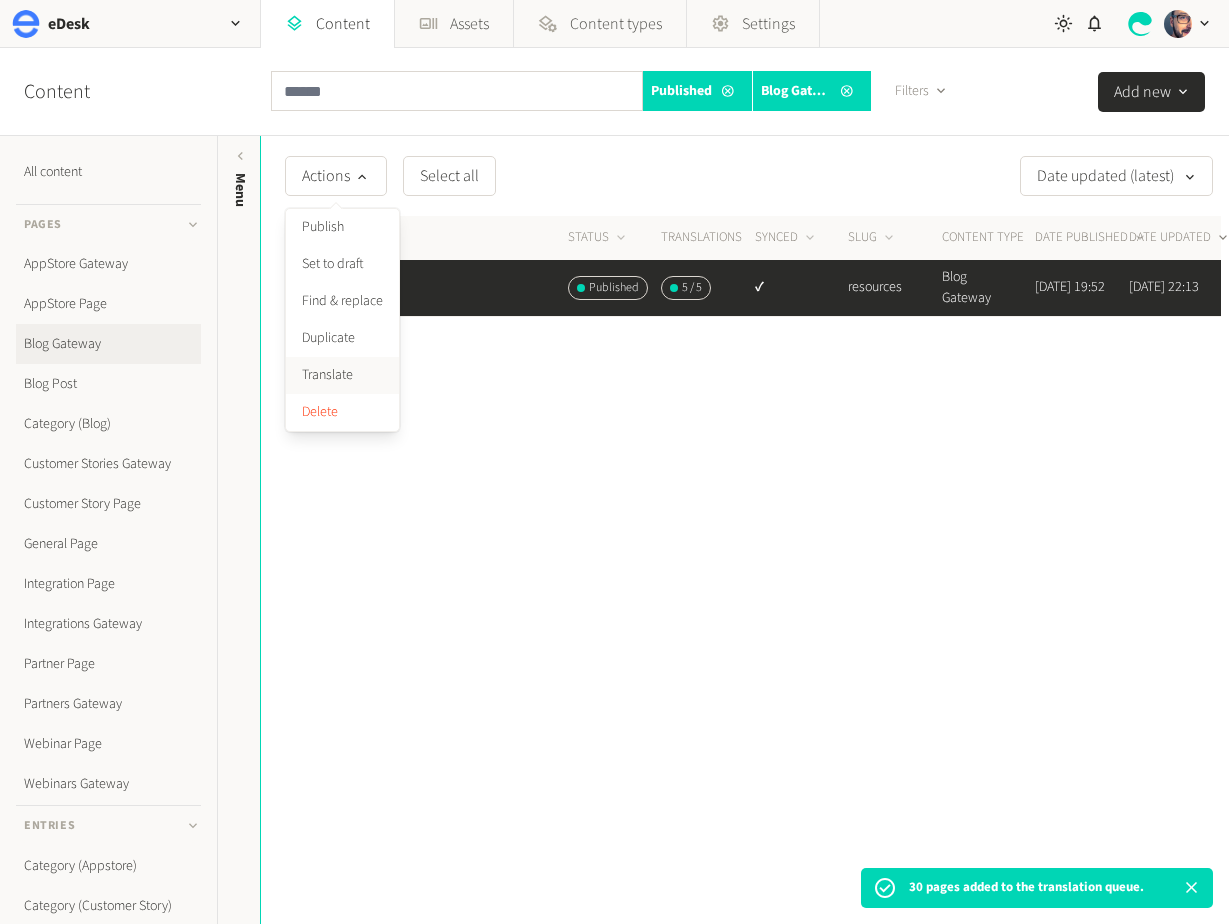 click on "Translate" 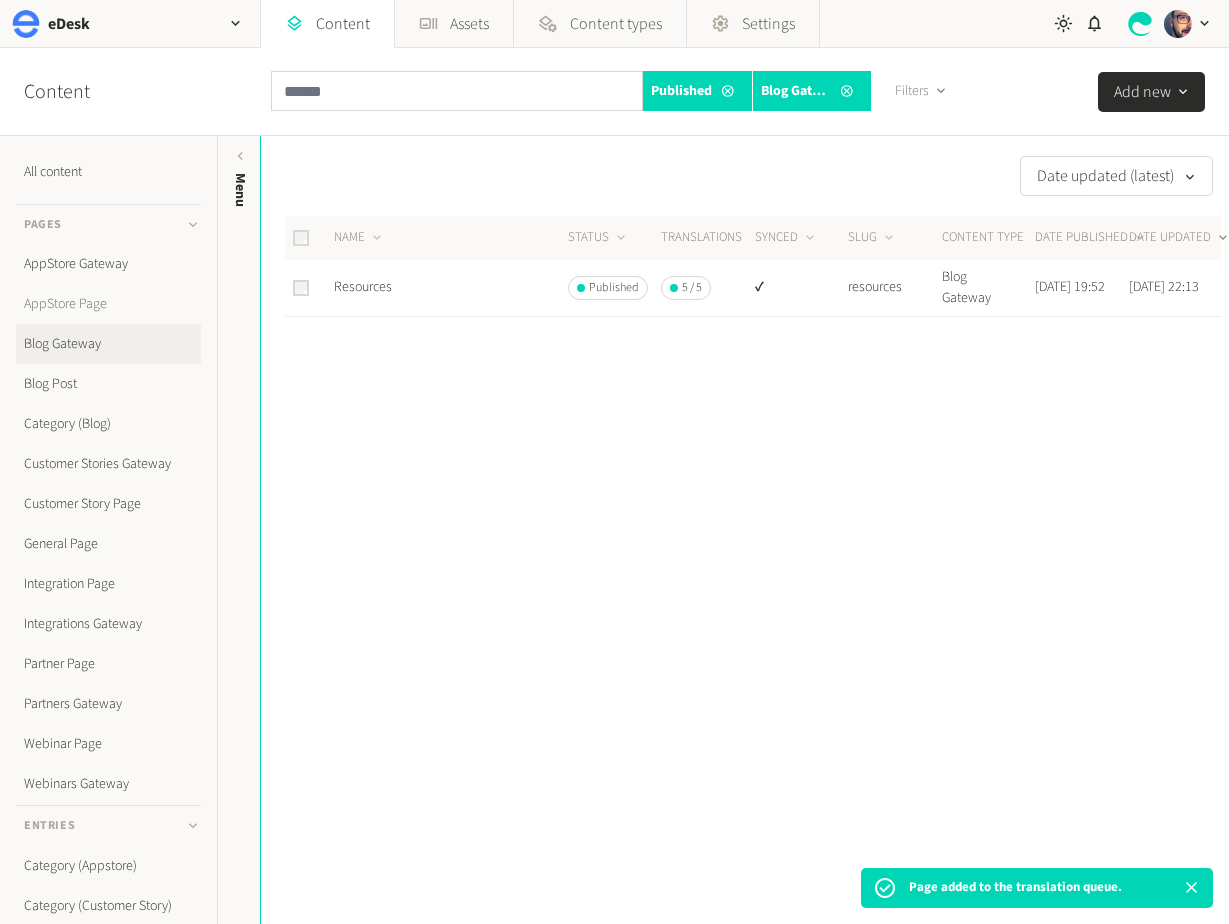 click on "AppStore Page" 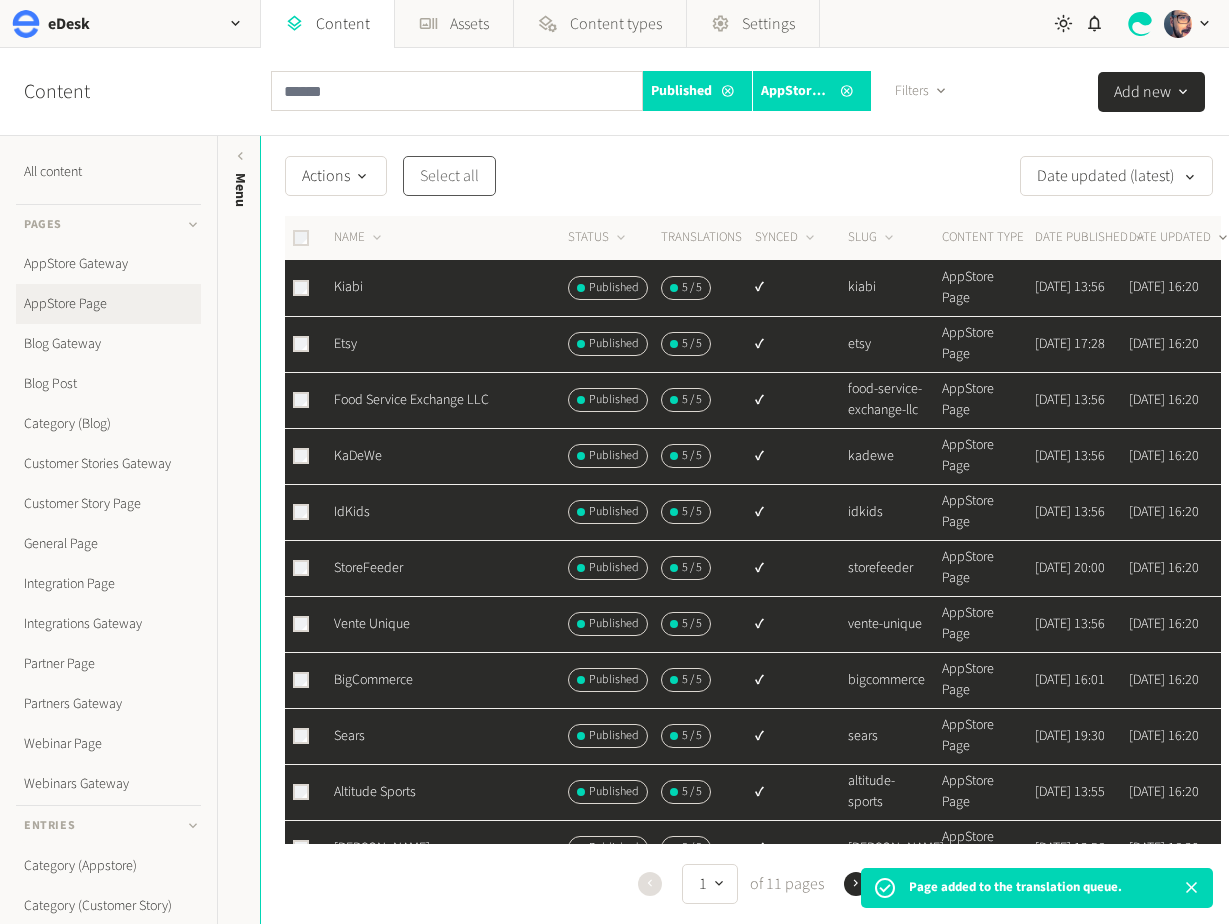 click on "Select all" 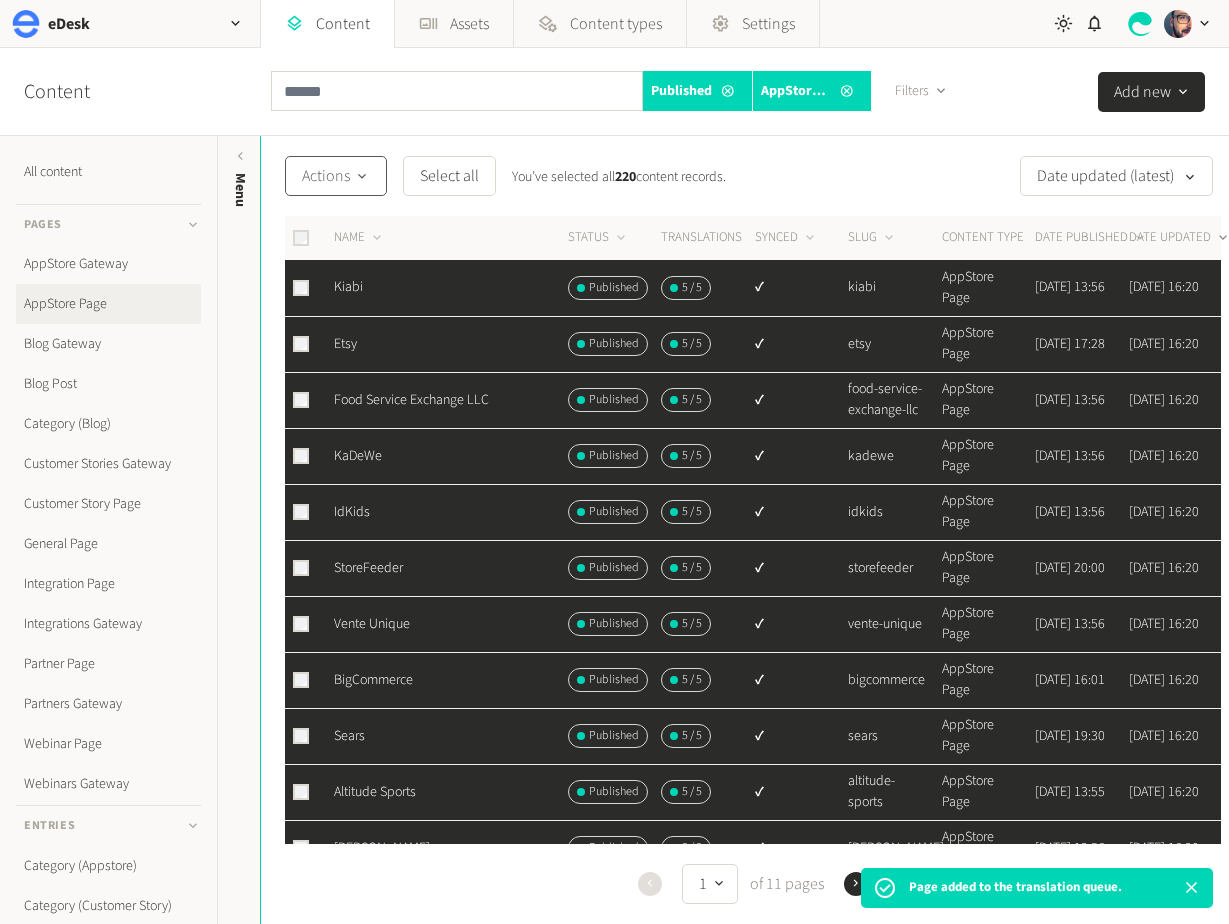 click on "Actions" 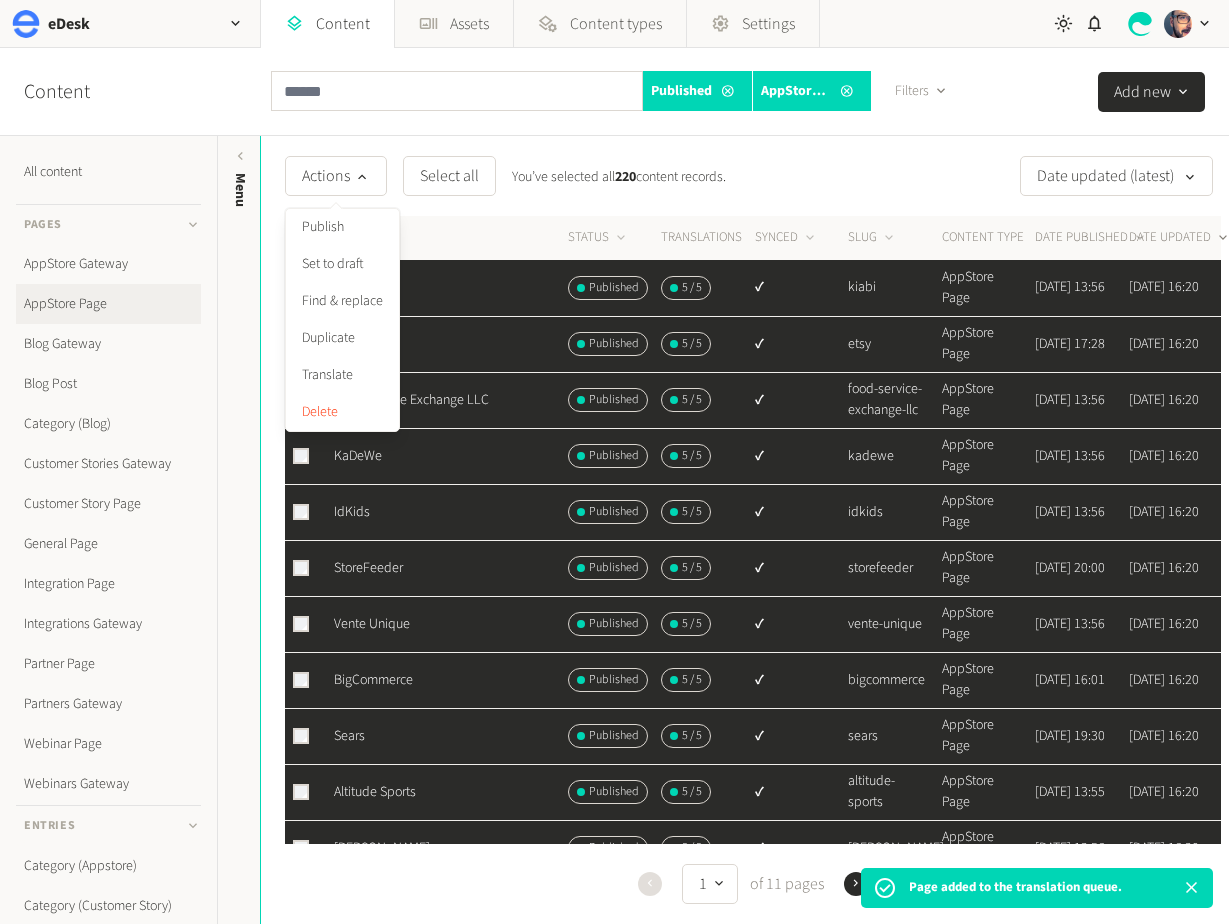 click on "Actions   Select all   You’ve selected all  220  content records." 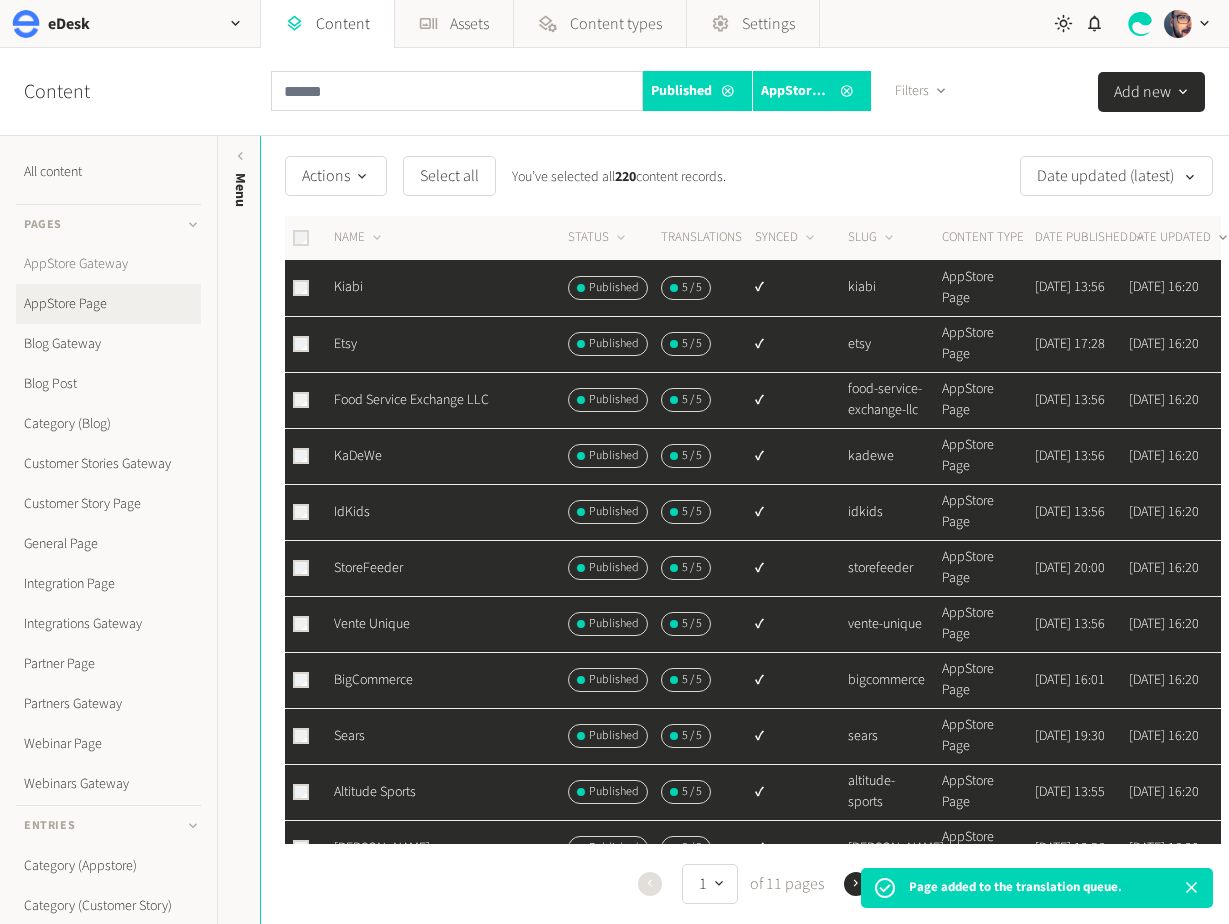 click on "AppStore Gateway" 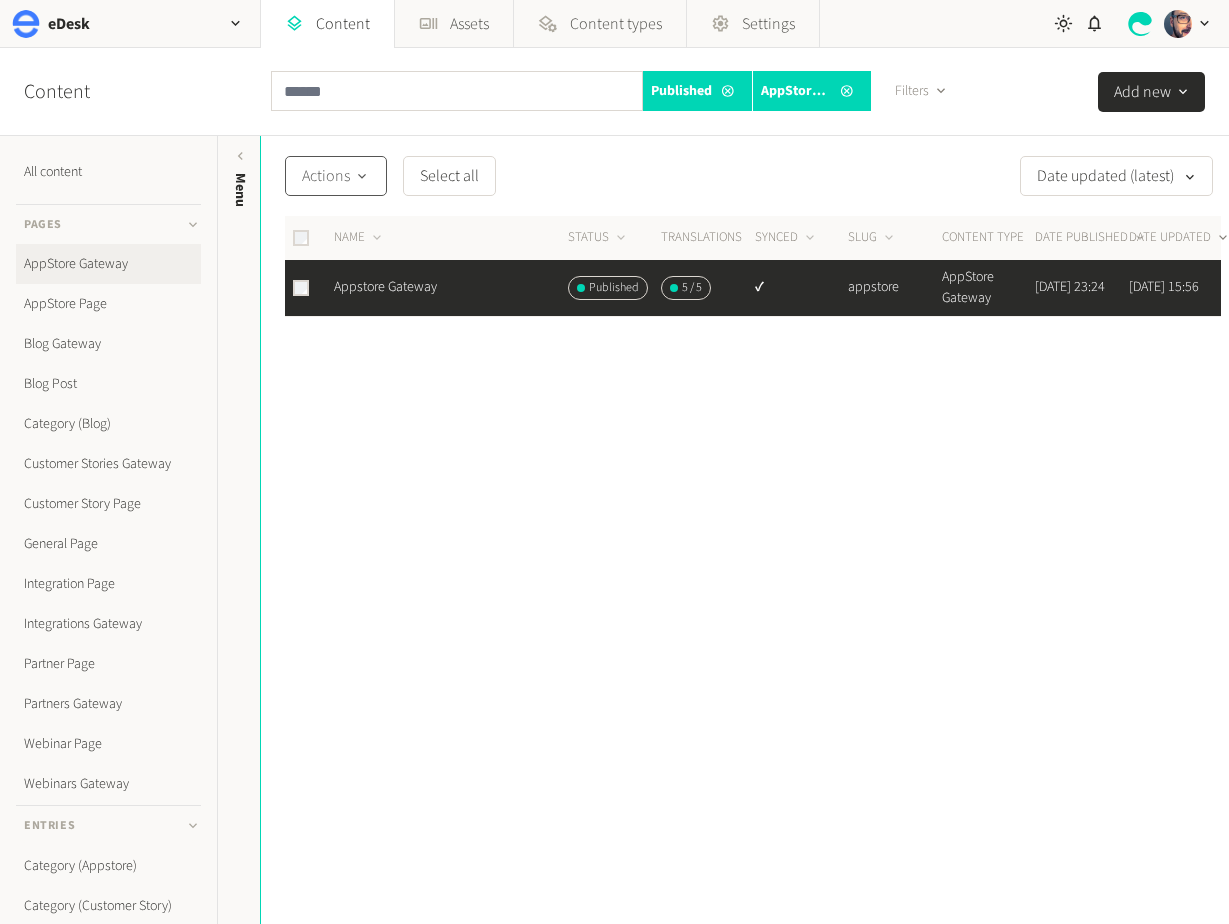 click 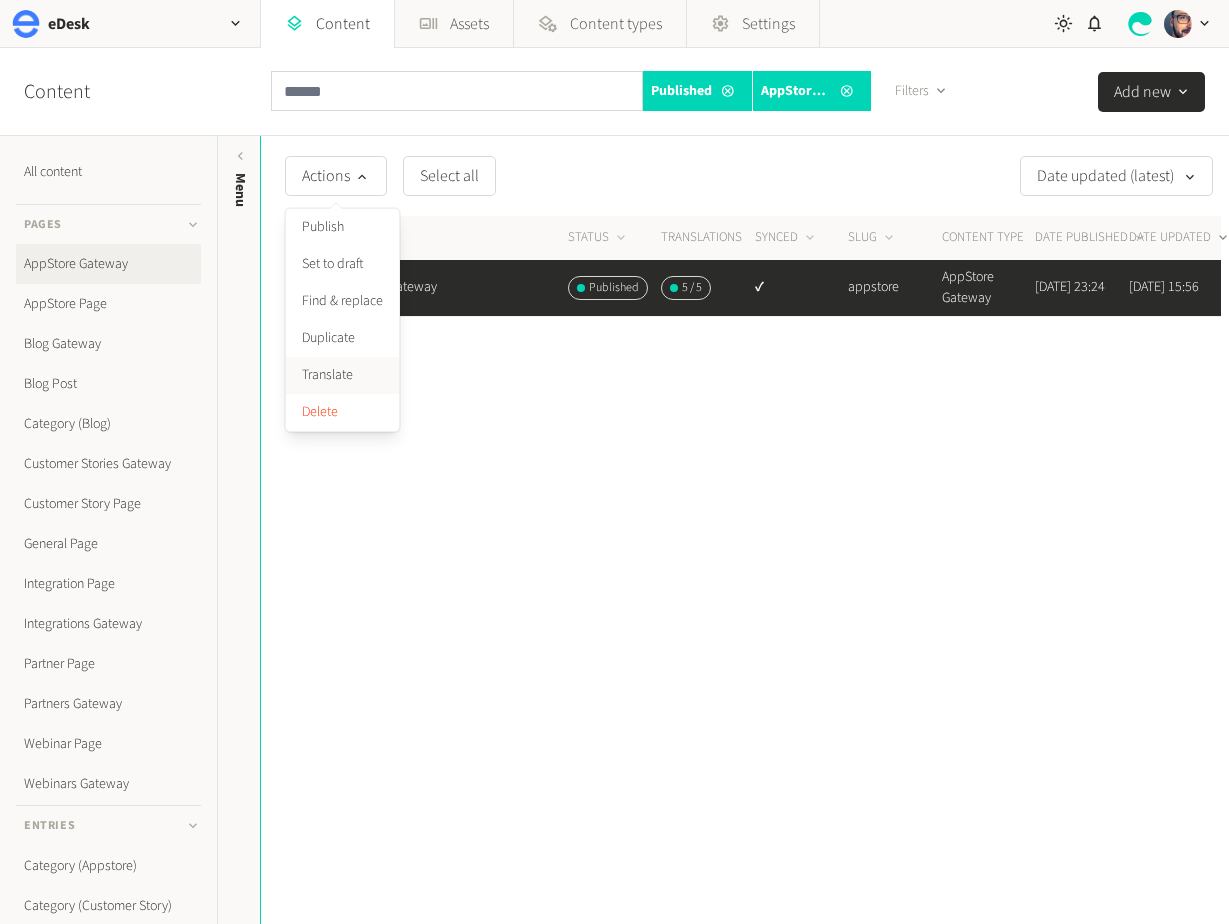 click on "Translate" 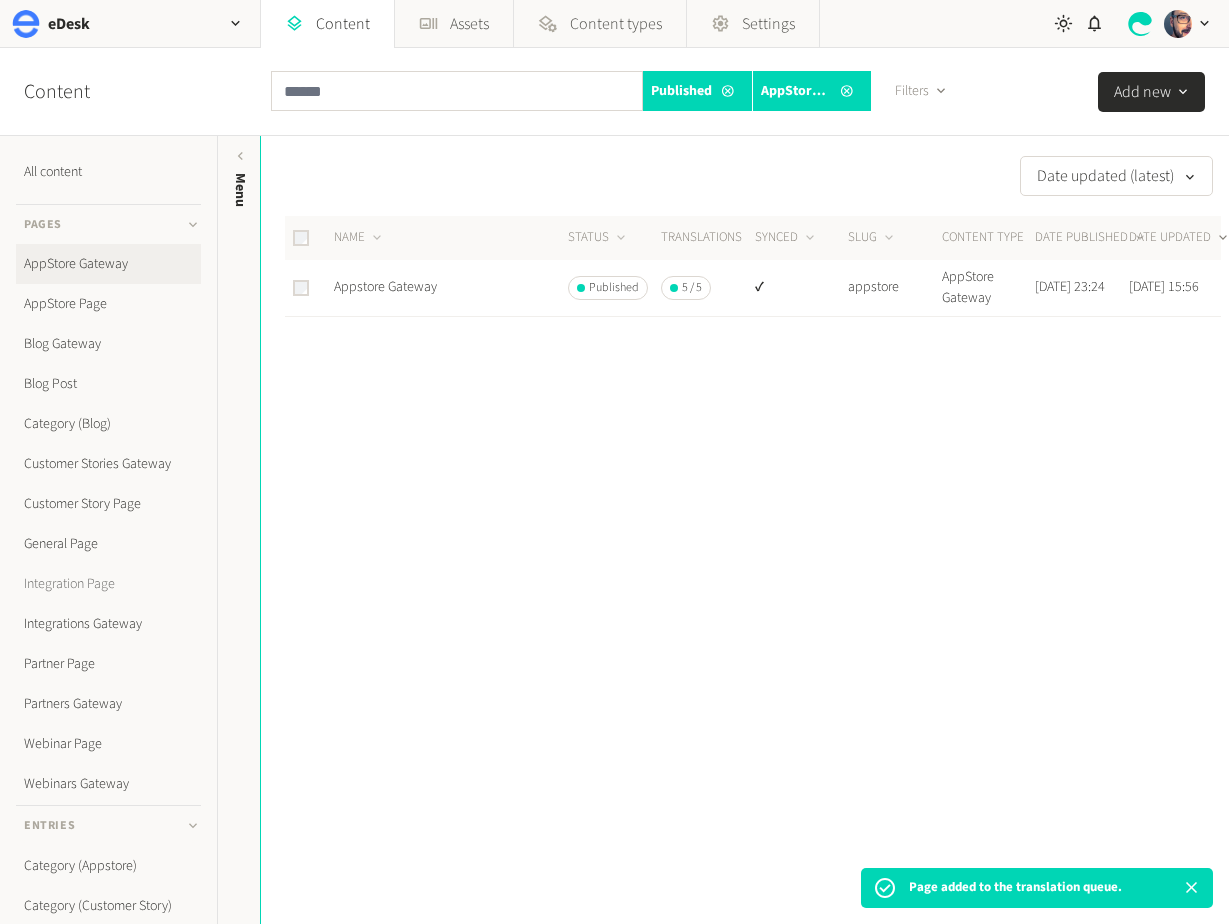 click on "Integration Page" 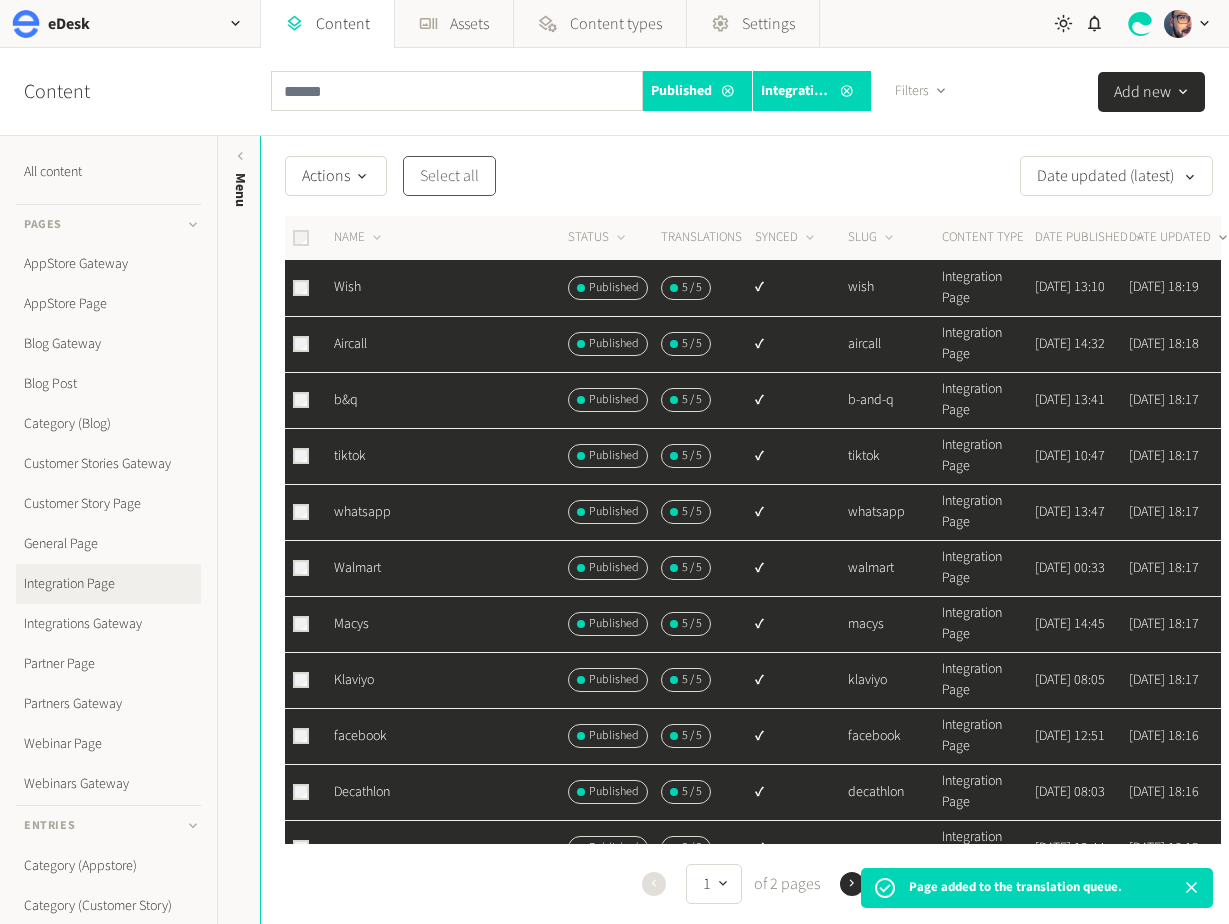 click on "Select all" 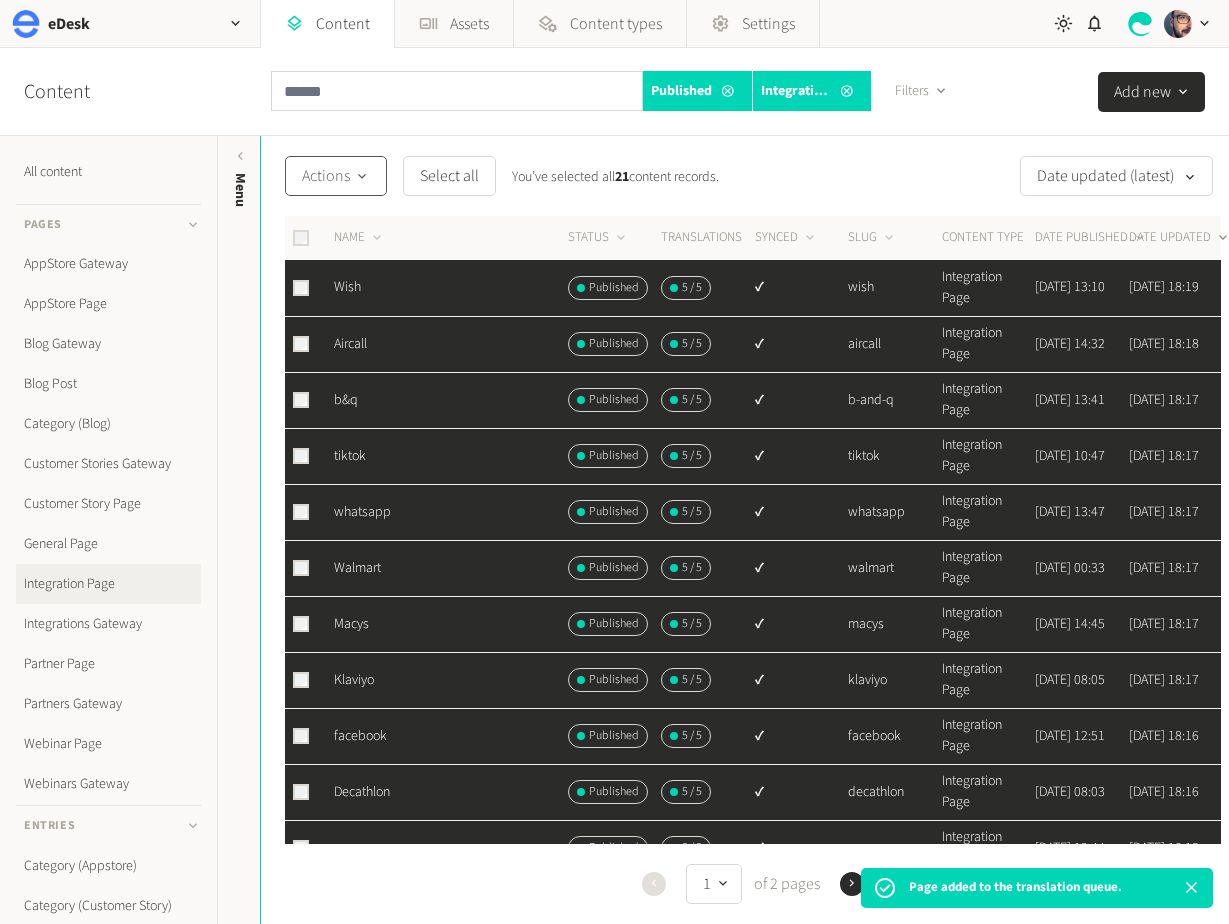 click on "Actions" 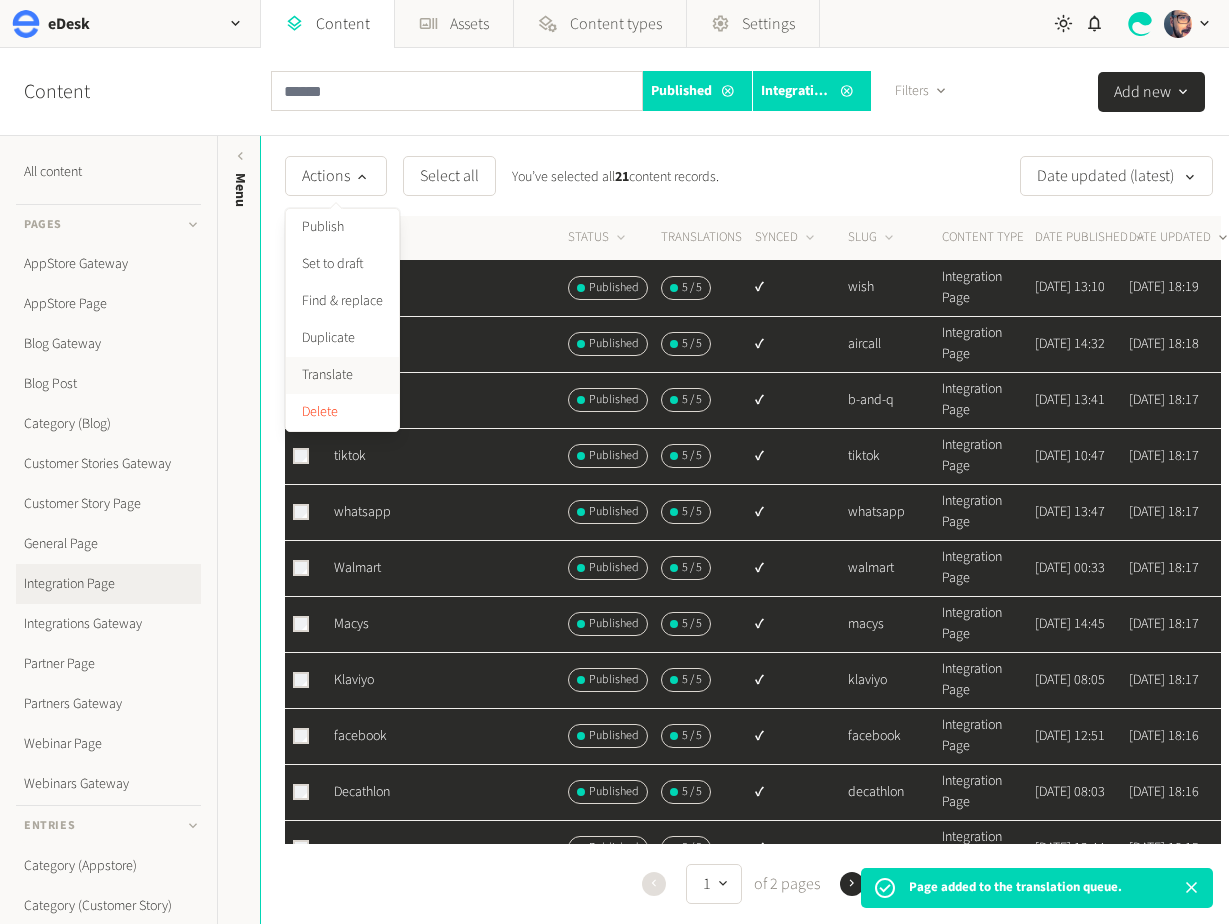 click on "Translate" 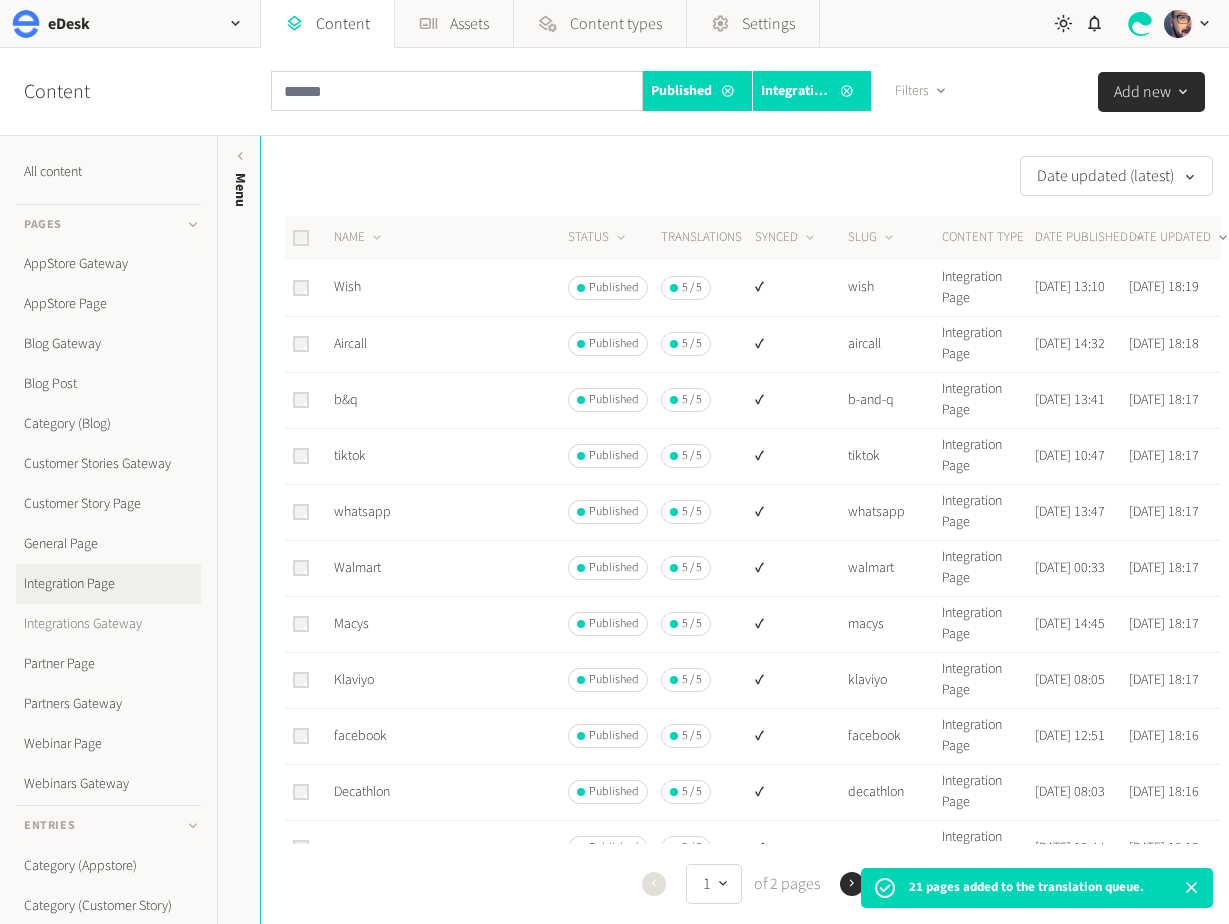 click on "Integrations Gateway" 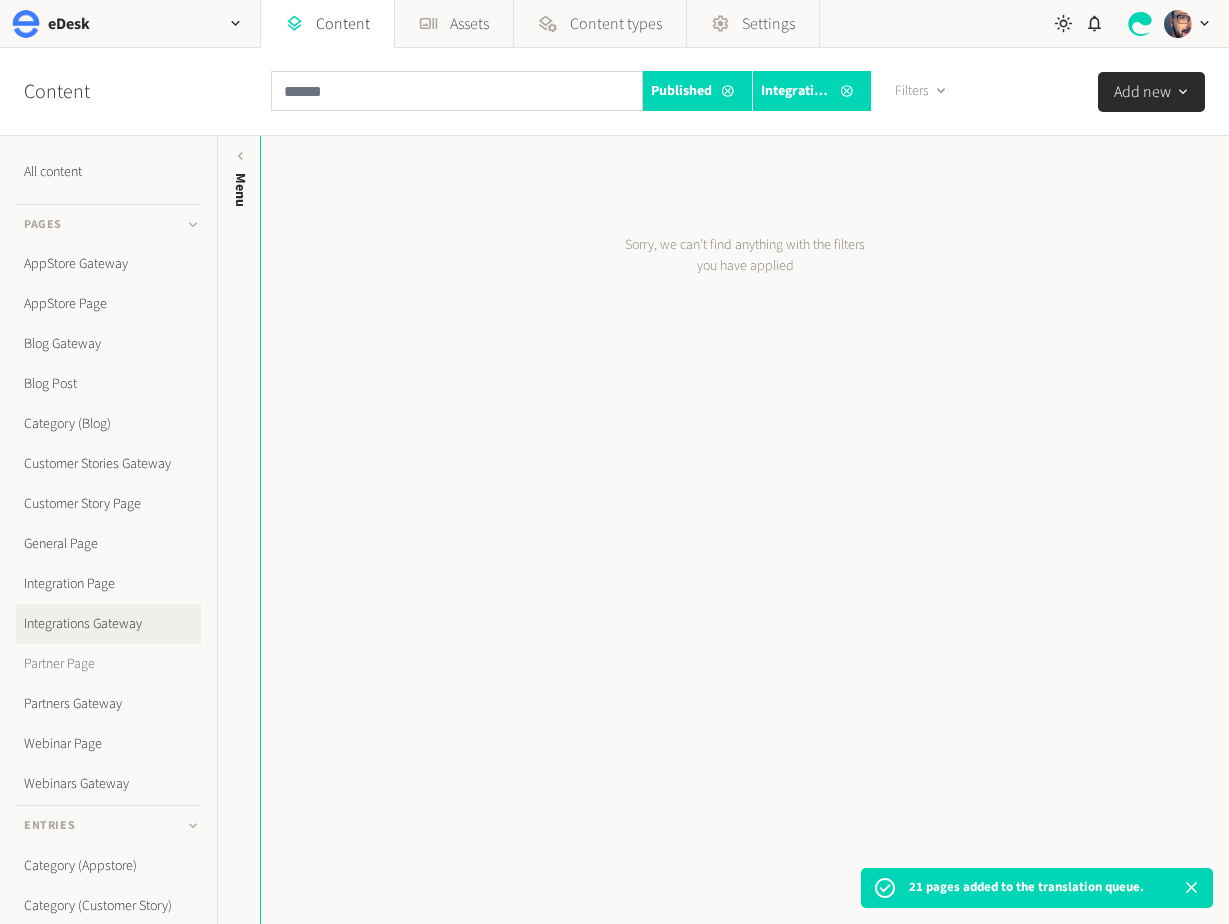 click on "Partner Page" 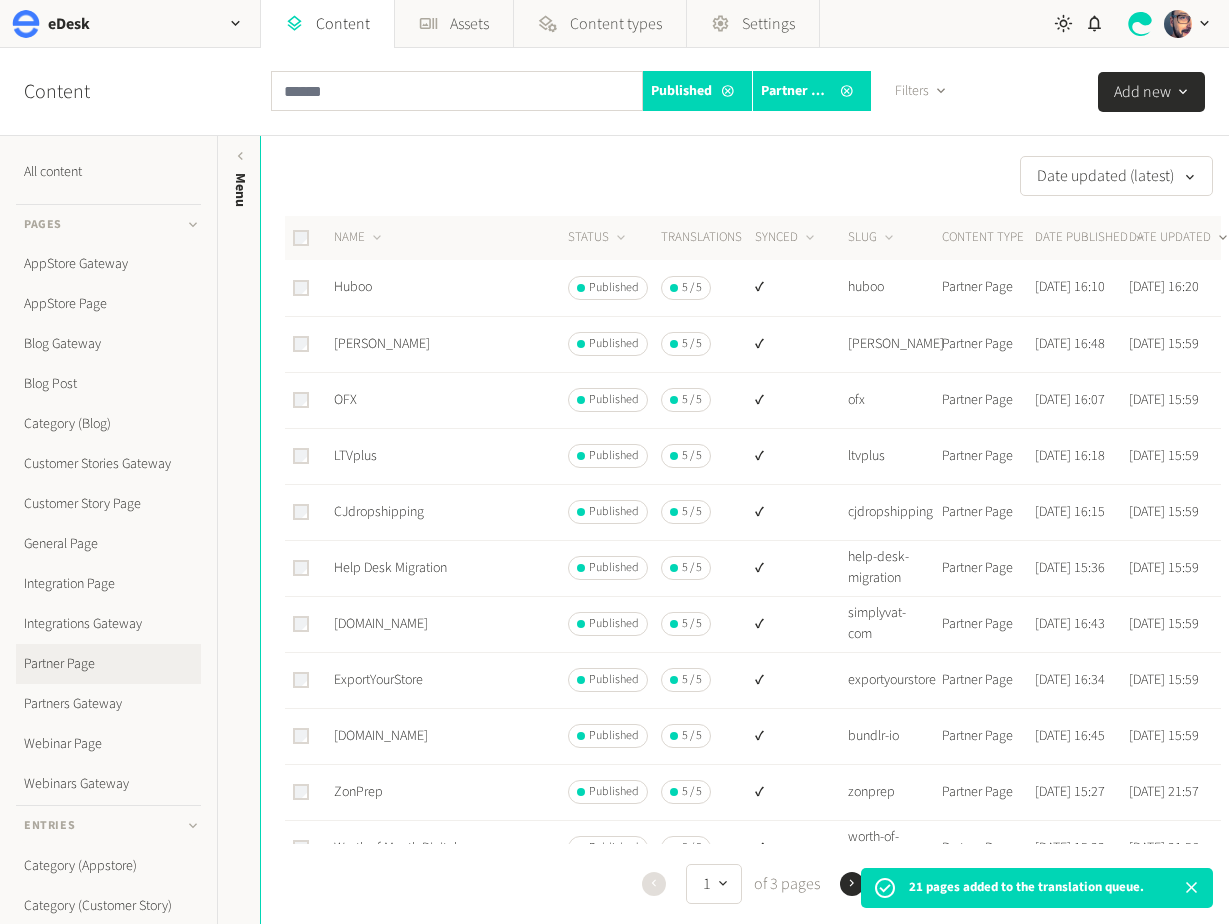 click 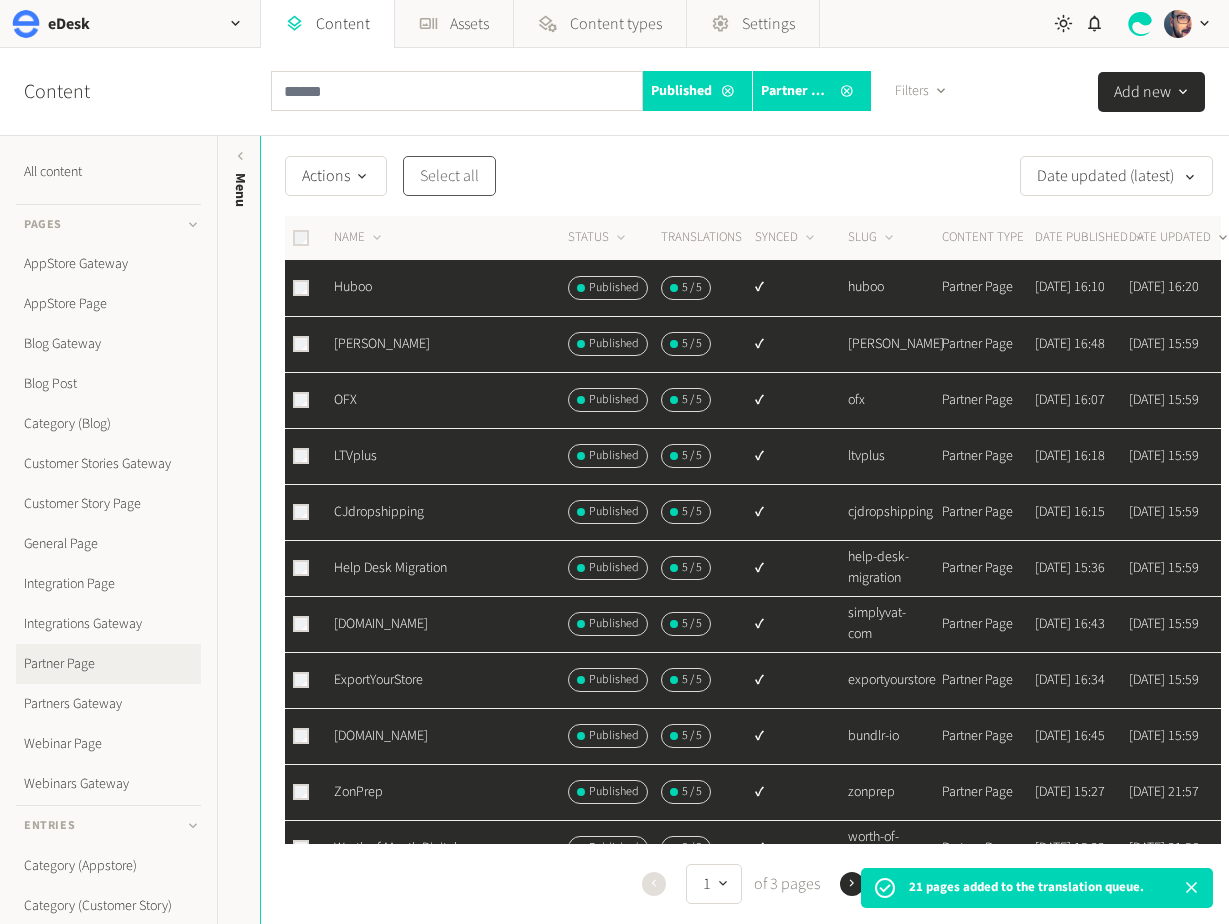 click on "Select all" 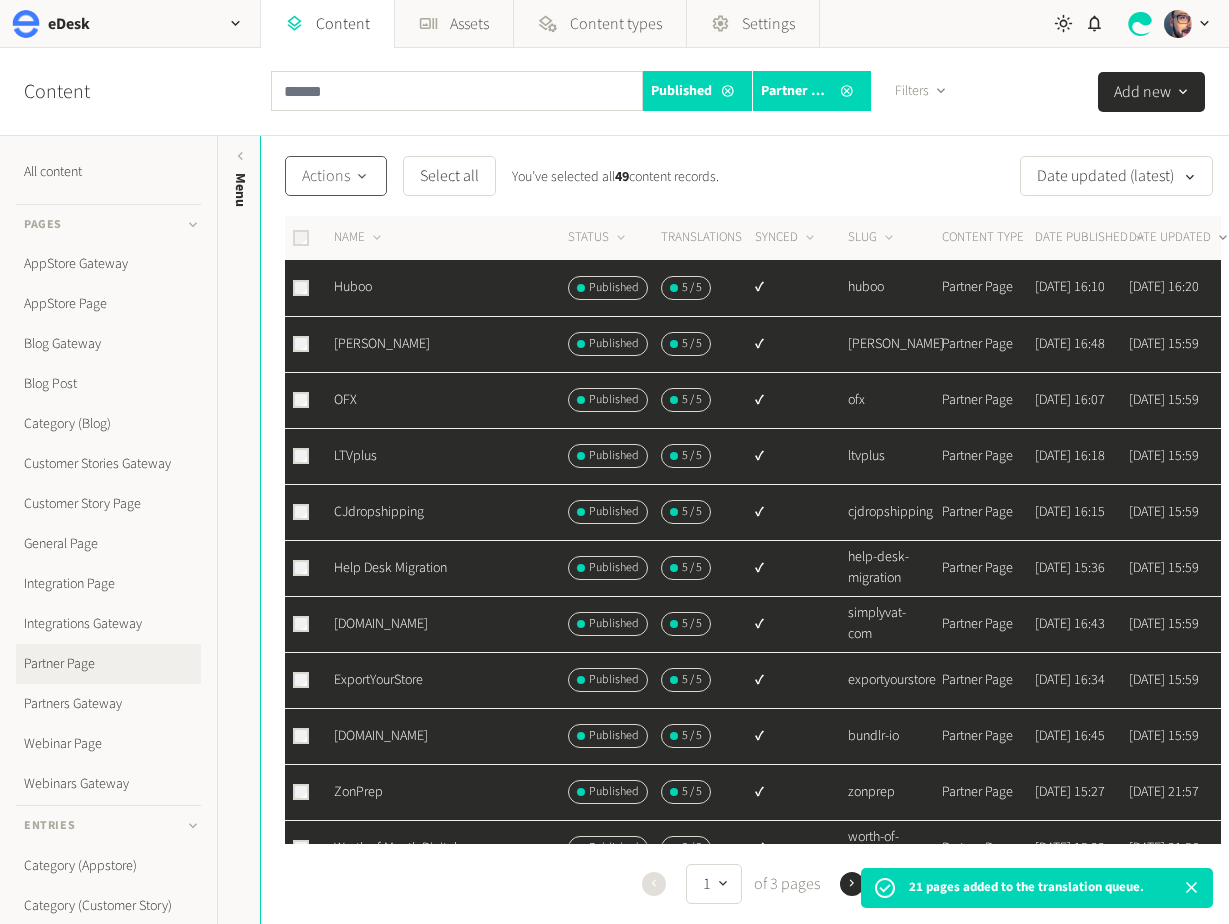 click on "Actions" 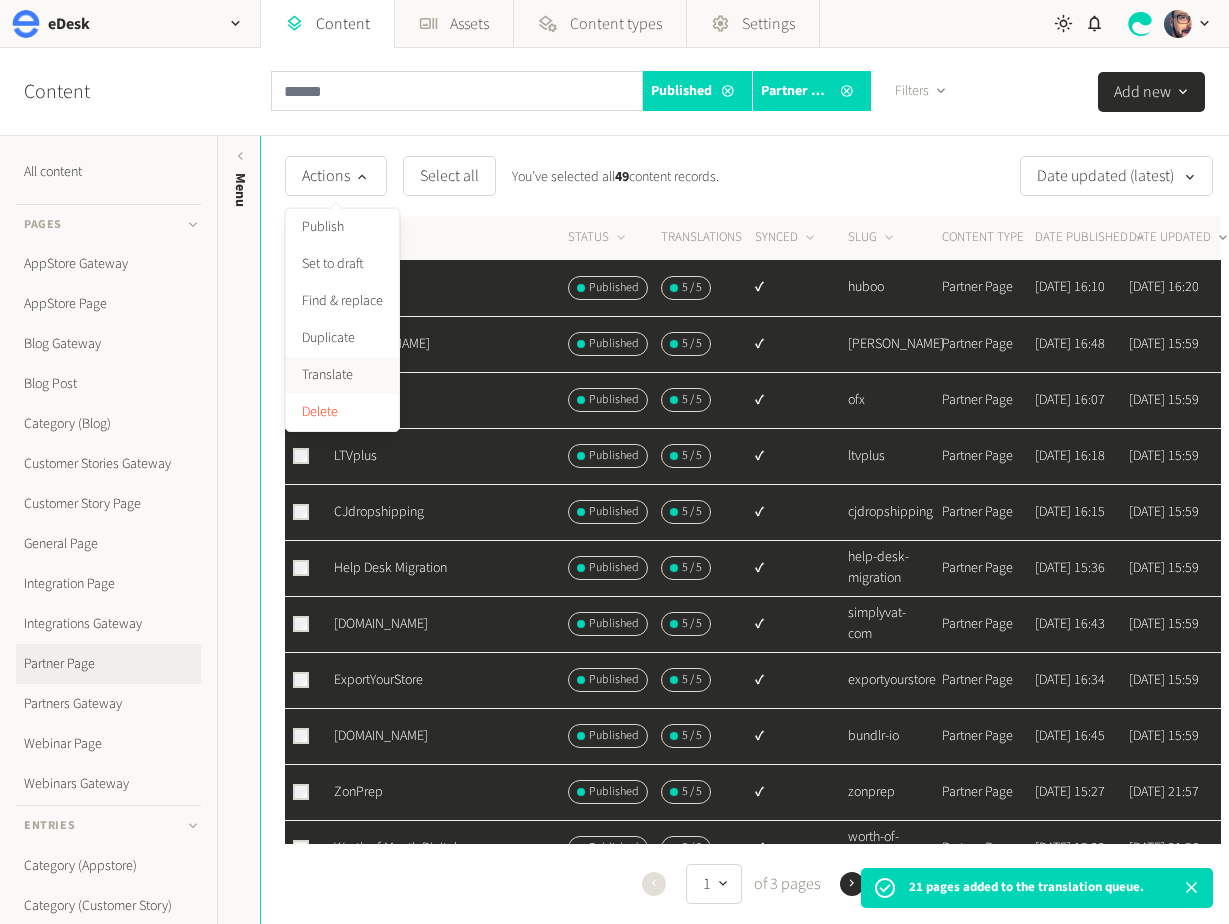 click on "Translate" 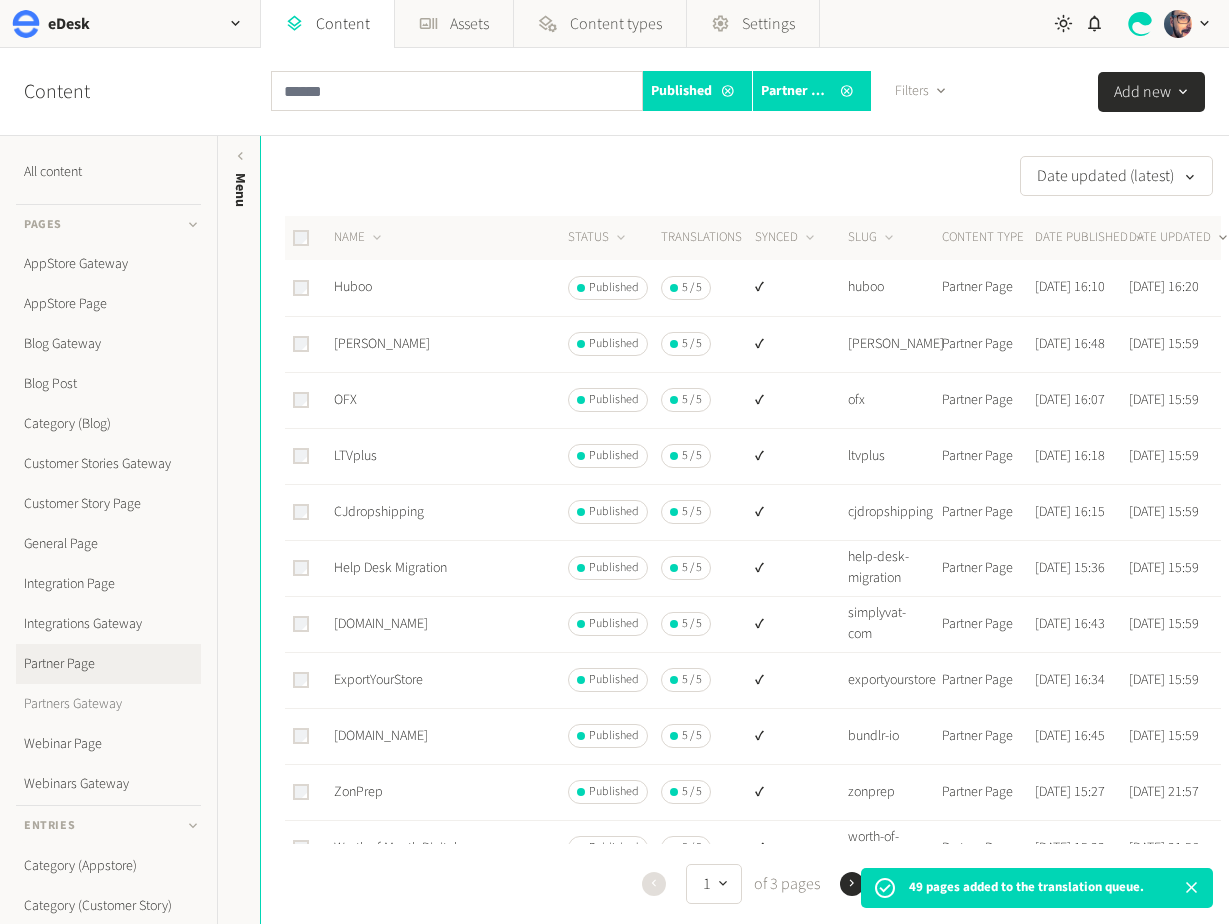 click on "Partners Gateway" 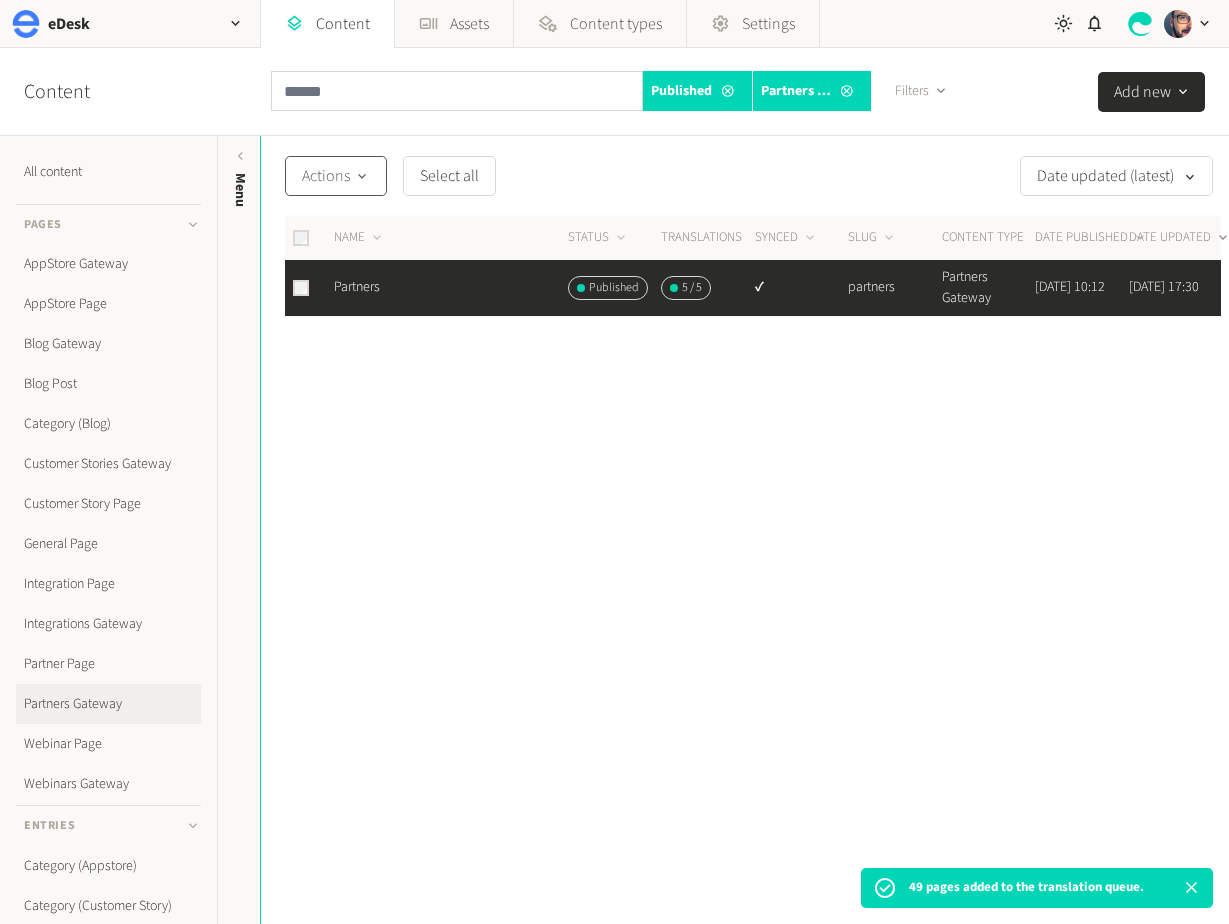 click on "Actions" 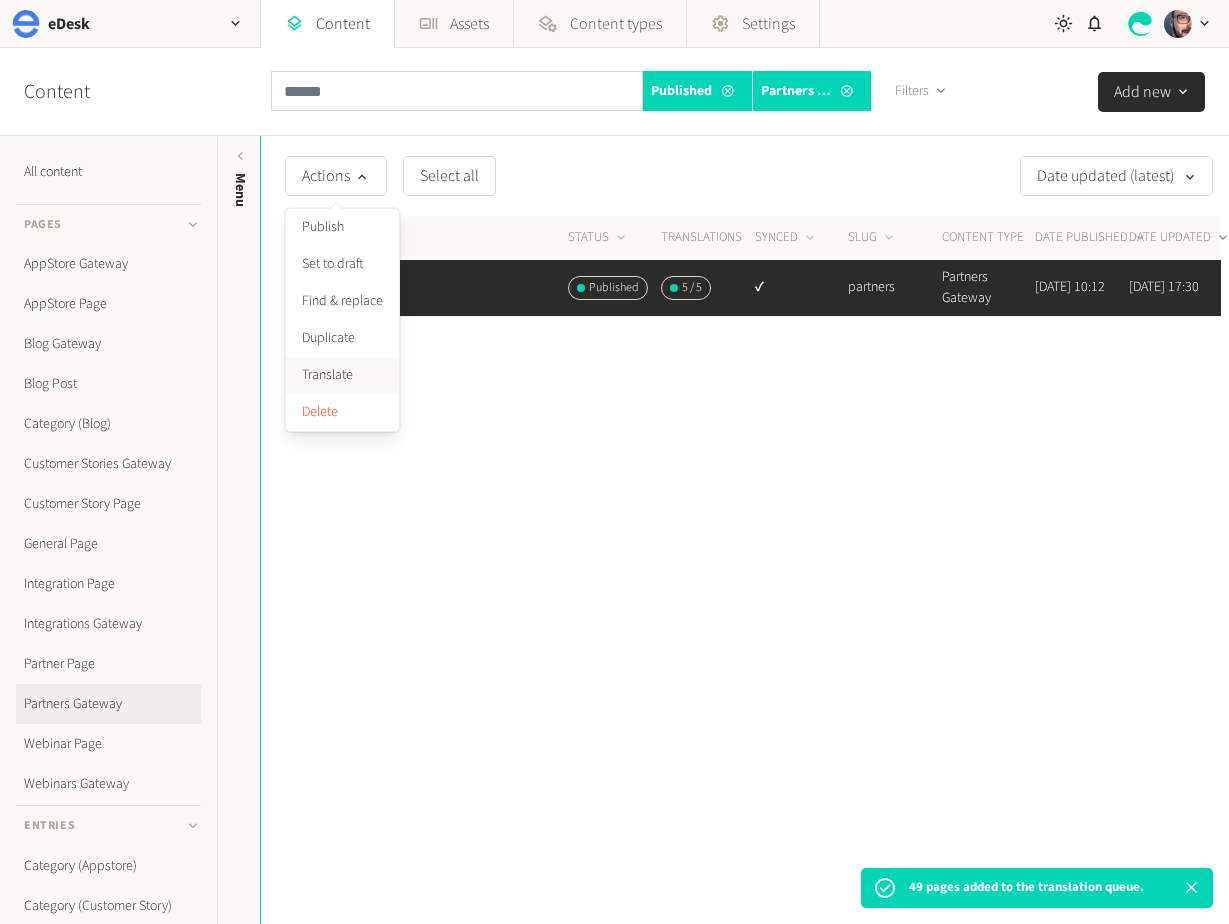 click on "Translate" 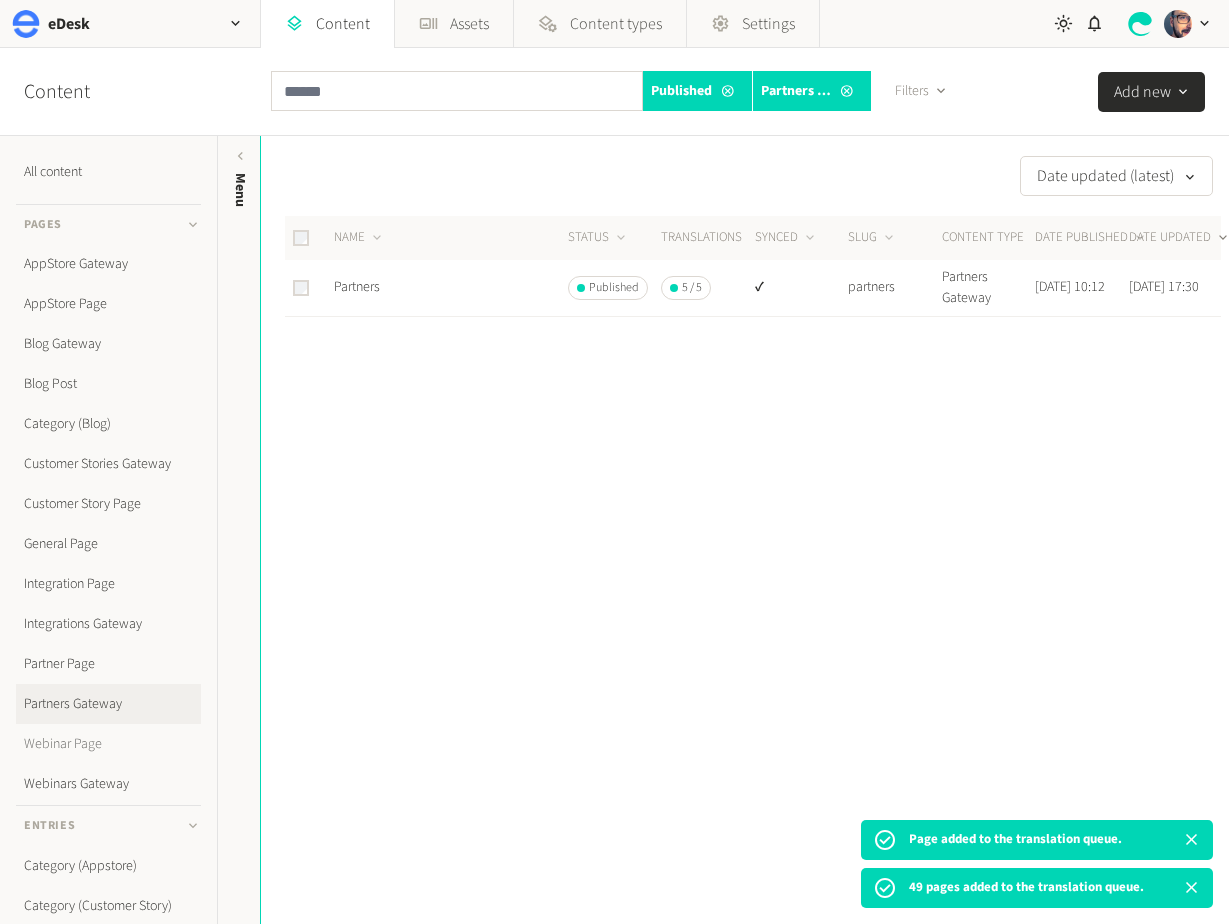 click on "Webinar Page" 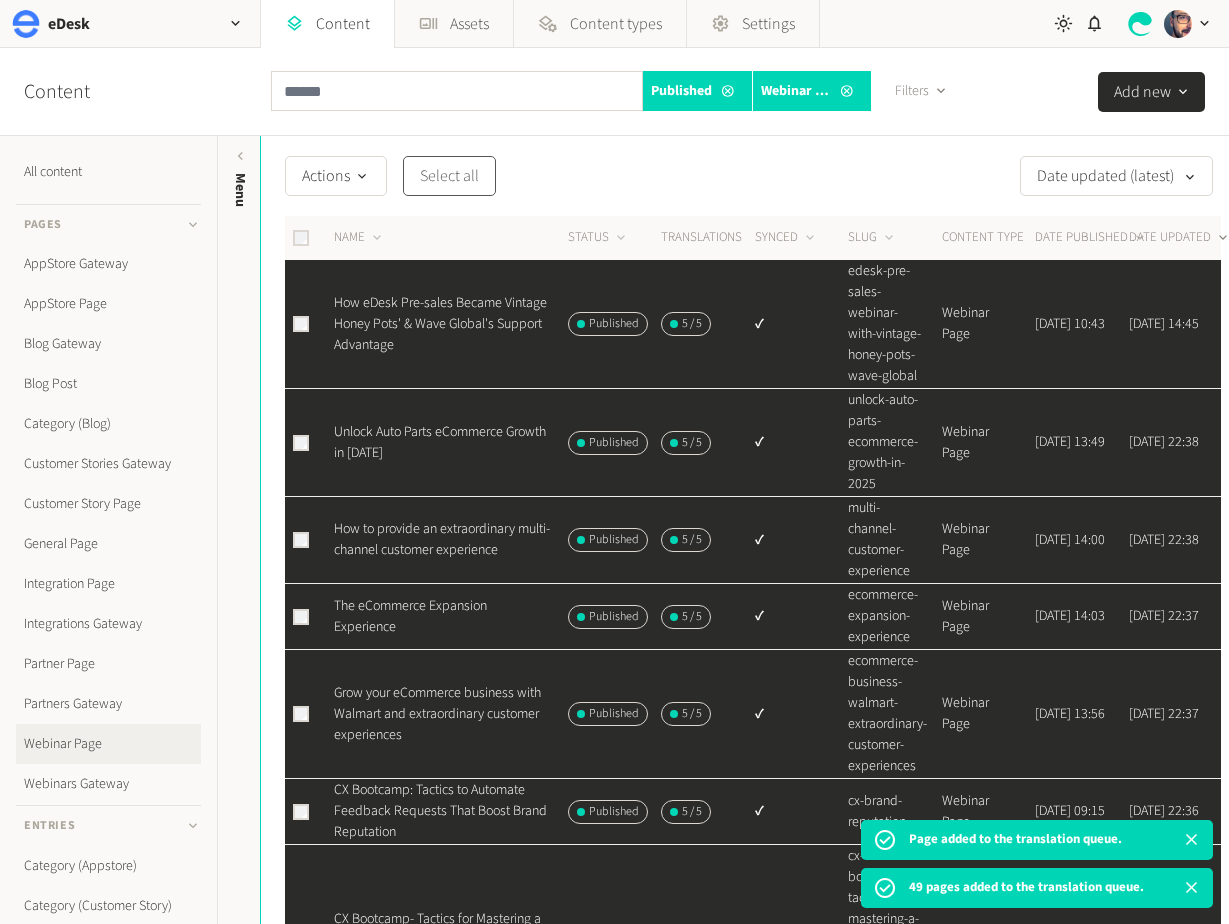 click on "Select all" 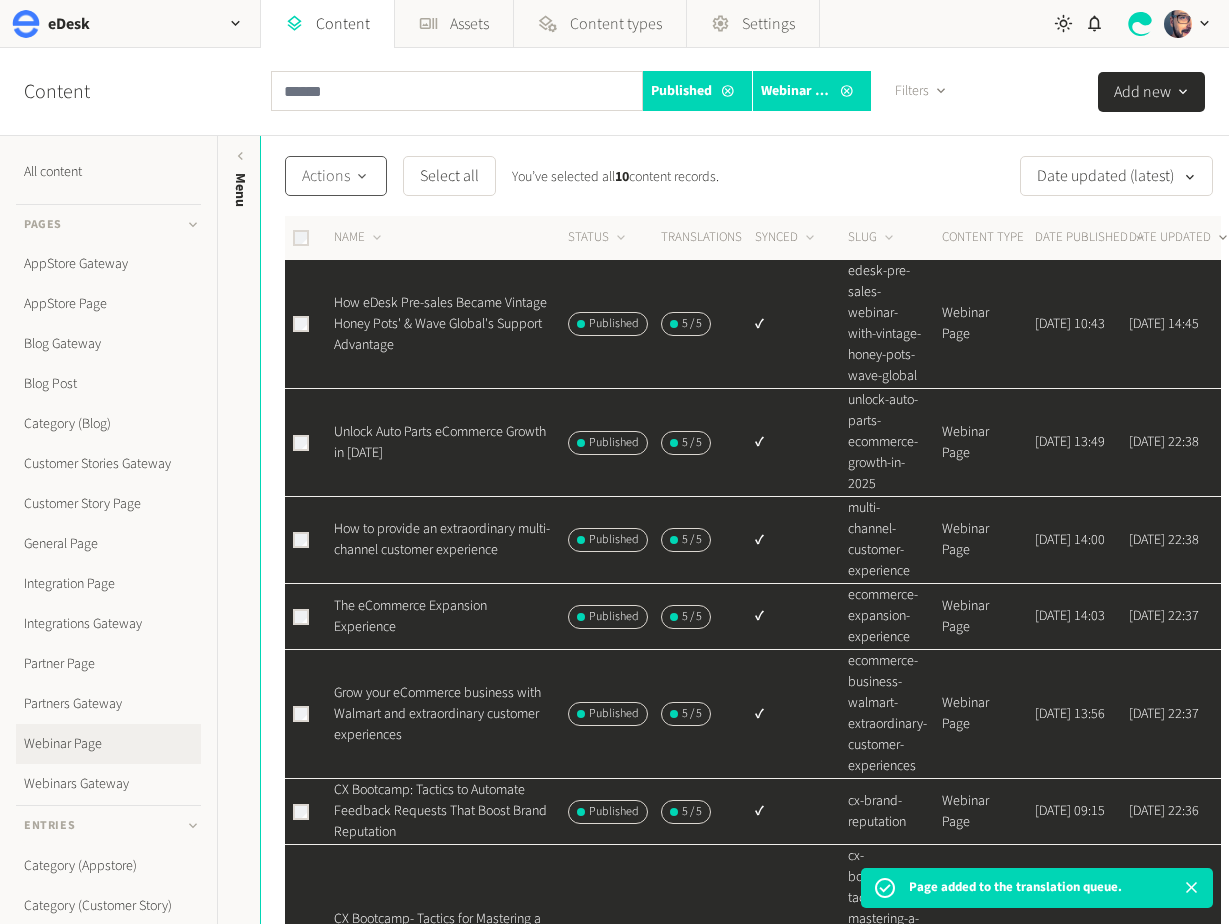 click on "Actions" 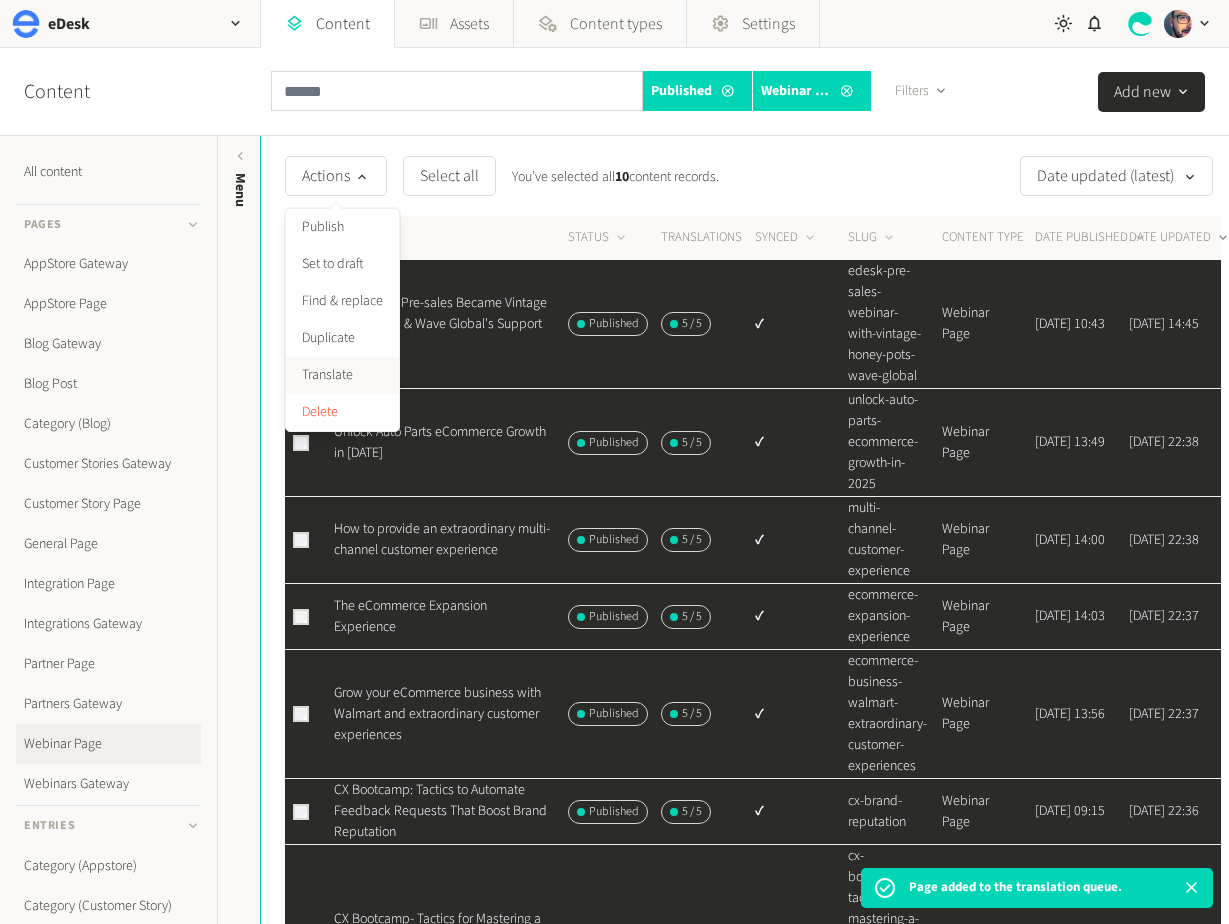 click on "Translate" 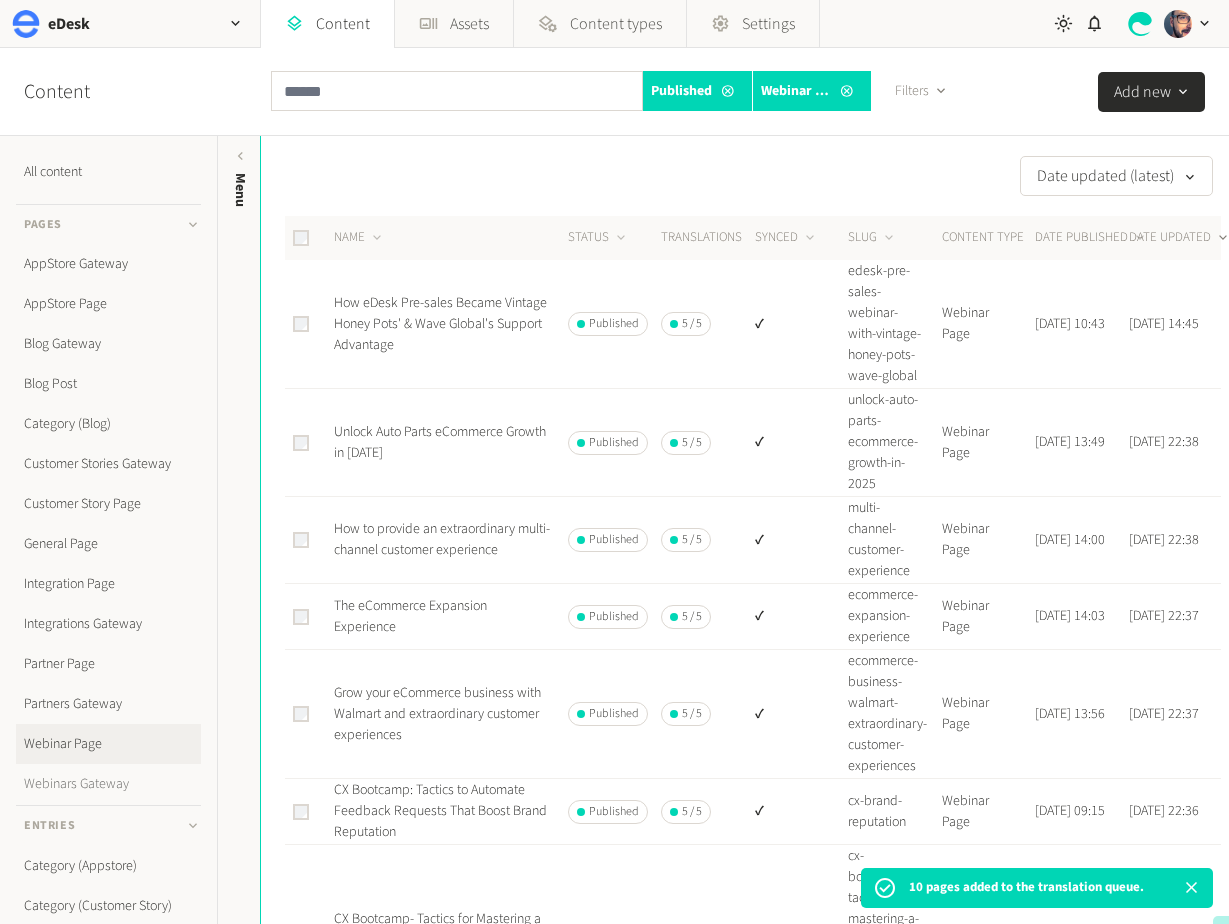 click on "Webinars Gateway" 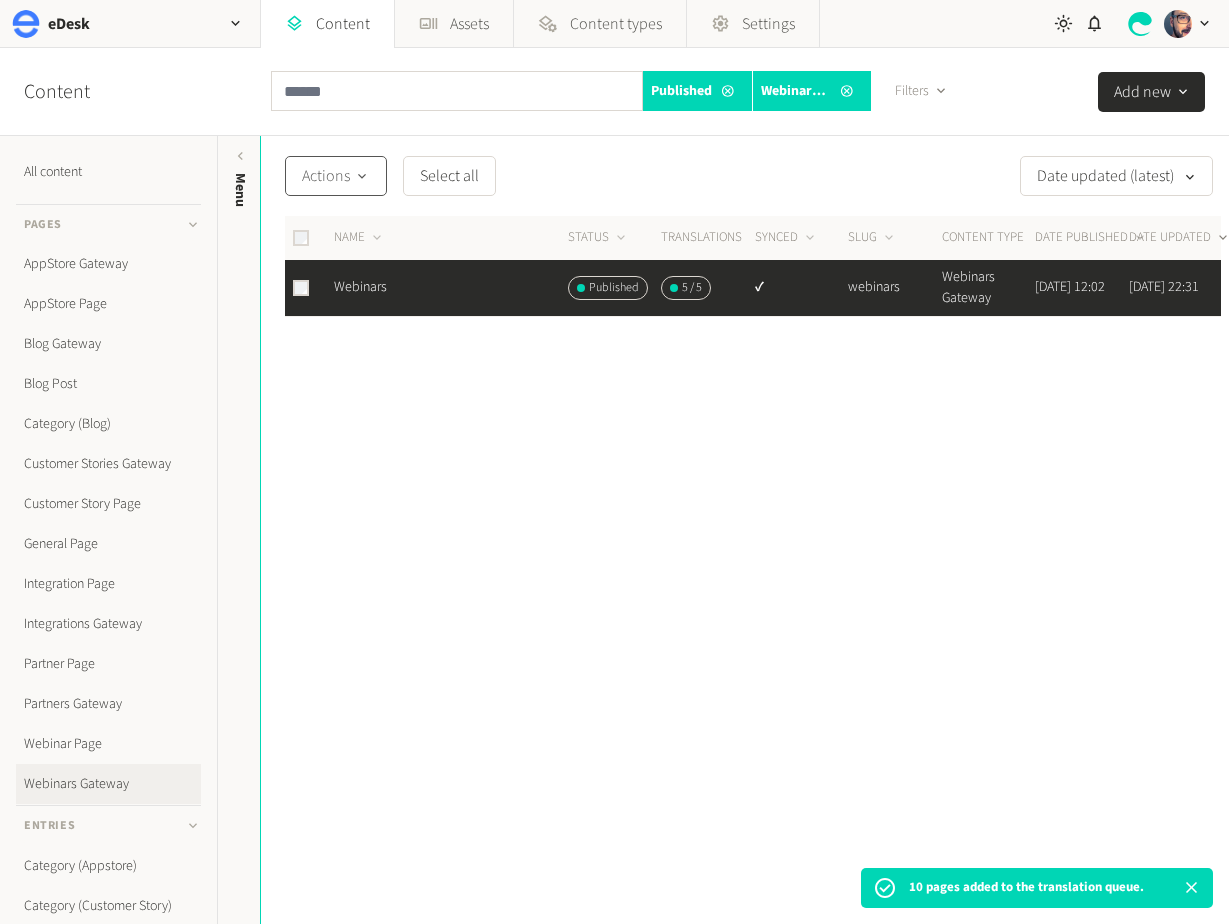 click on "Actions" 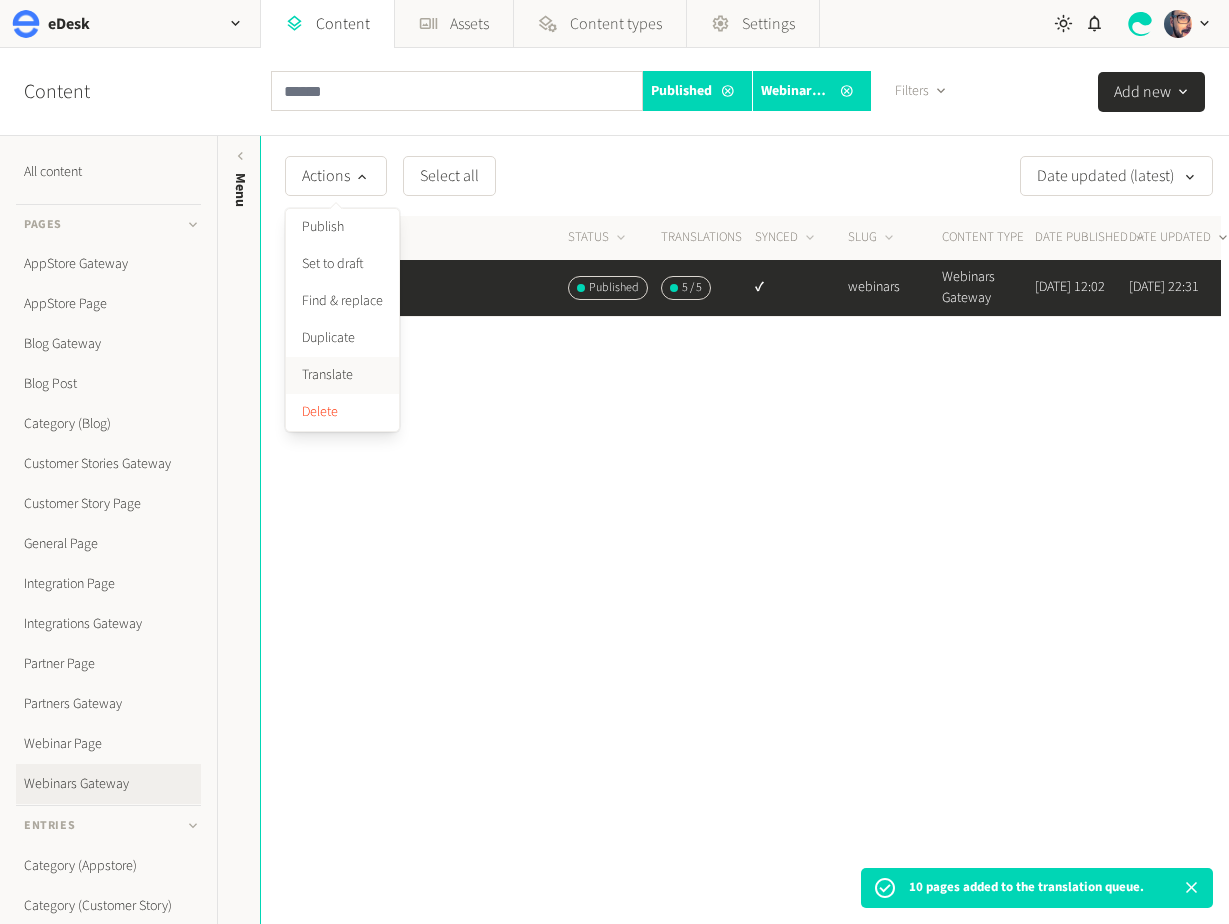 click on "Translate" 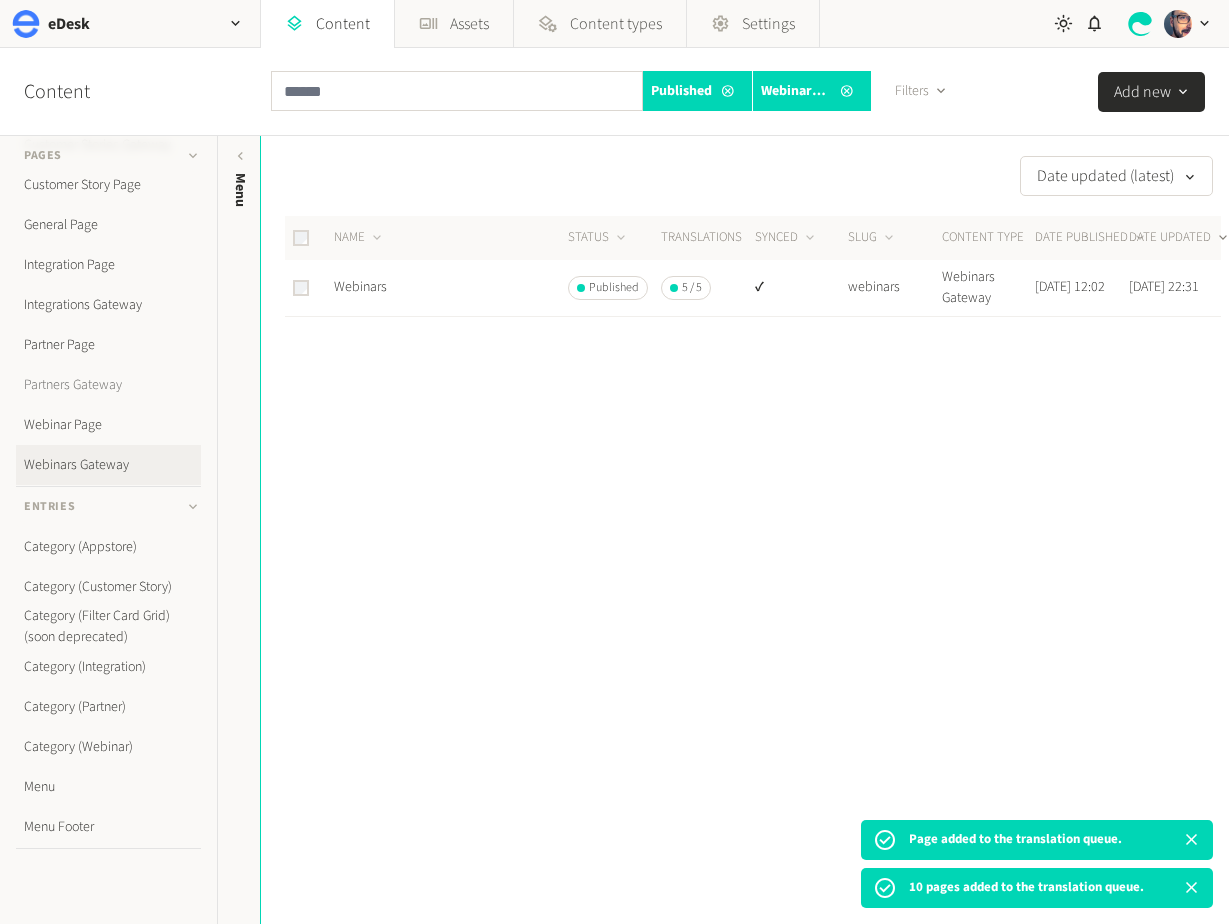 scroll, scrollTop: 340, scrollLeft: 0, axis: vertical 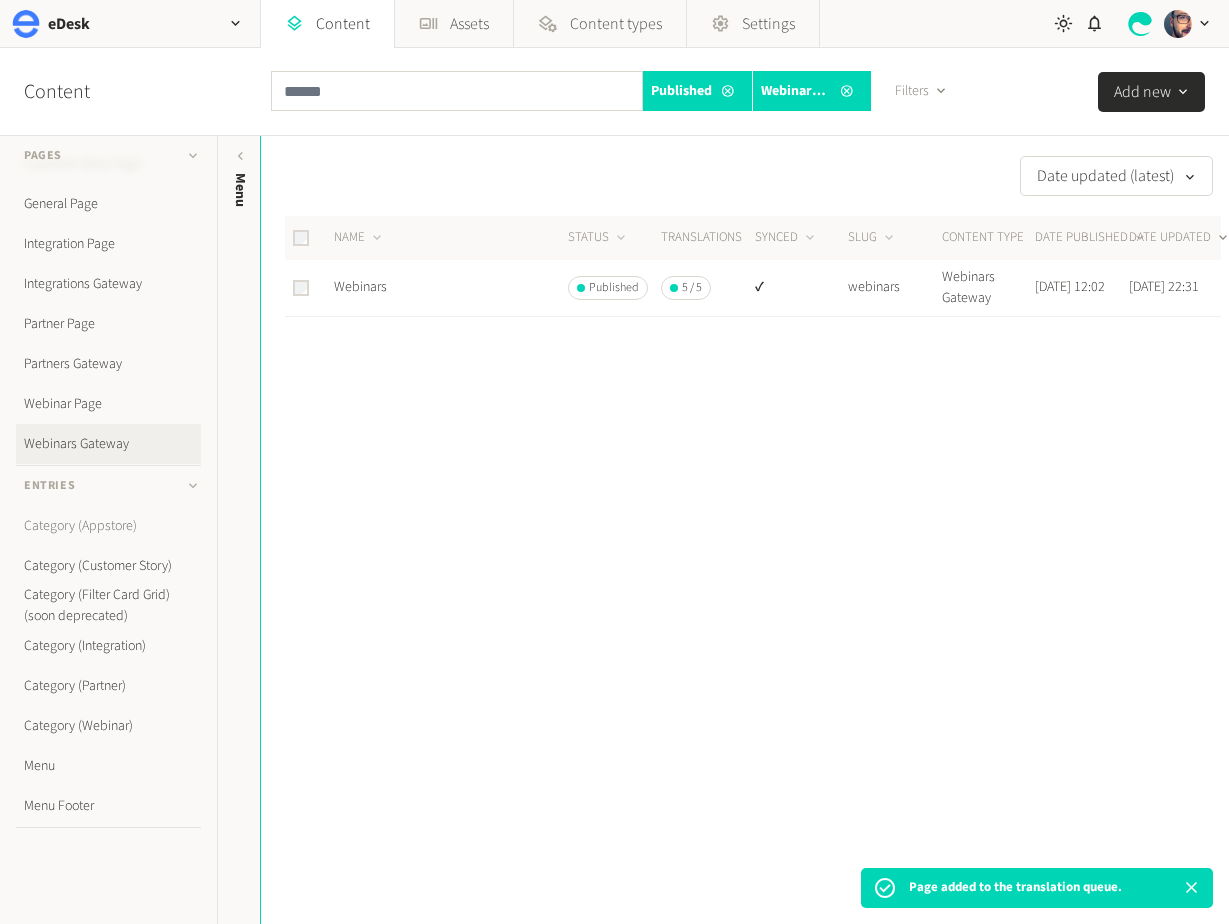 click on "Category (Appstore)" 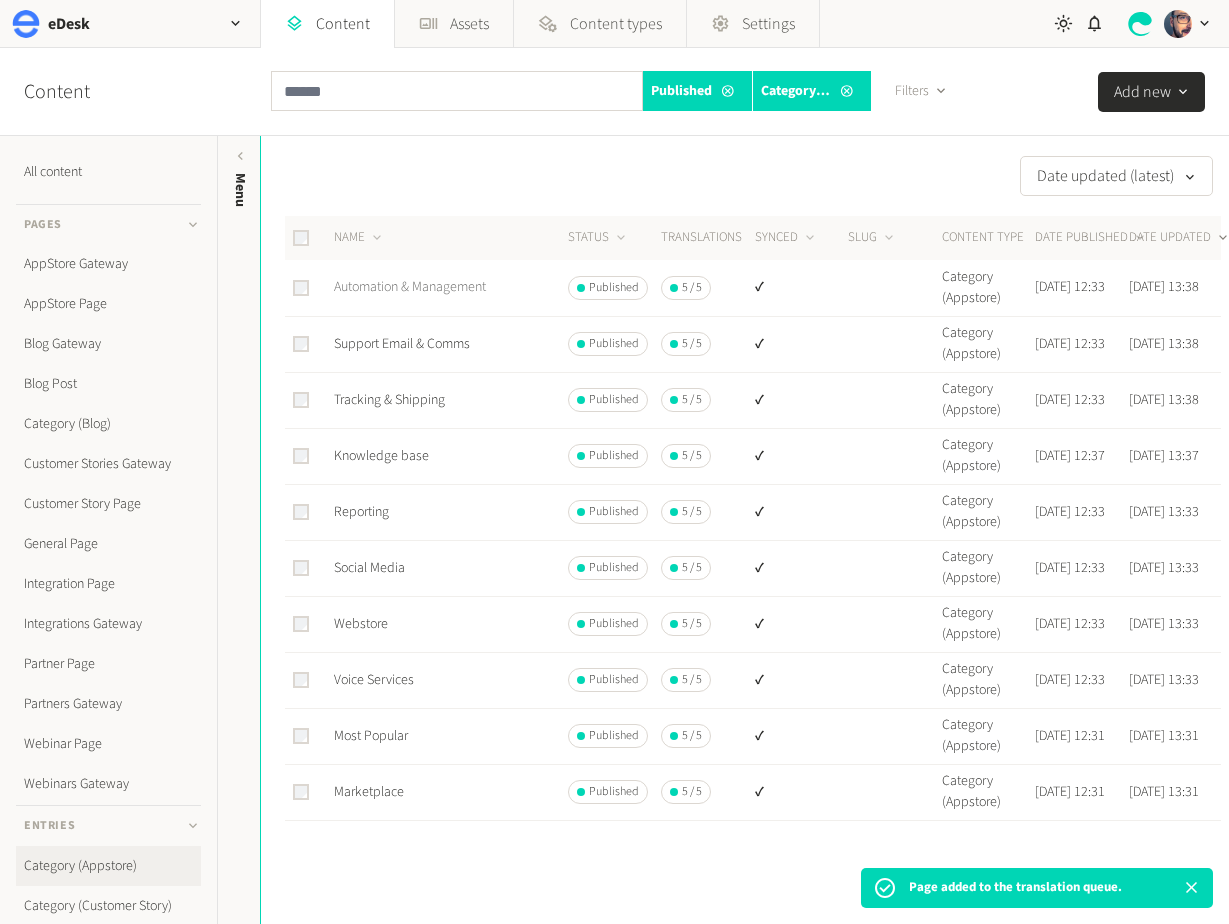 click on "Automation & Management" 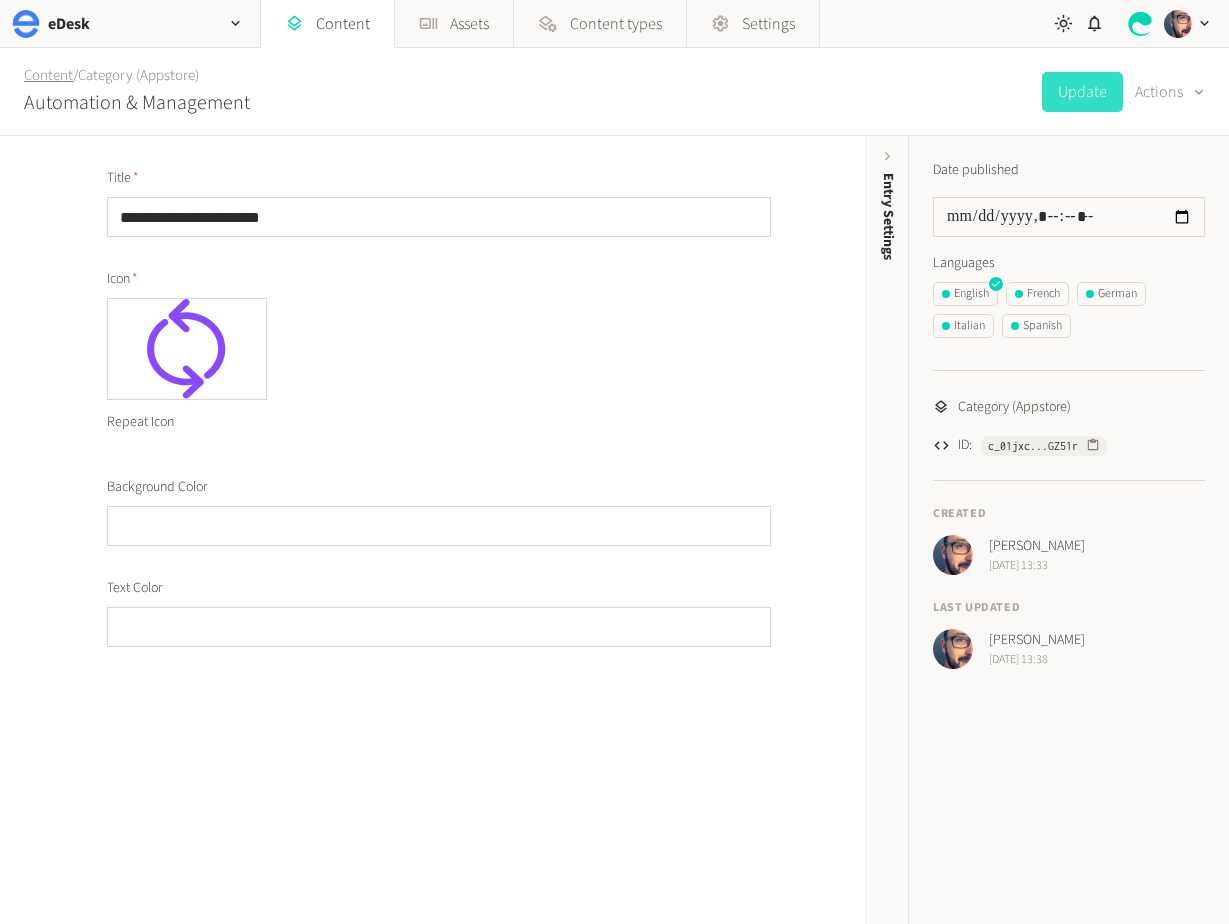click on "Content" 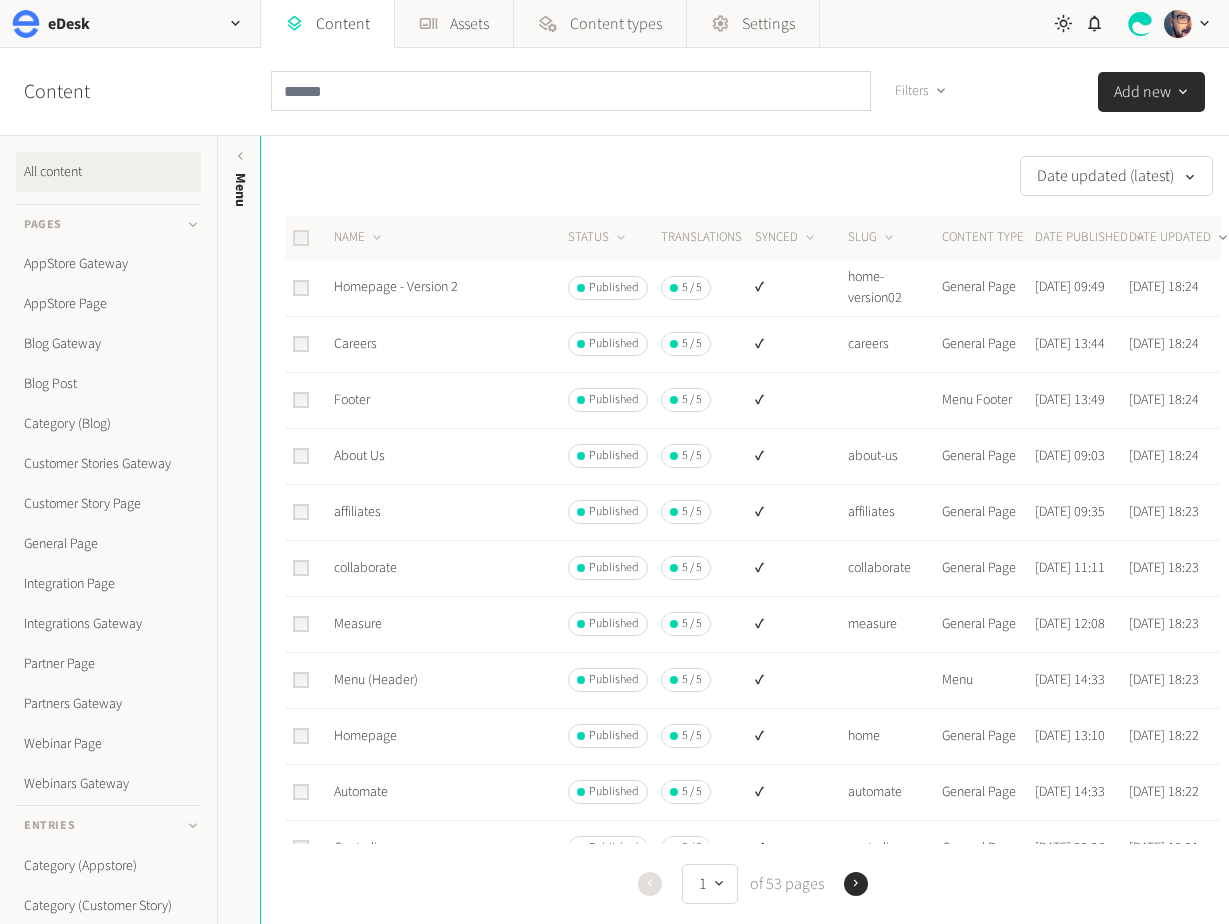 click on "Filters" 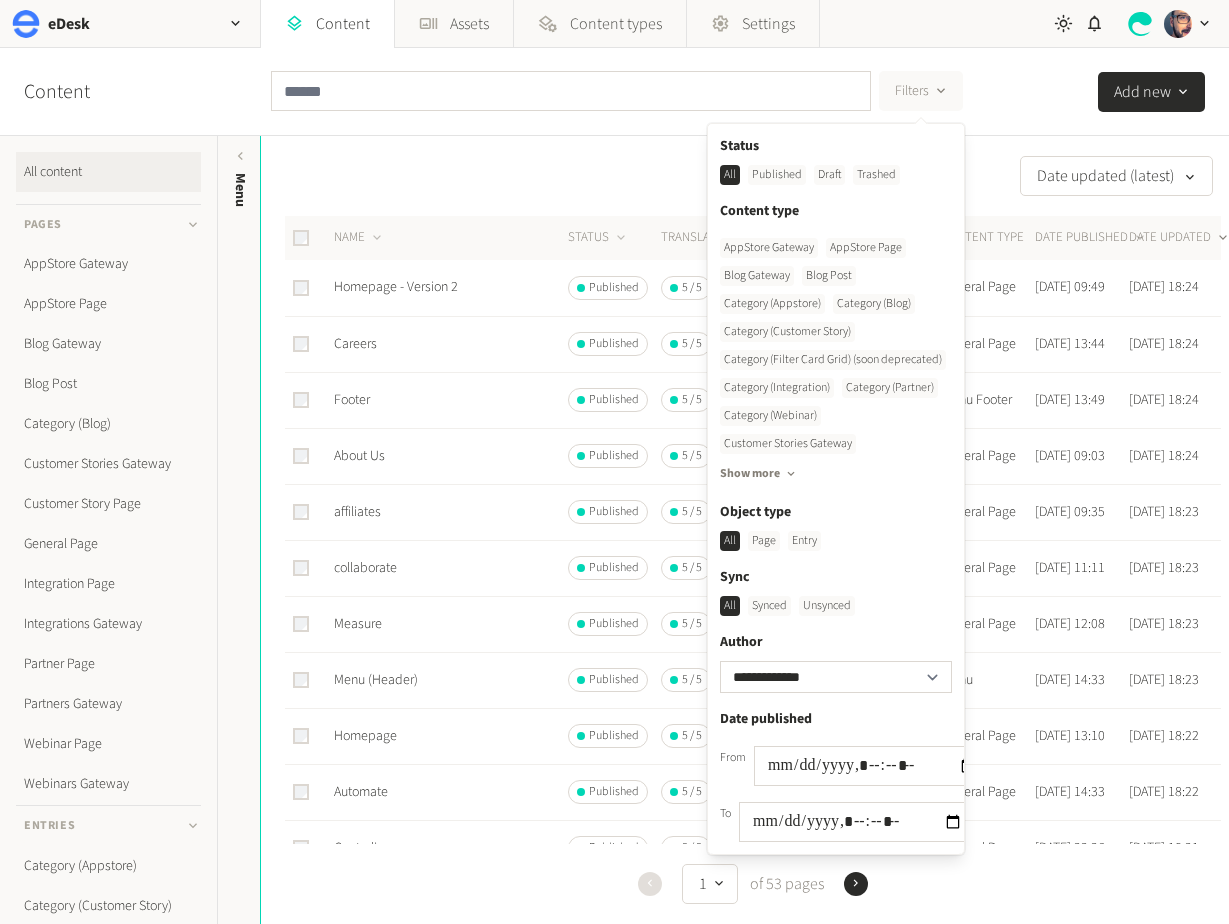 click on "Unsynced" 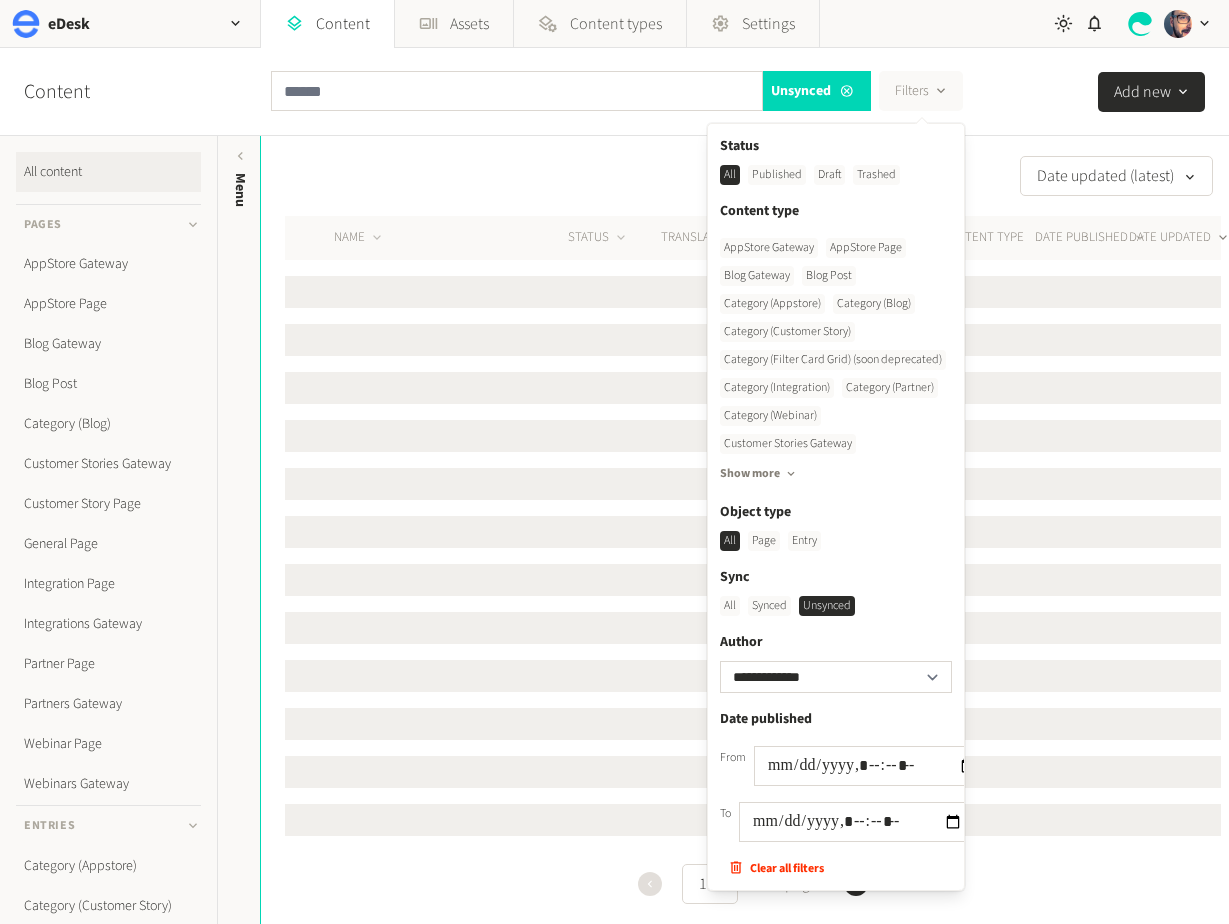 click on "Date updated (latest)" 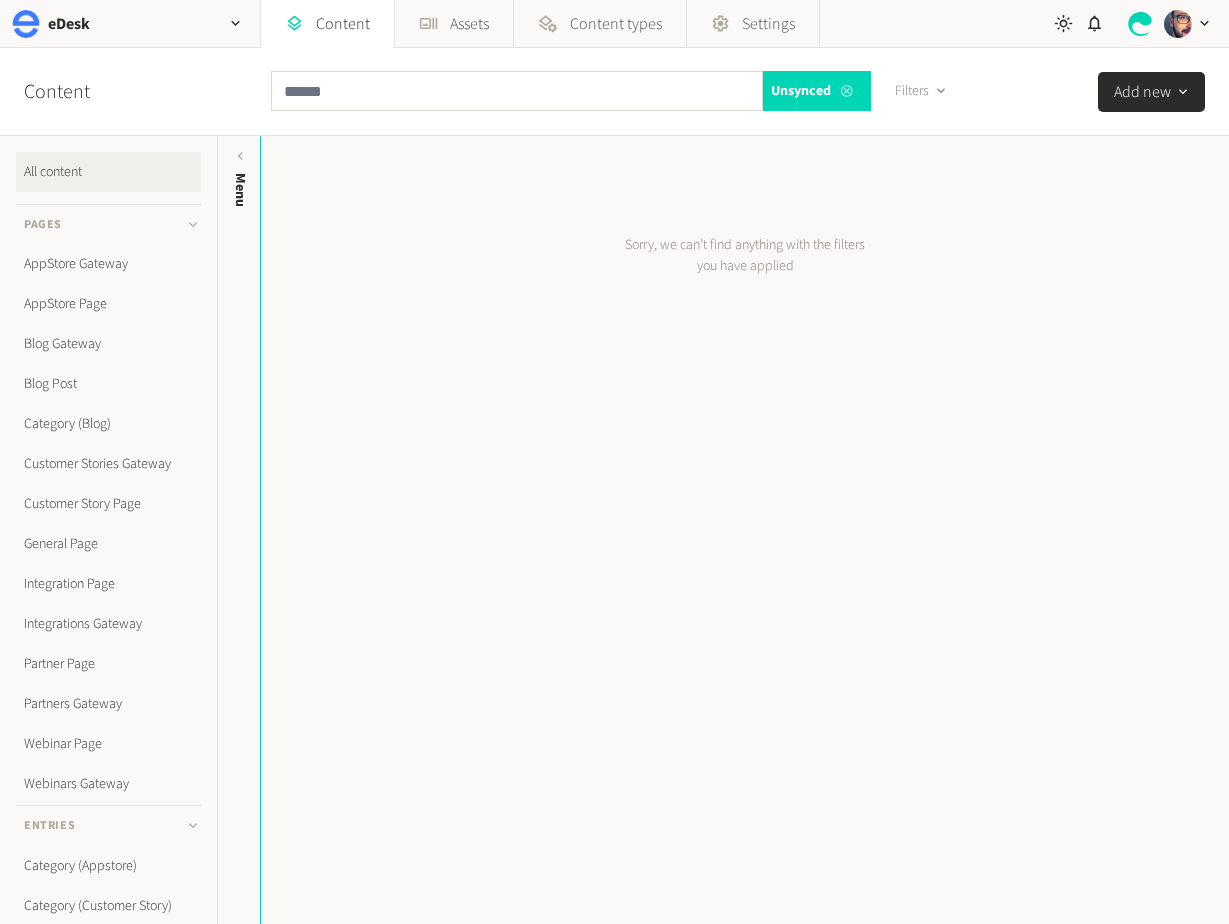 click 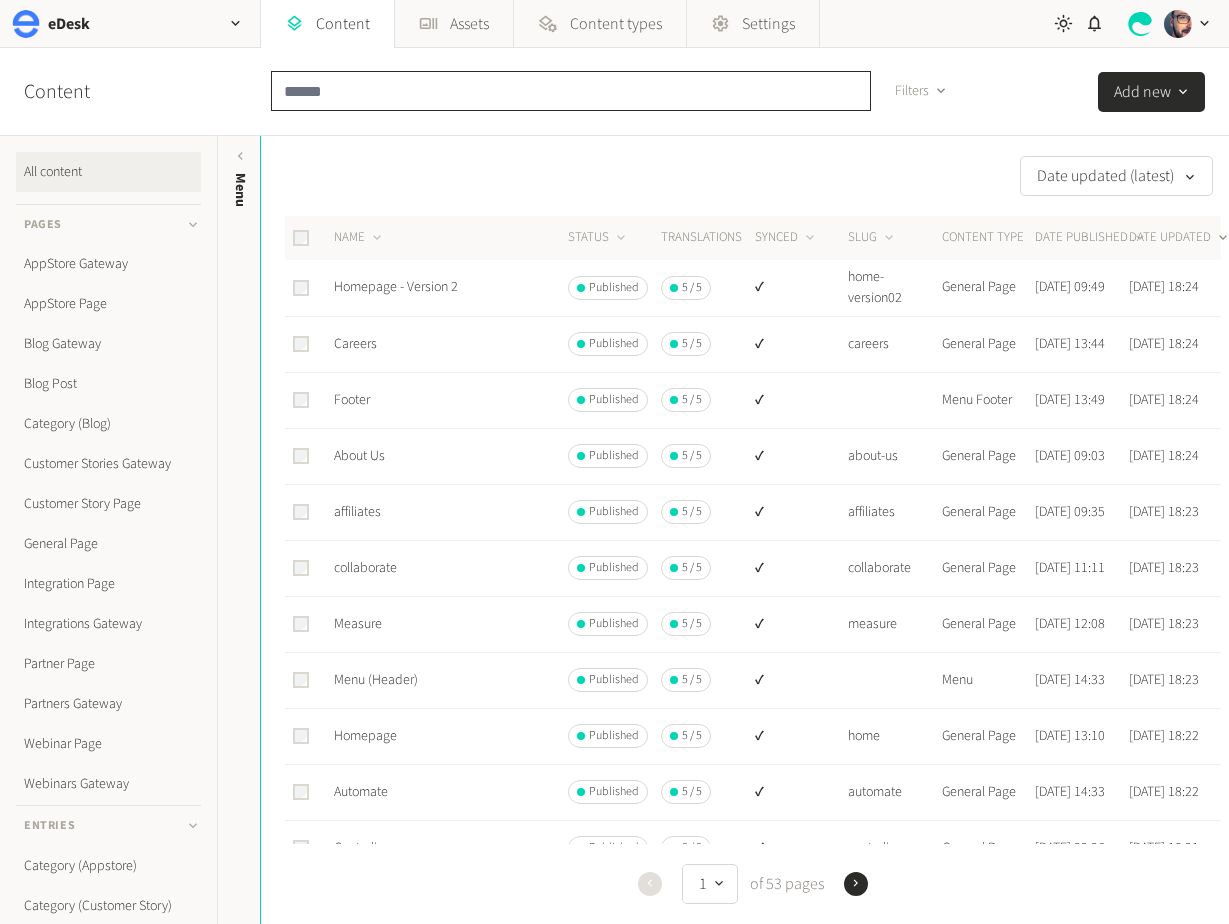 click 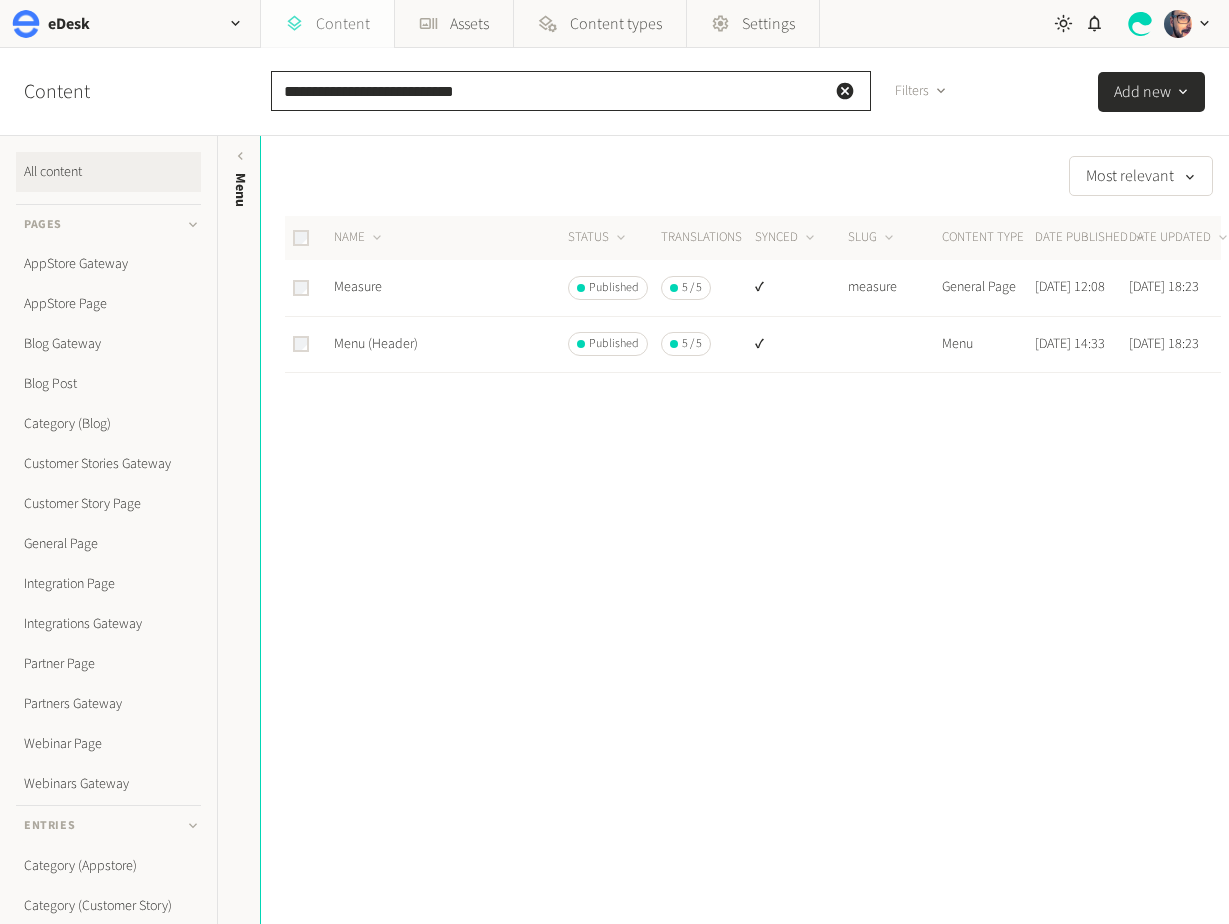 type on "**********" 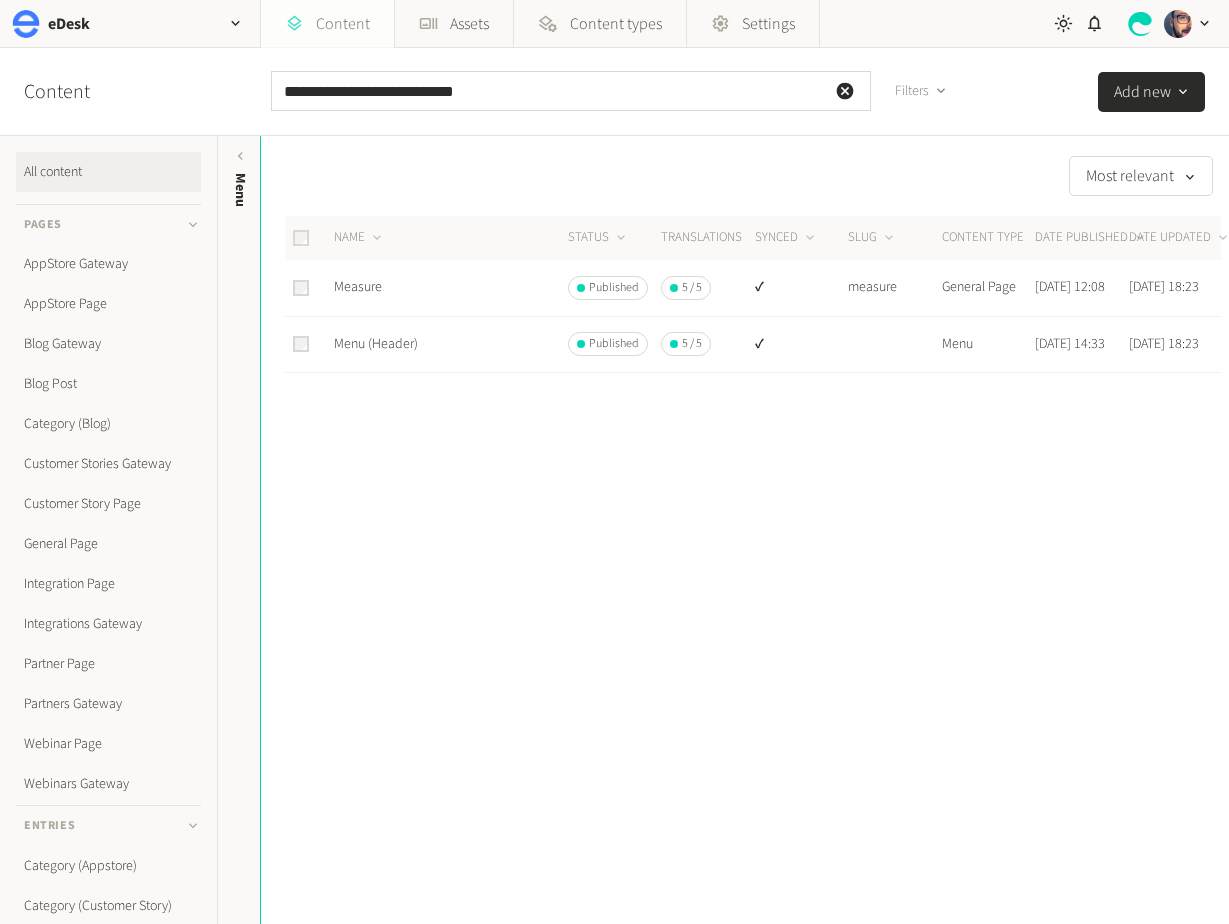 click on "Content" 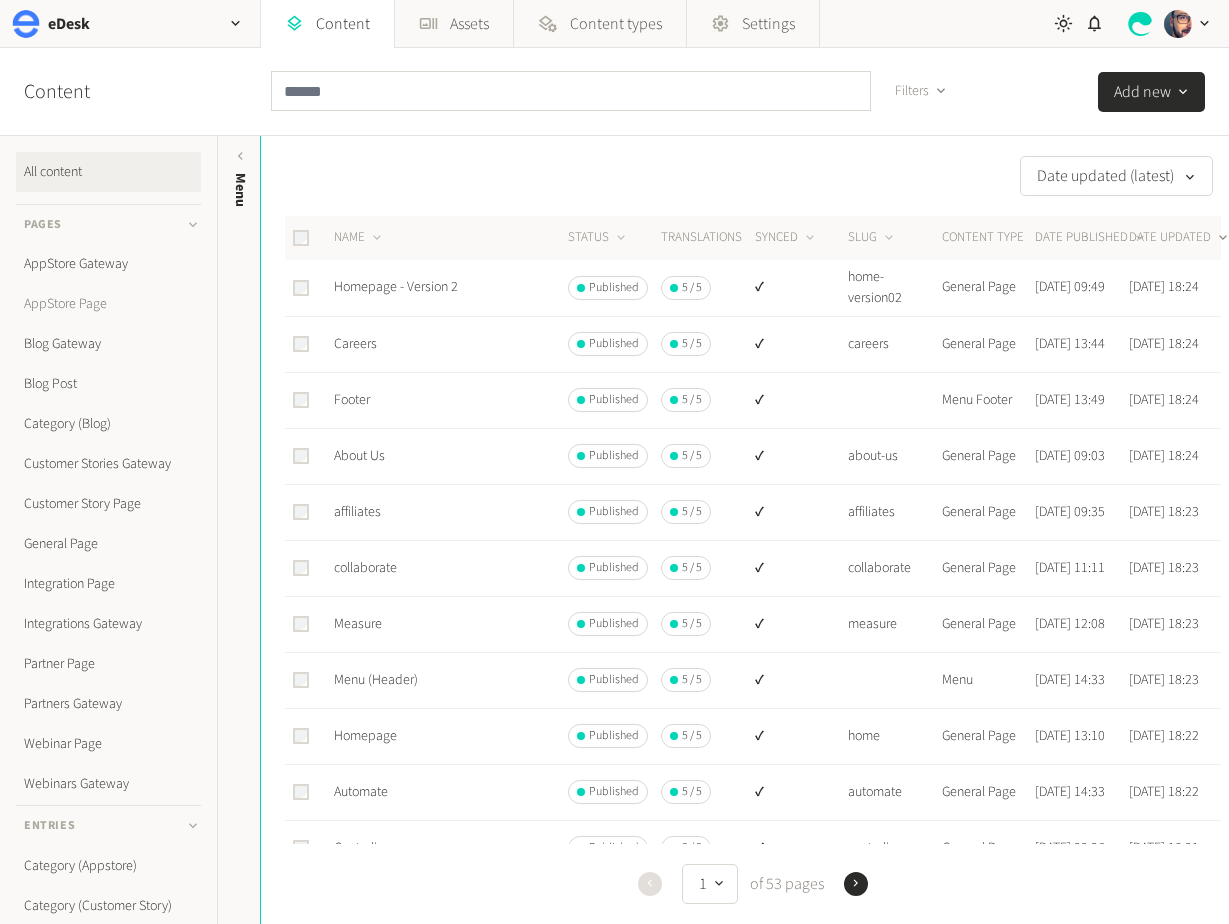 click on "AppStore Page" 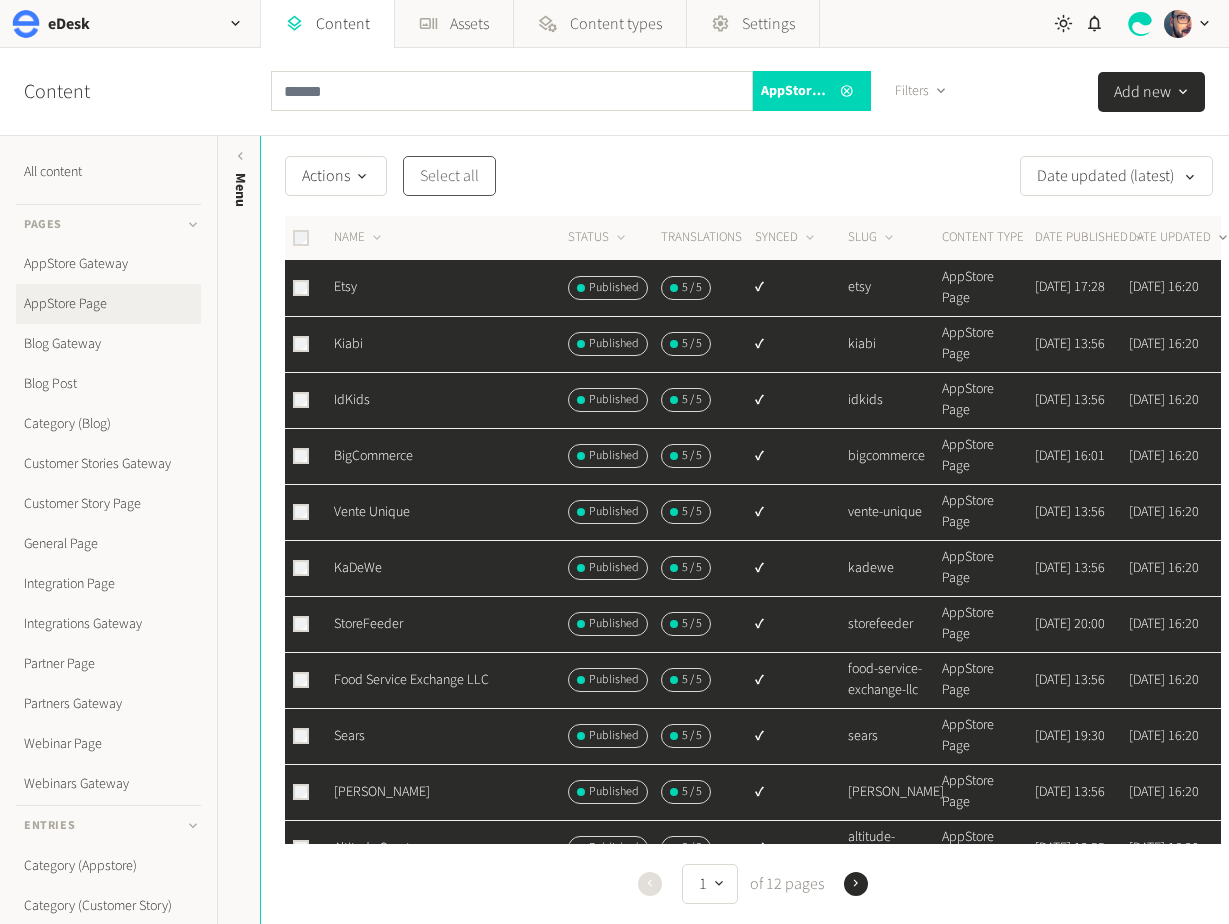 click on "Select all" 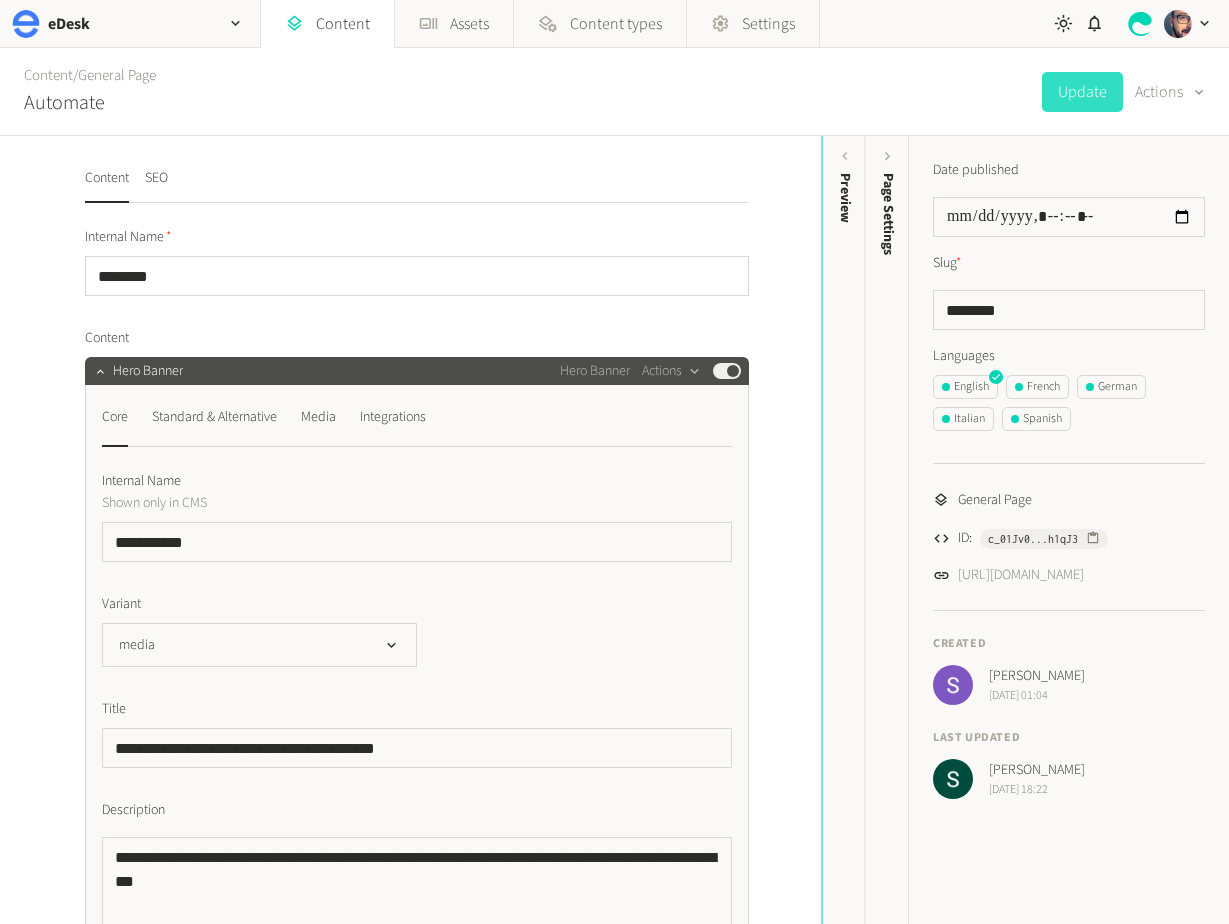 scroll, scrollTop: 0, scrollLeft: 0, axis: both 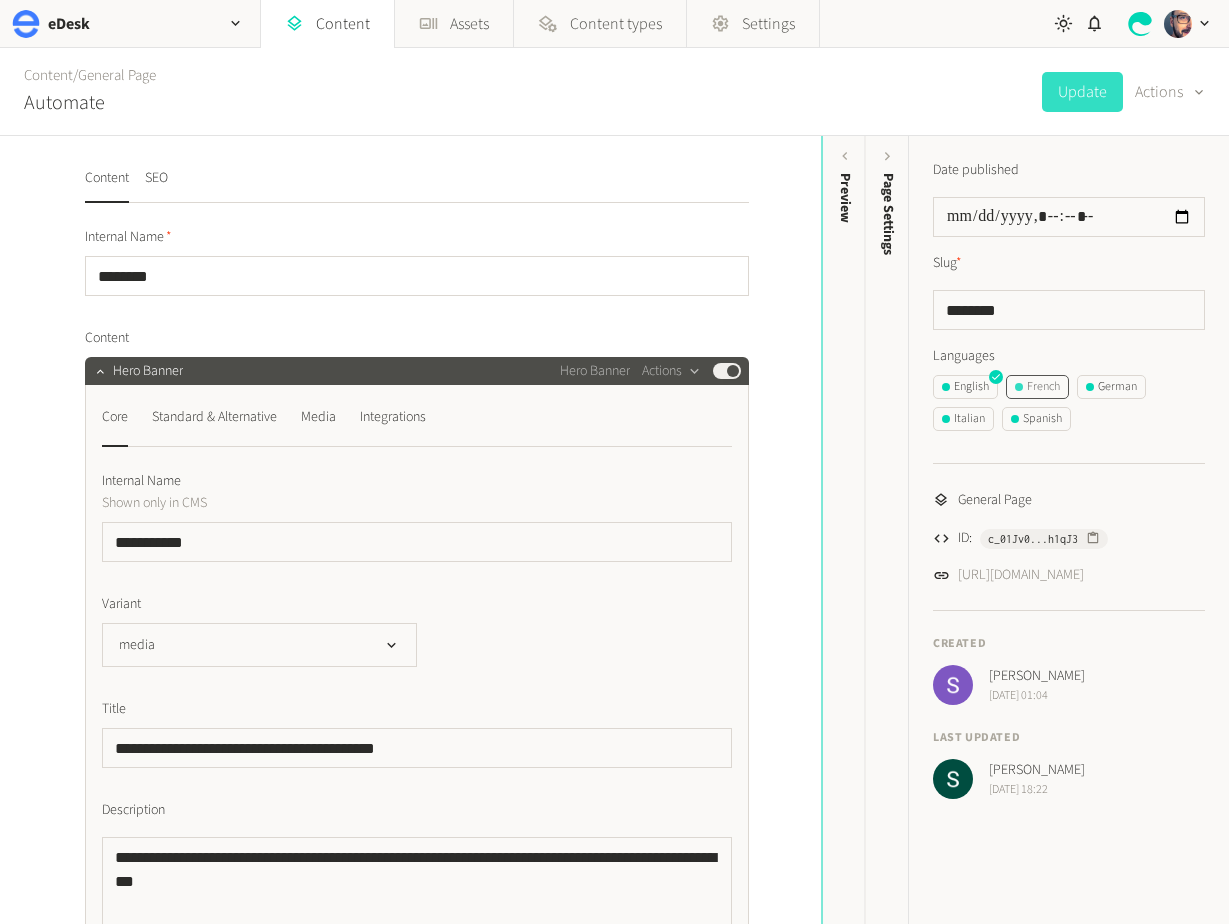 click on "French" 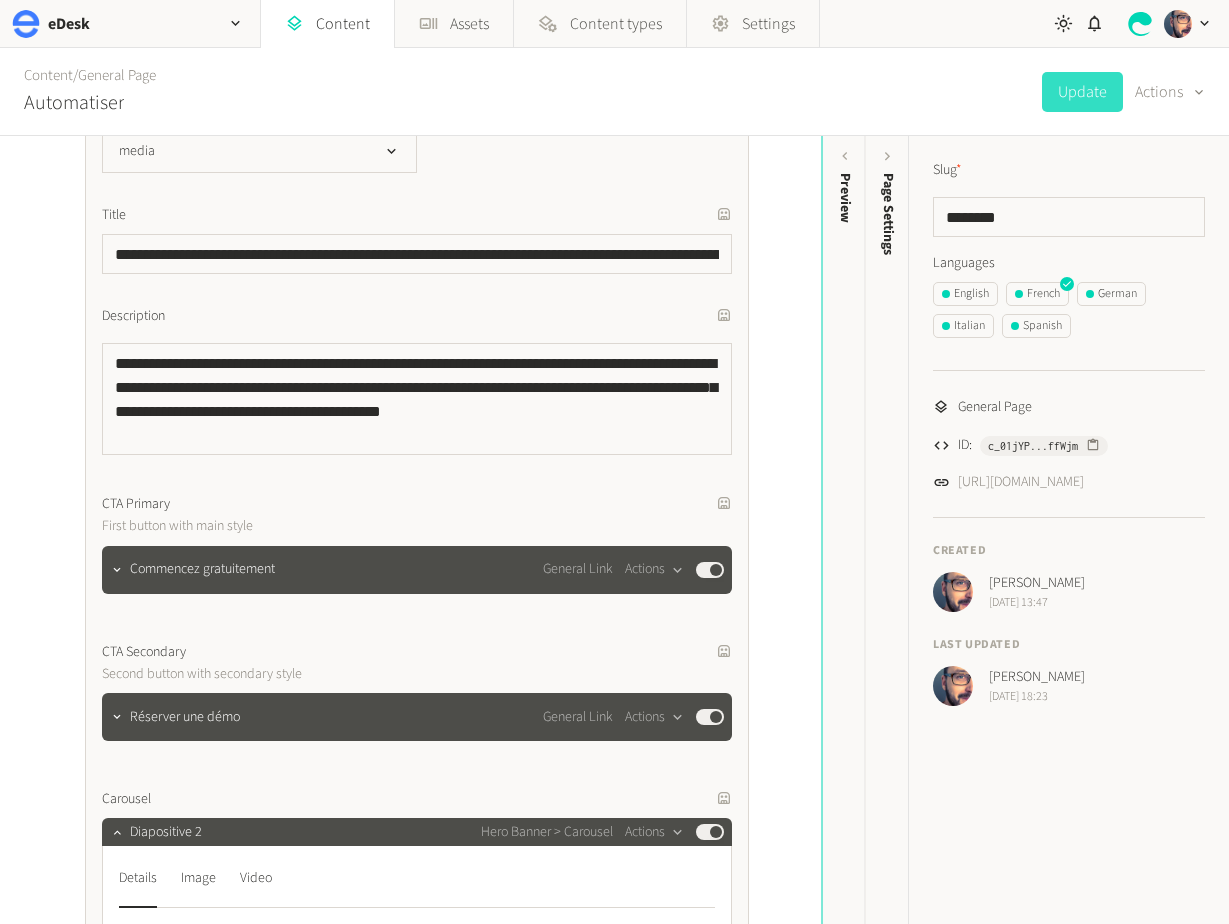 scroll, scrollTop: 500, scrollLeft: 0, axis: vertical 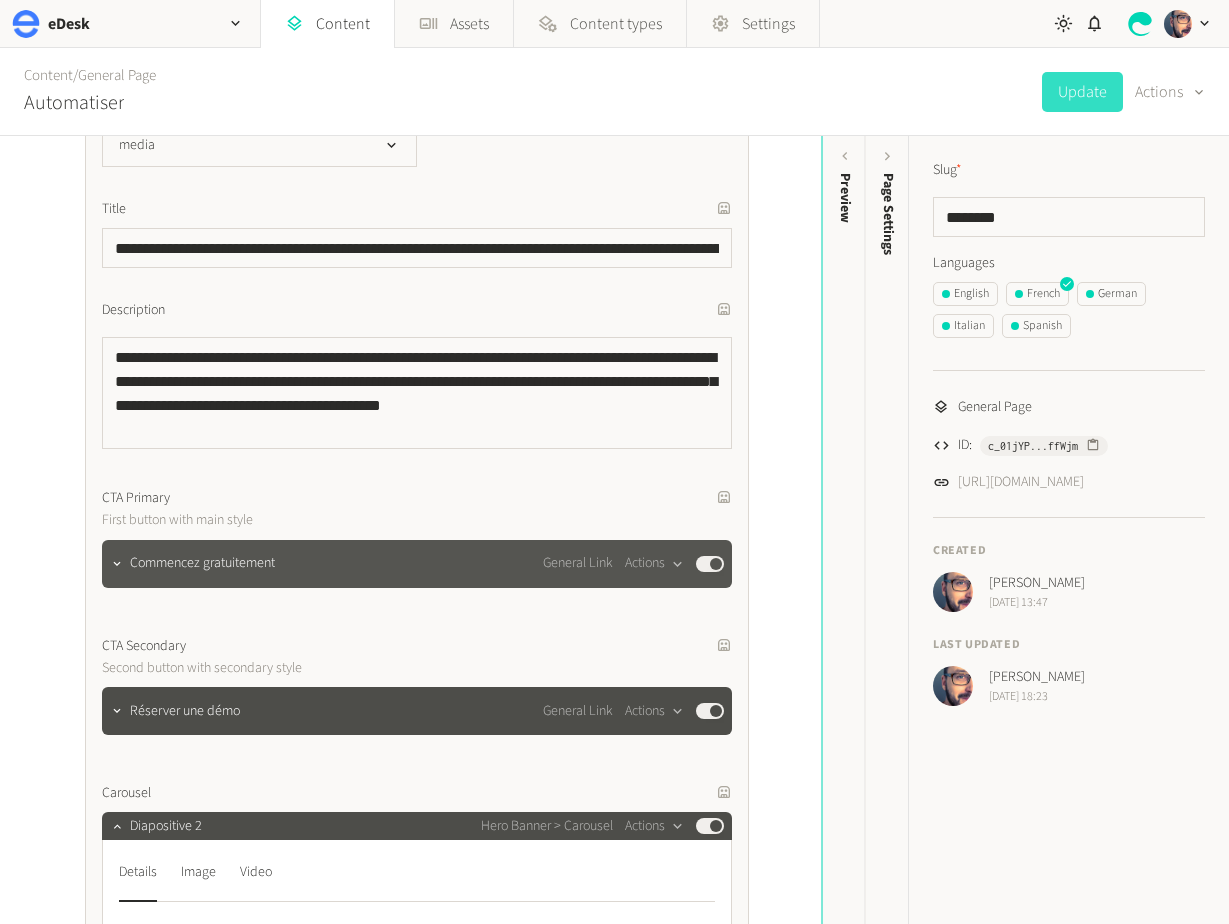 click on "Commencez gratuitement General Link  Actions  Published" 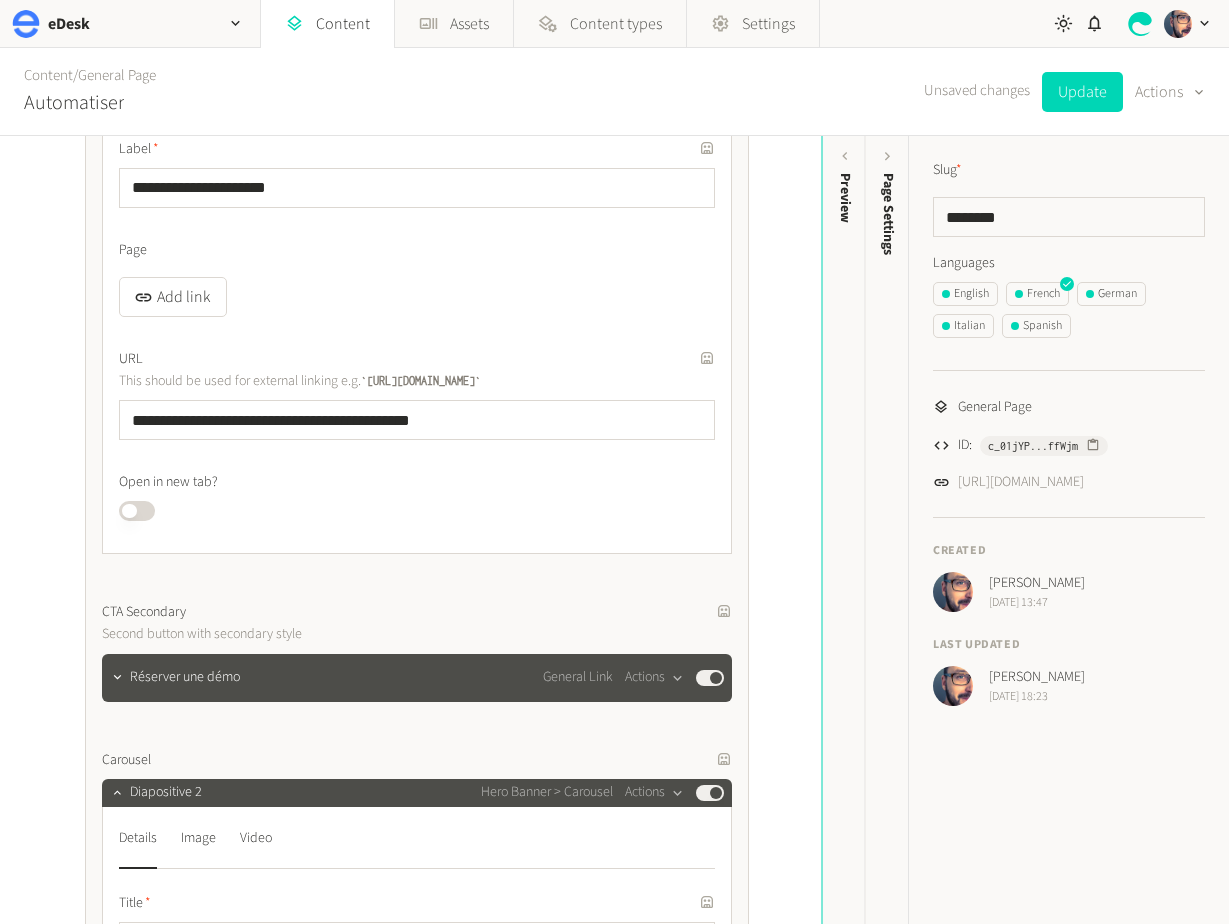 scroll, scrollTop: 946, scrollLeft: 0, axis: vertical 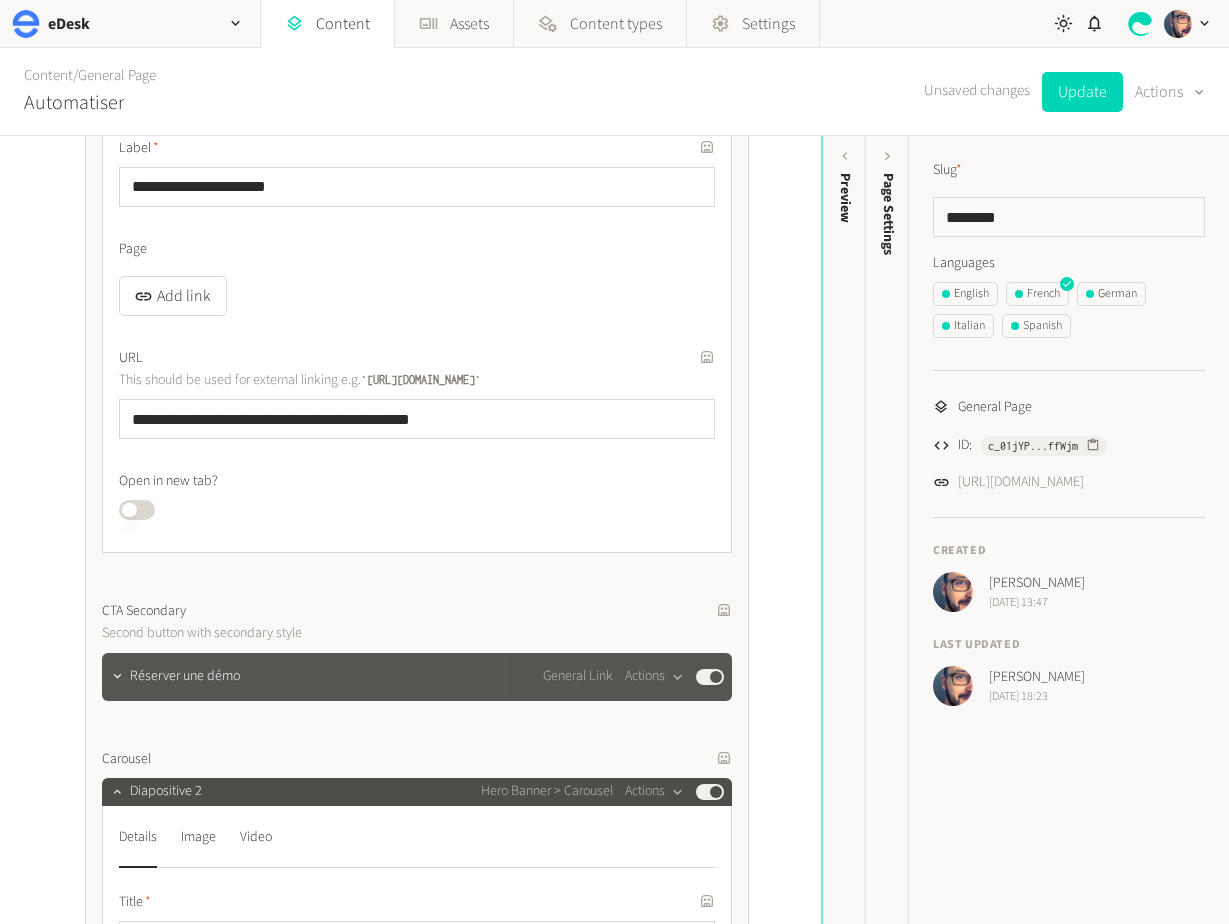 click on "Réserver une démo General Link  Actions  Published" 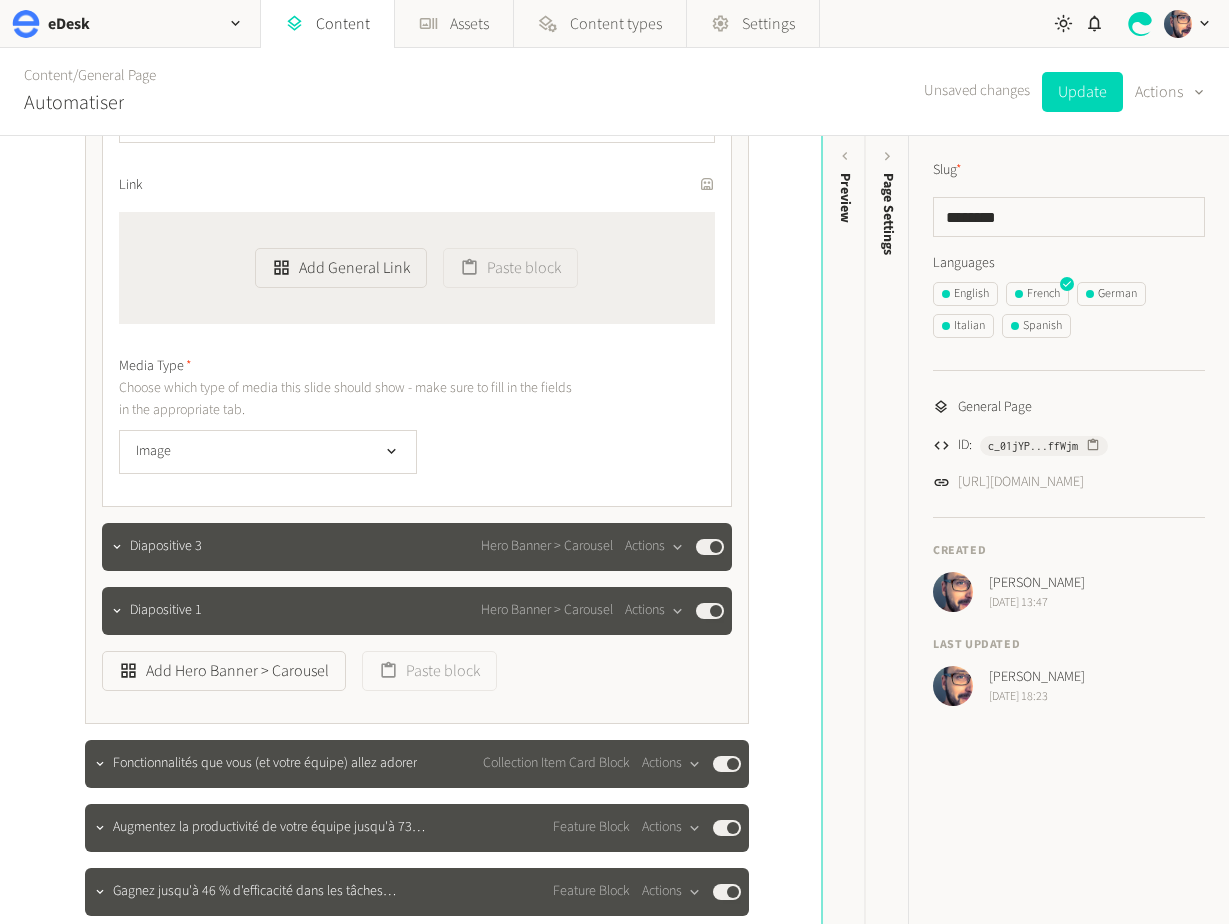 scroll, scrollTop: 2266, scrollLeft: 0, axis: vertical 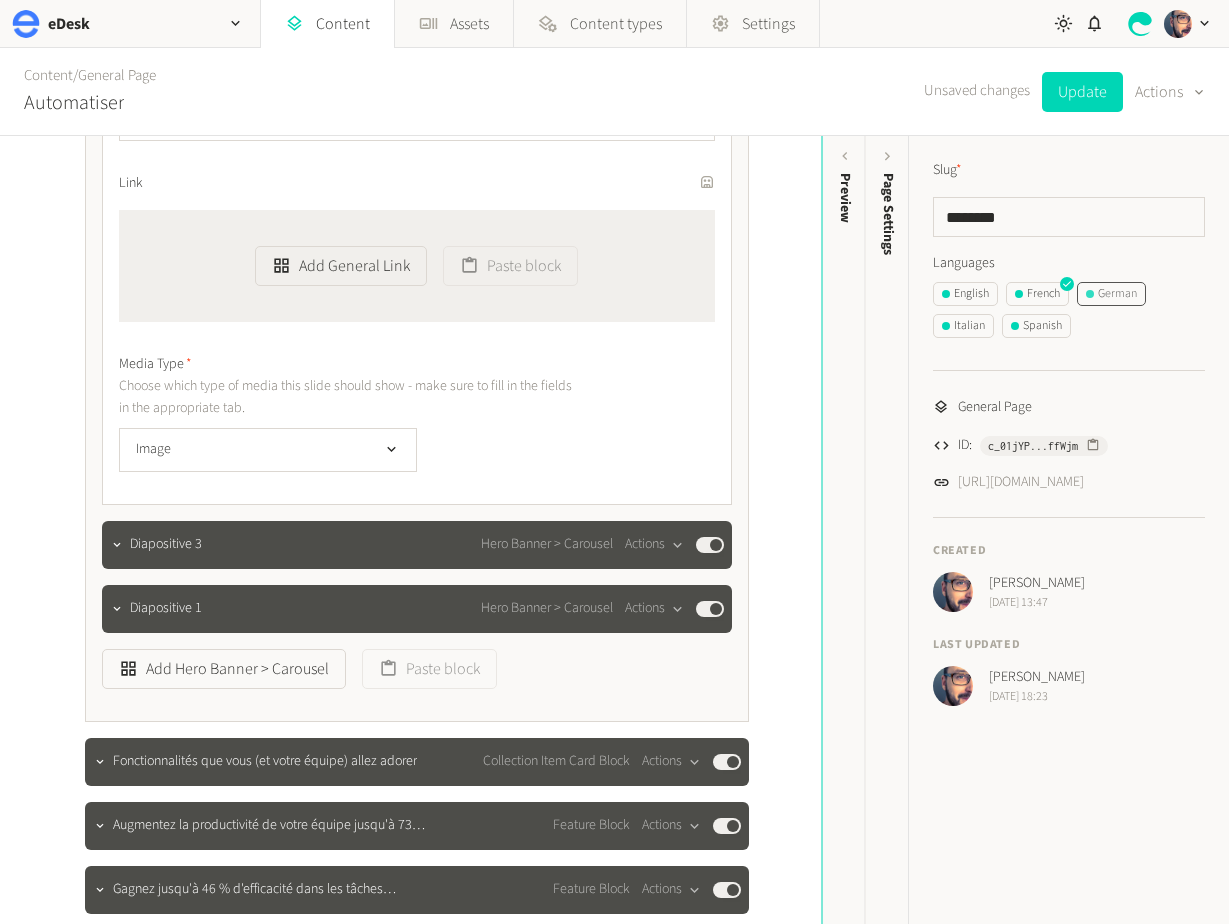 click on "German" 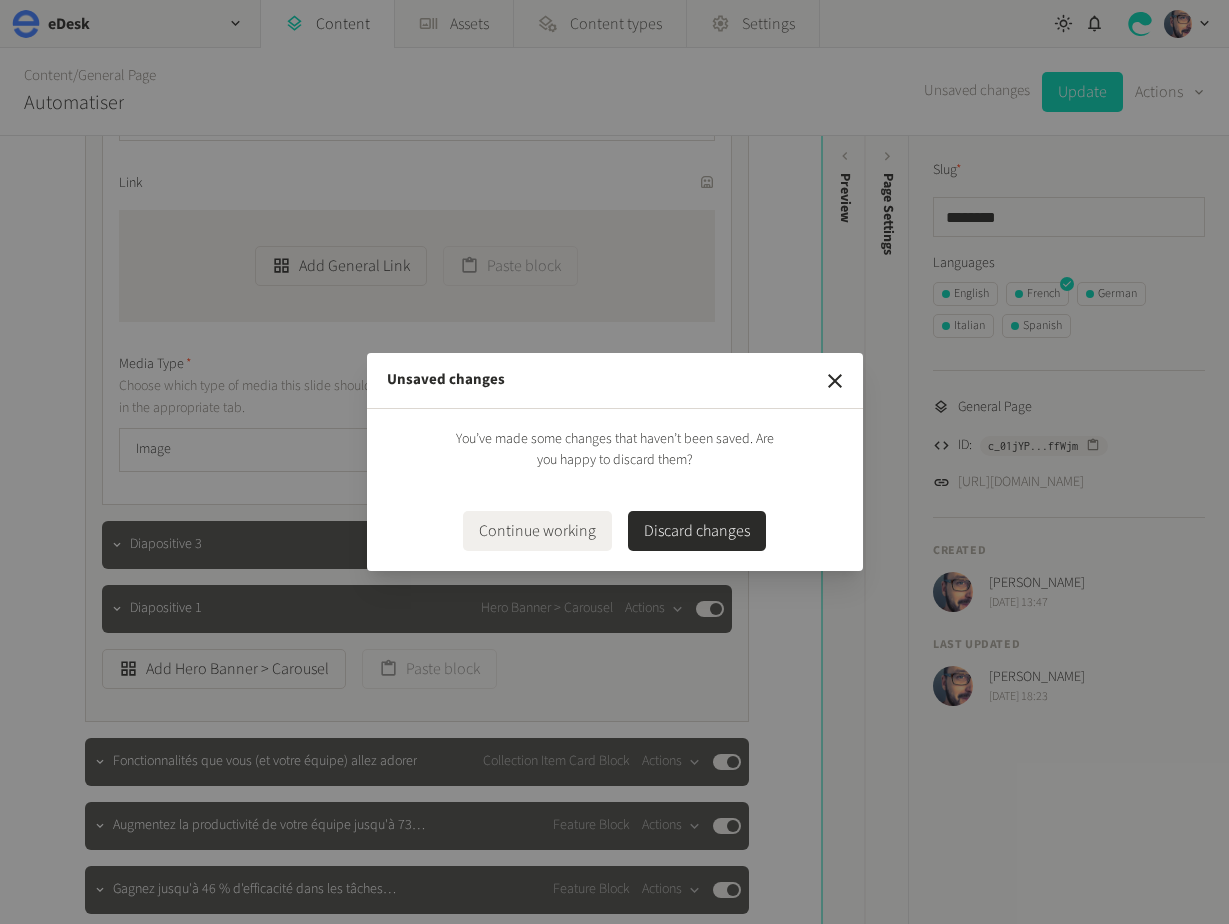 click on "Discard changes" at bounding box center [697, 531] 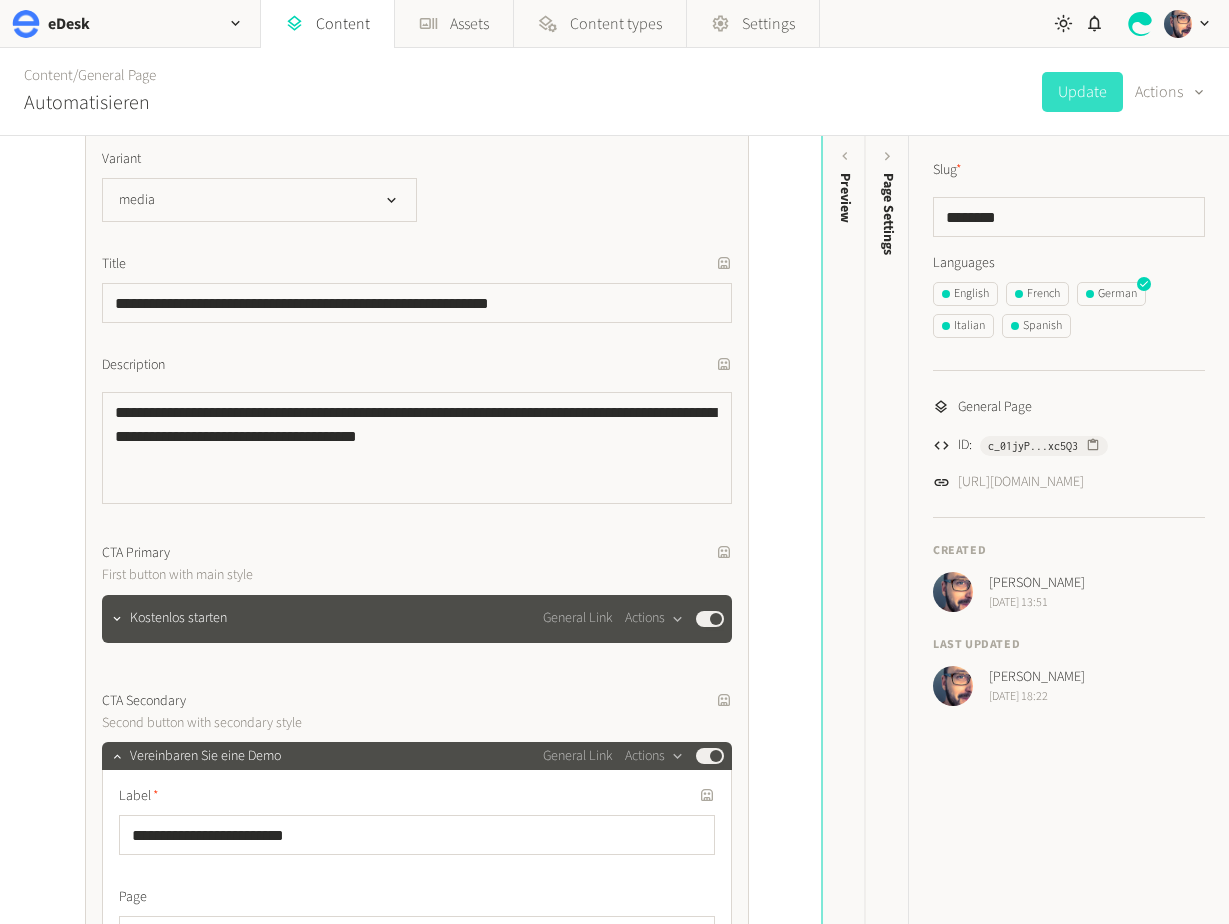scroll, scrollTop: 507, scrollLeft: 0, axis: vertical 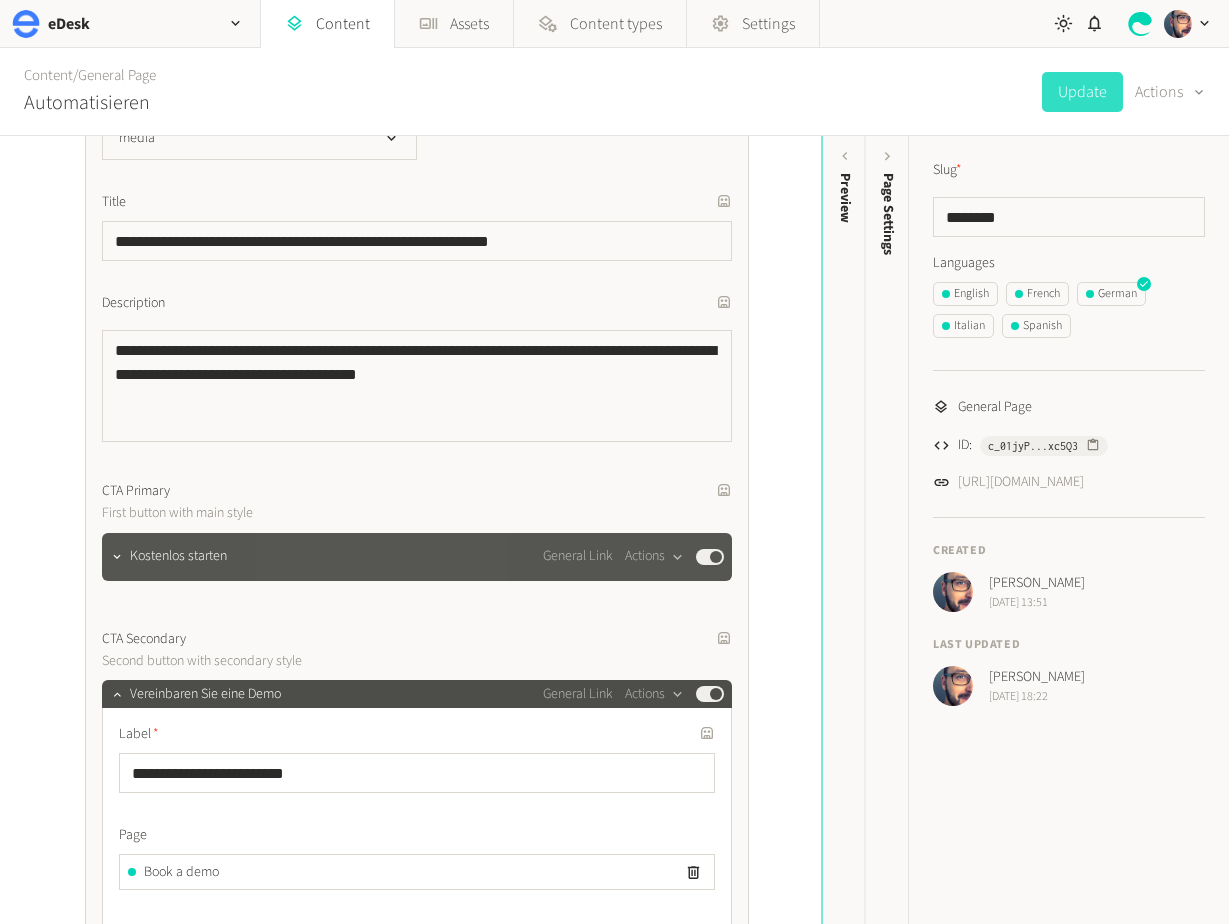 click on "Kostenlos starten General Link  Actions  Published" 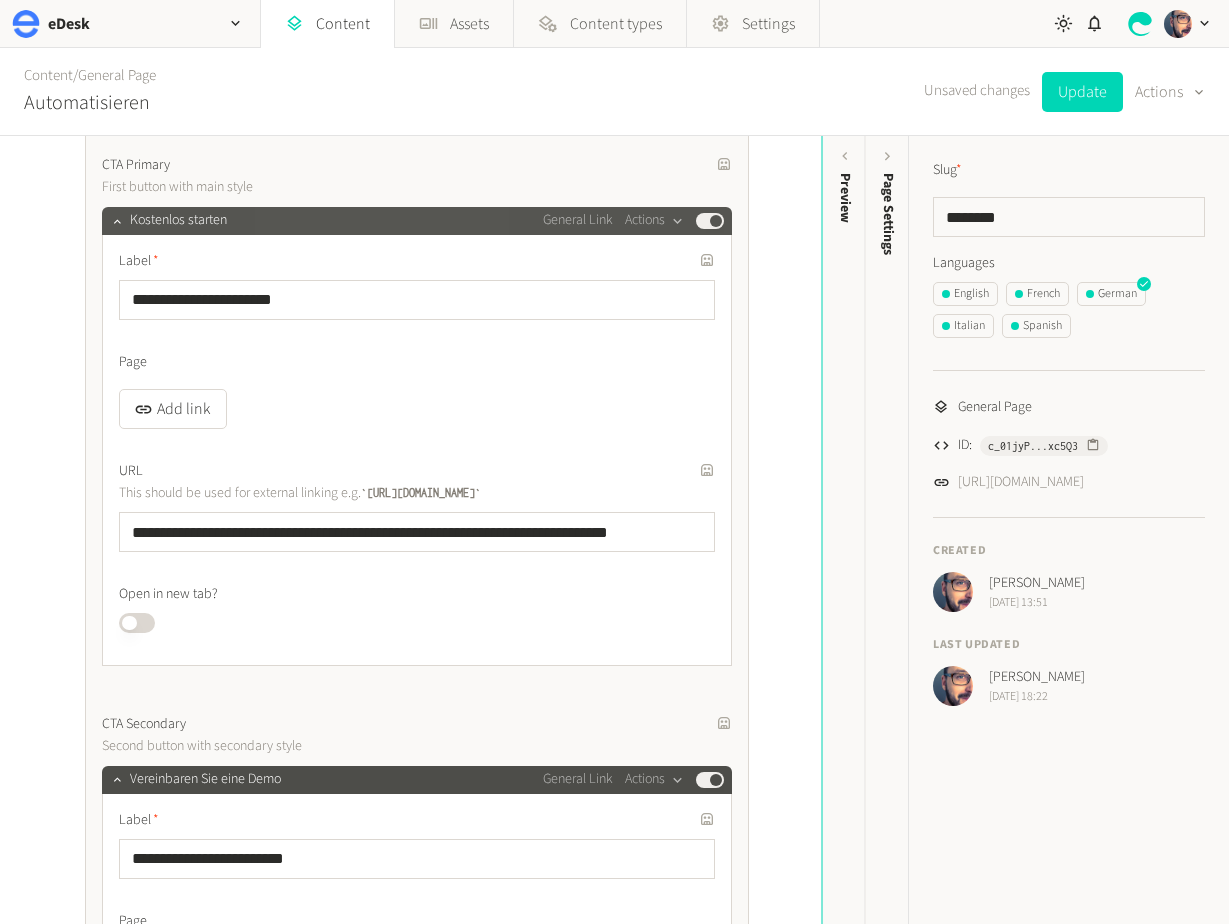 scroll, scrollTop: 845, scrollLeft: 0, axis: vertical 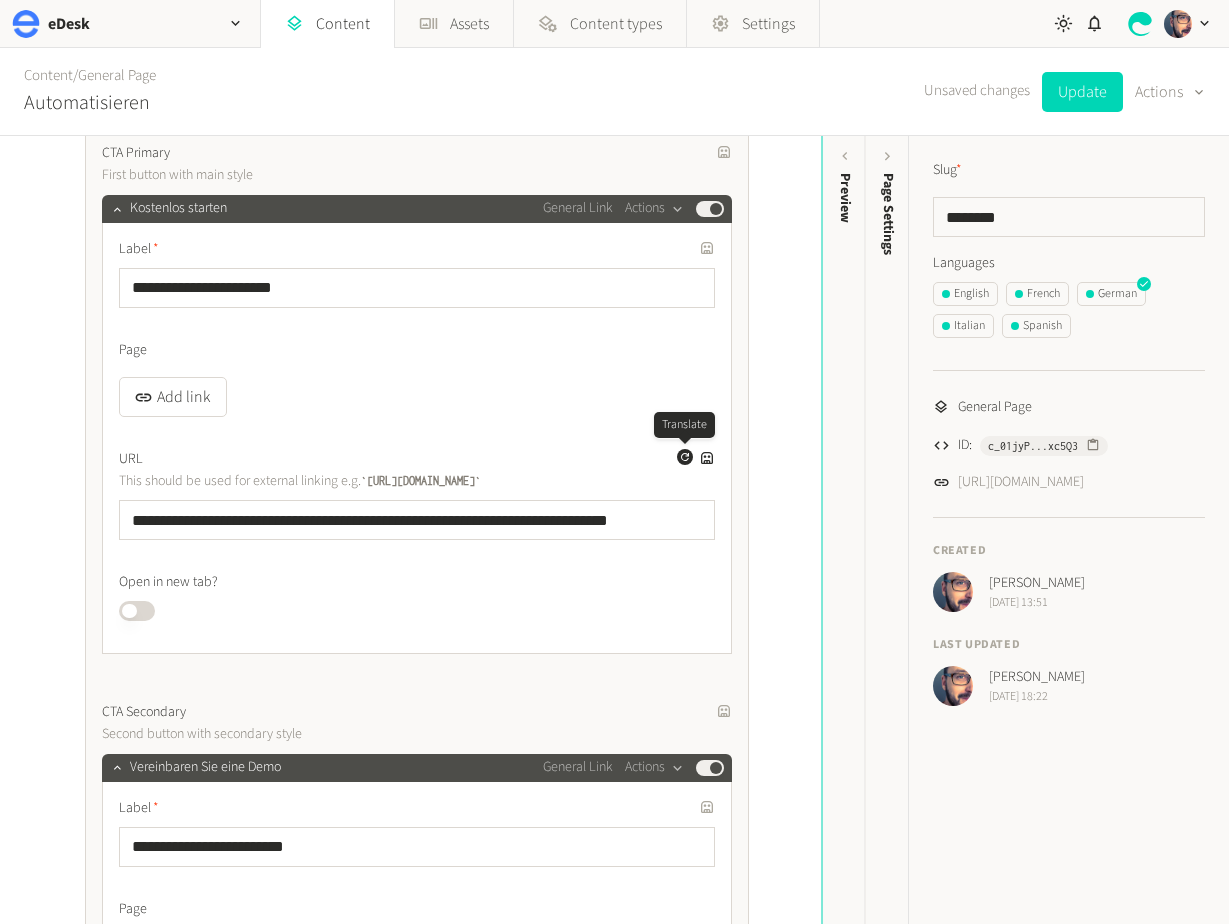 click 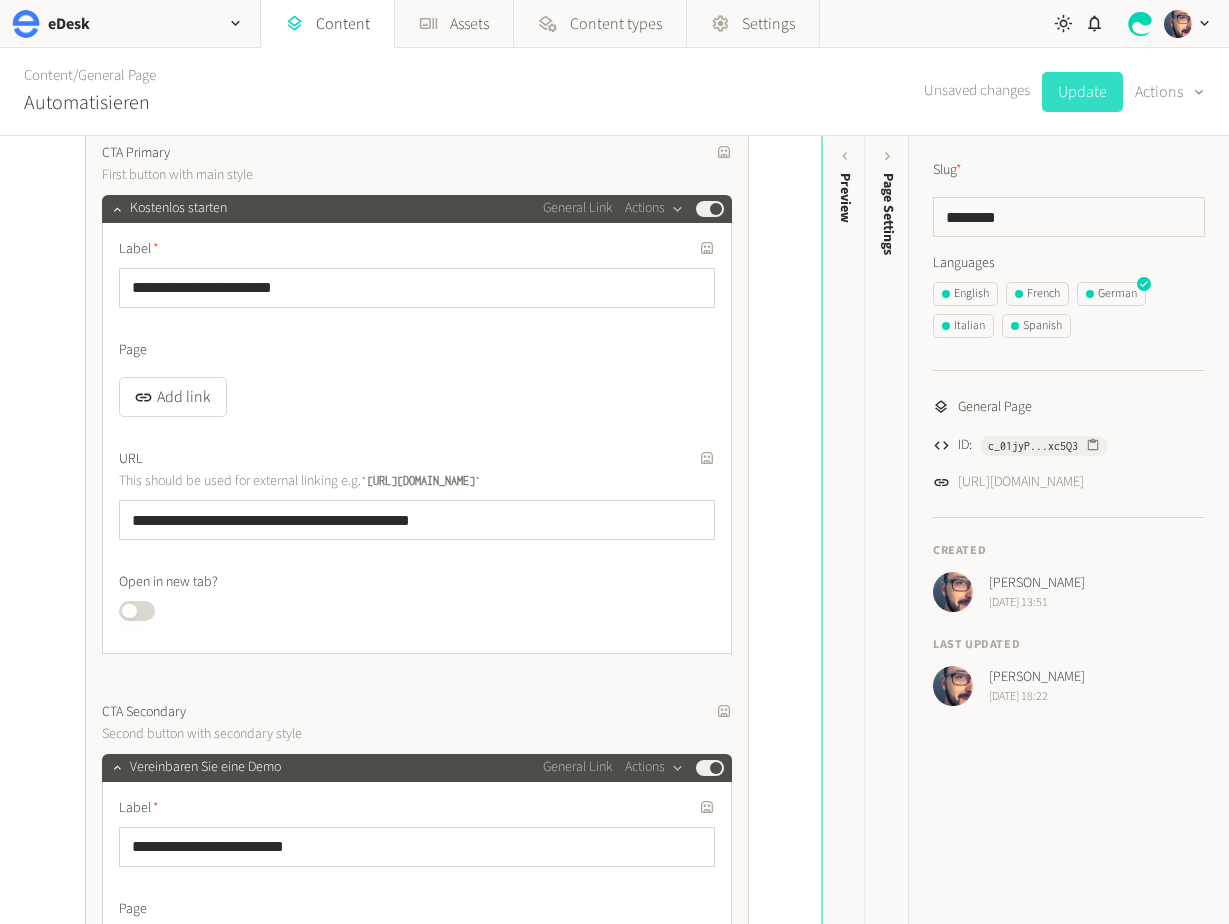 click on "Update" 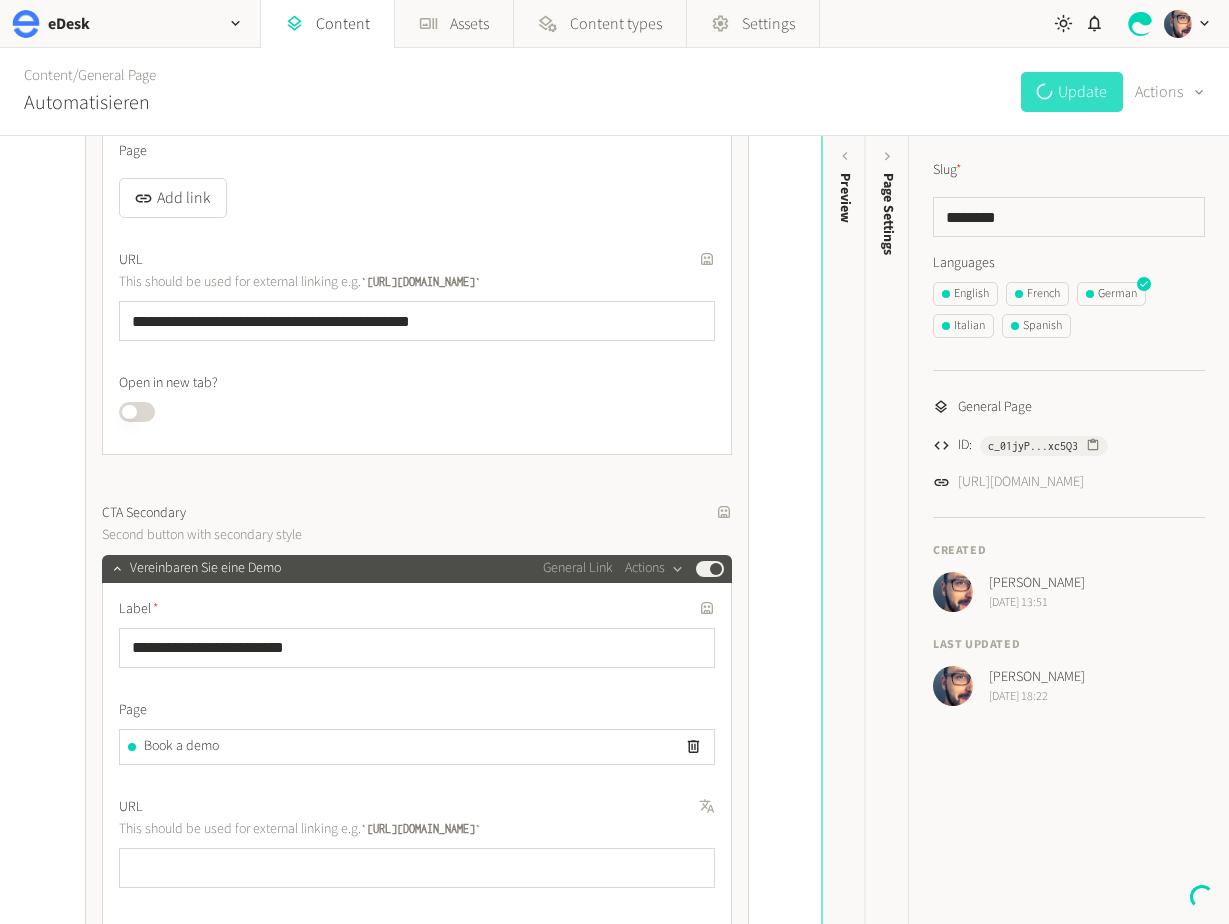 scroll, scrollTop: 1036, scrollLeft: 0, axis: vertical 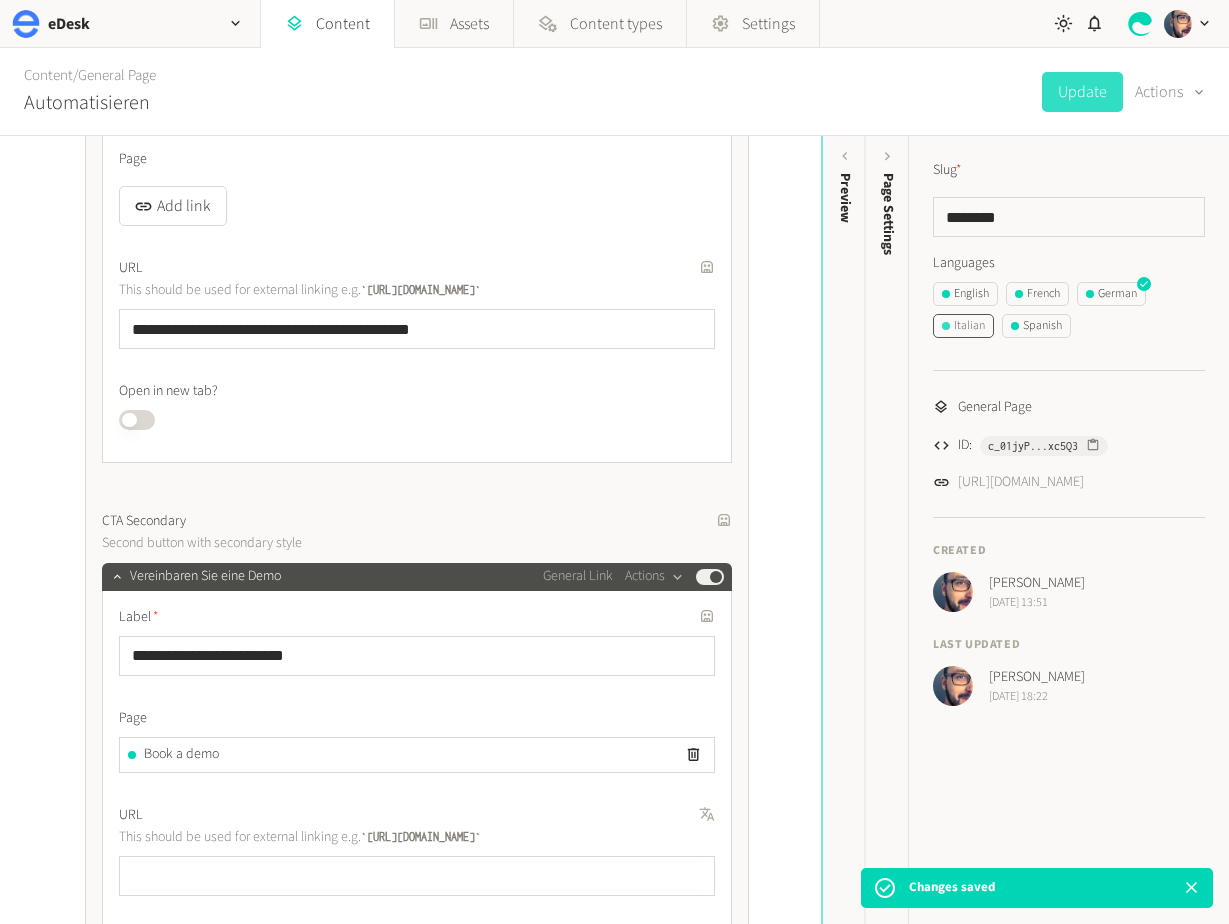 click on "Italian" 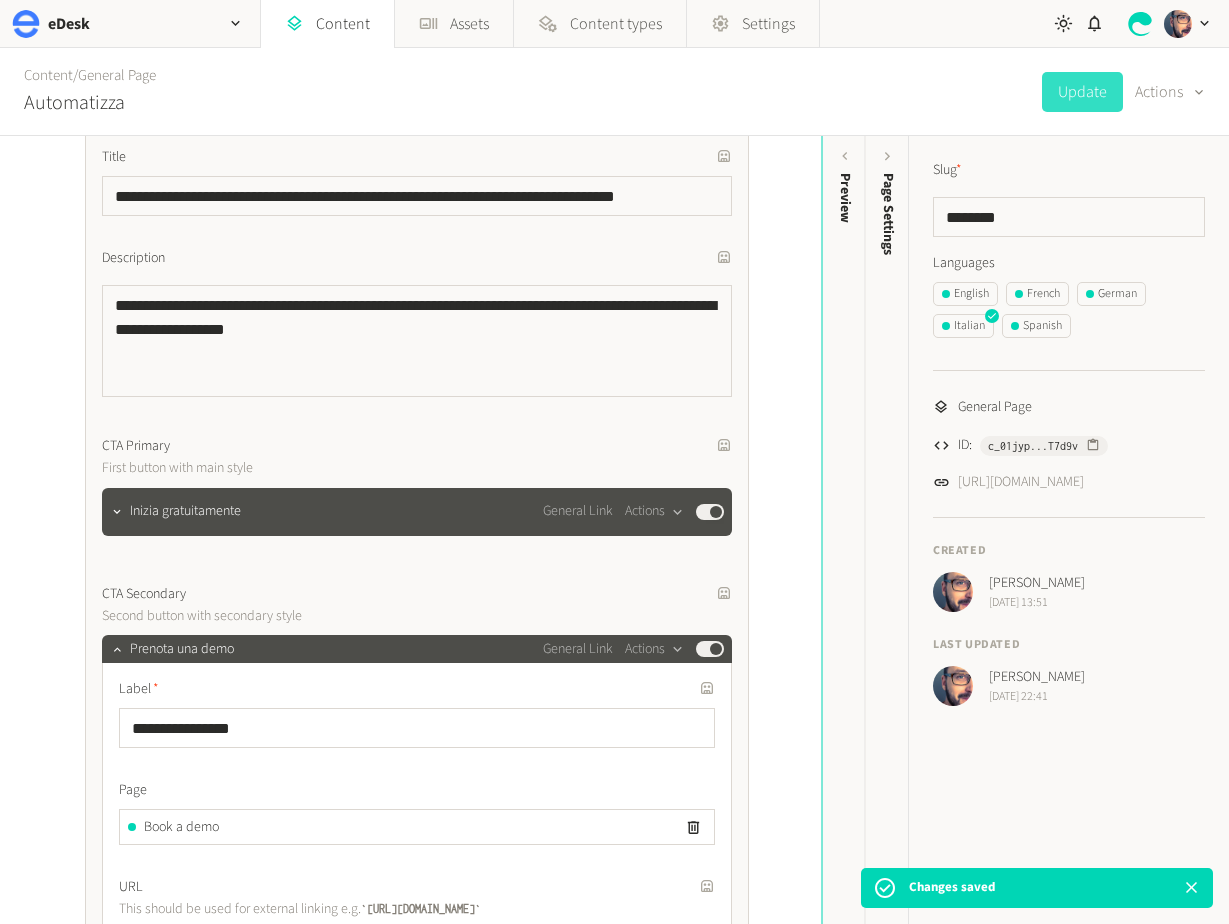 scroll, scrollTop: 638, scrollLeft: 0, axis: vertical 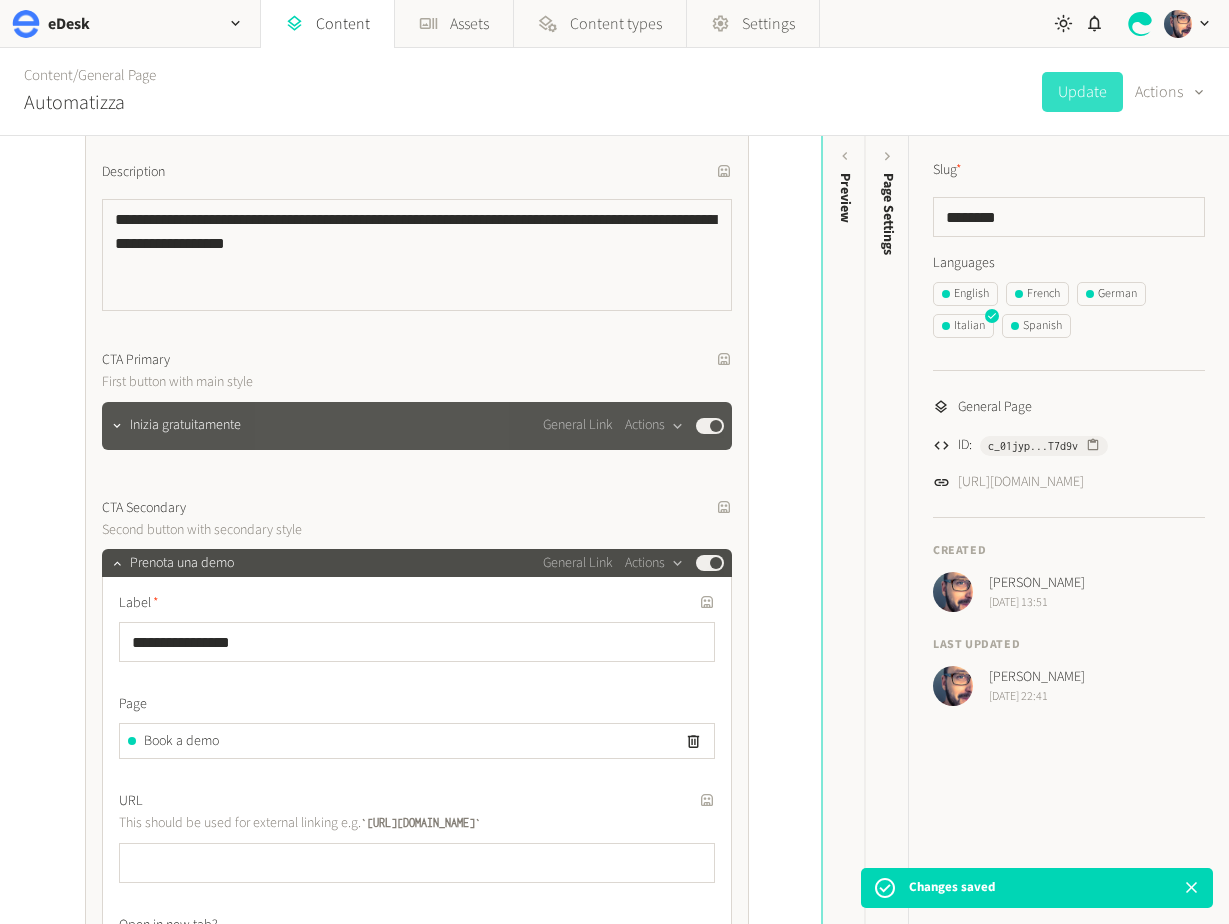 click on "Inizia gratuitamente General Link  Actions  Published" 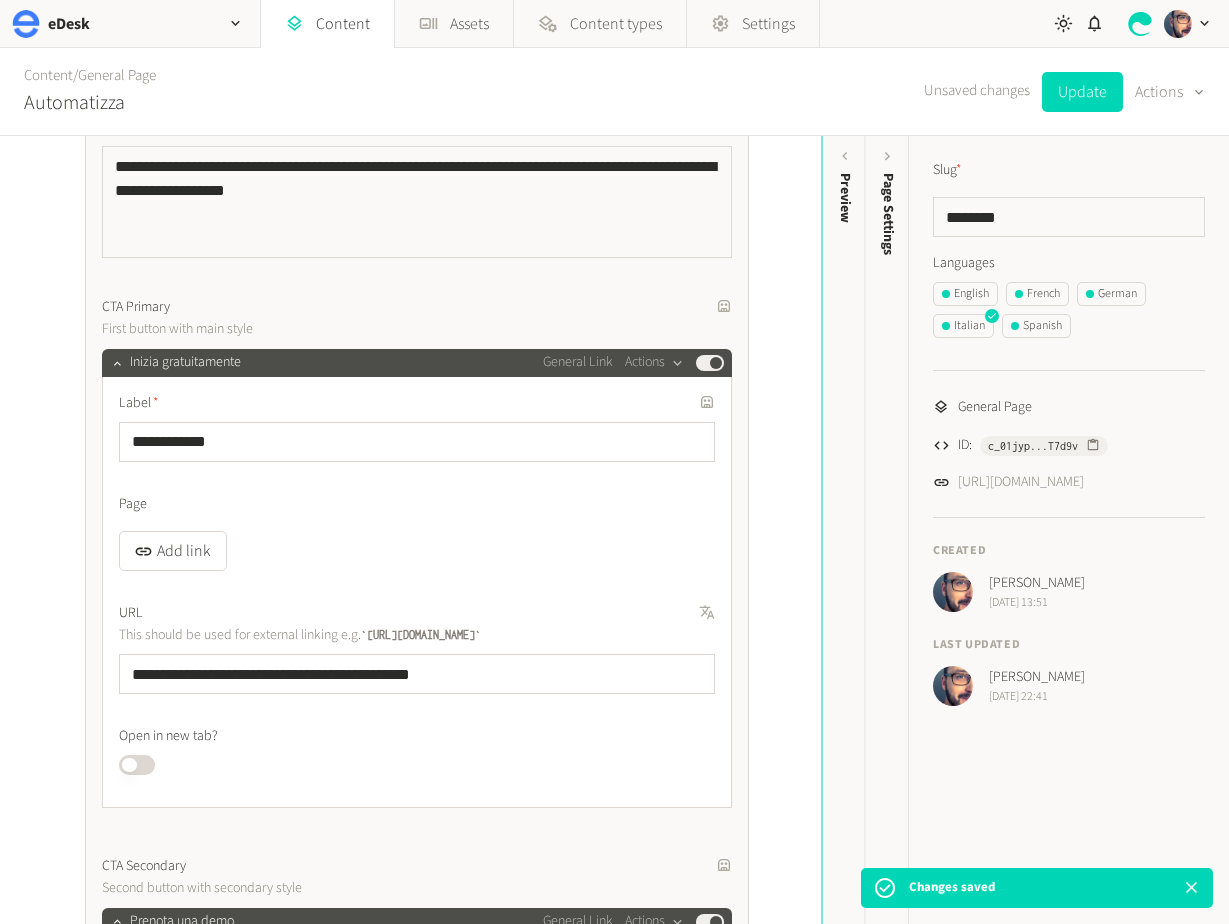 scroll, scrollTop: 693, scrollLeft: 0, axis: vertical 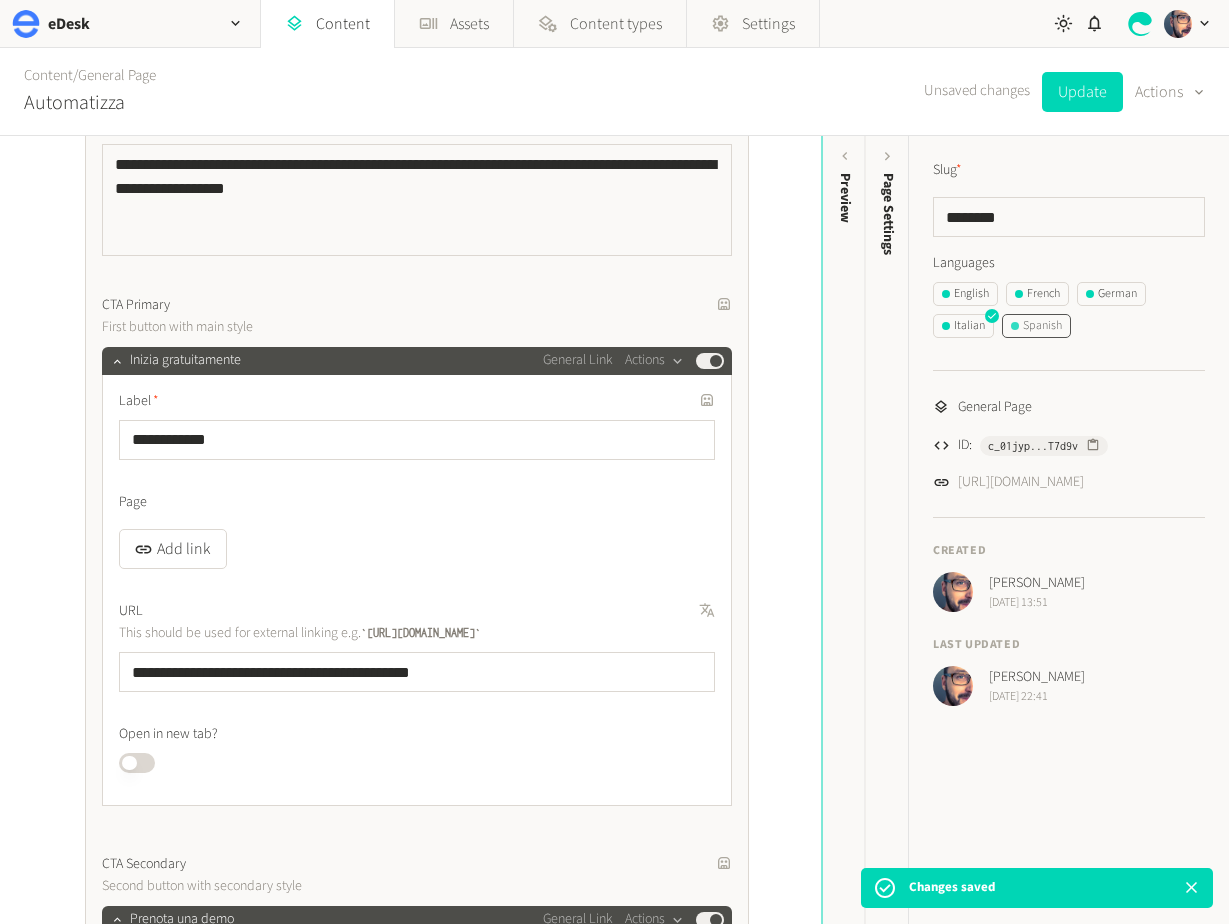 click on "Spanish" 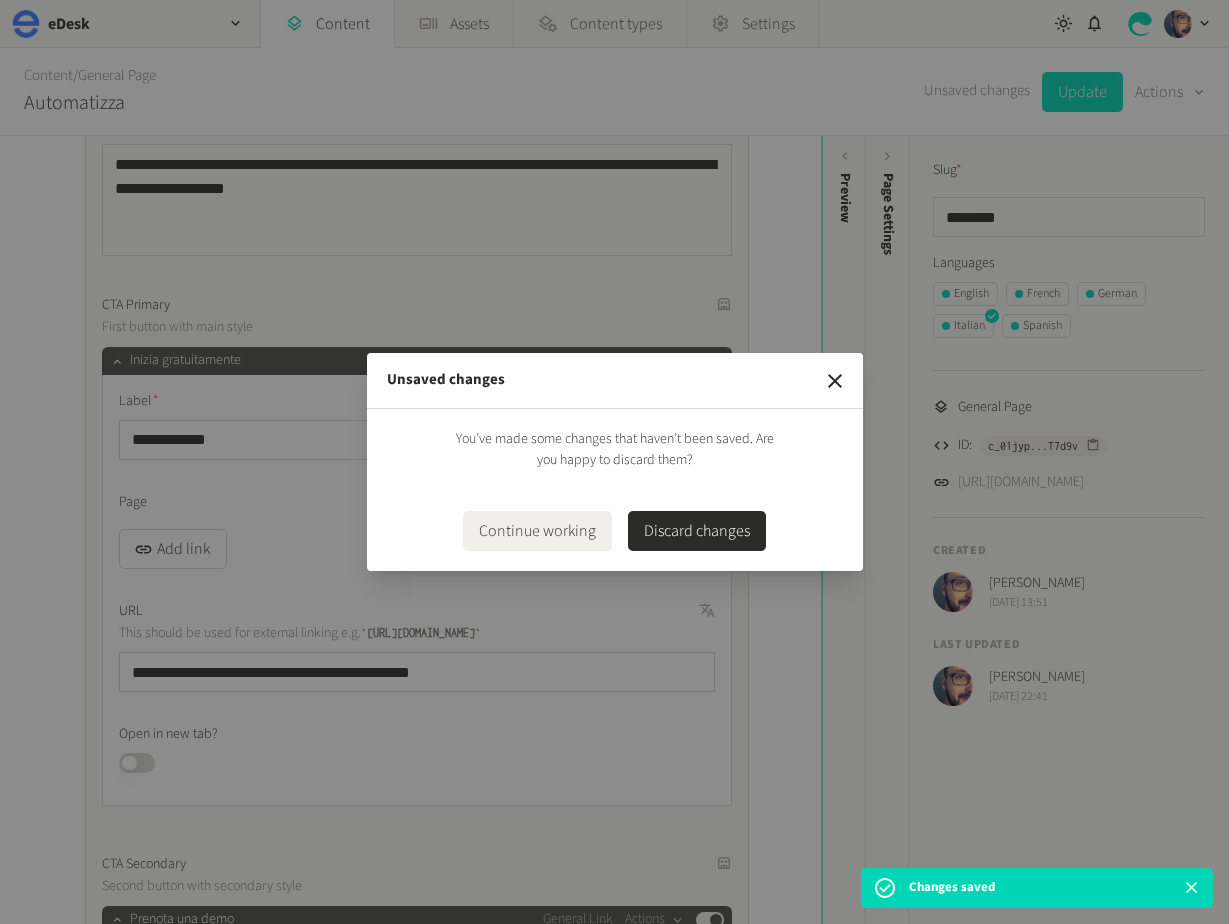 click on "Discard changes" at bounding box center [697, 531] 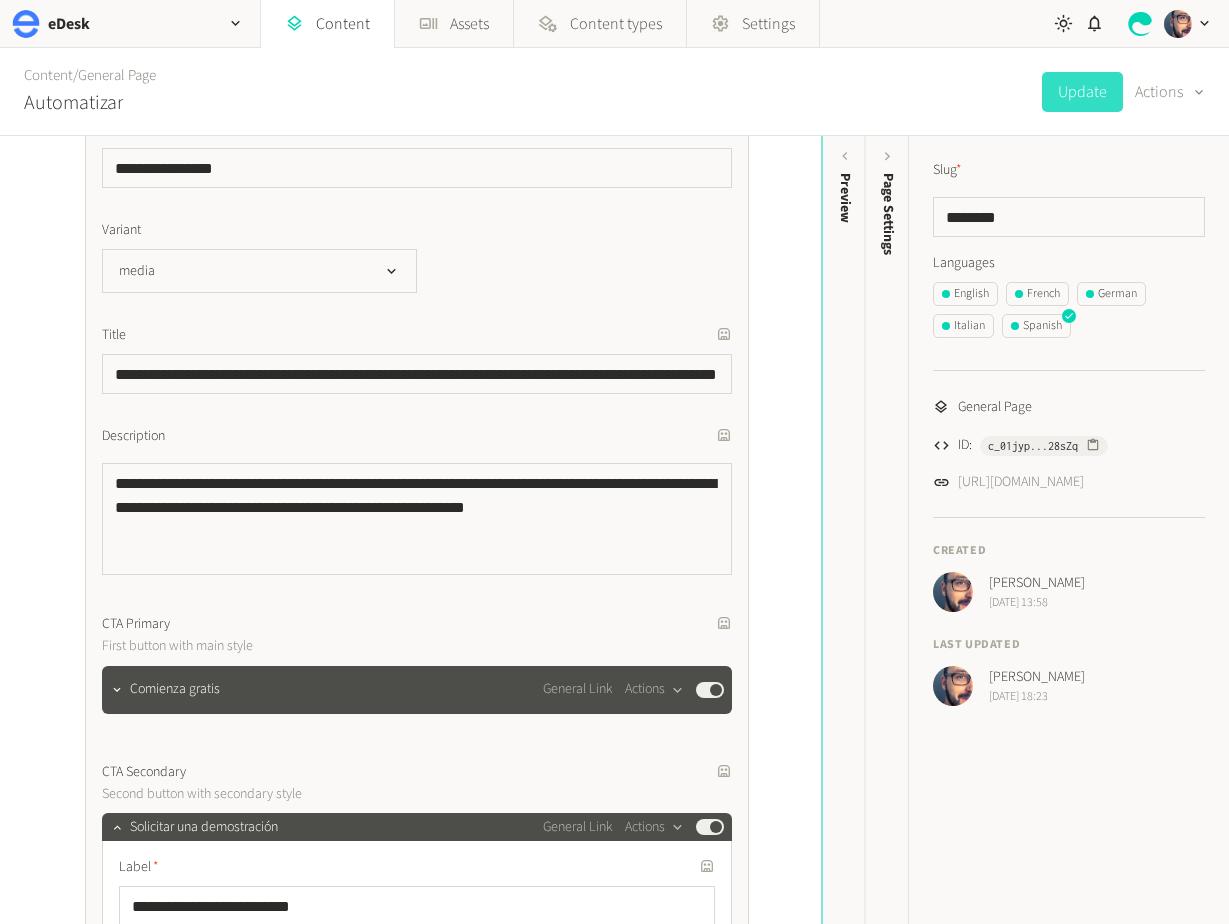 scroll, scrollTop: 471, scrollLeft: 0, axis: vertical 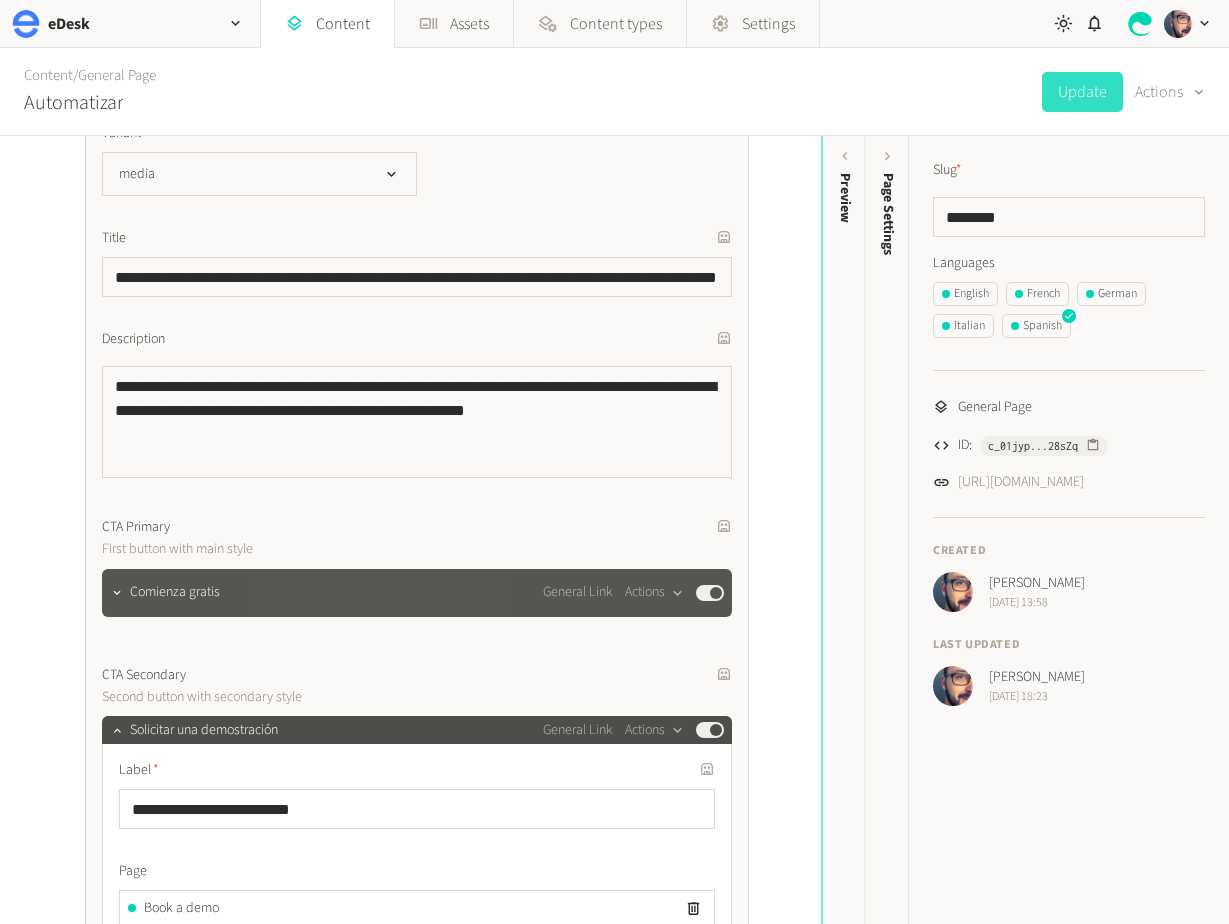 click on "Comienza gratis General Link  Actions  Published" 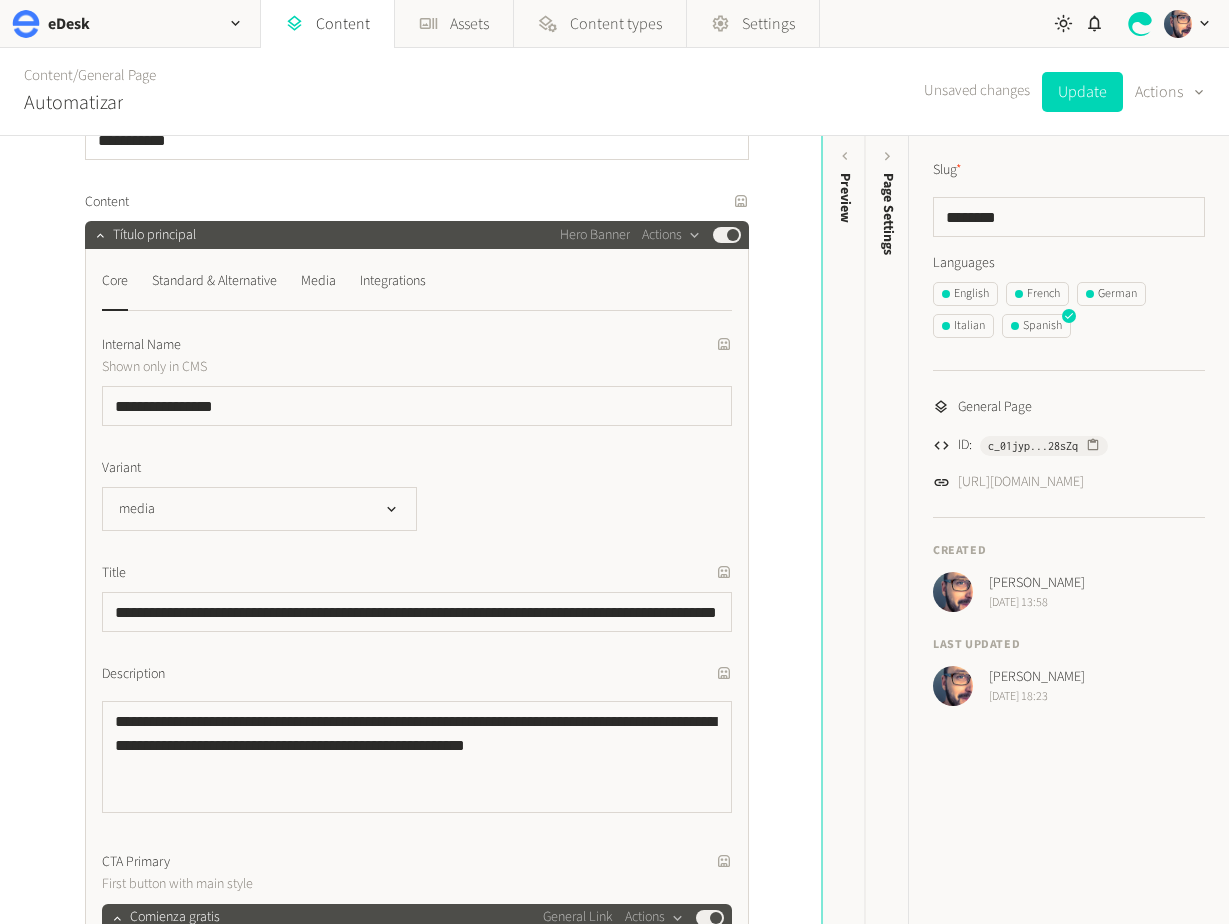 scroll, scrollTop: 0, scrollLeft: 0, axis: both 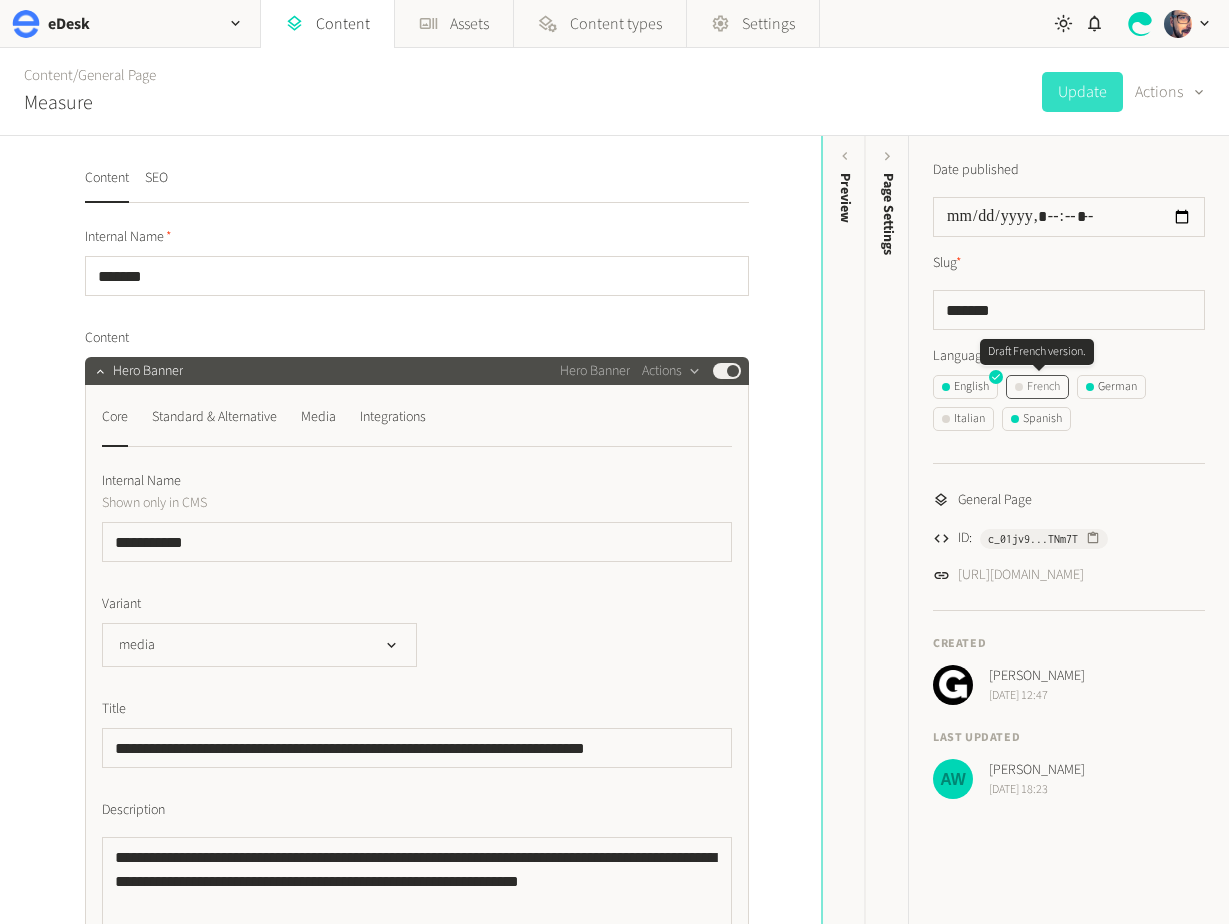 click on "French" 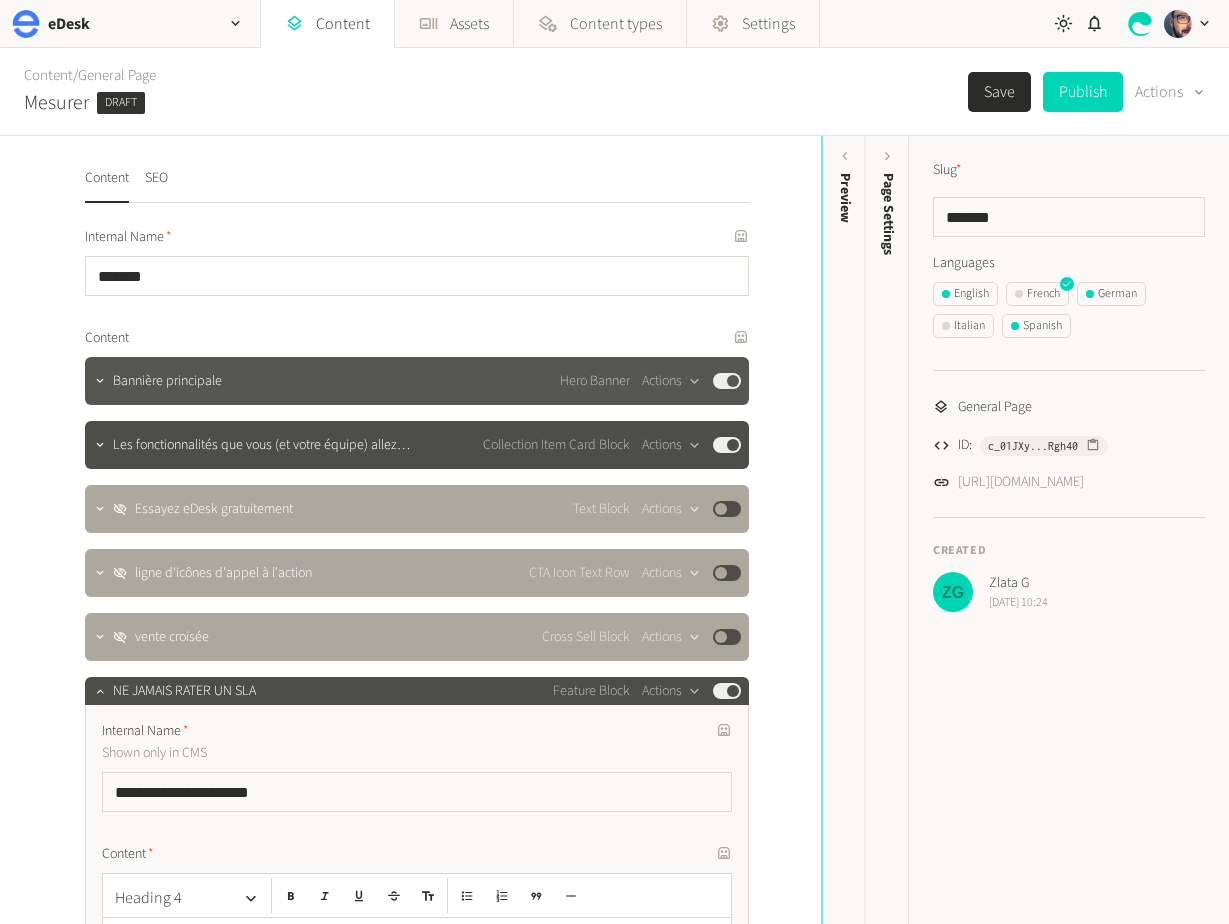 click on "Bannière principale Hero Banner  Actions  Published" 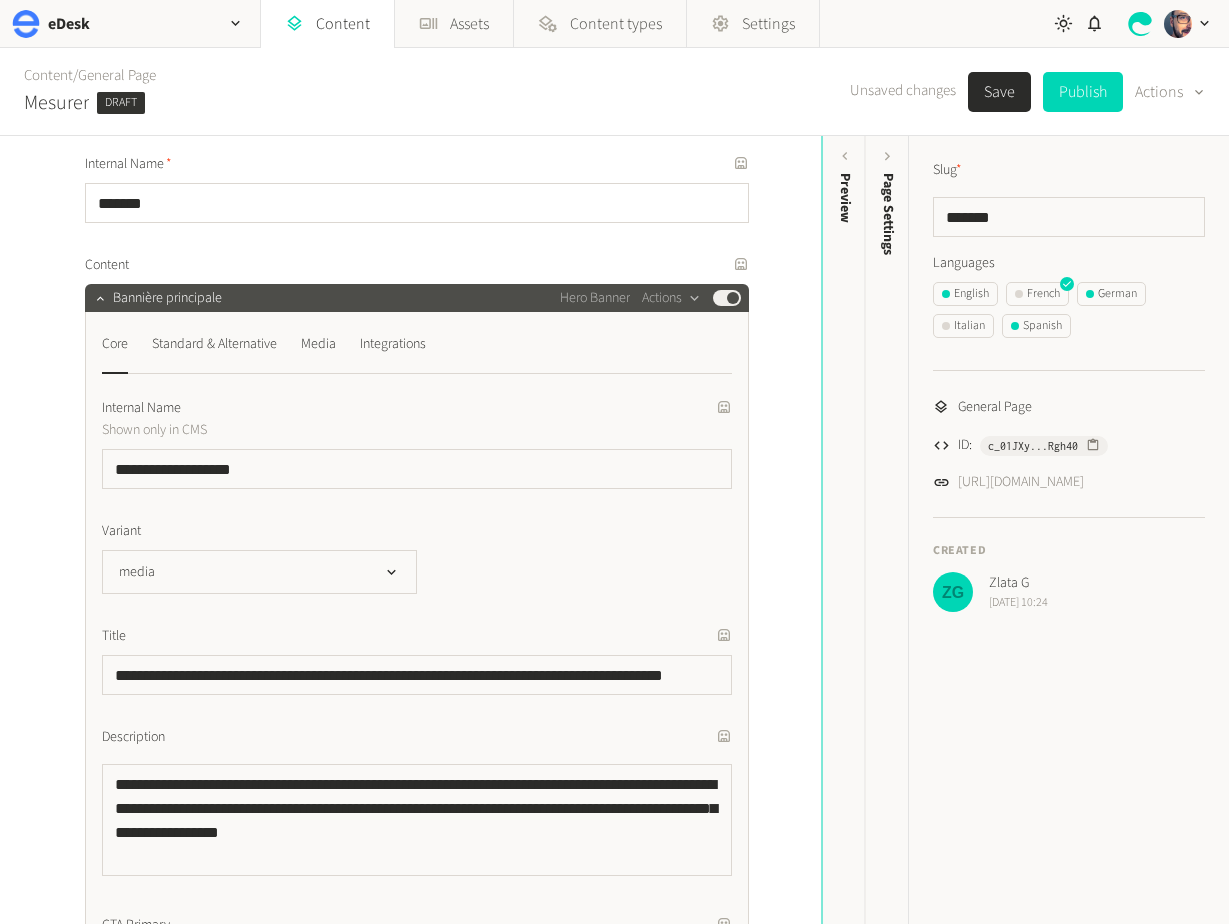 scroll, scrollTop: 0, scrollLeft: 0, axis: both 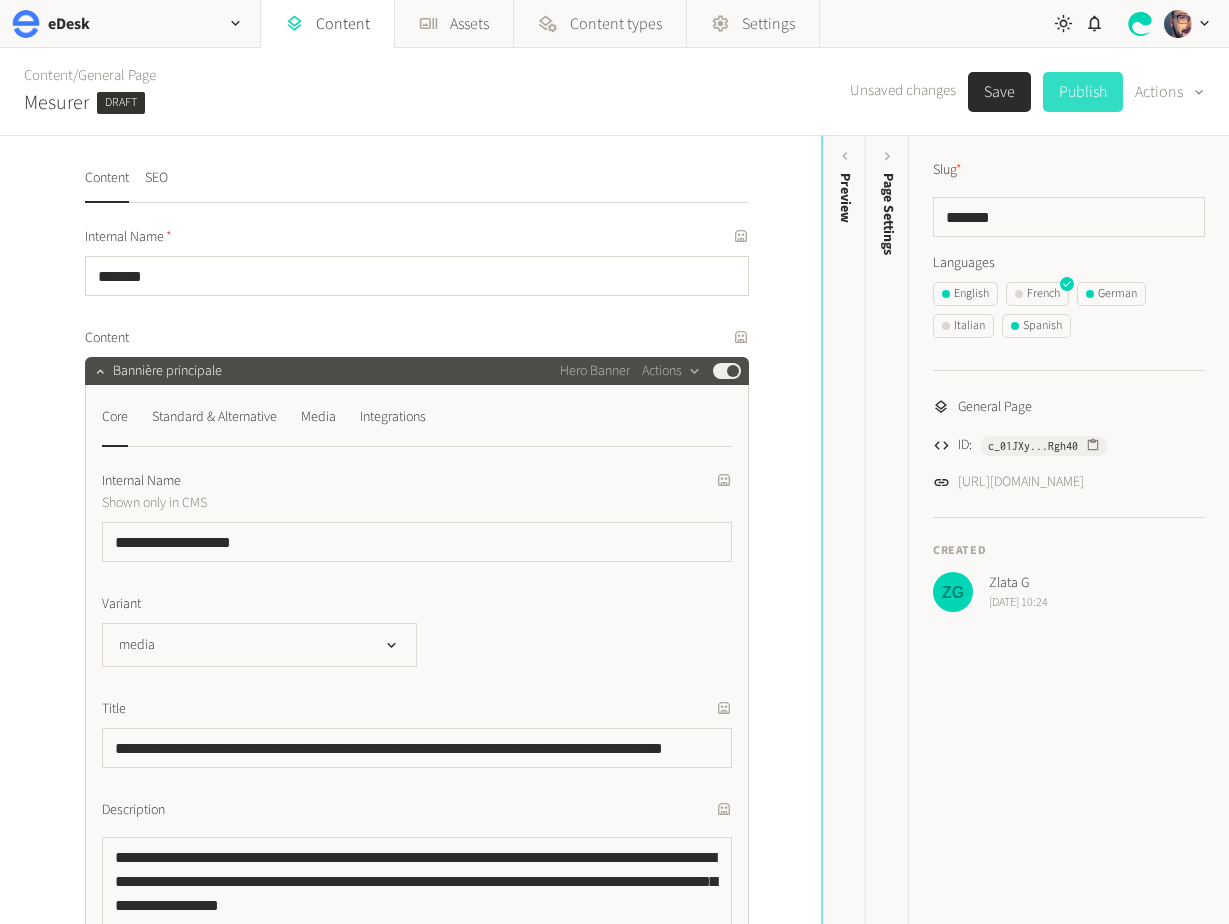 click on "Publish" 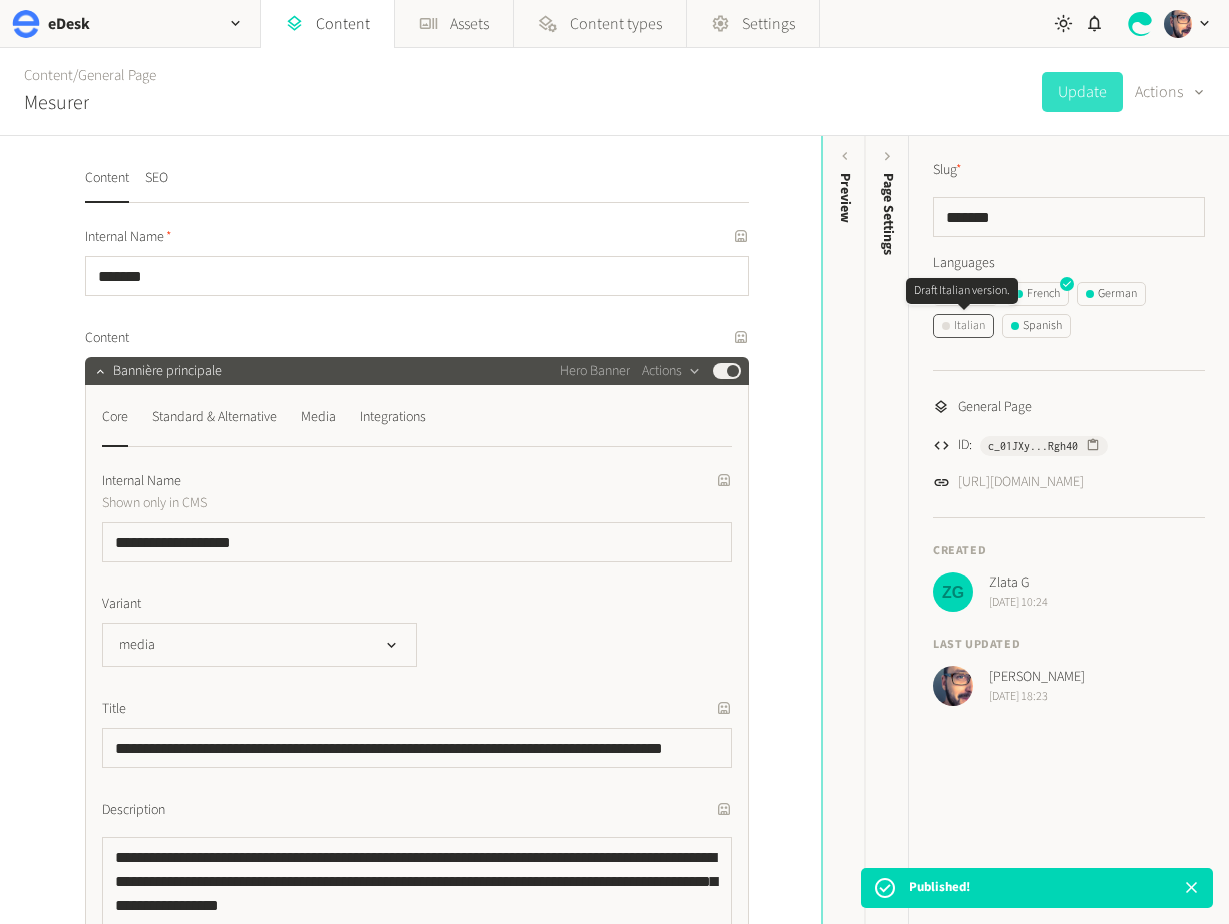 click on "Italian" 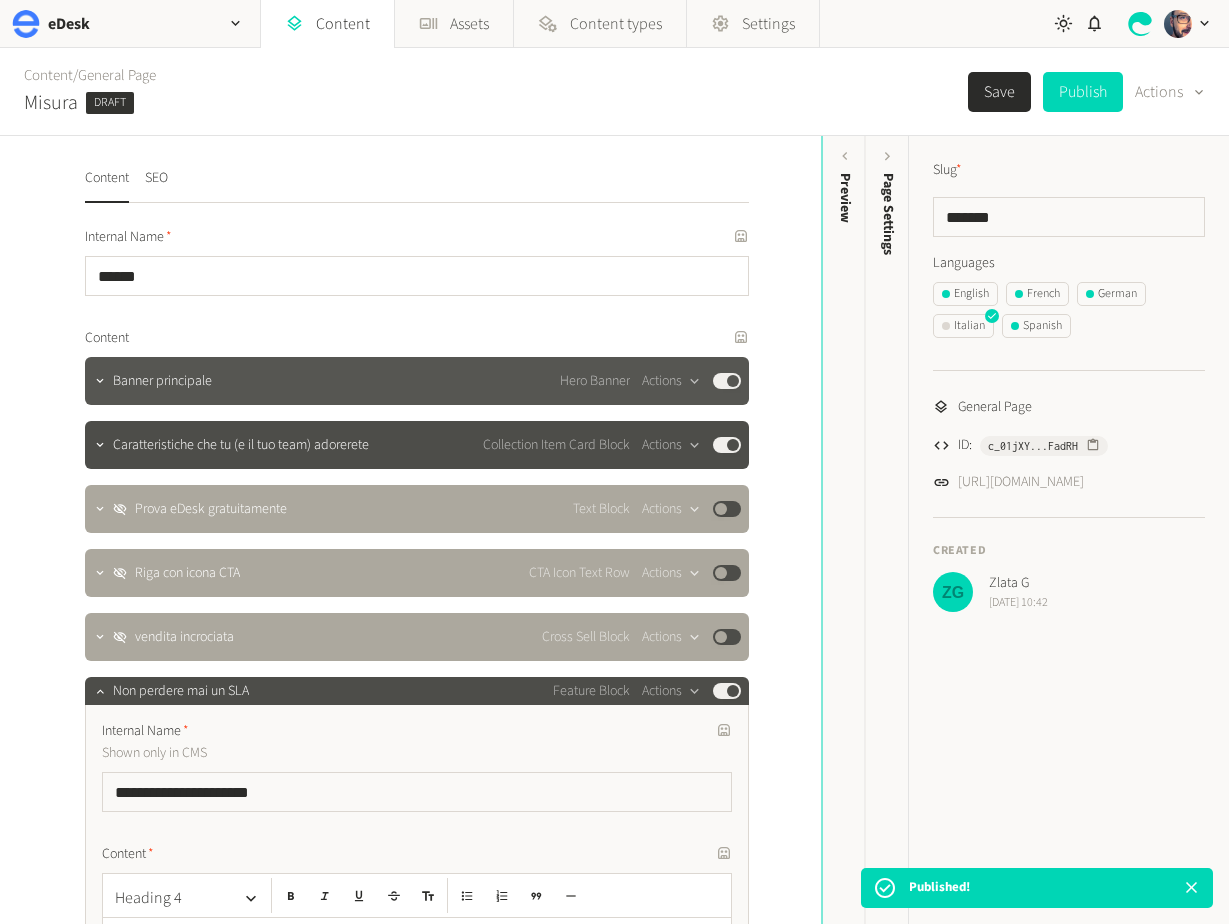 click on "Banner principale Hero Banner  Actions  Published" 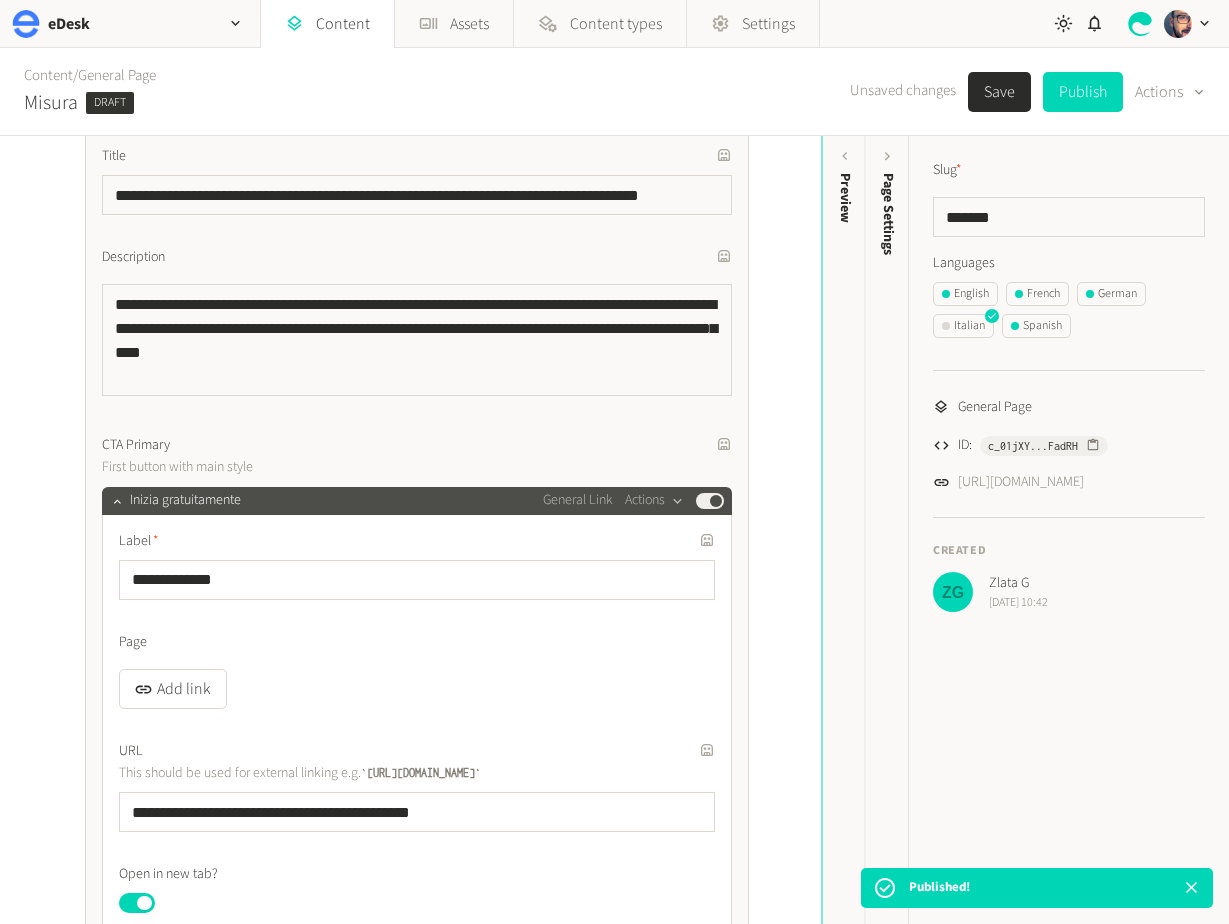 scroll, scrollTop: 615, scrollLeft: 0, axis: vertical 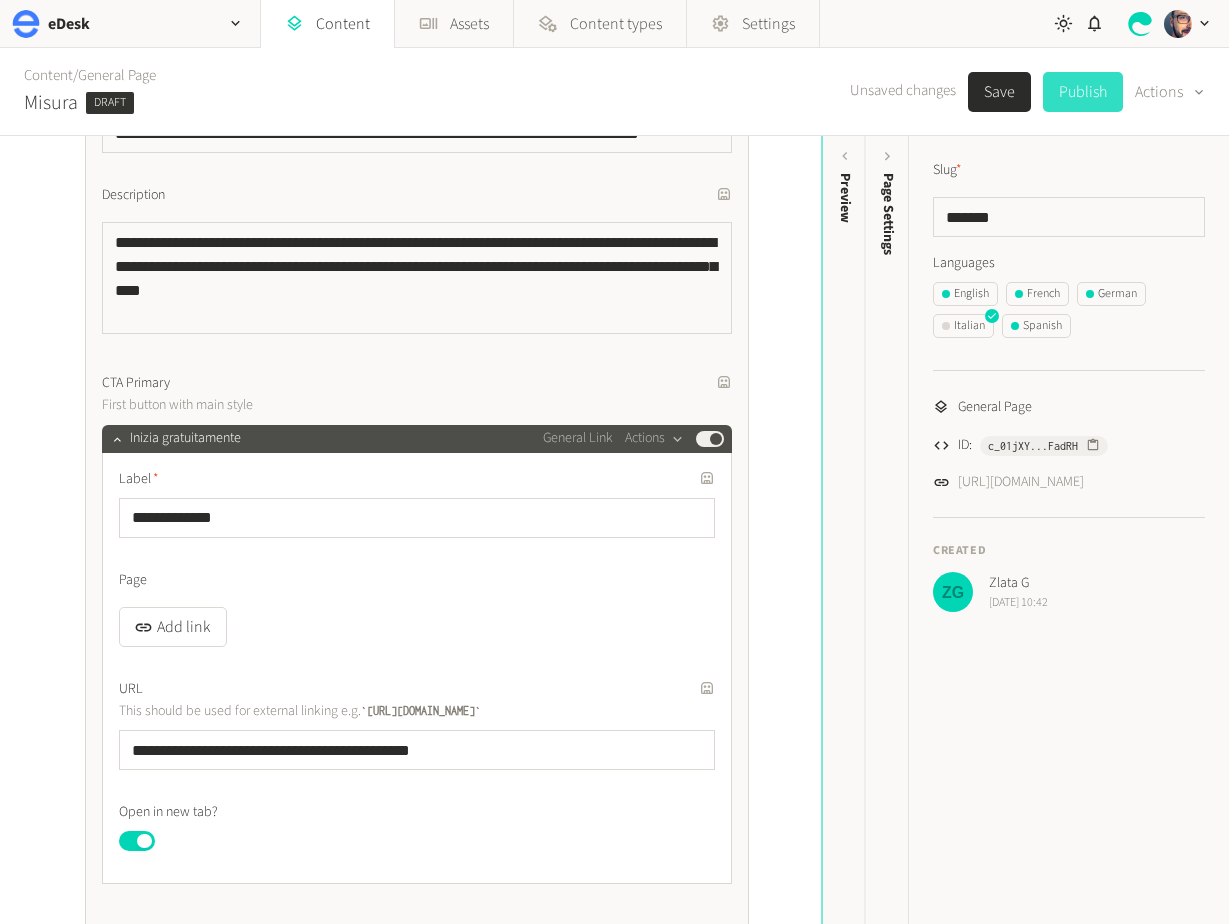 click on "Publish" 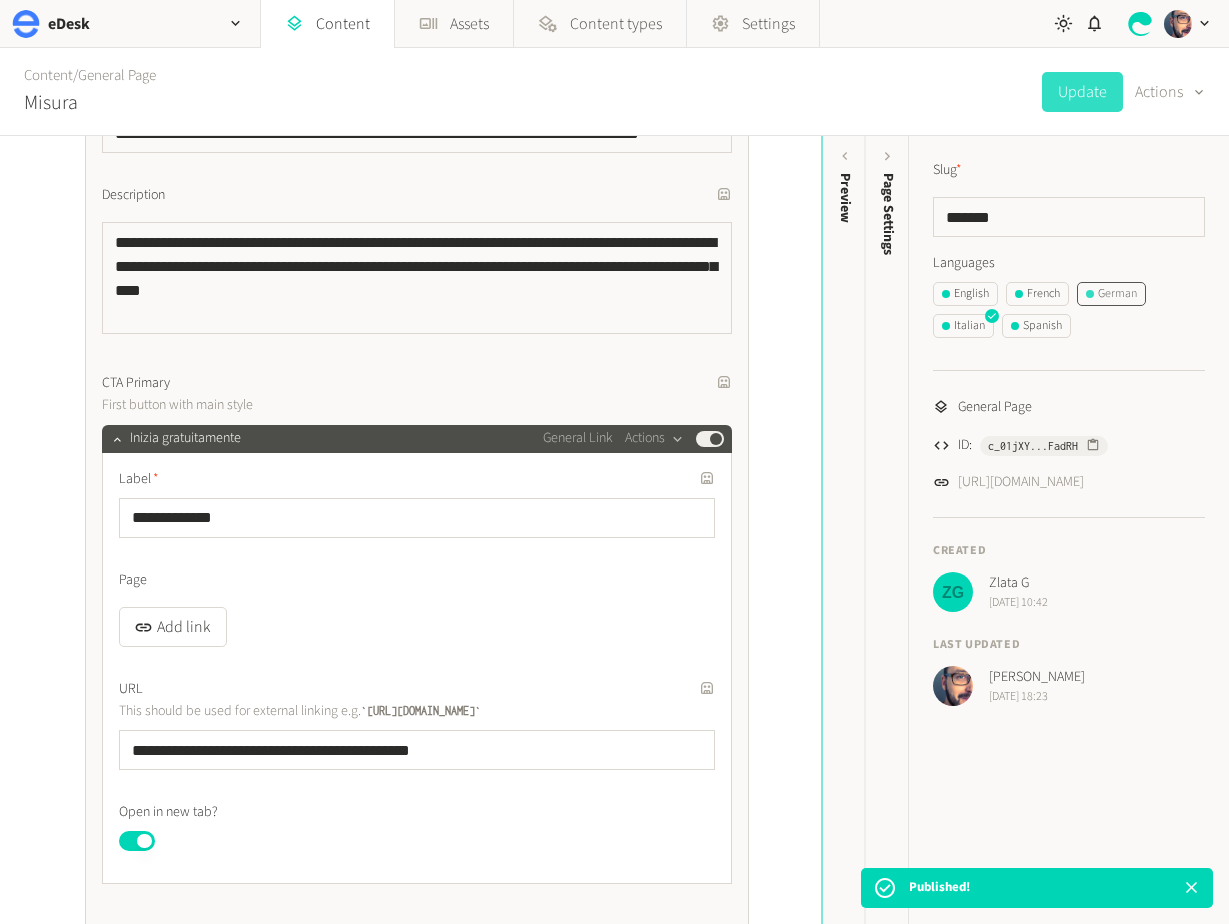click on "German" 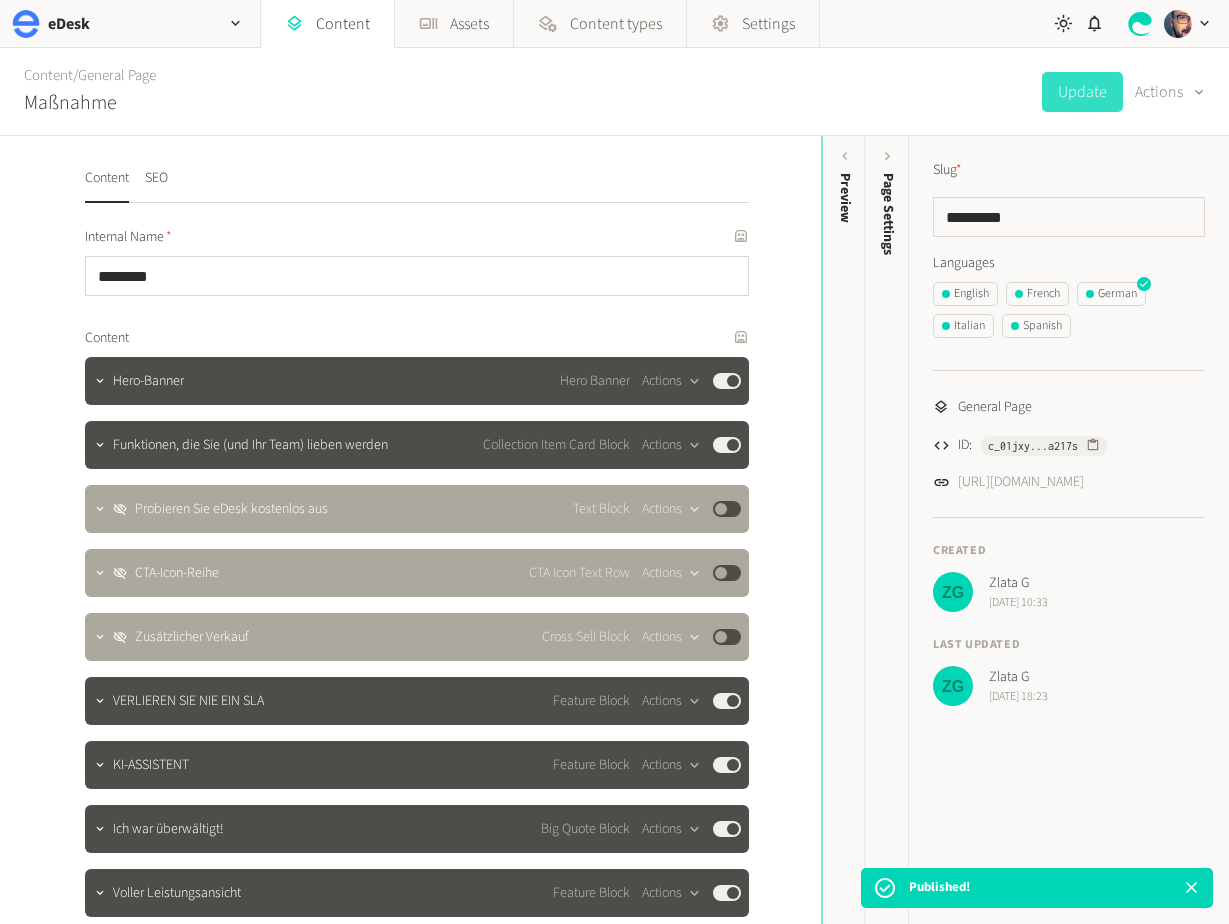 scroll, scrollTop: 13, scrollLeft: 0, axis: vertical 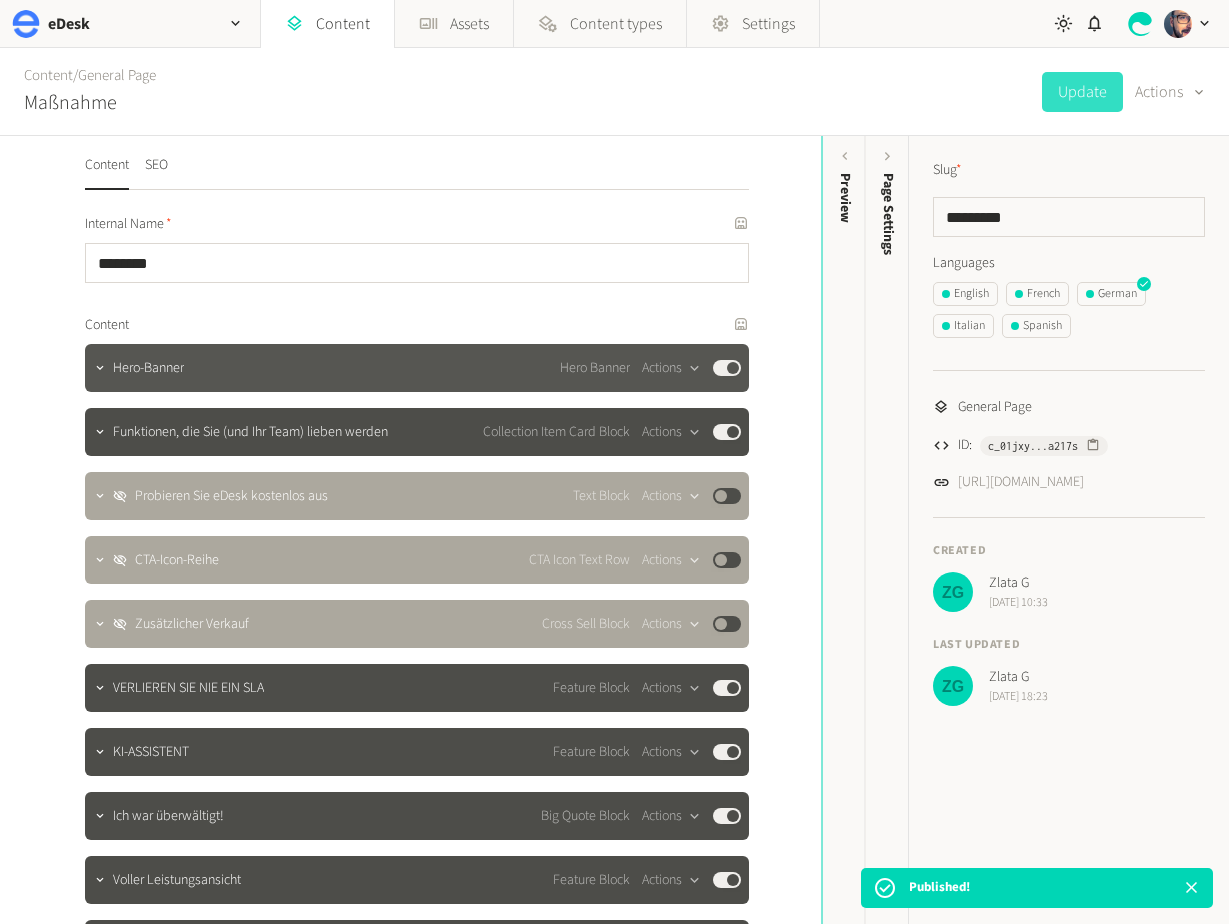 click on "Hero-Banner Hero Banner  Actions  Published" 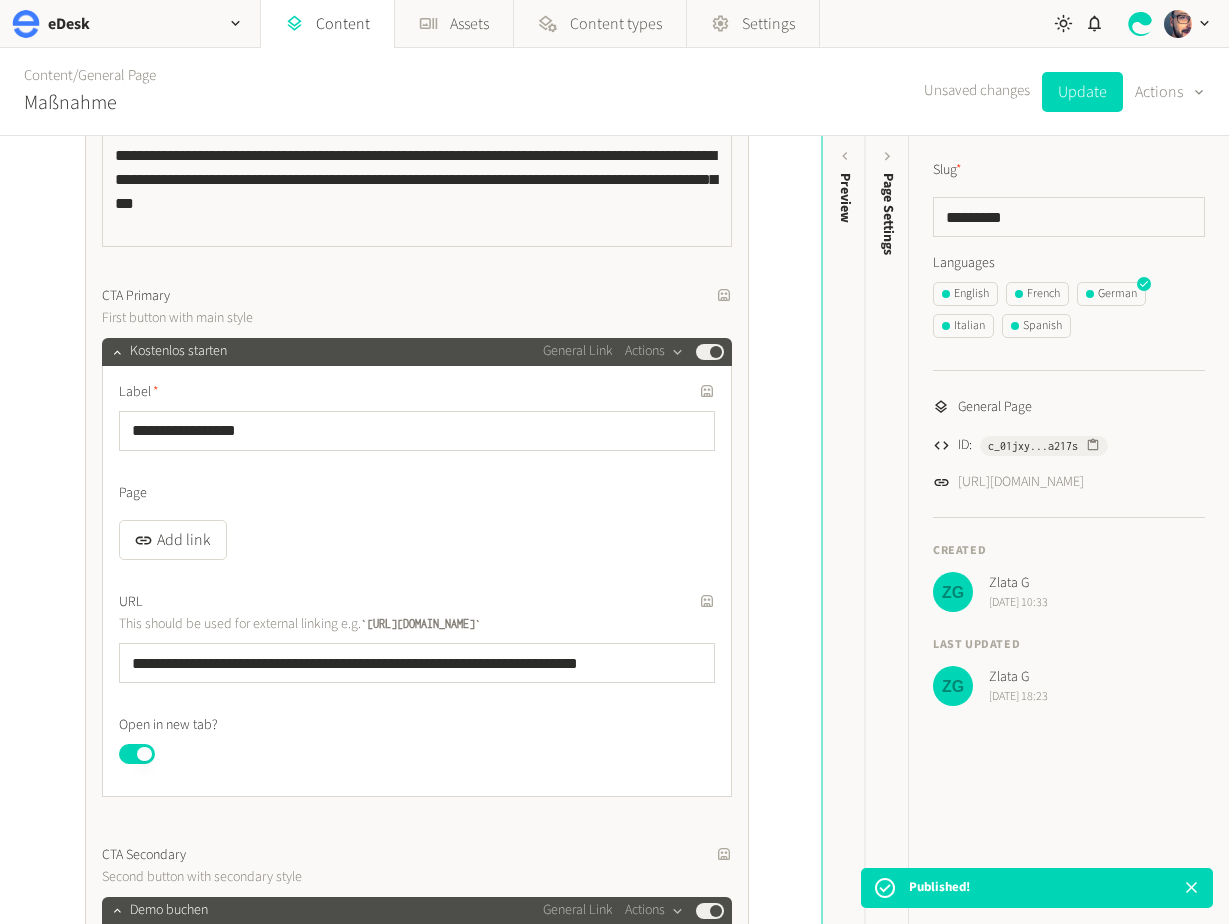 scroll, scrollTop: 790, scrollLeft: 0, axis: vertical 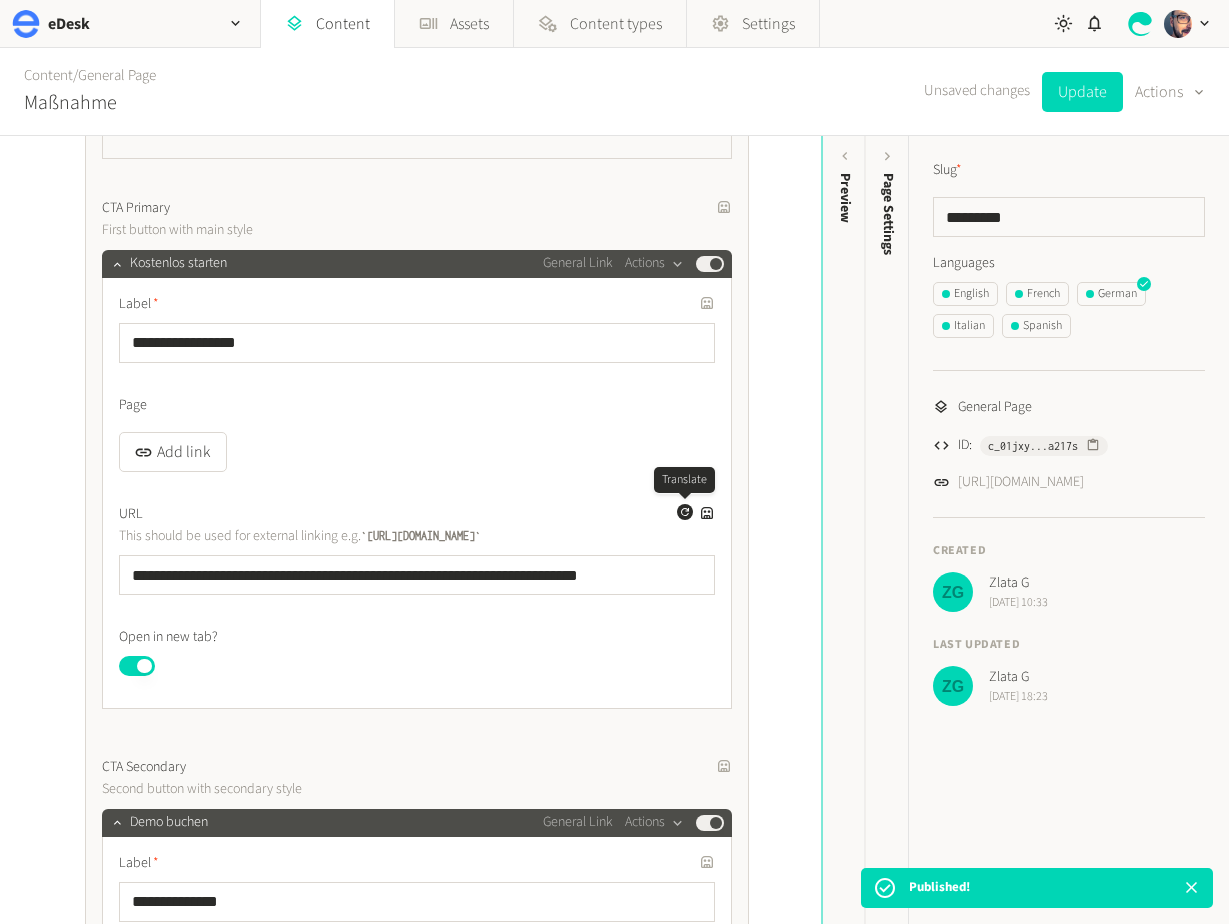 click 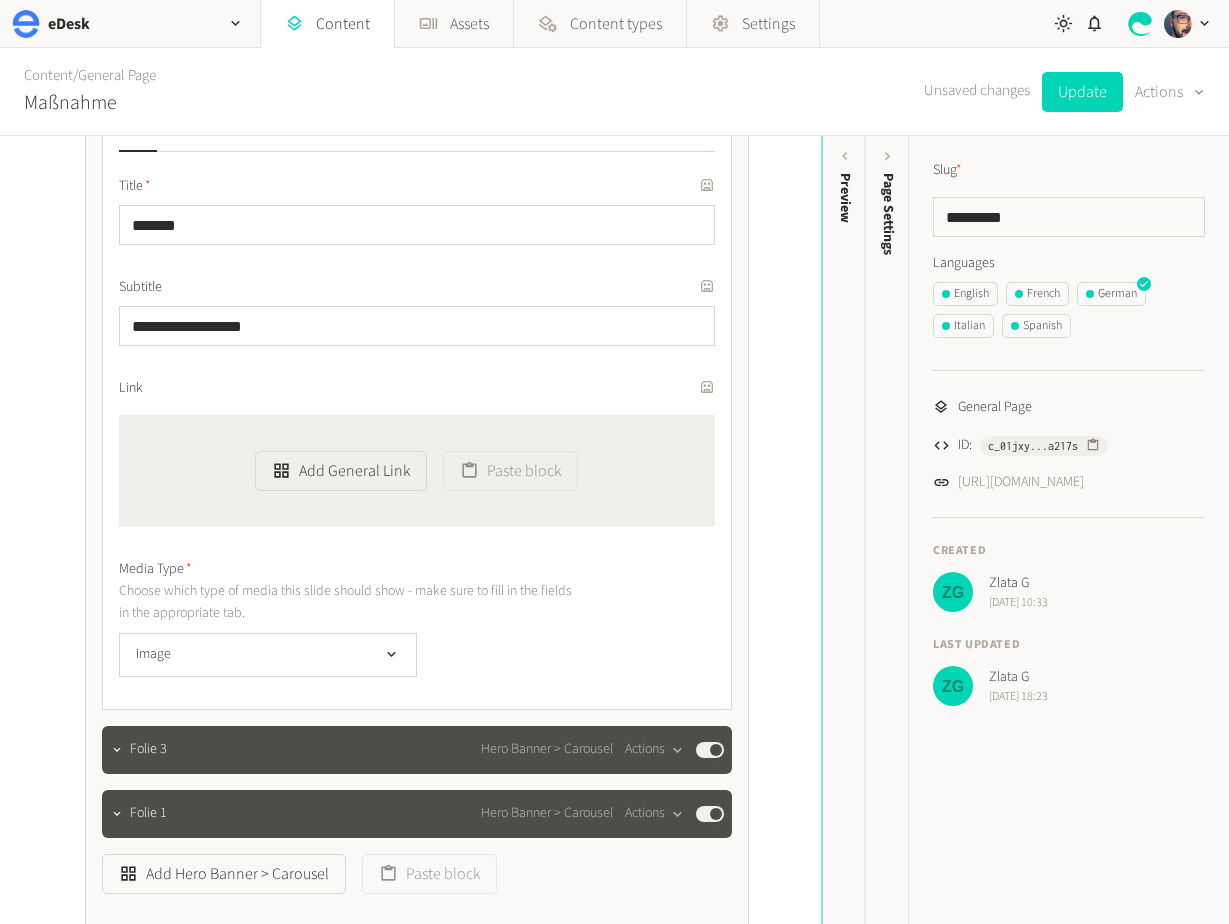 scroll, scrollTop: 2148, scrollLeft: 0, axis: vertical 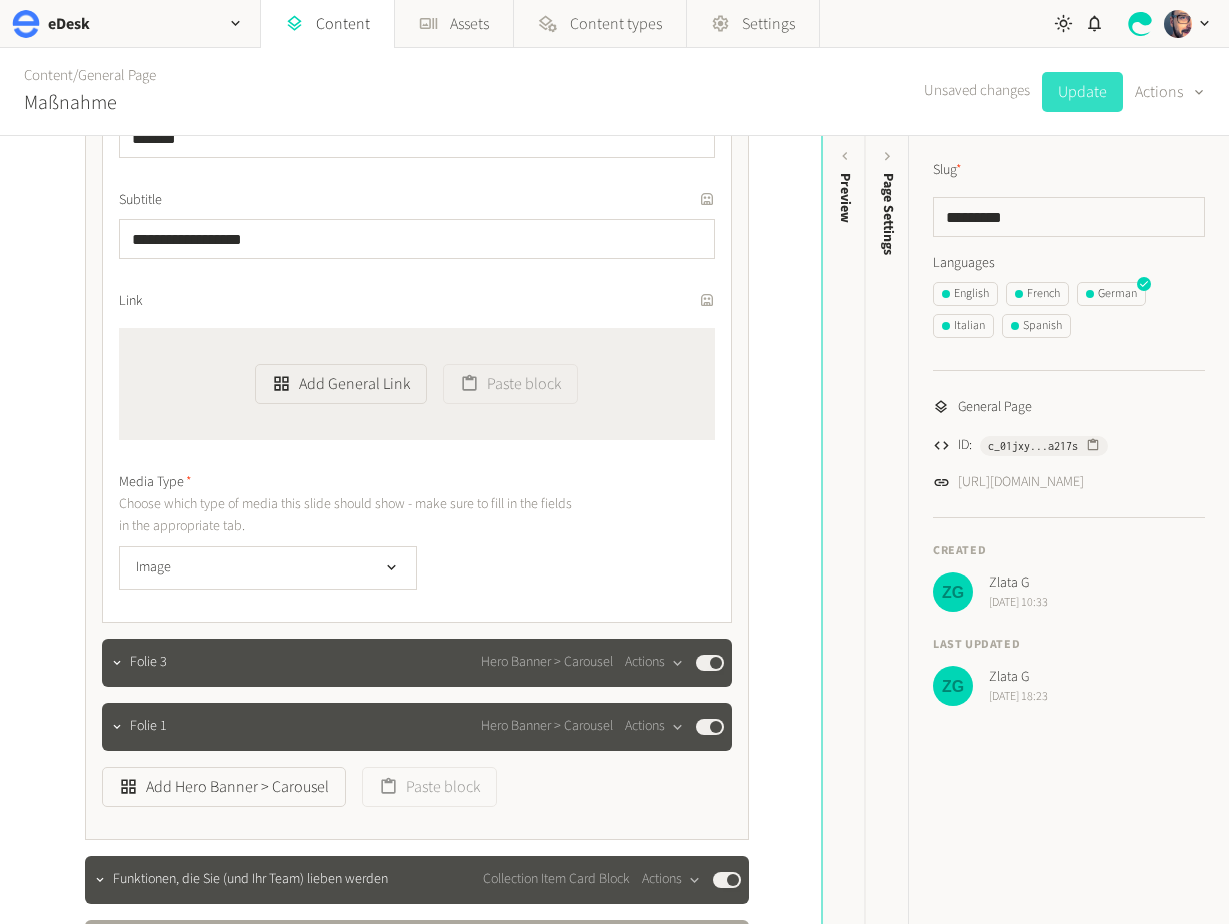 click on "Update" 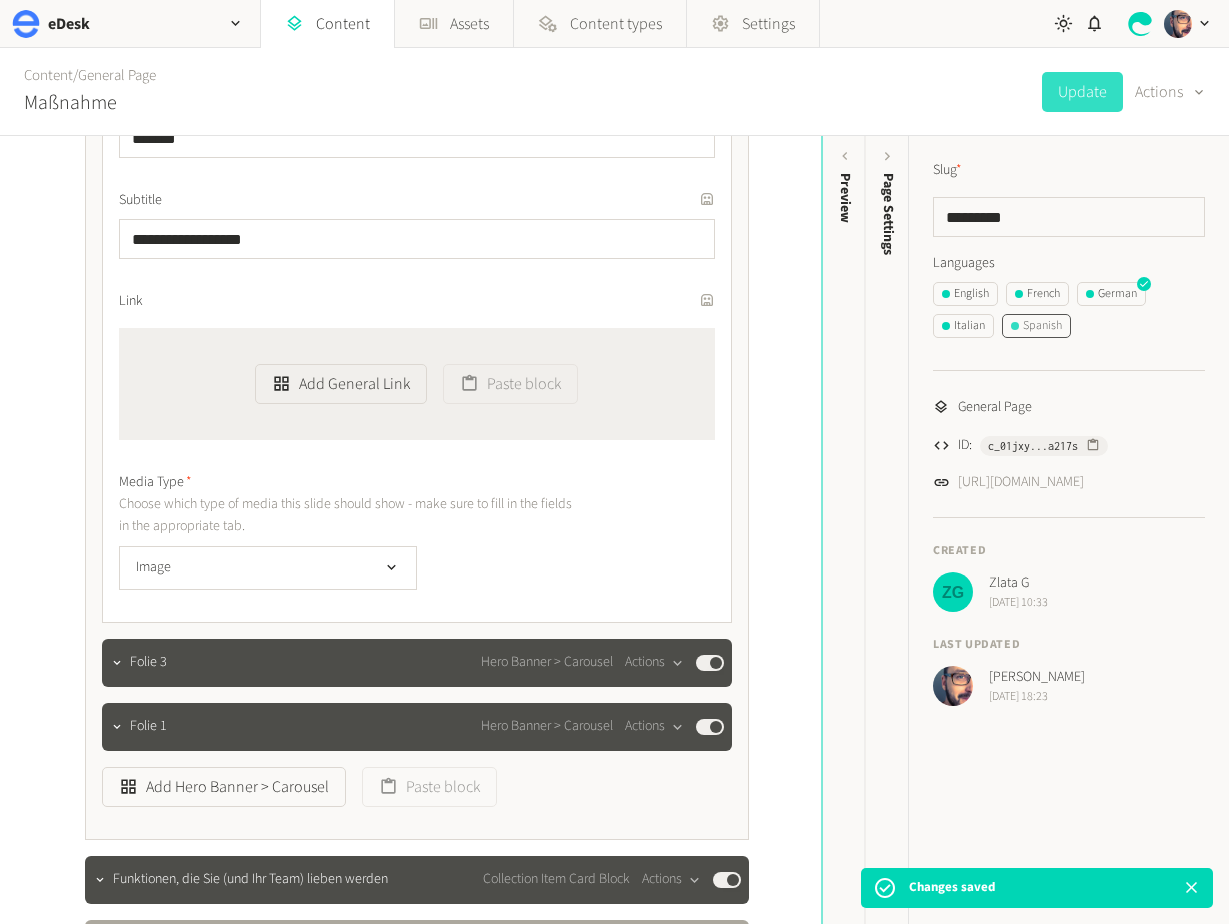 click on "Spanish" 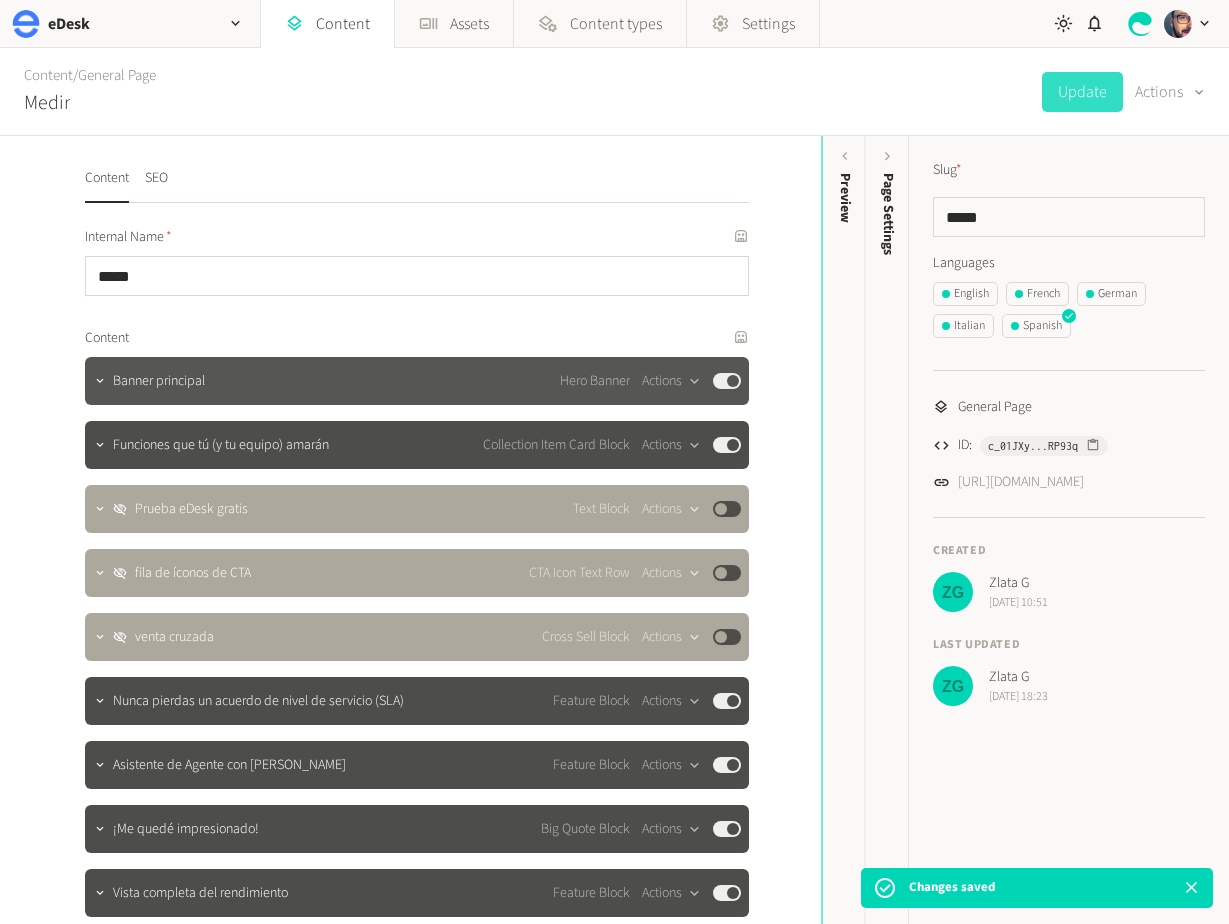 click on "Banner principal Hero Banner  Actions  Published" 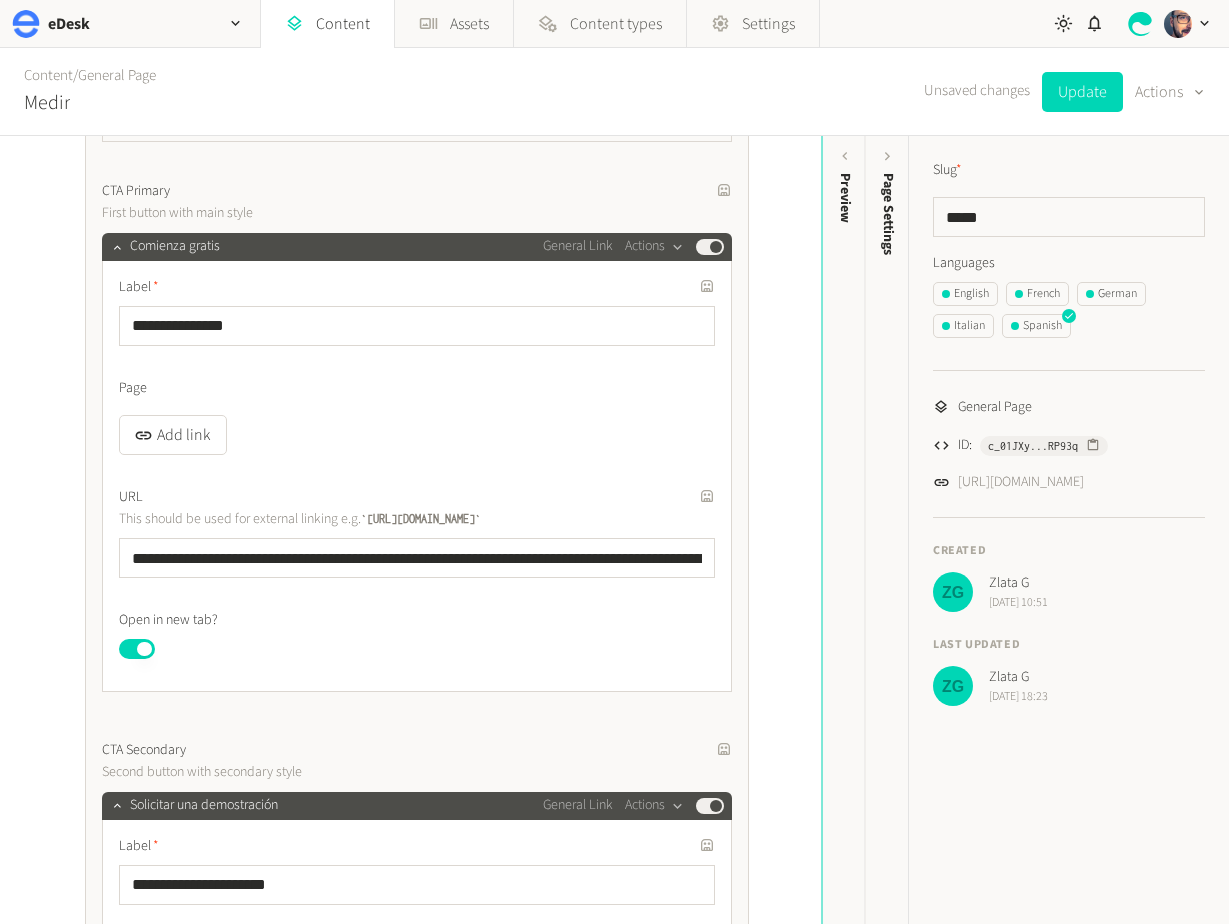 scroll, scrollTop: 845, scrollLeft: 0, axis: vertical 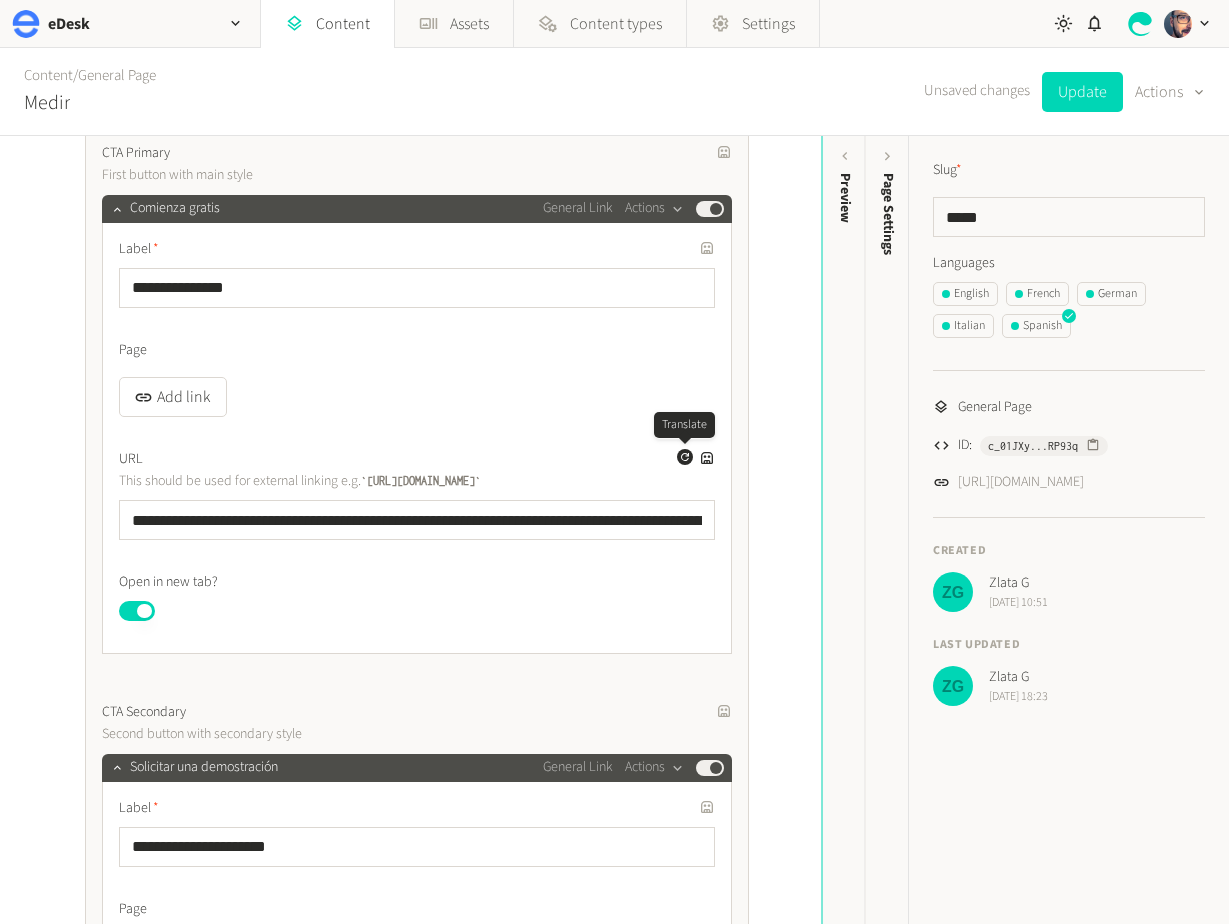 click 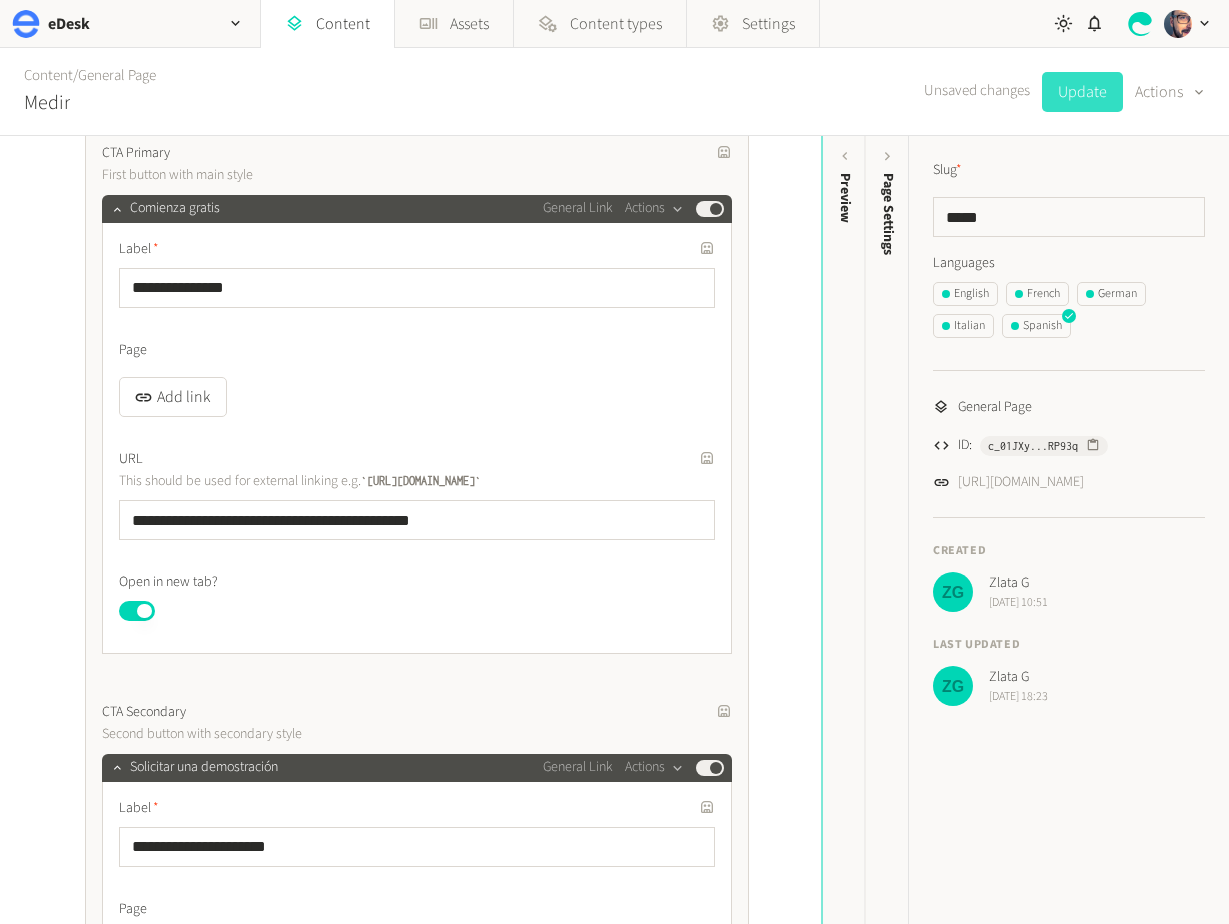 click on "Update" 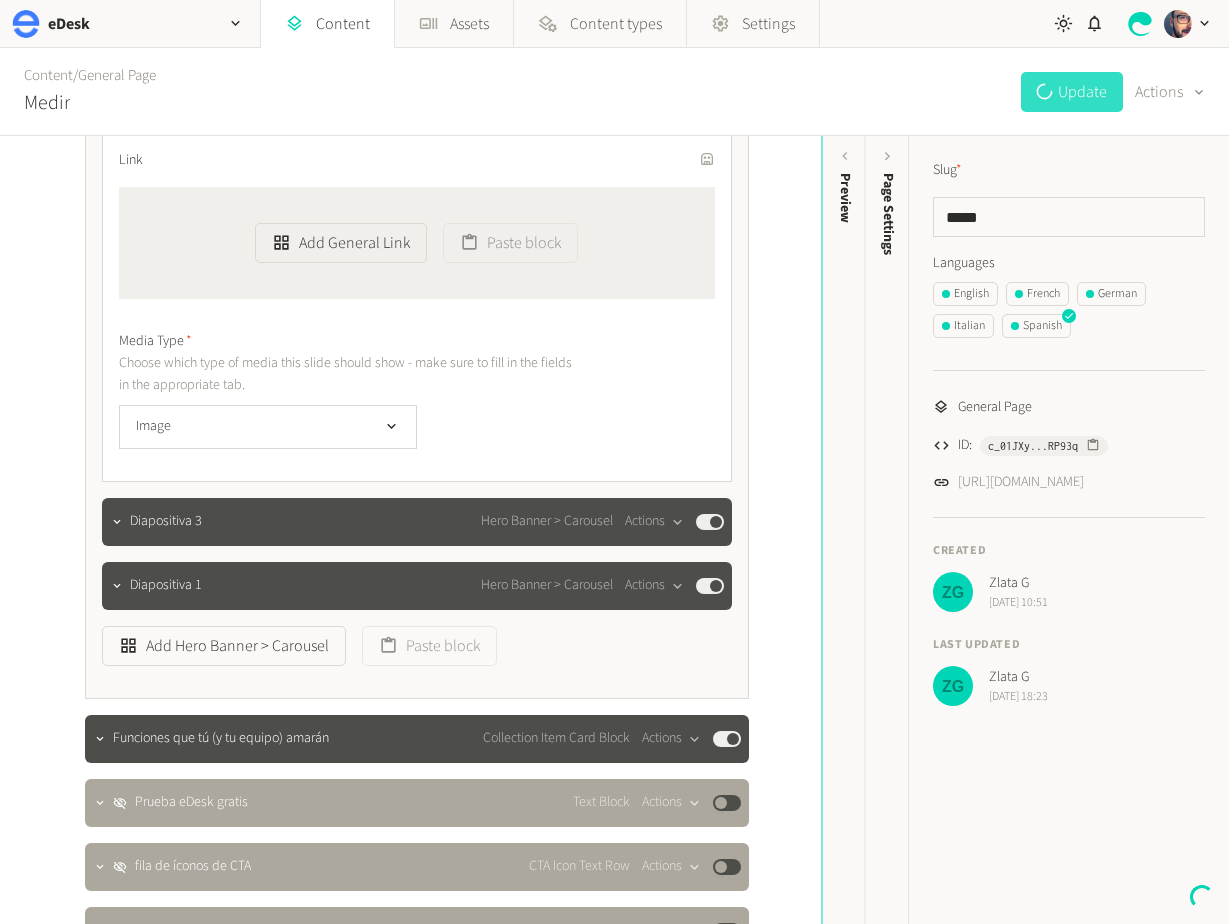scroll, scrollTop: 2479, scrollLeft: 0, axis: vertical 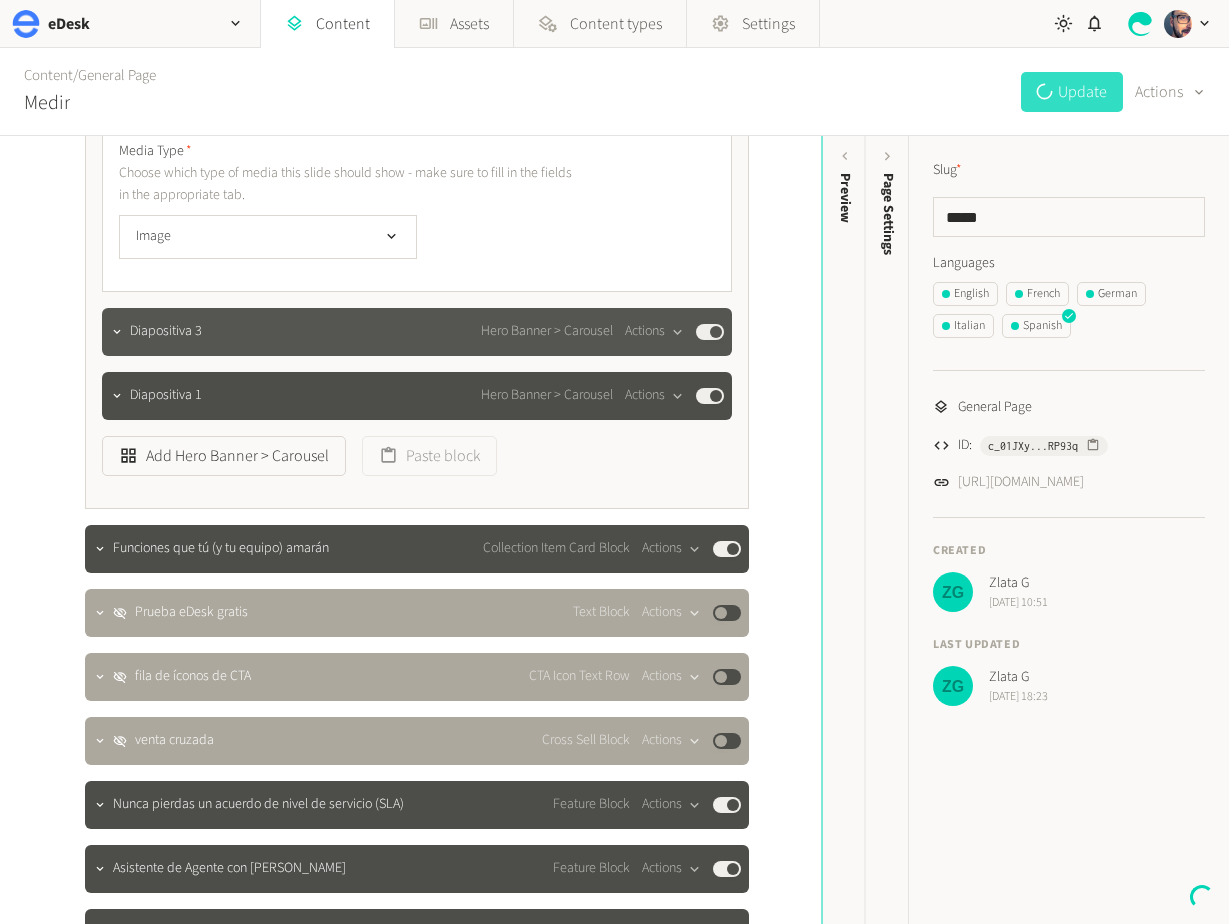 click on "Diapositiva 3 Hero Banner > Carousel  Actions  Published" 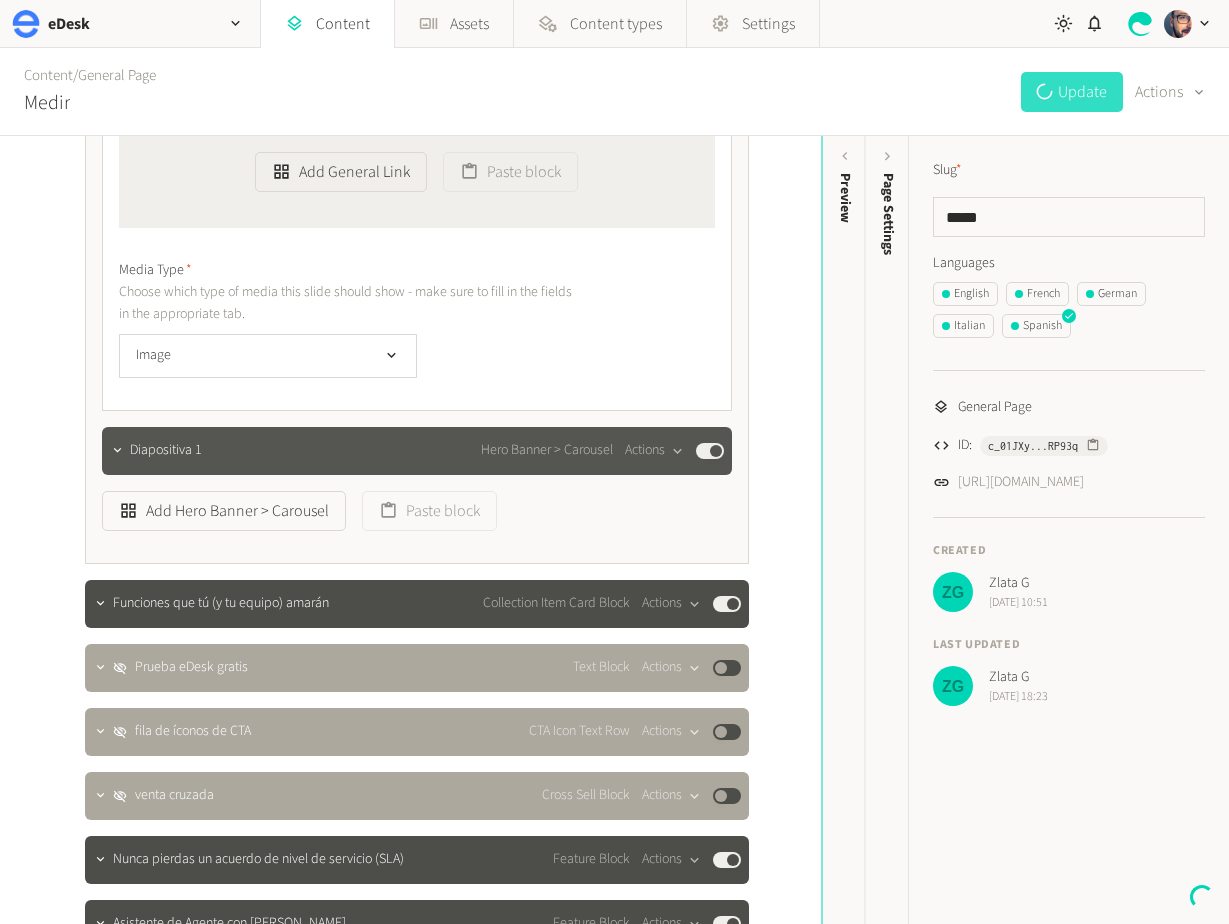 click on "Diapositiva 1 Hero Banner > Carousel  Actions  Published" 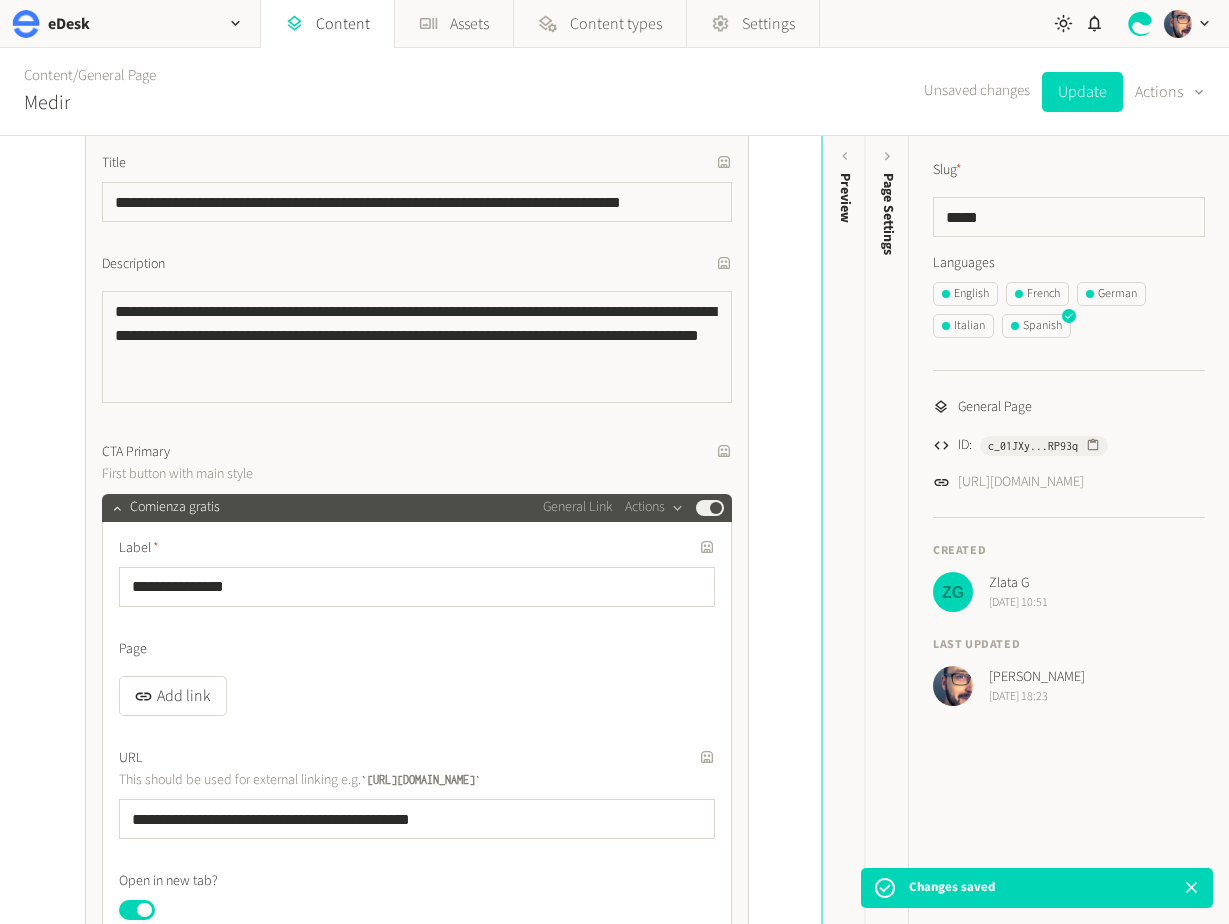 scroll, scrollTop: 0, scrollLeft: 0, axis: both 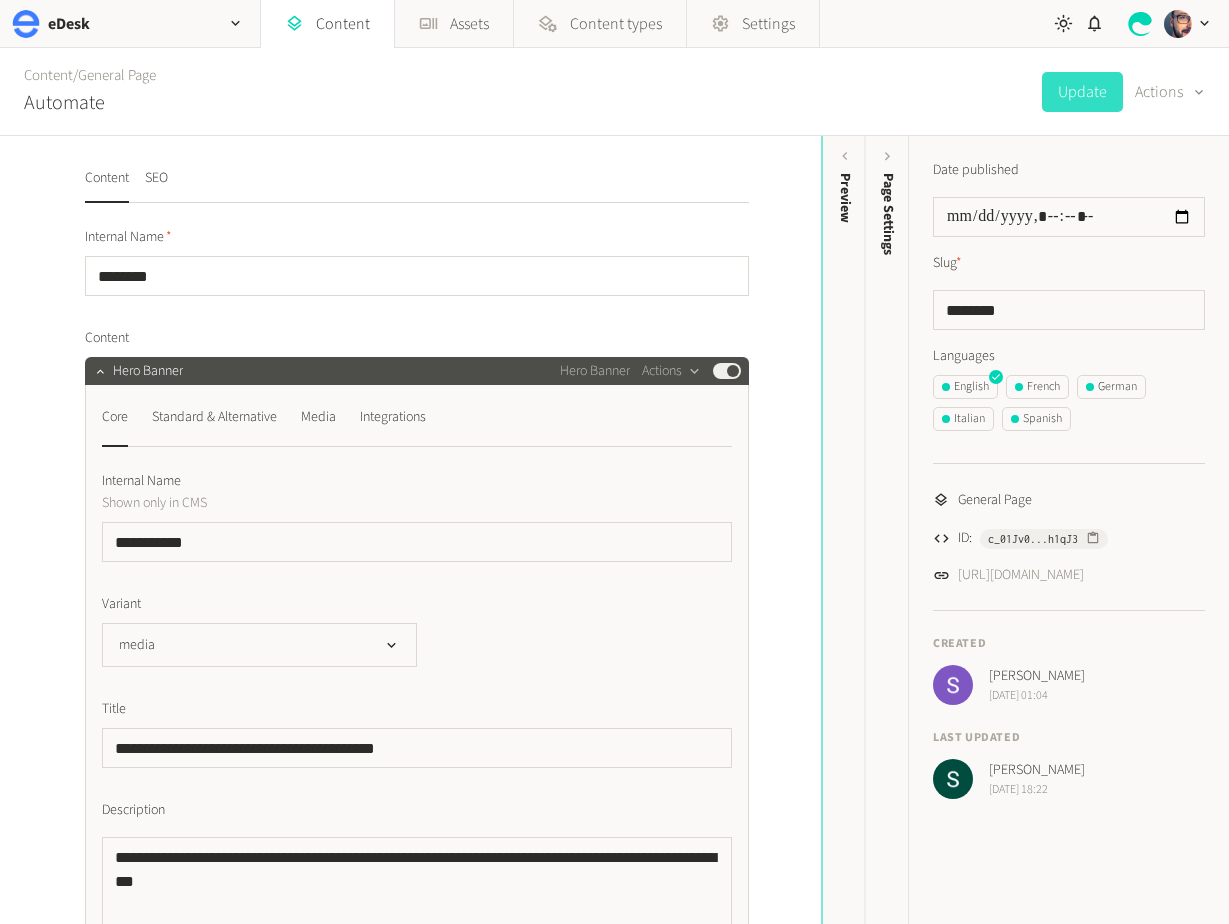 click on "Languages   English   French   German   Italian   Spanish" 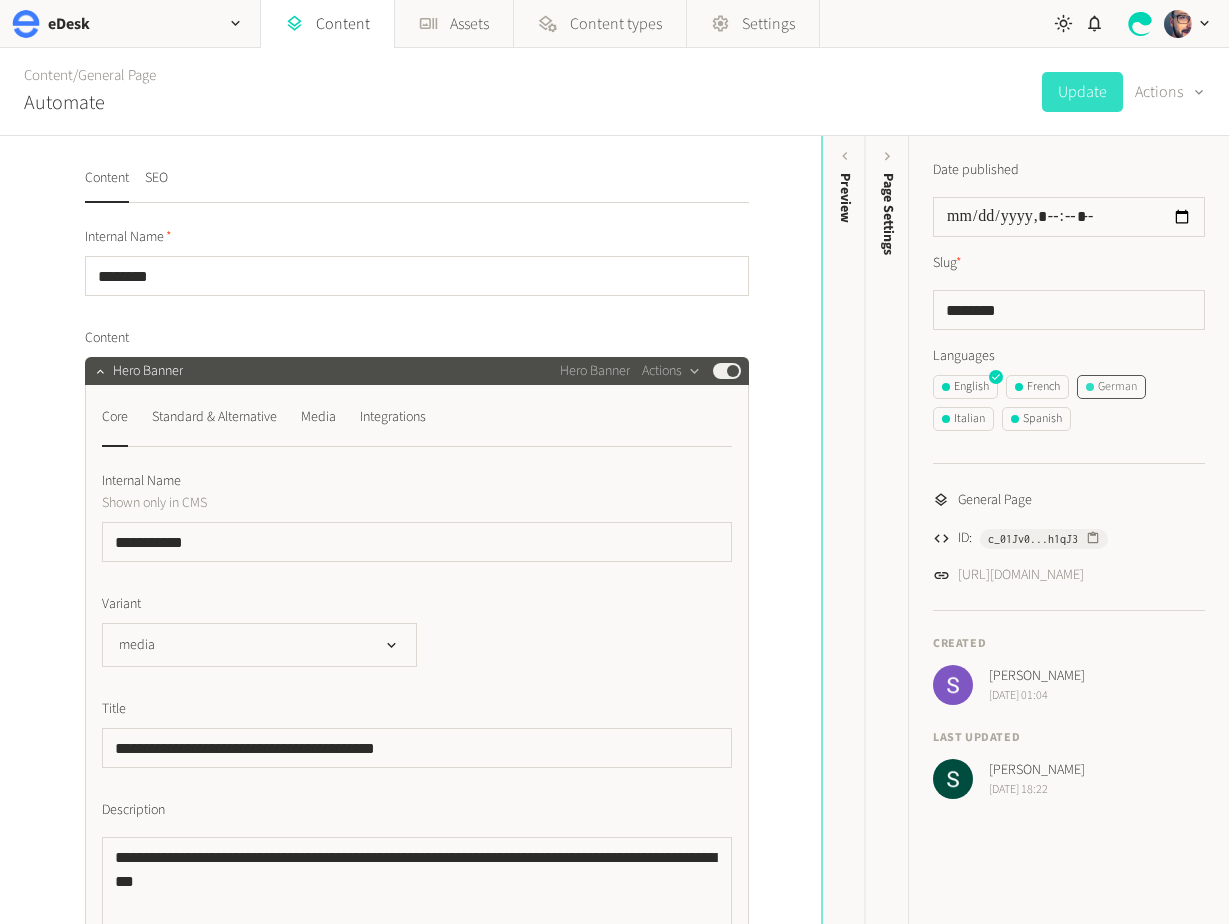 click on "German" 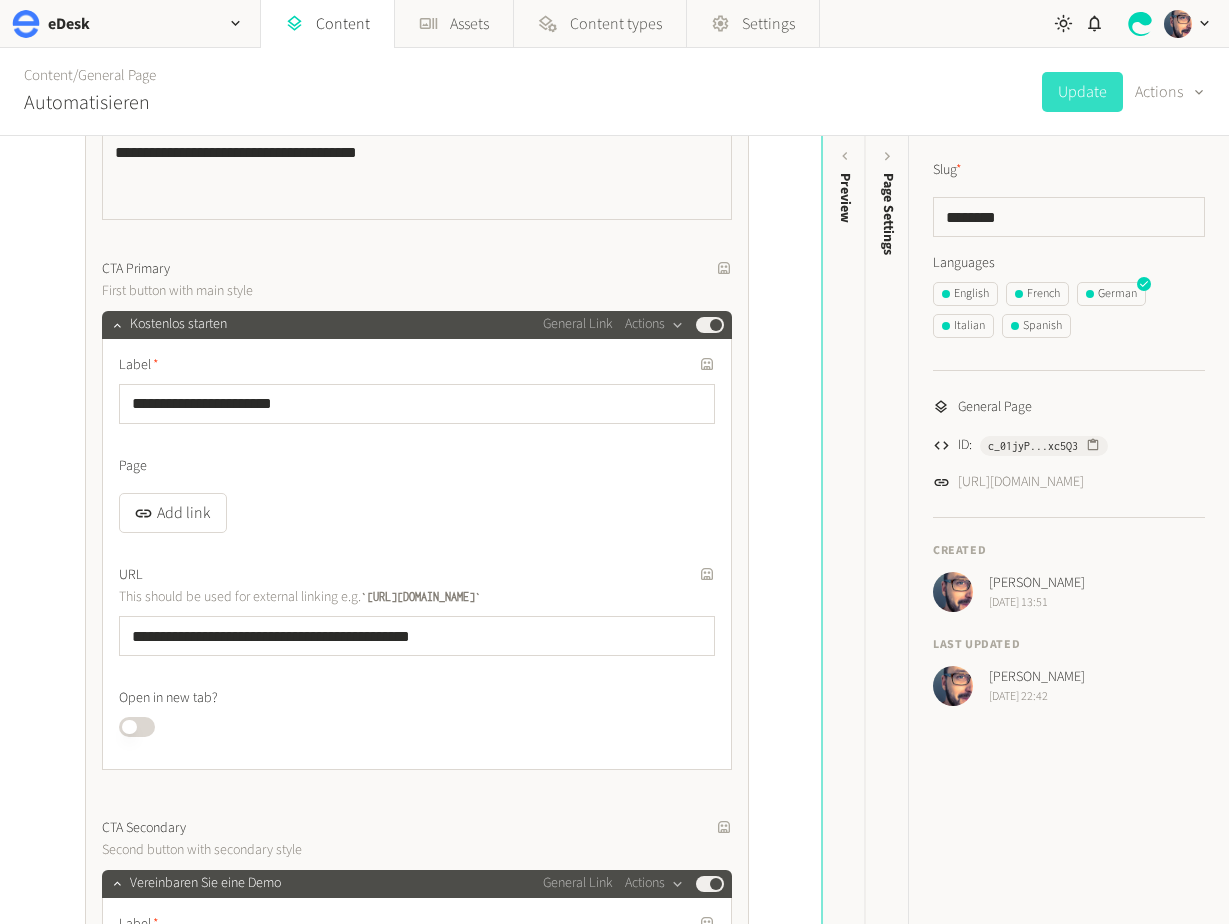 scroll, scrollTop: 730, scrollLeft: 0, axis: vertical 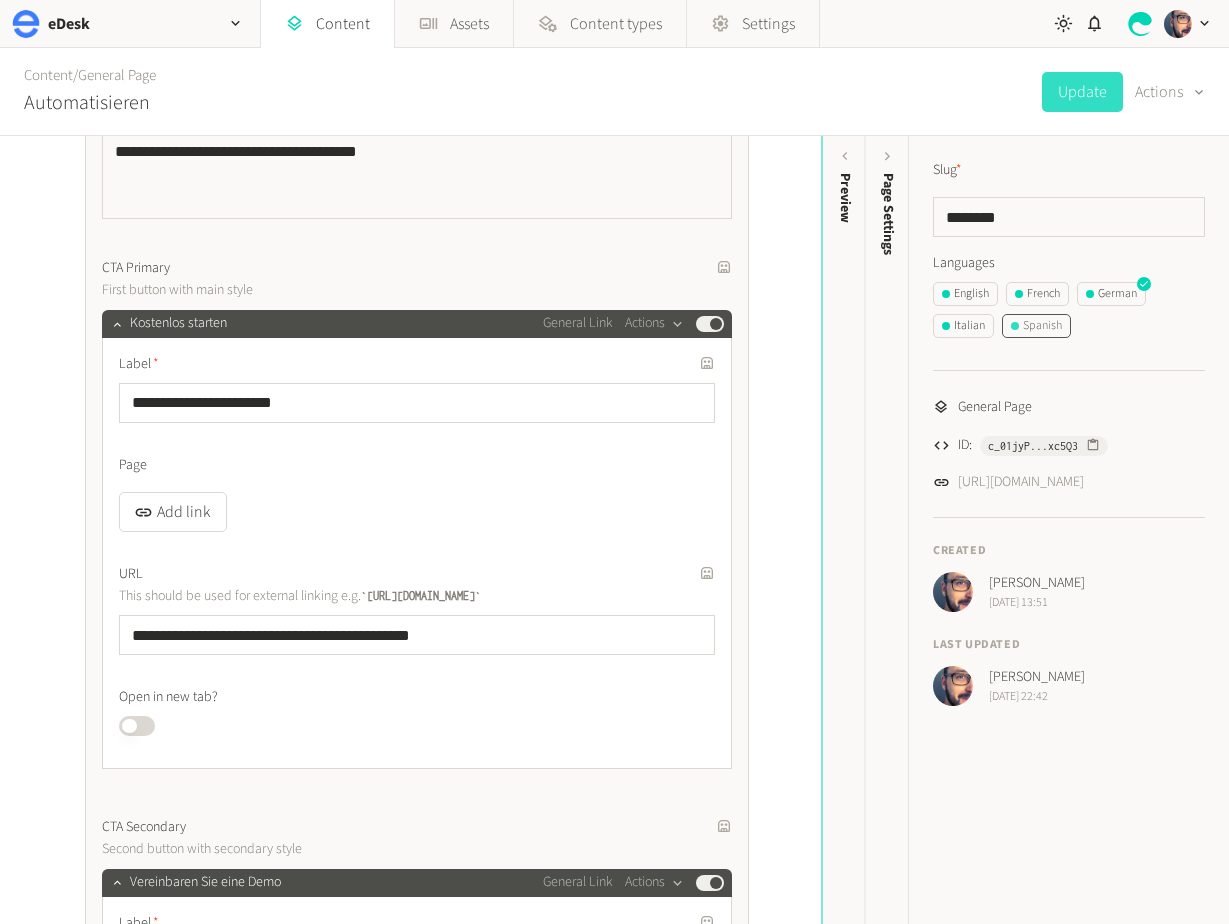 click on "Spanish" 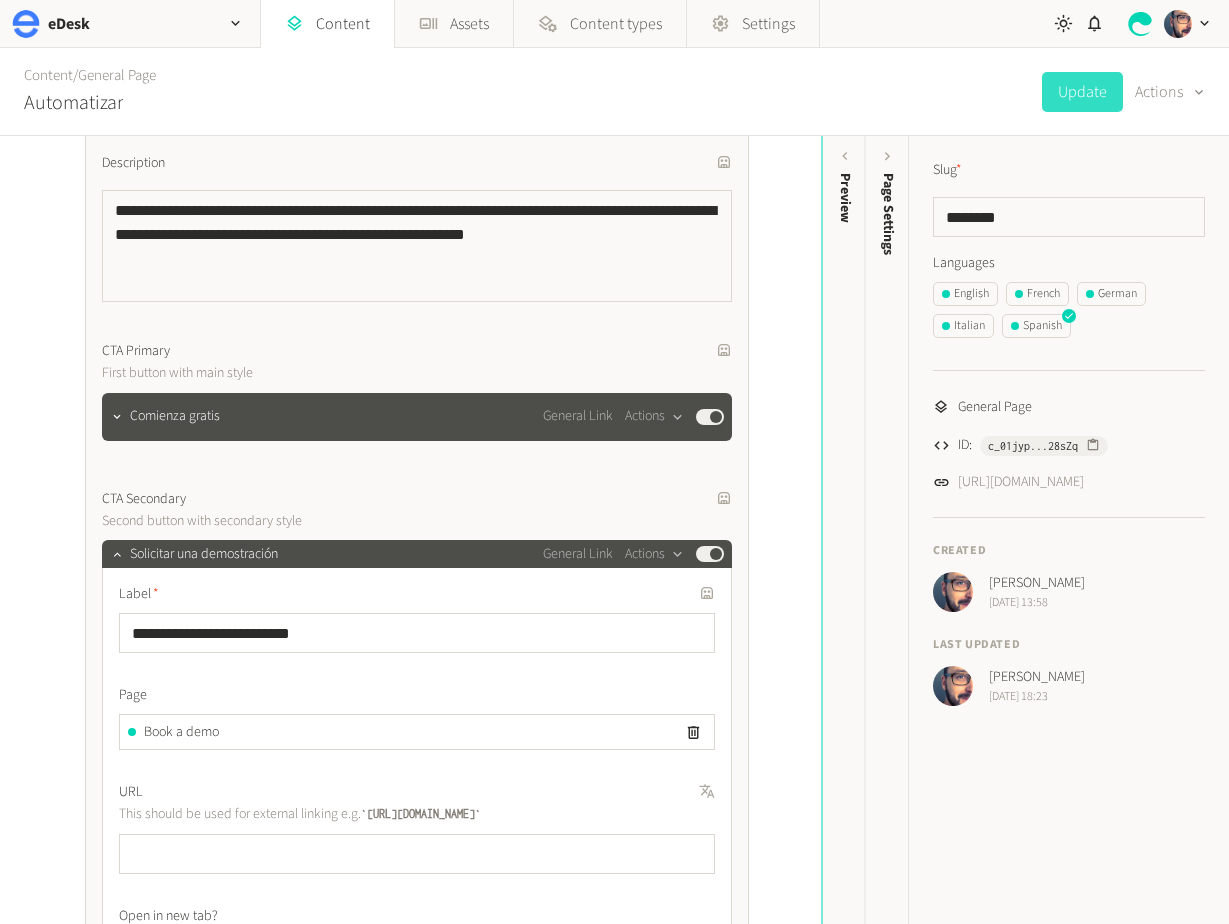 scroll, scrollTop: 612, scrollLeft: 0, axis: vertical 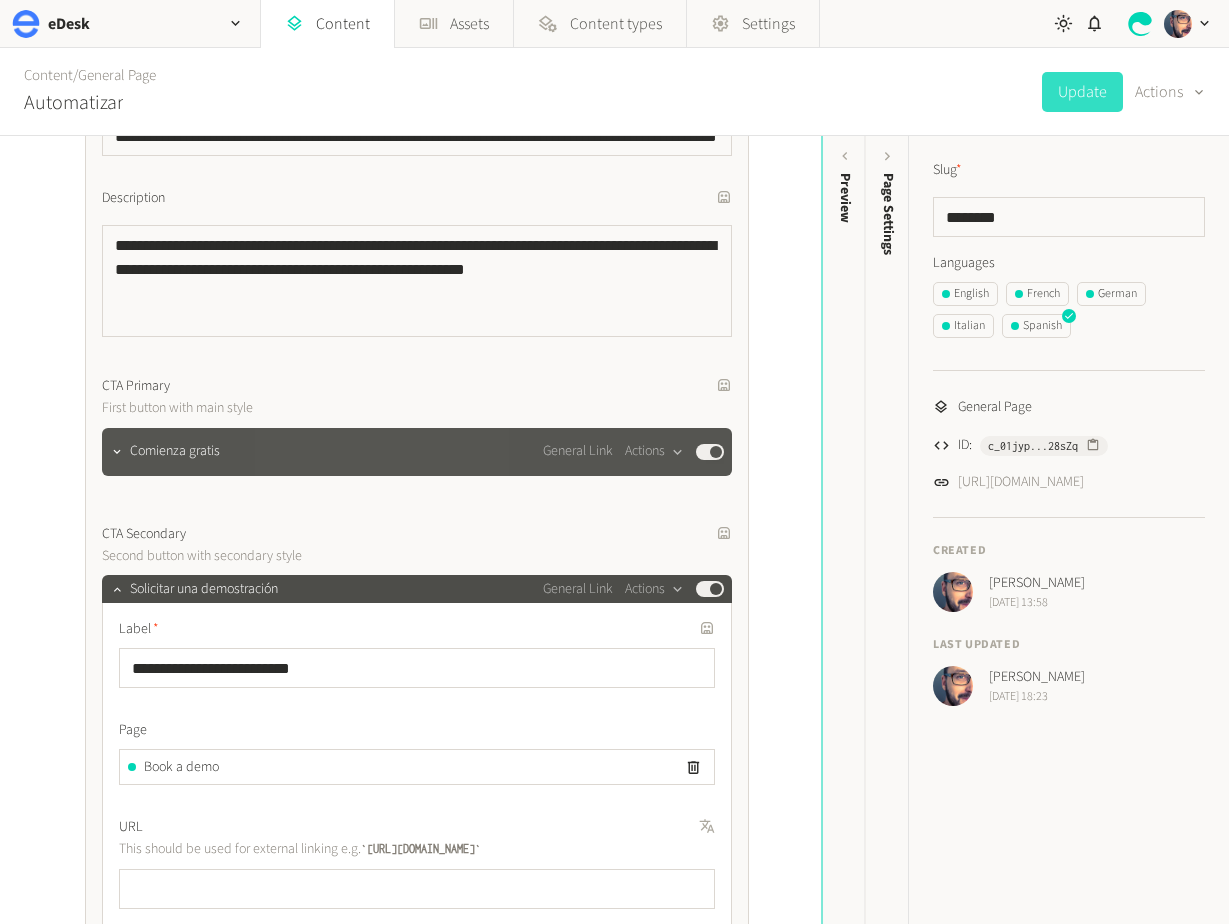click on "Comienza gratis General Link  Actions  Published" 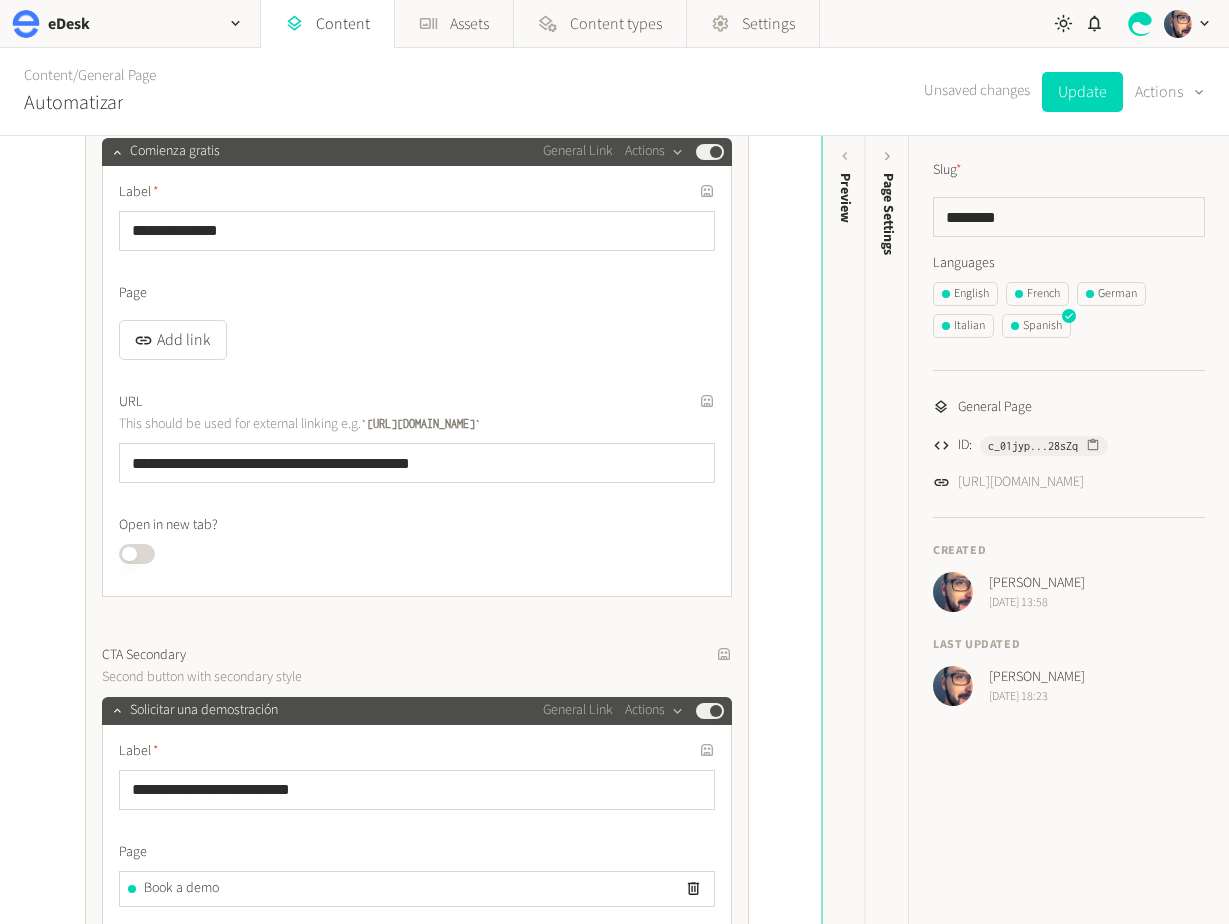 scroll, scrollTop: 1063, scrollLeft: 0, axis: vertical 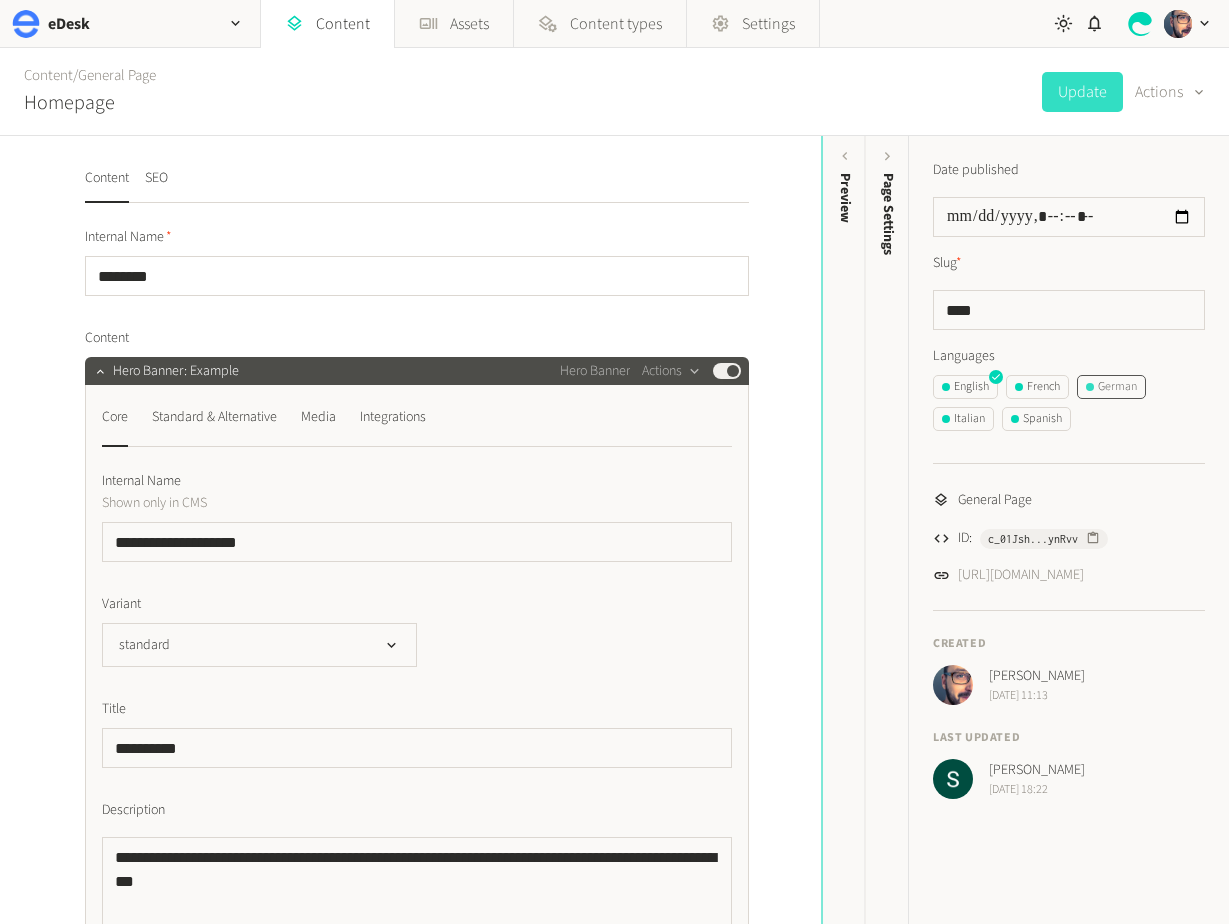 click on "German" 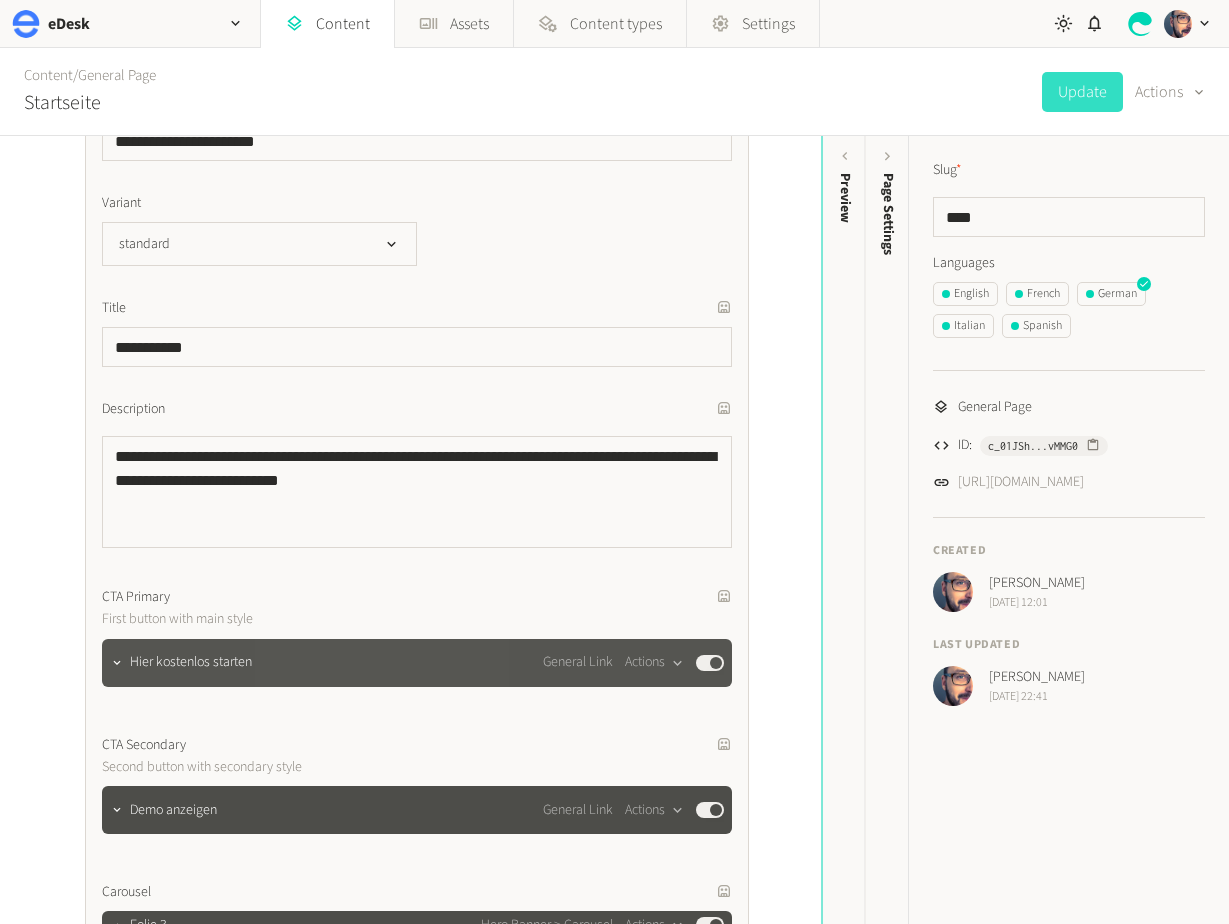 click on "Hier kostenlos starten General Link  Actions  Published" 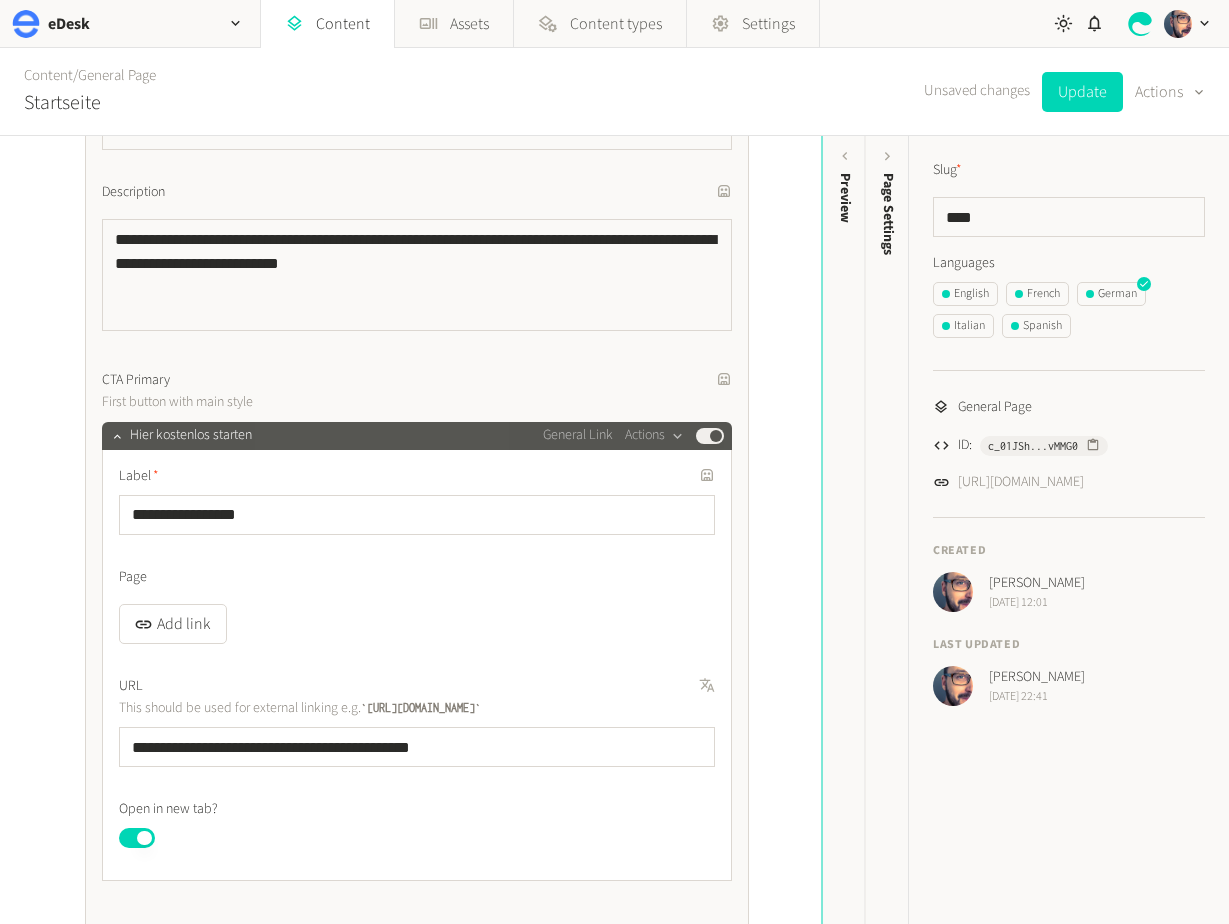 scroll, scrollTop: 624, scrollLeft: 0, axis: vertical 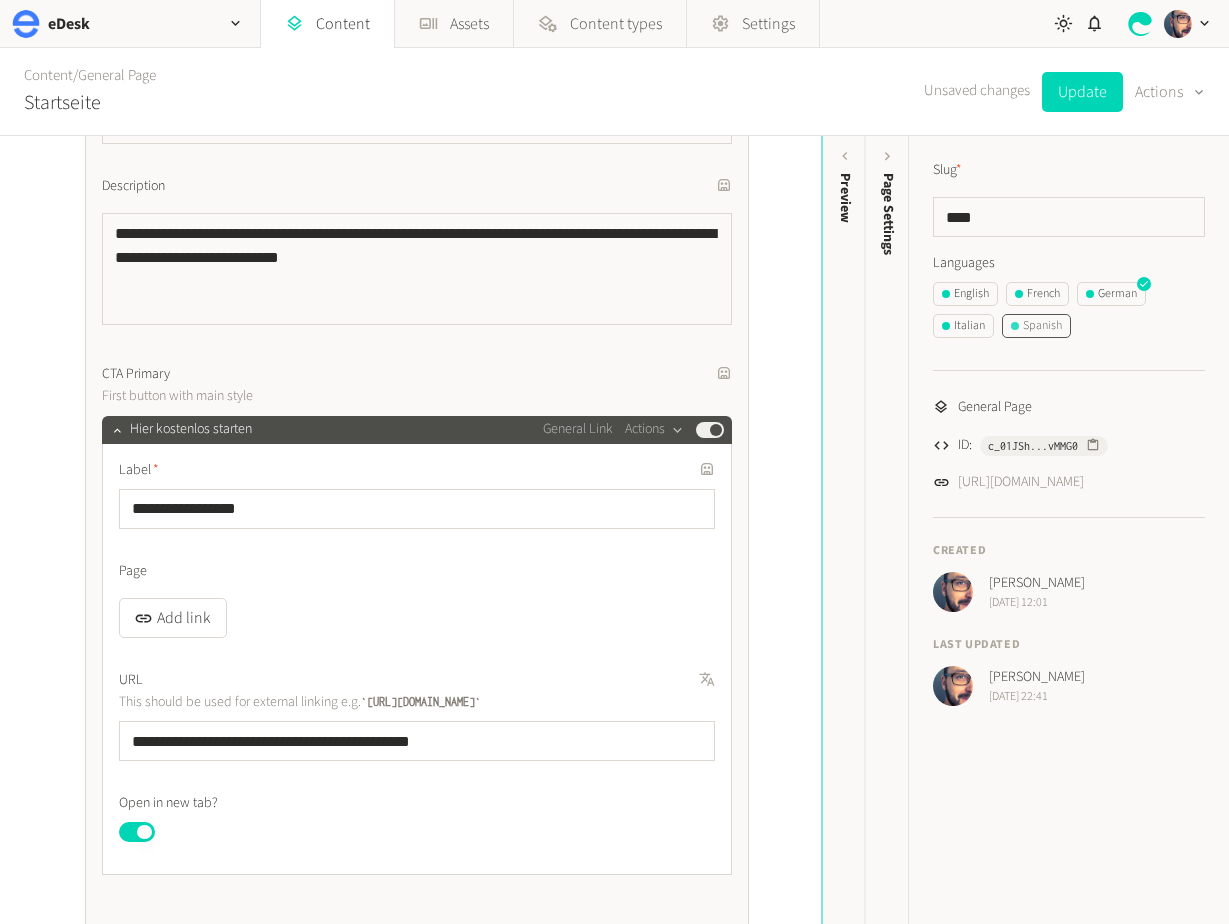click on "Spanish" 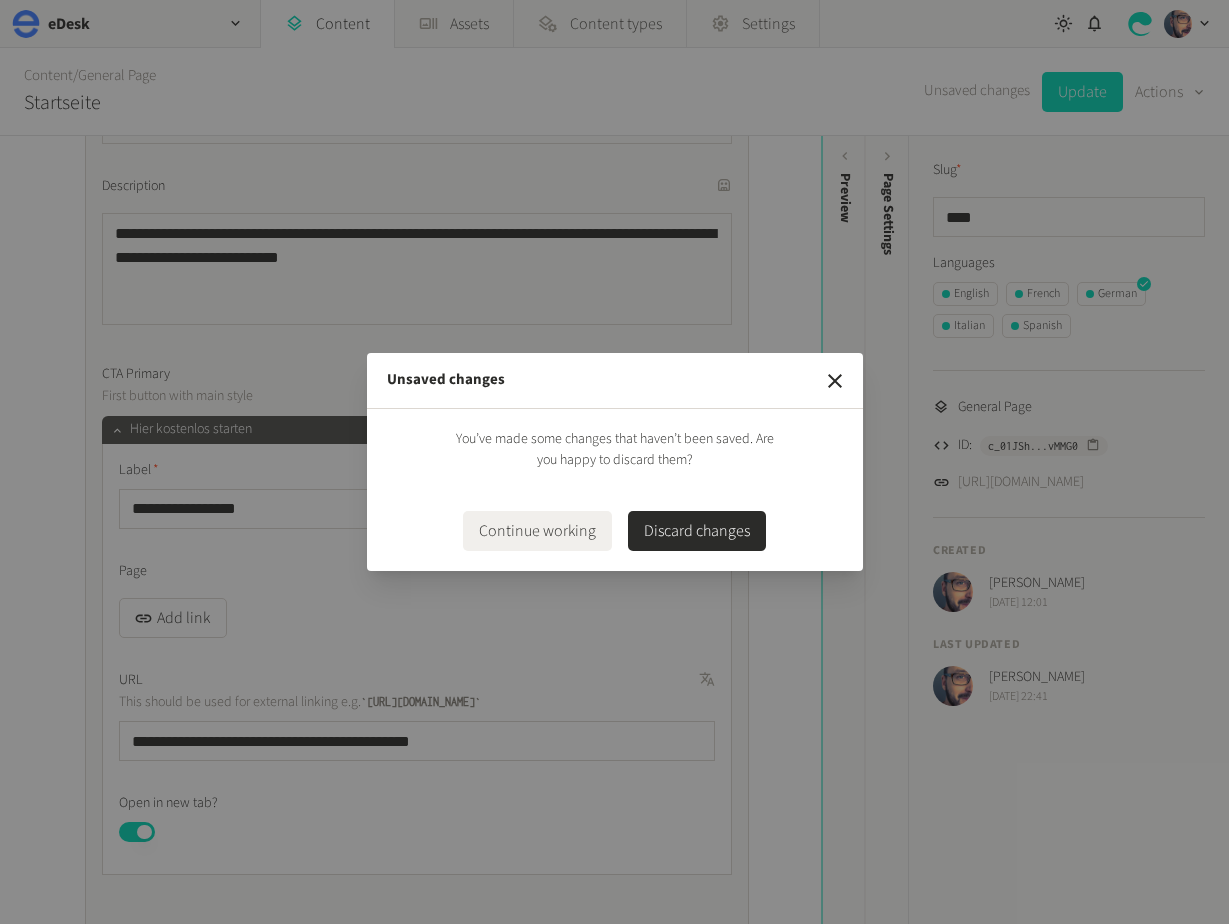 click on "Discard changes" at bounding box center (697, 531) 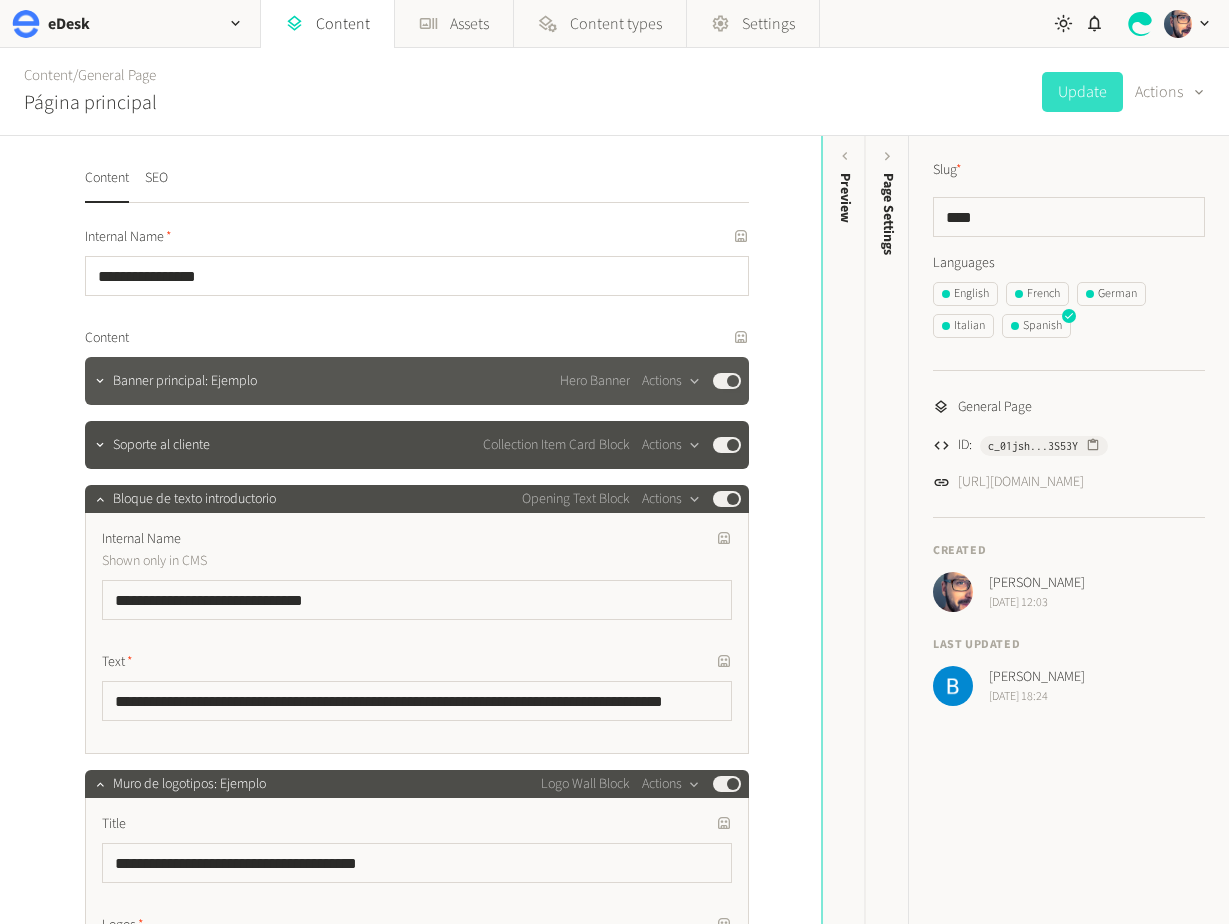 click on "Banner principal: Ejemplo Hero Banner  Actions  Published" 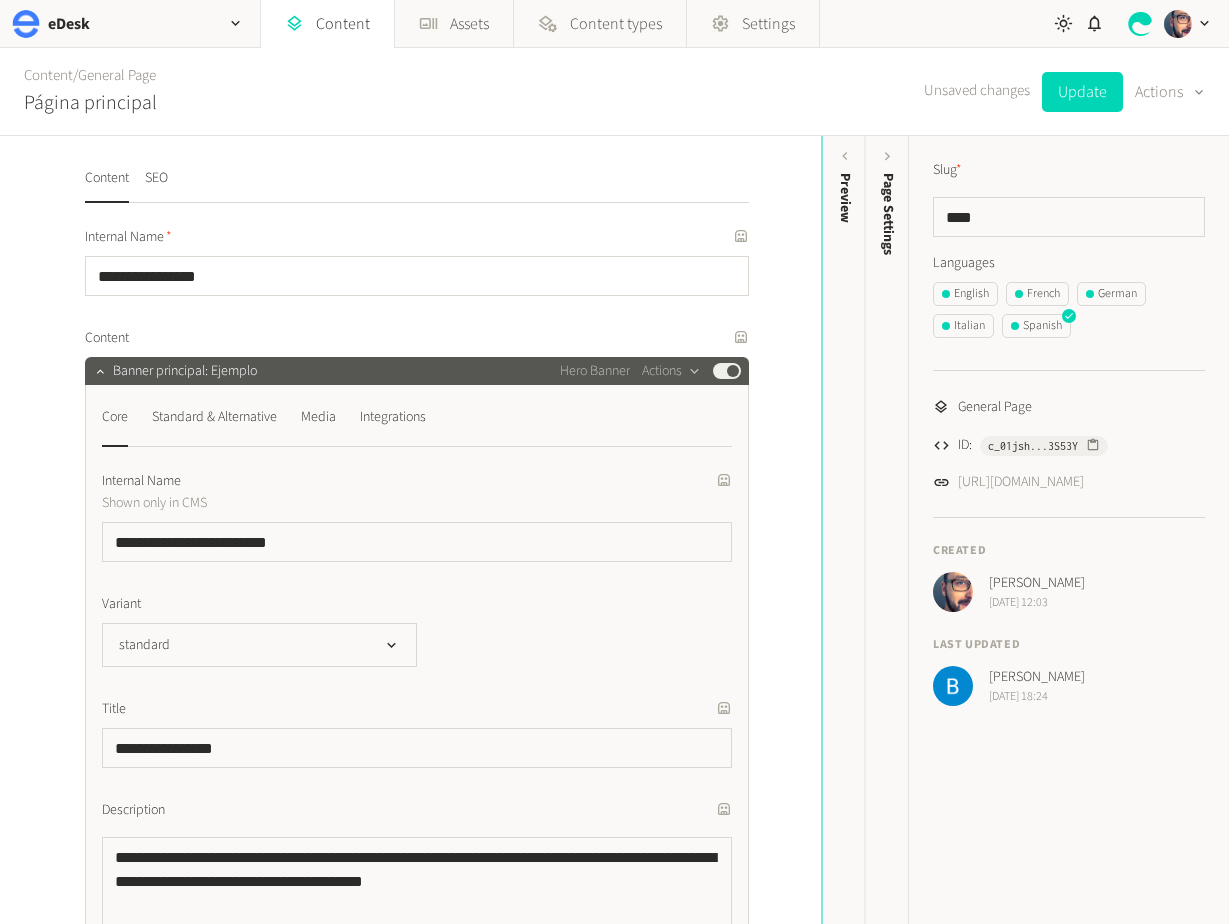 click on "Banner principal: Ejemplo Hero Banner  Actions  Published" 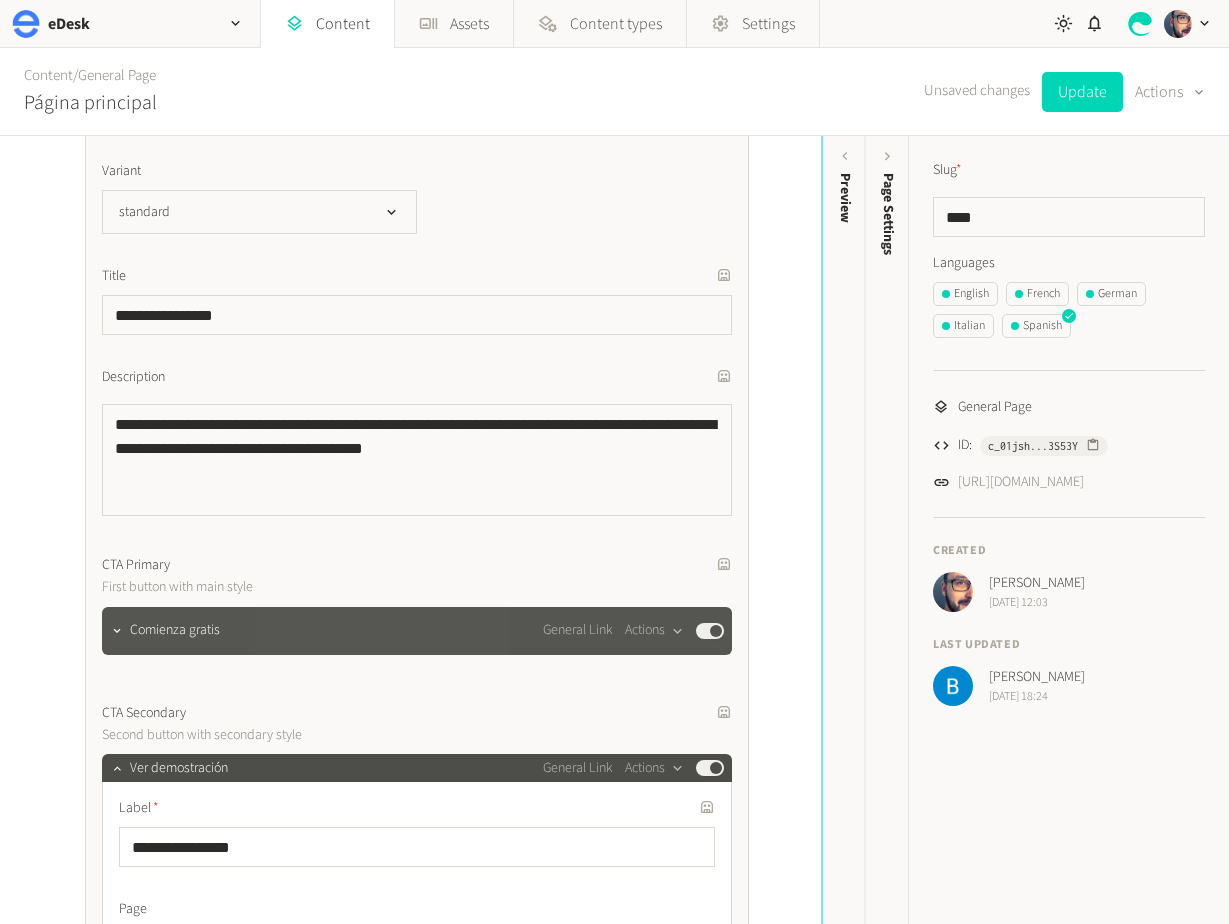 click on "Comienza gratis General Link  Actions  Published" 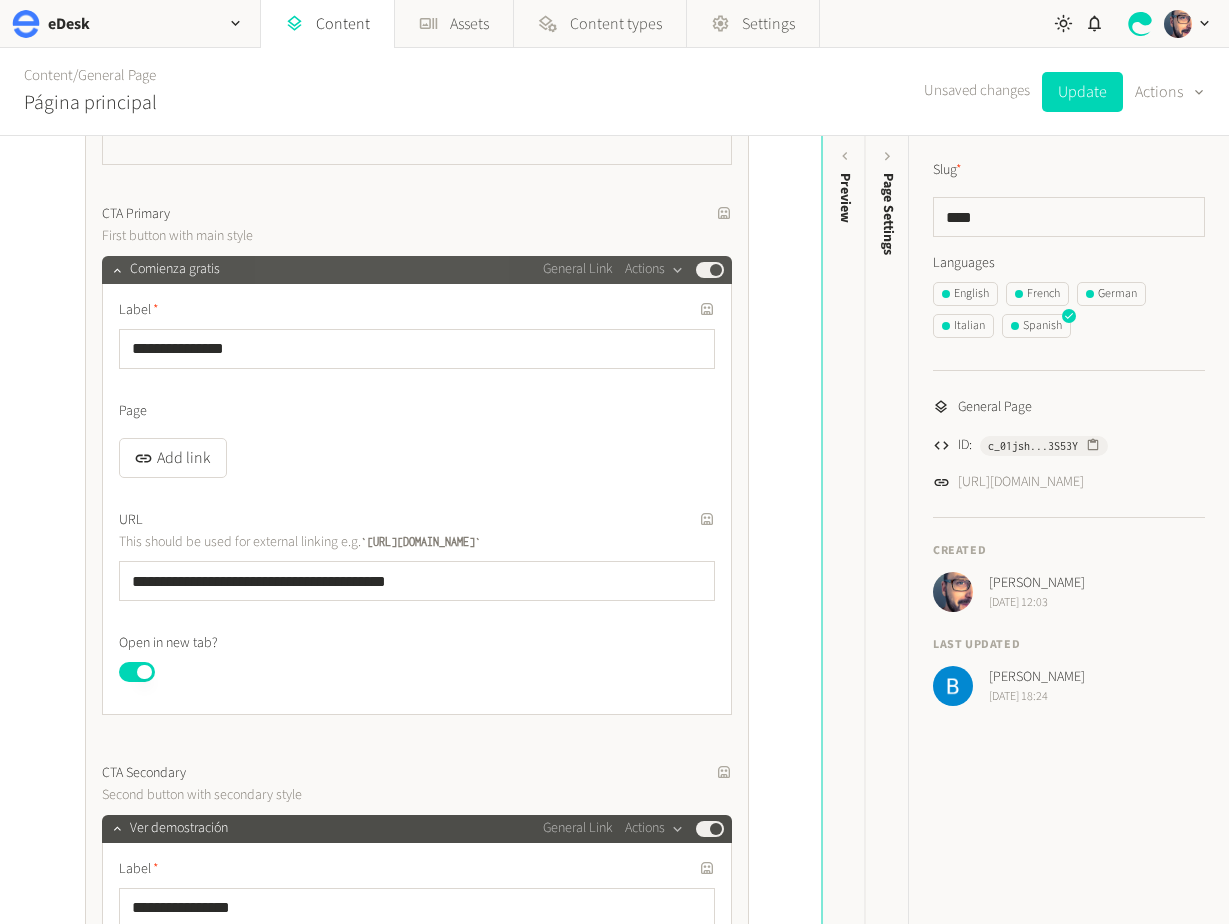 scroll, scrollTop: 788, scrollLeft: 0, axis: vertical 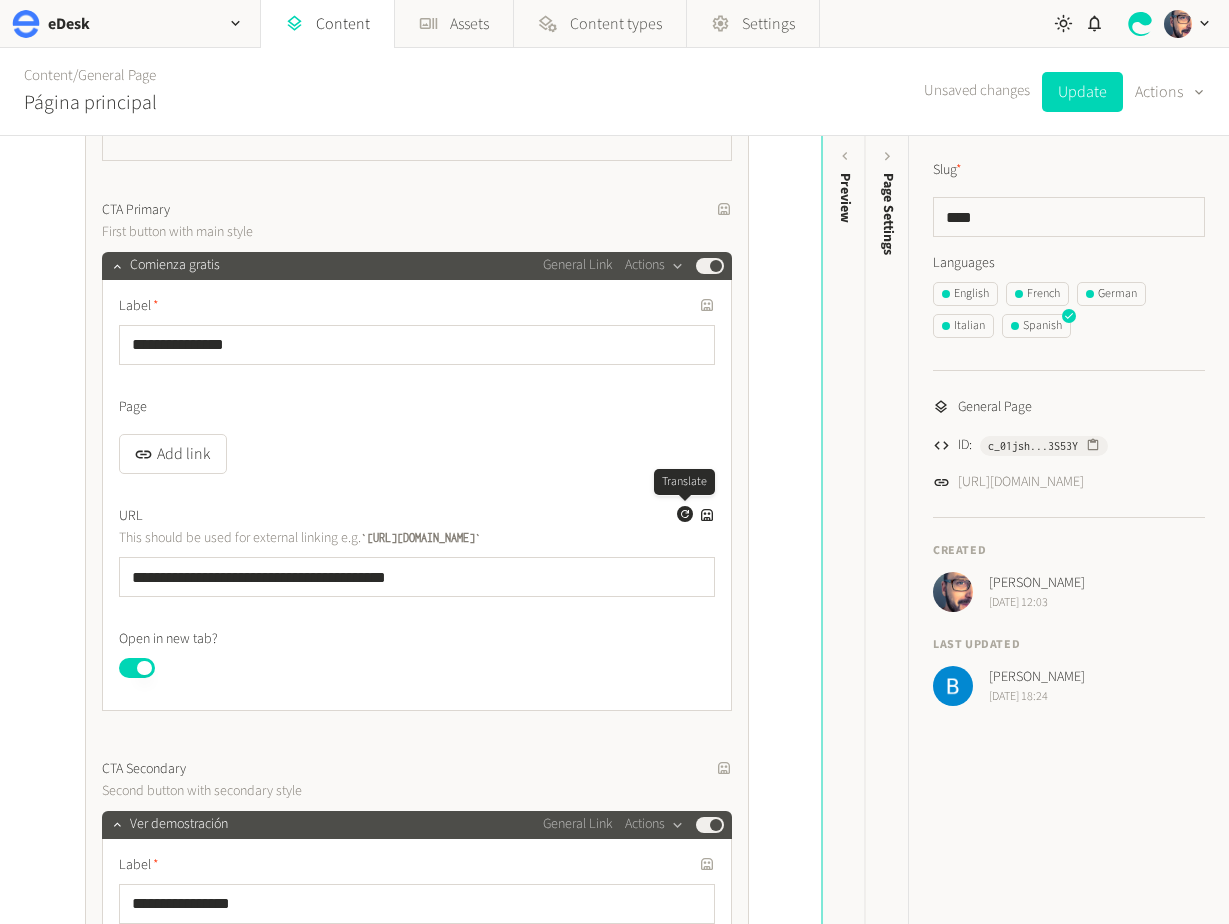 click 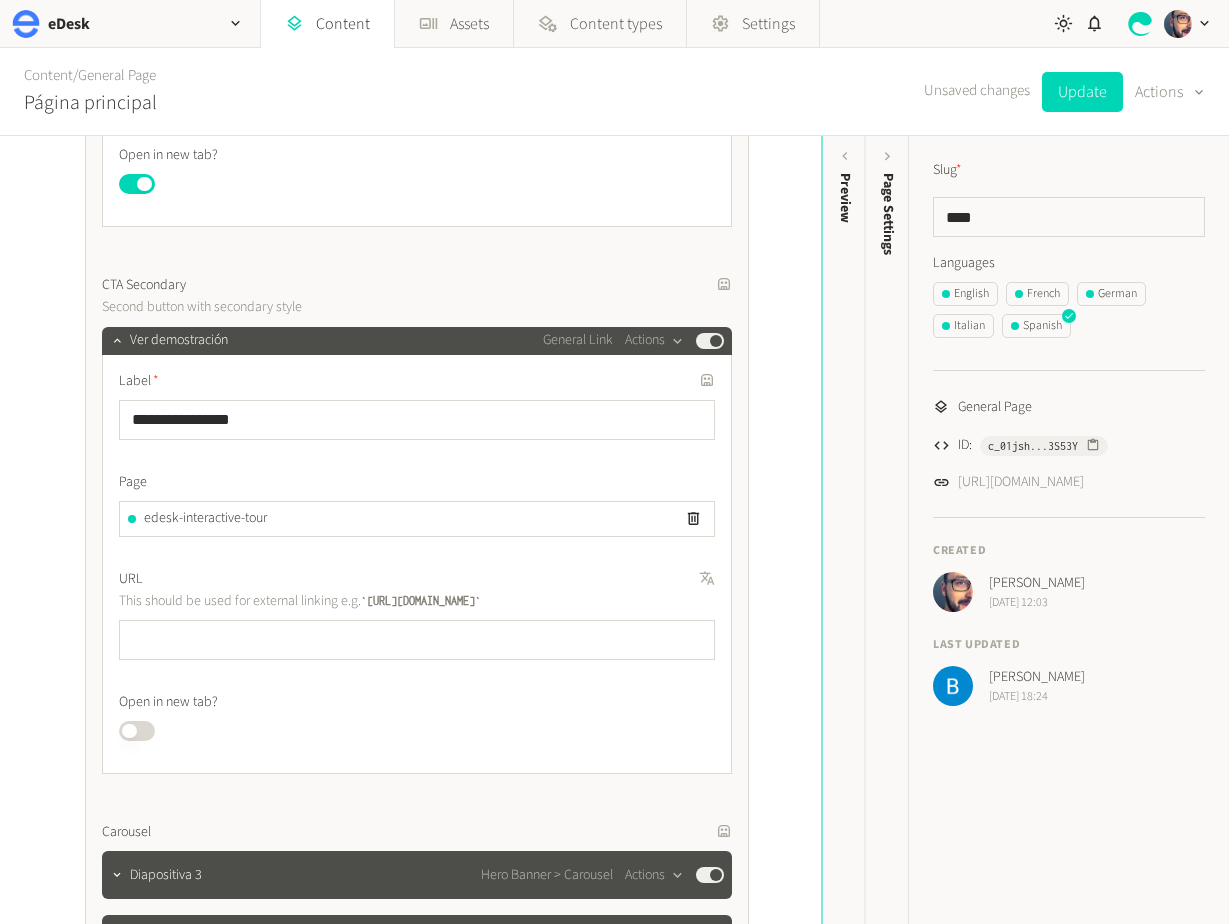 scroll, scrollTop: 1193, scrollLeft: 0, axis: vertical 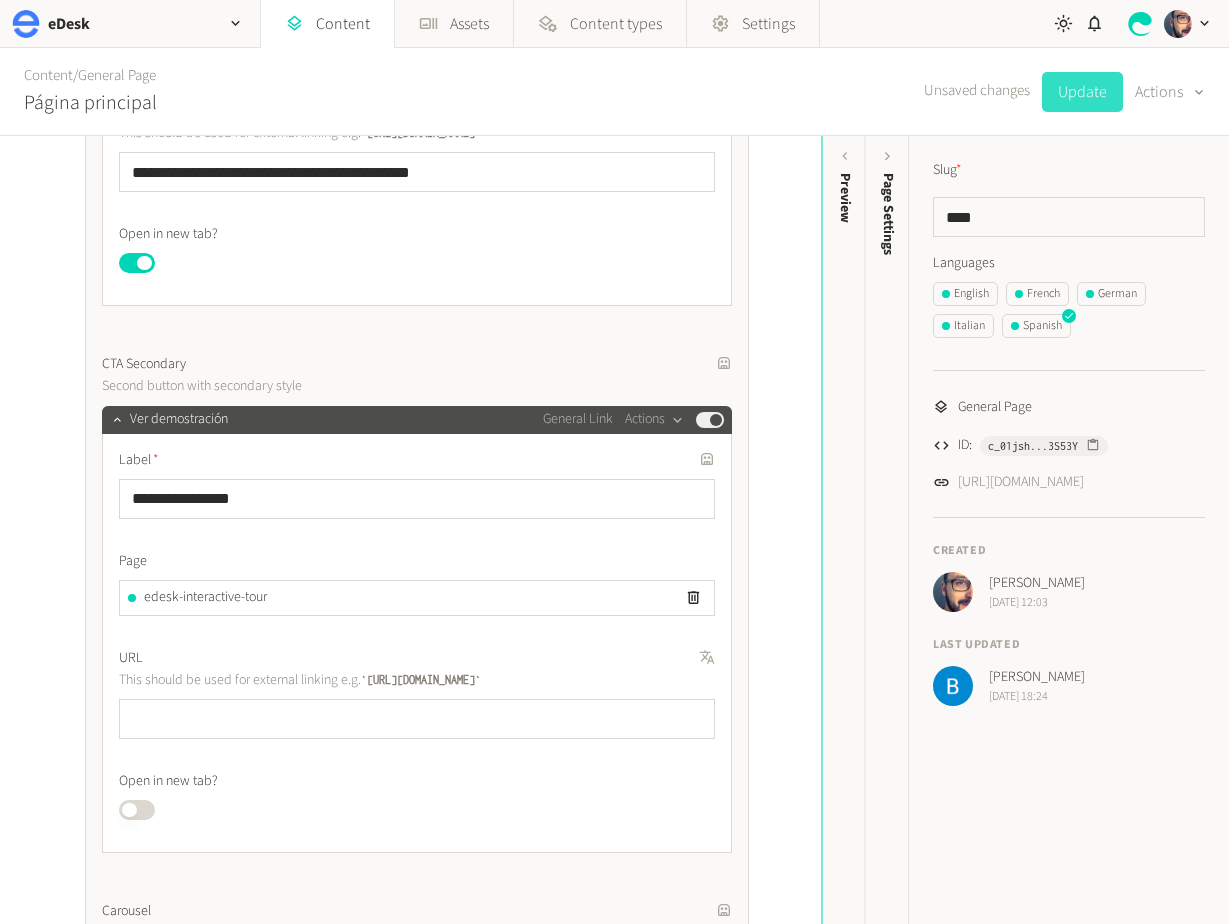 click on "Update" 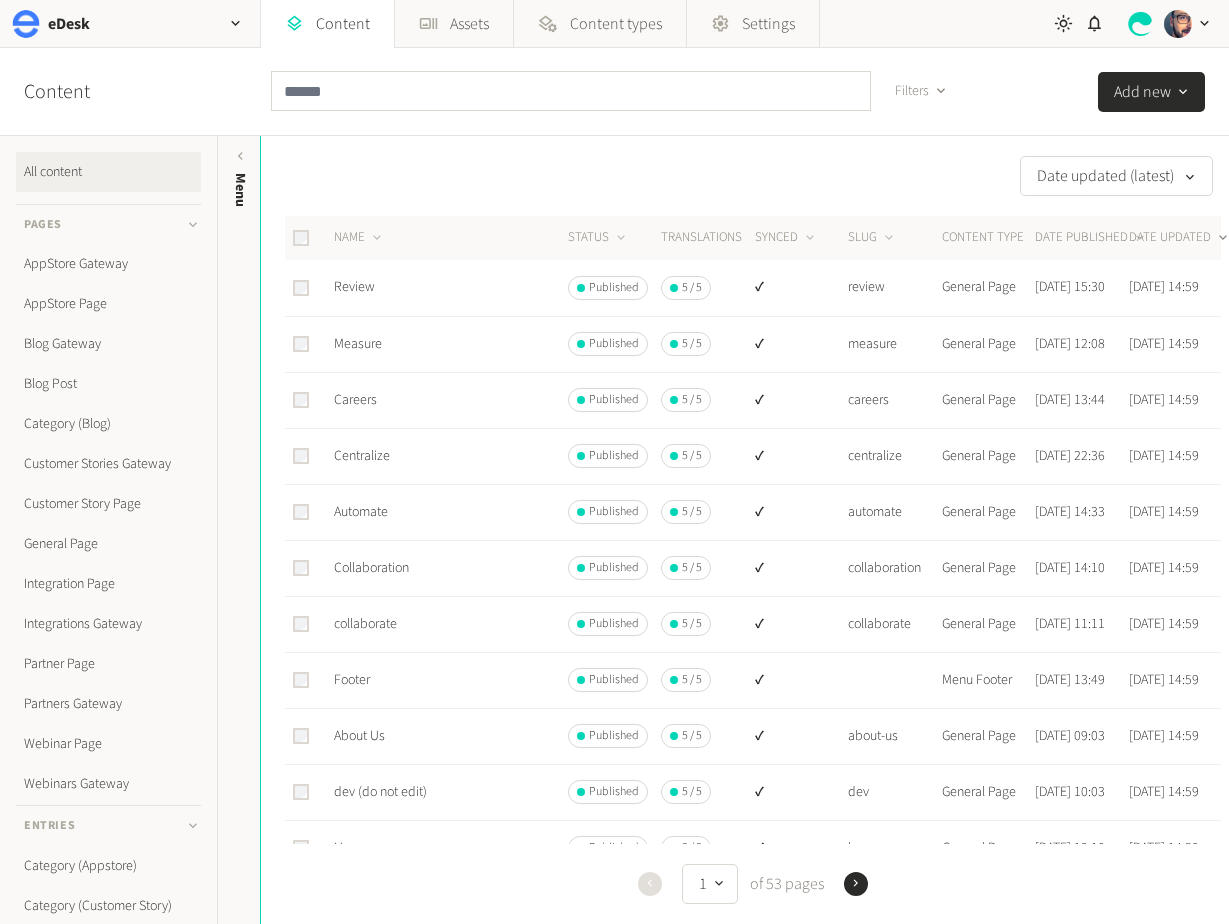 scroll, scrollTop: 0, scrollLeft: 0, axis: both 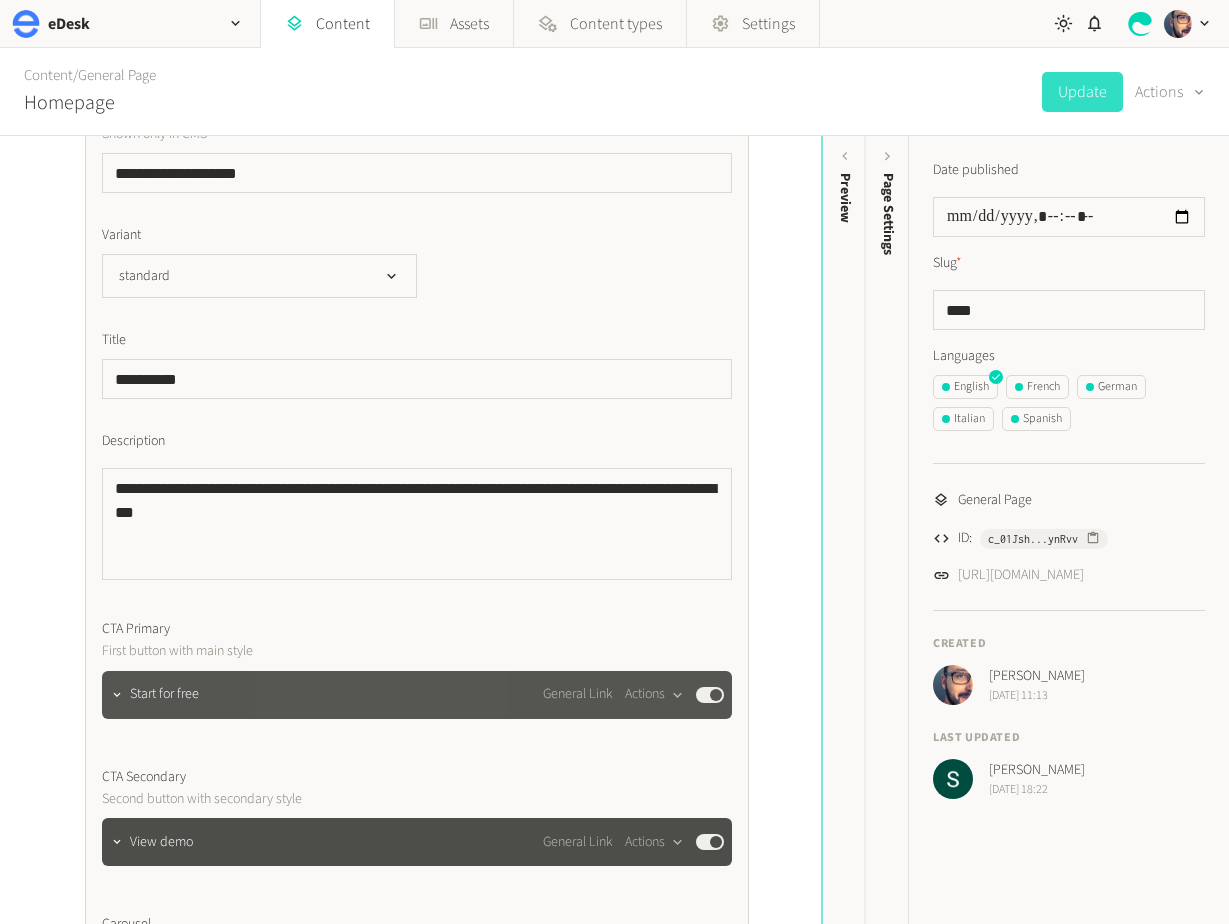 click on "Start for free General Link  Actions  Published" 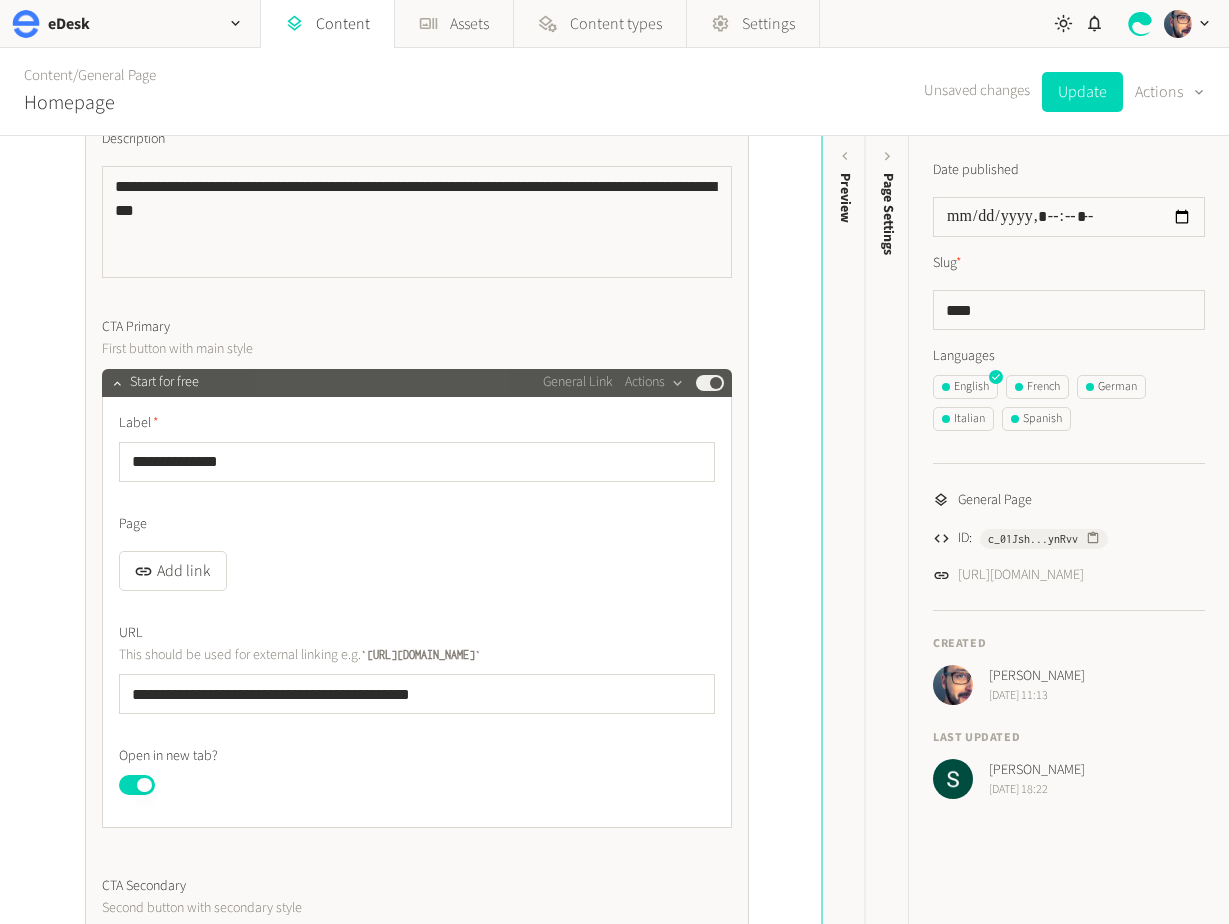 scroll, scrollTop: 714, scrollLeft: 0, axis: vertical 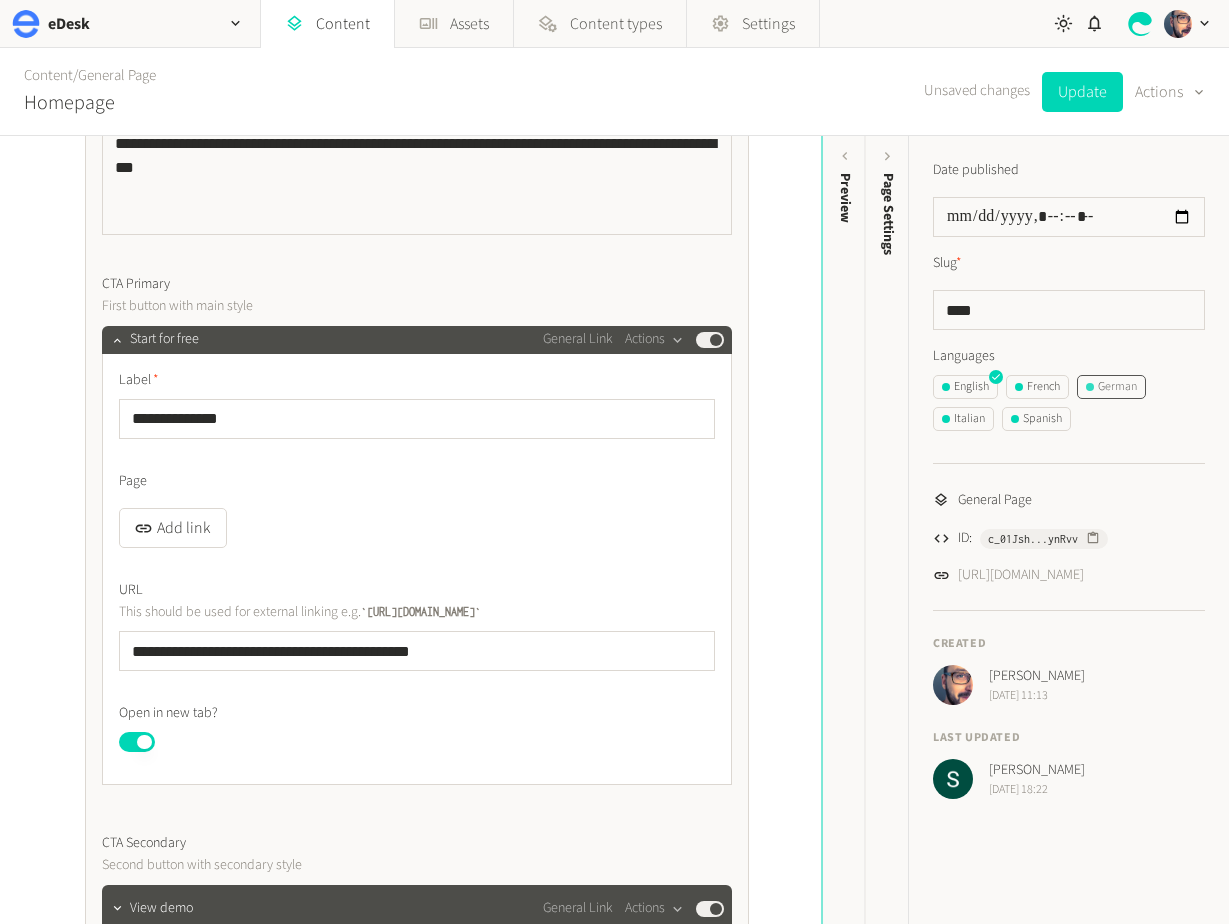 click on "German" 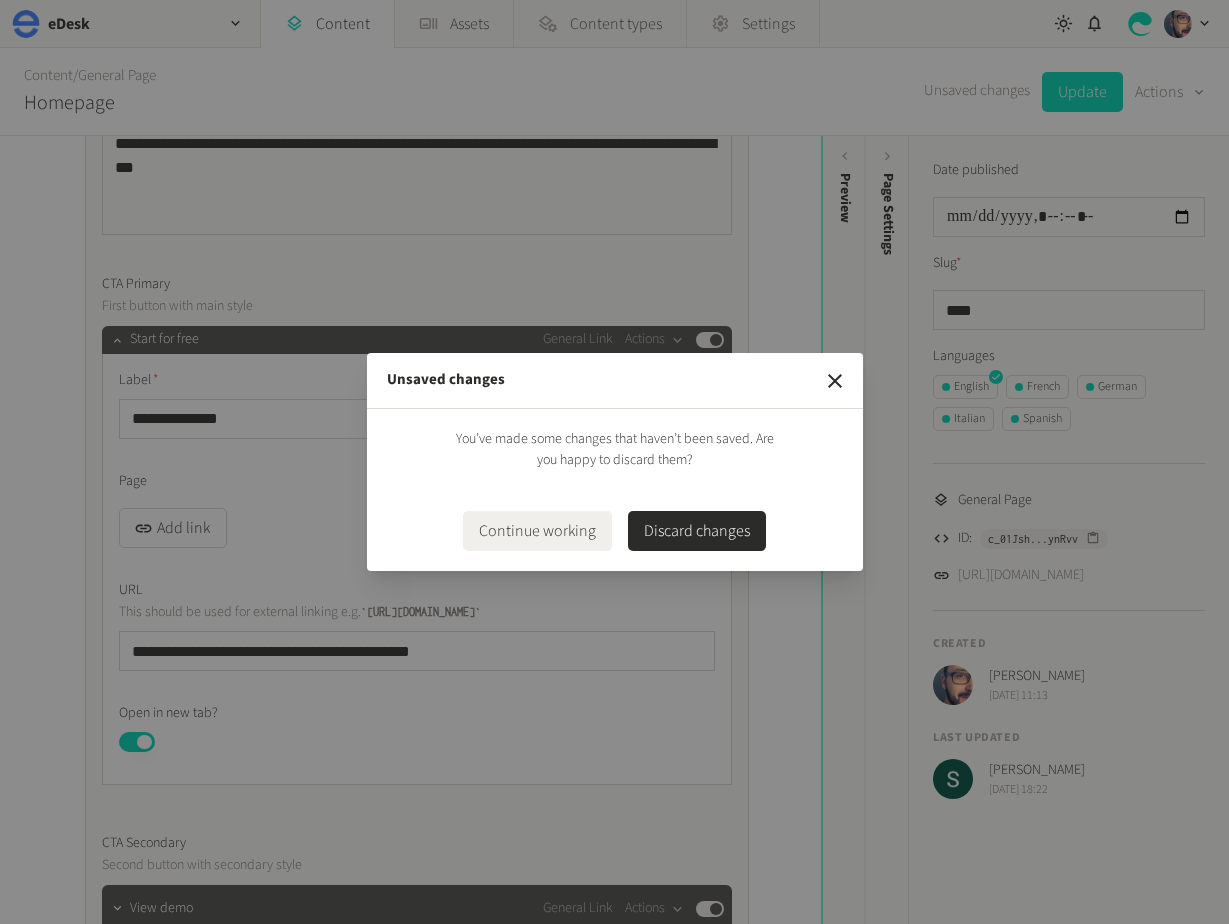 click on "Discard changes" at bounding box center [697, 531] 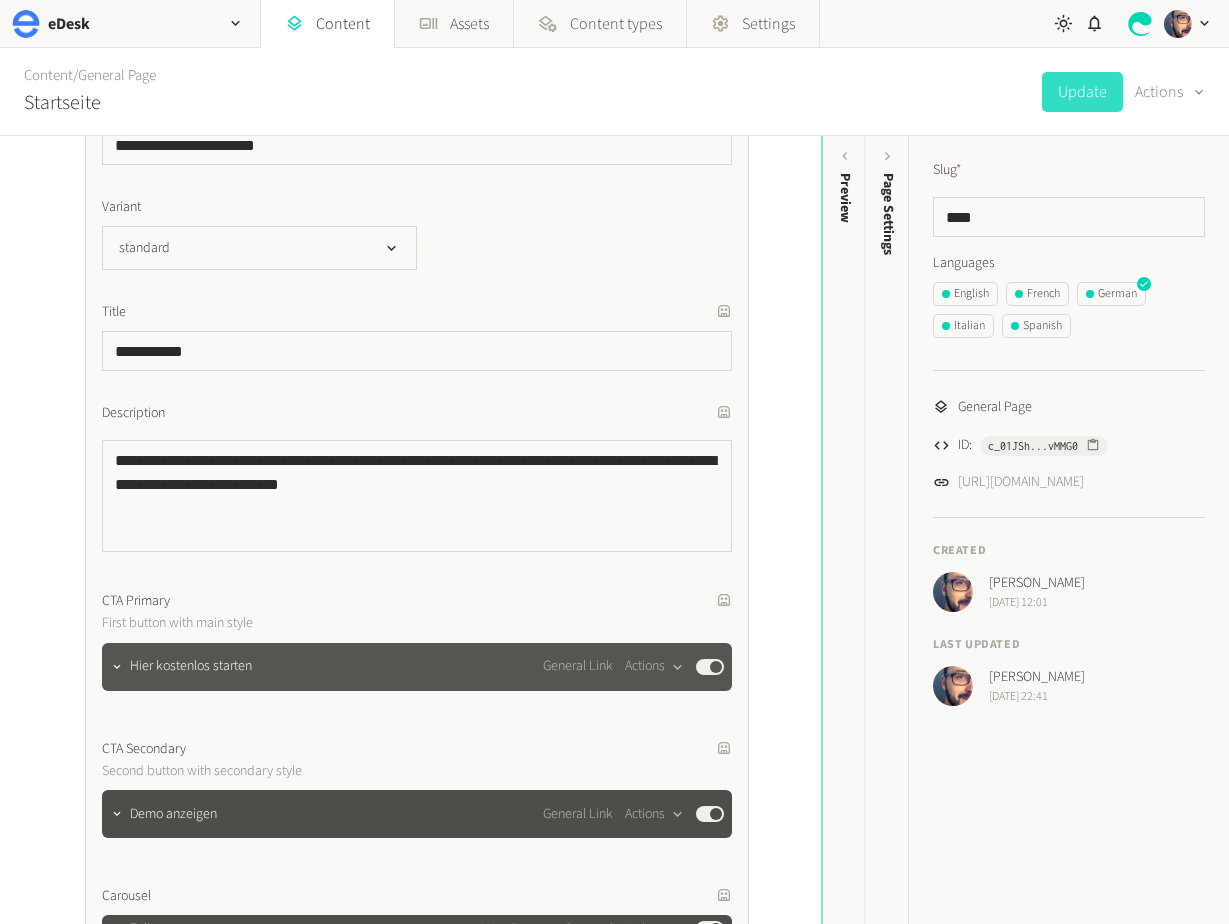 click on "Hier kostenlos starten General Link  Actions  Published" 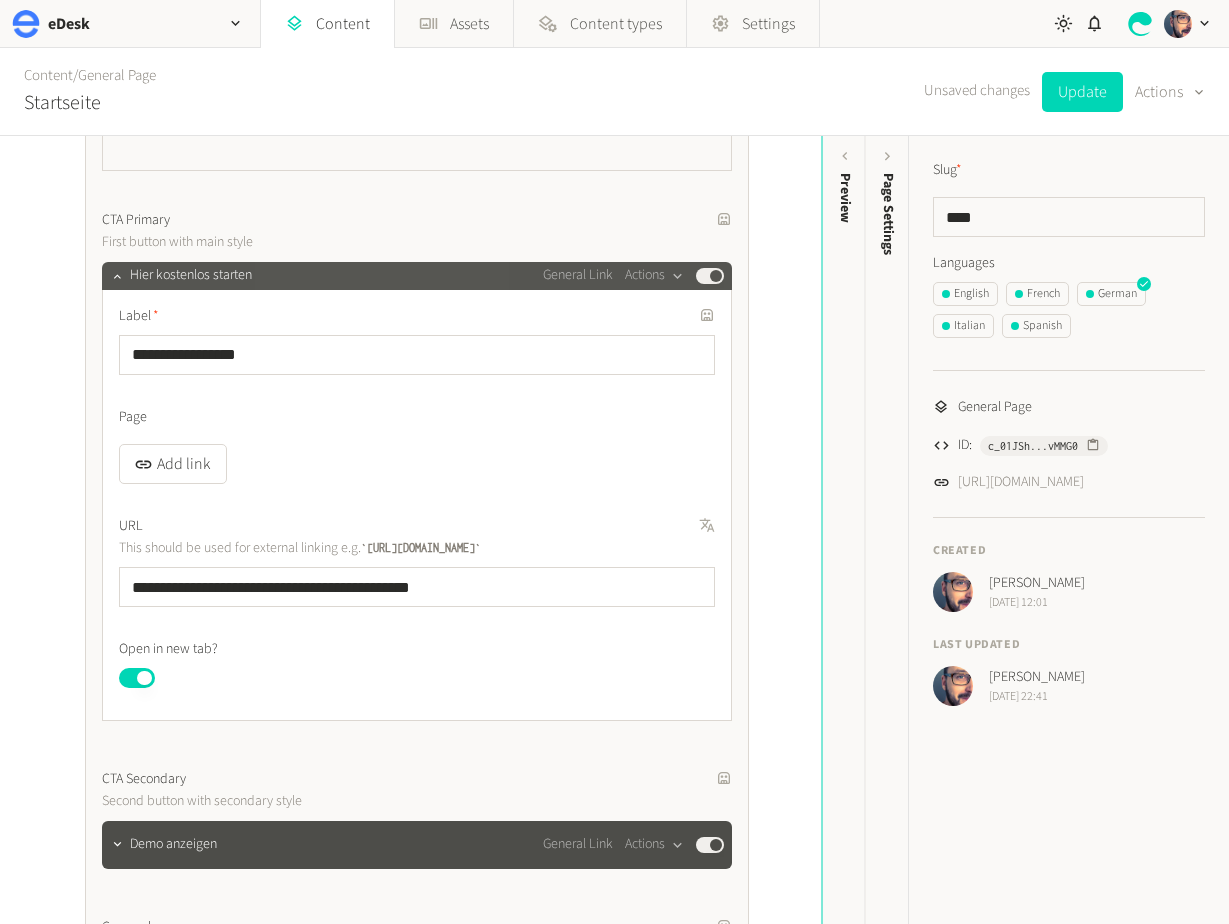 scroll, scrollTop: 780, scrollLeft: 0, axis: vertical 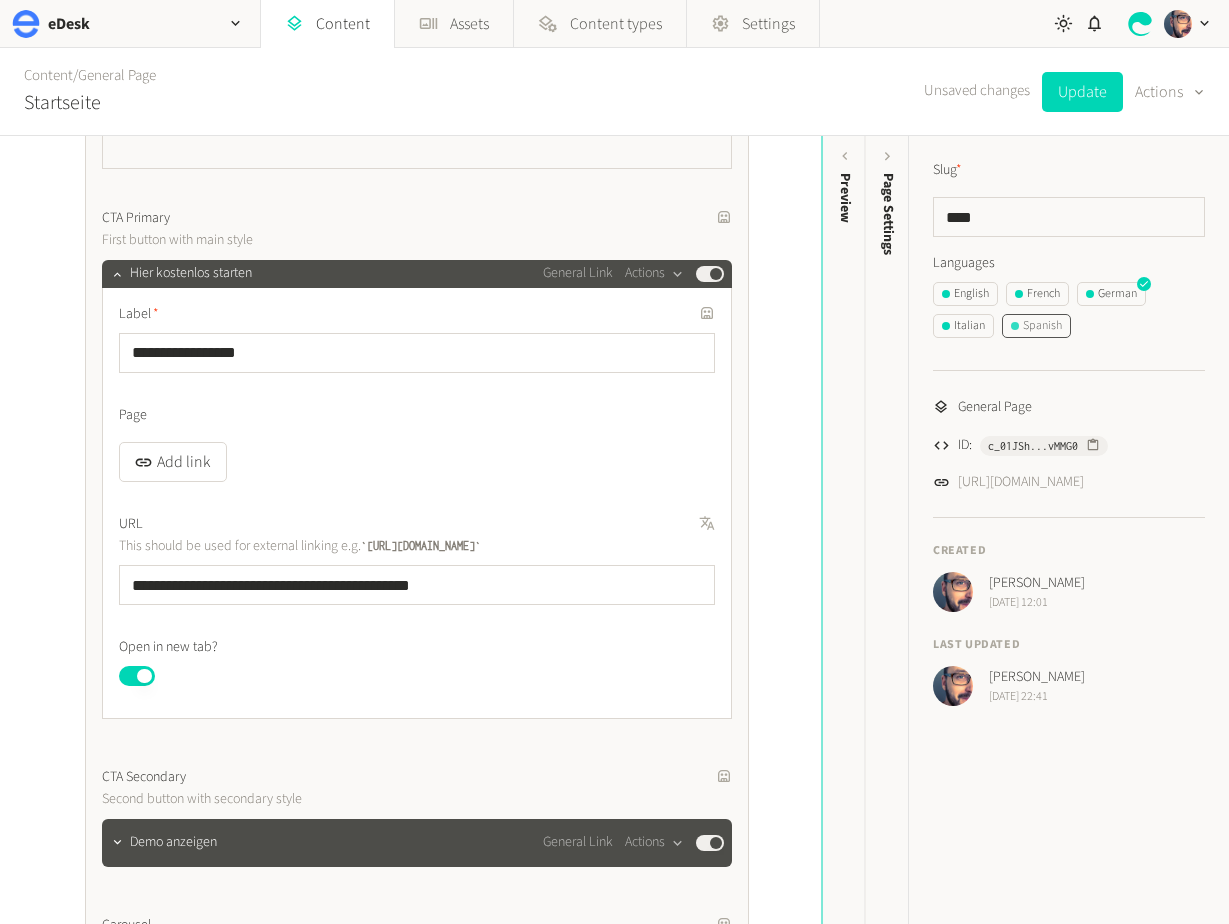 click on "Spanish" 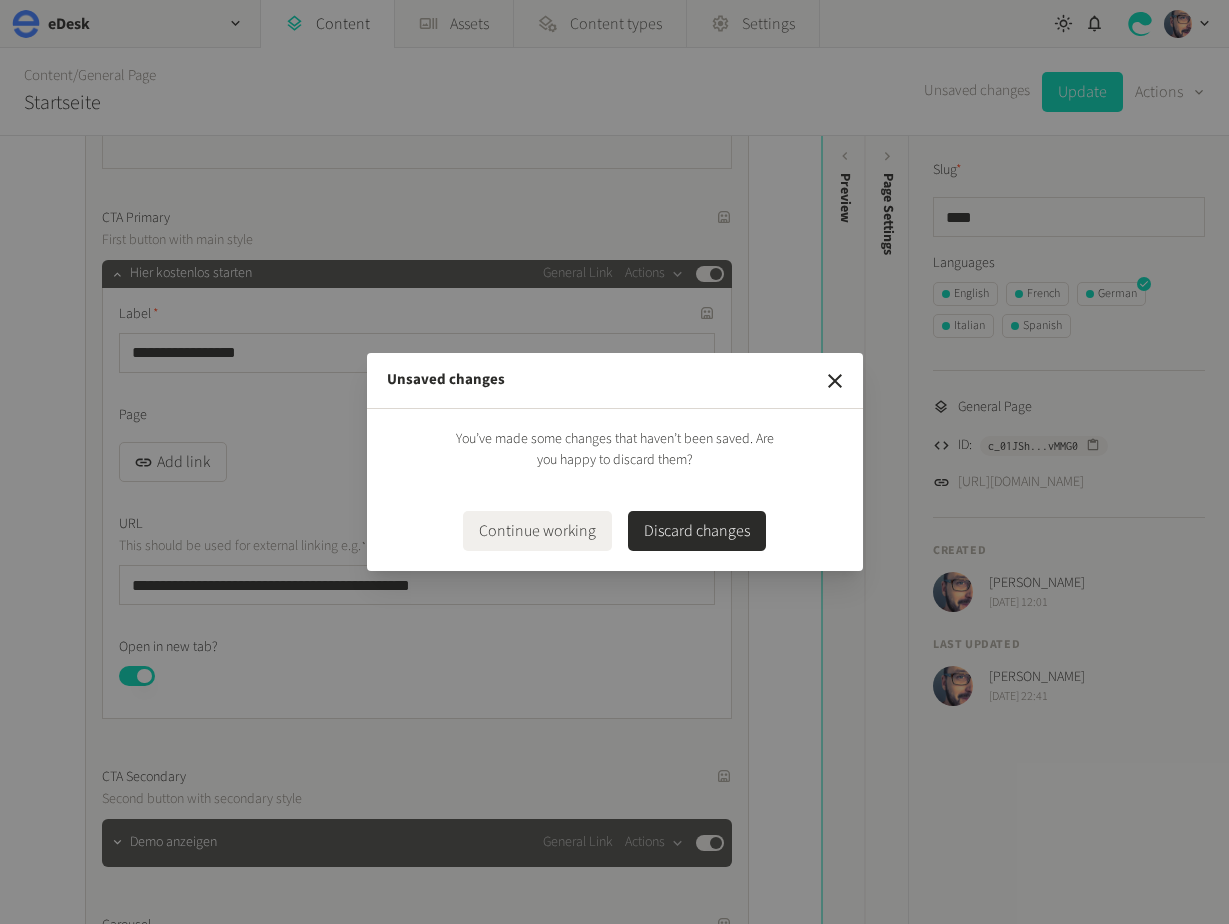 click on "Discard changes" at bounding box center (697, 531) 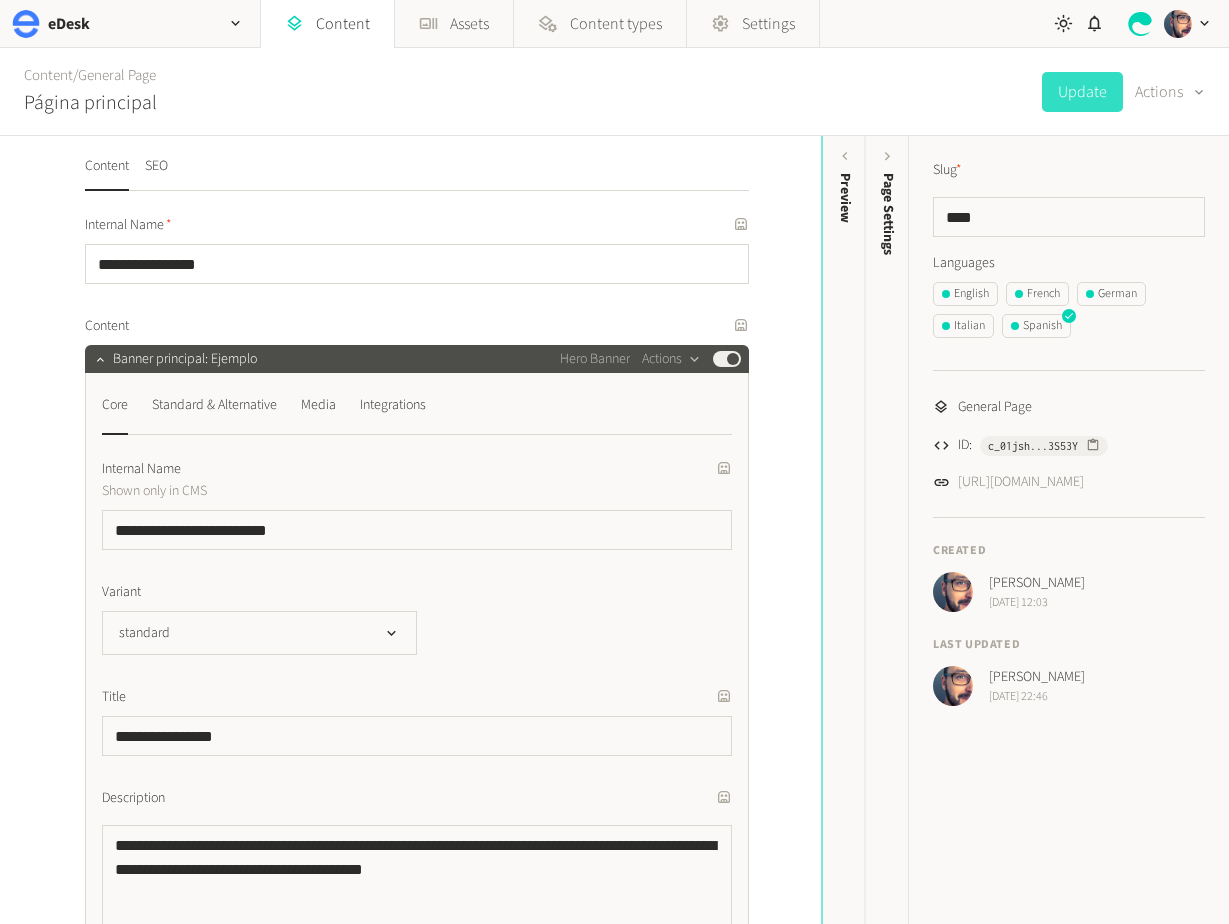 scroll, scrollTop: 0, scrollLeft: 0, axis: both 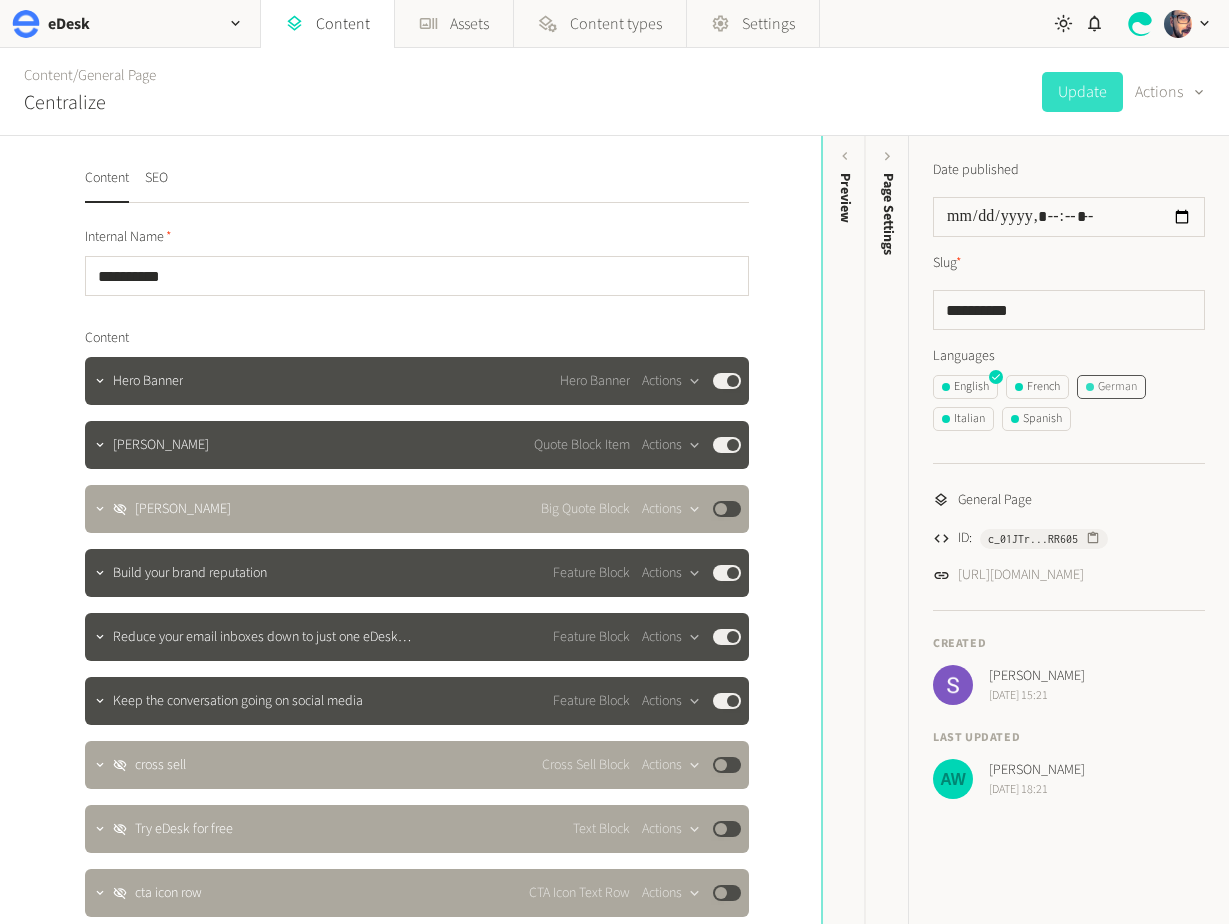 click on "German" 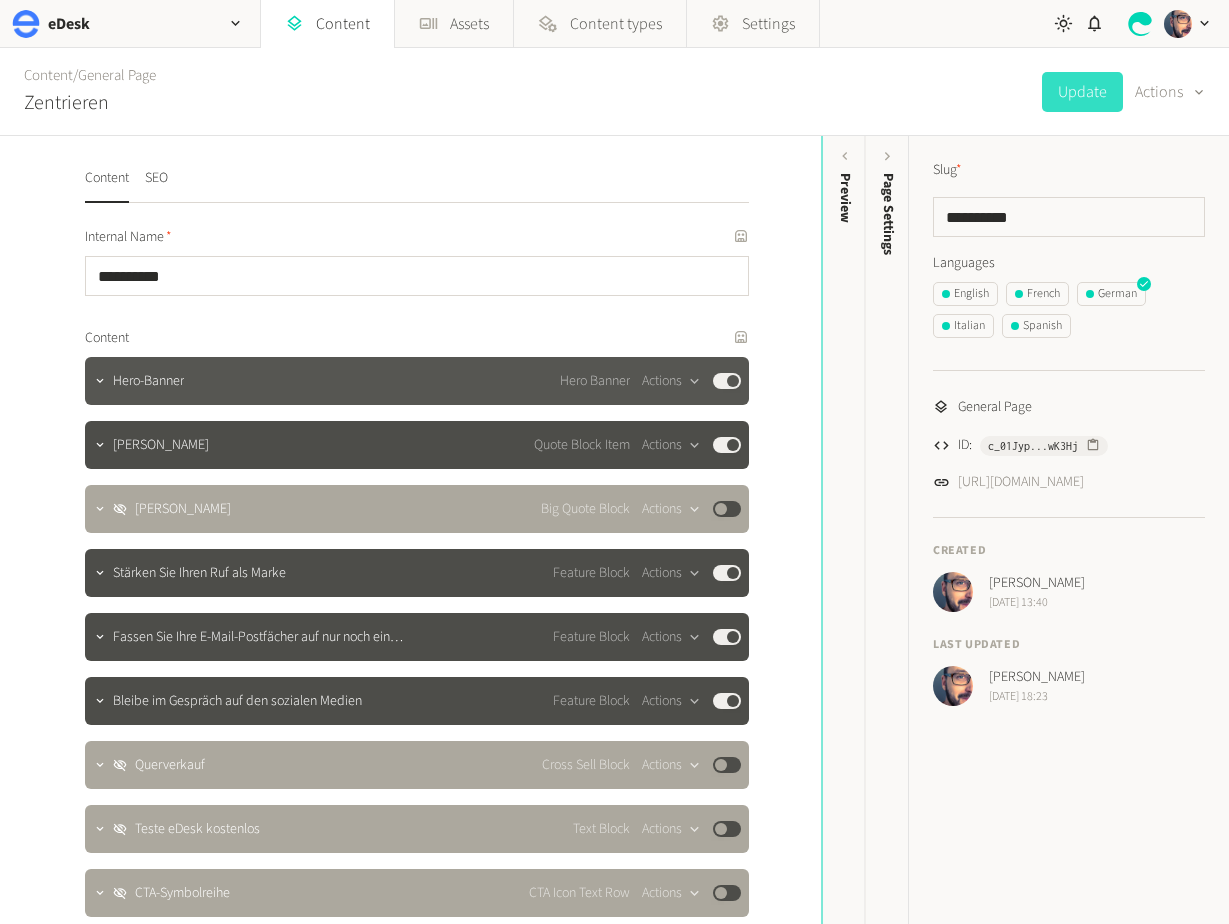 click on "Hero-Banner" 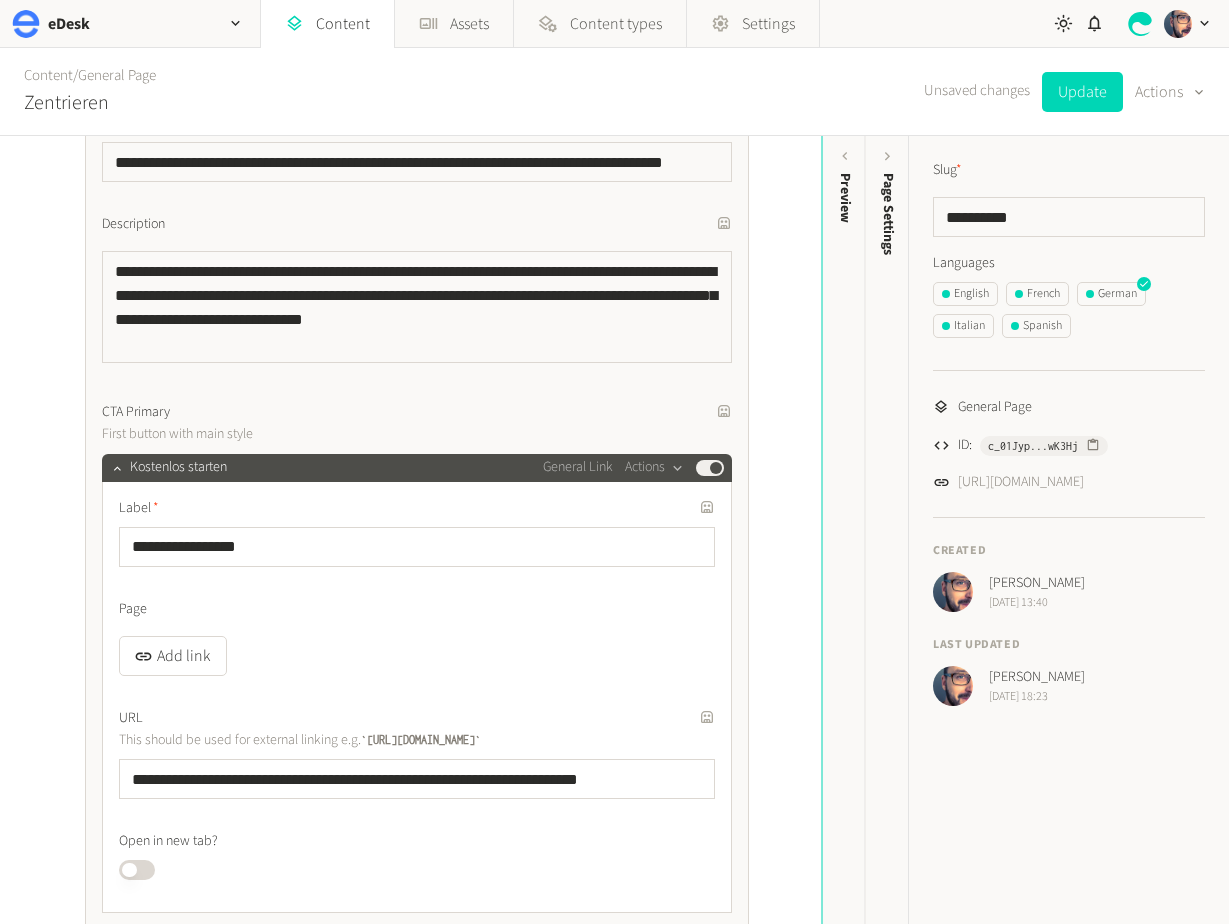 scroll, scrollTop: 590, scrollLeft: 0, axis: vertical 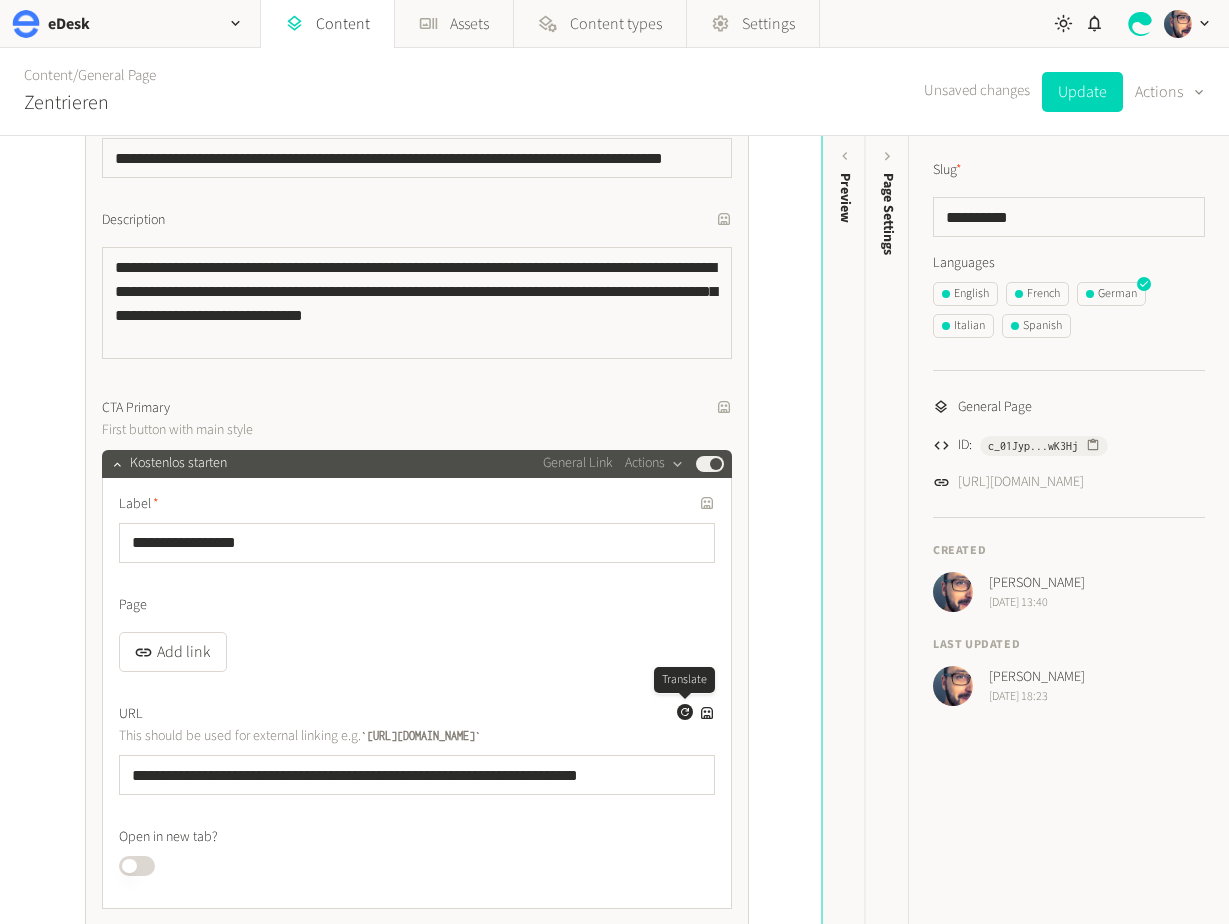 click 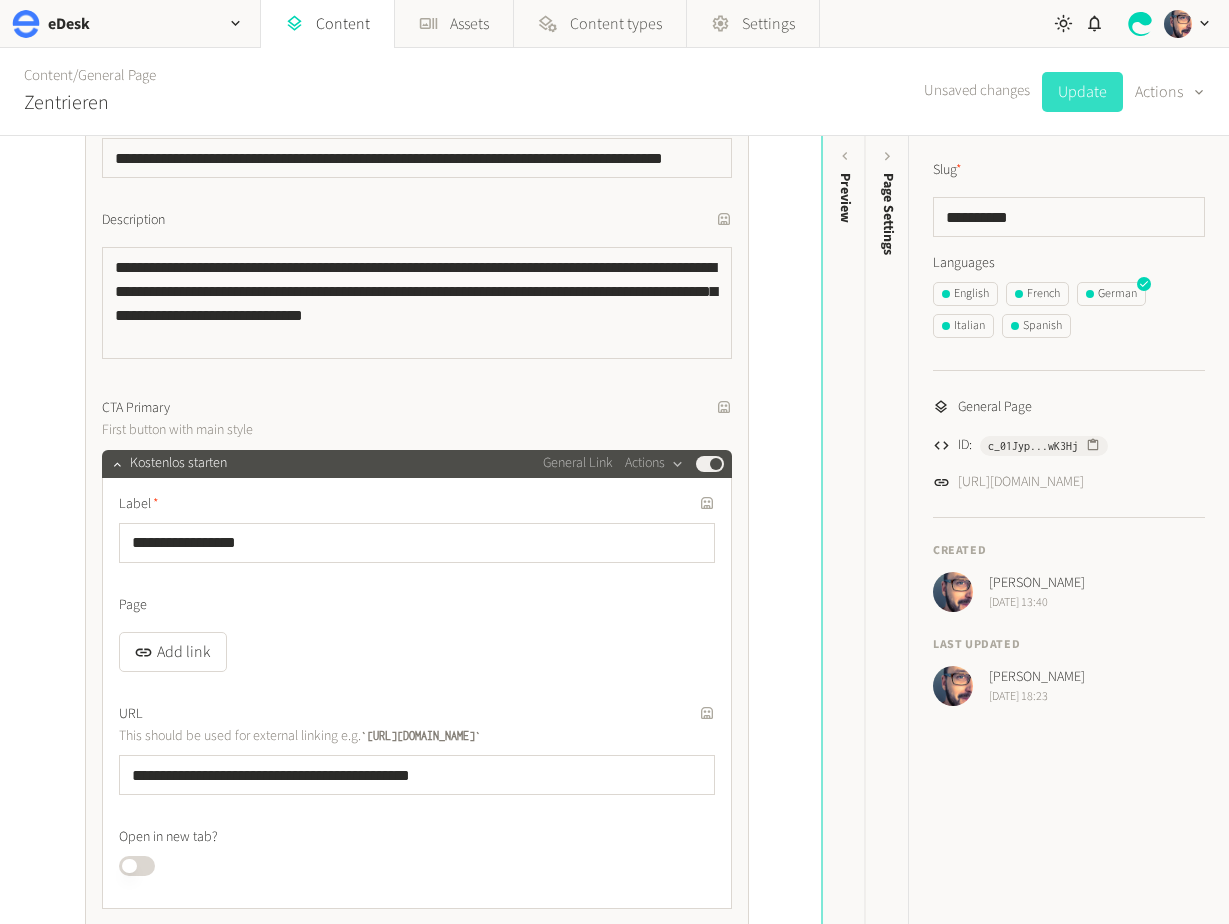 click on "Update" 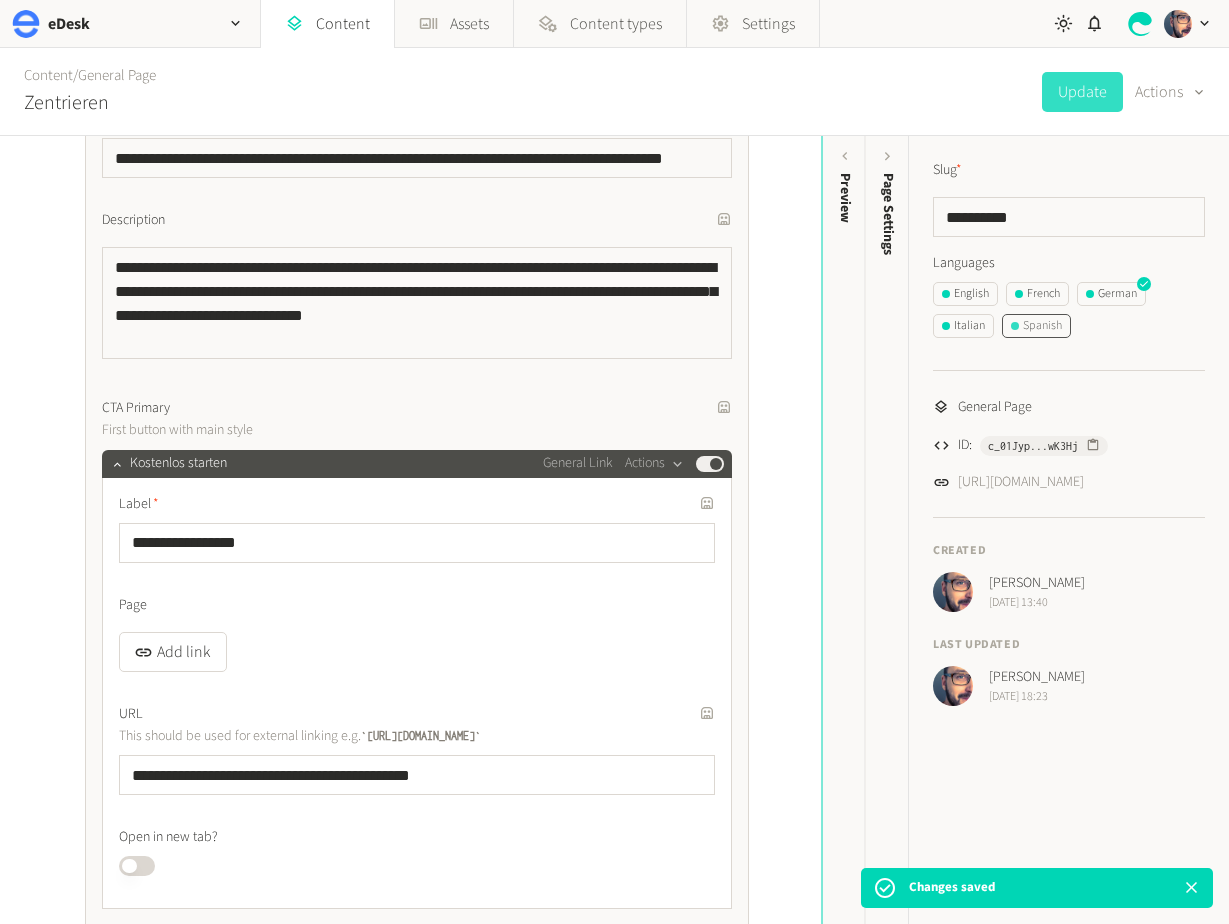 click on "Spanish" 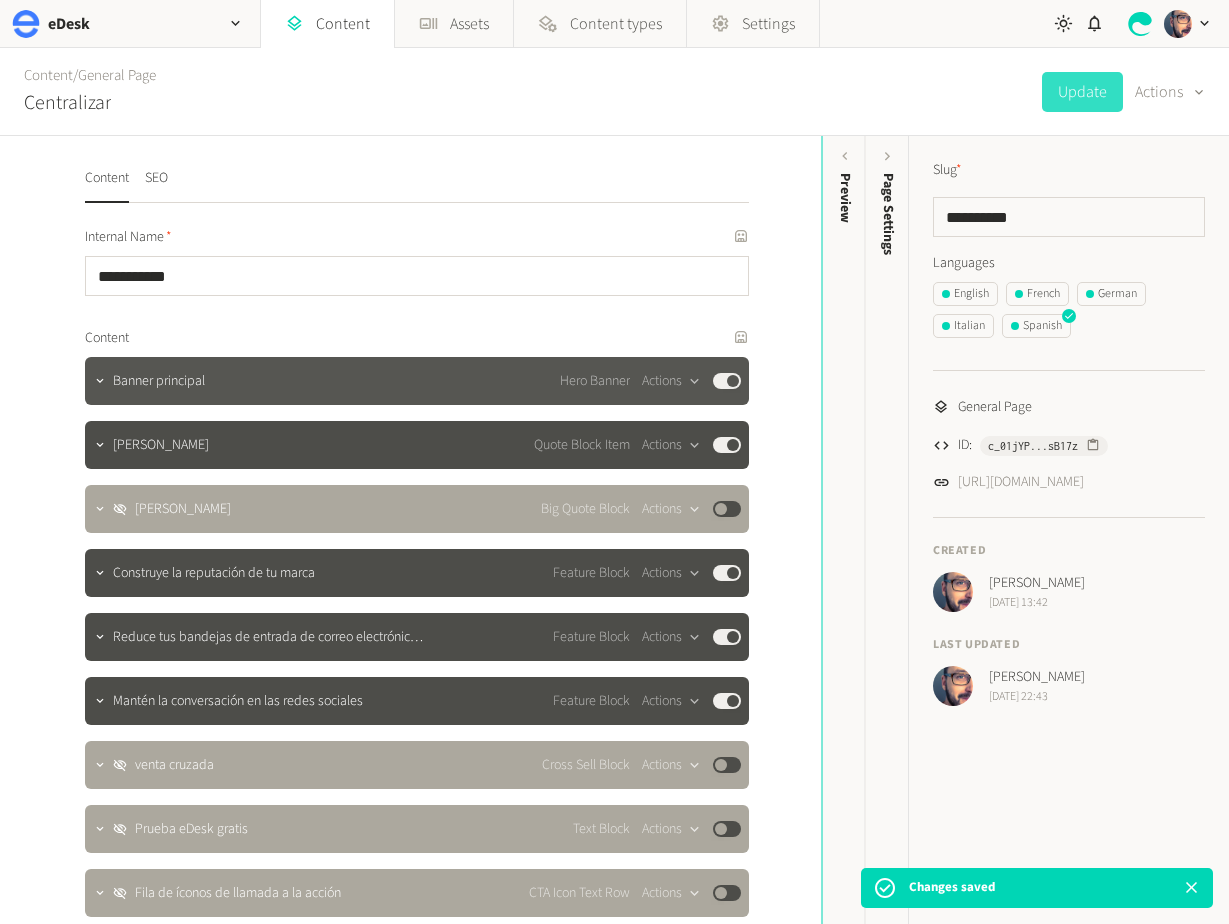 click on "Banner principal" 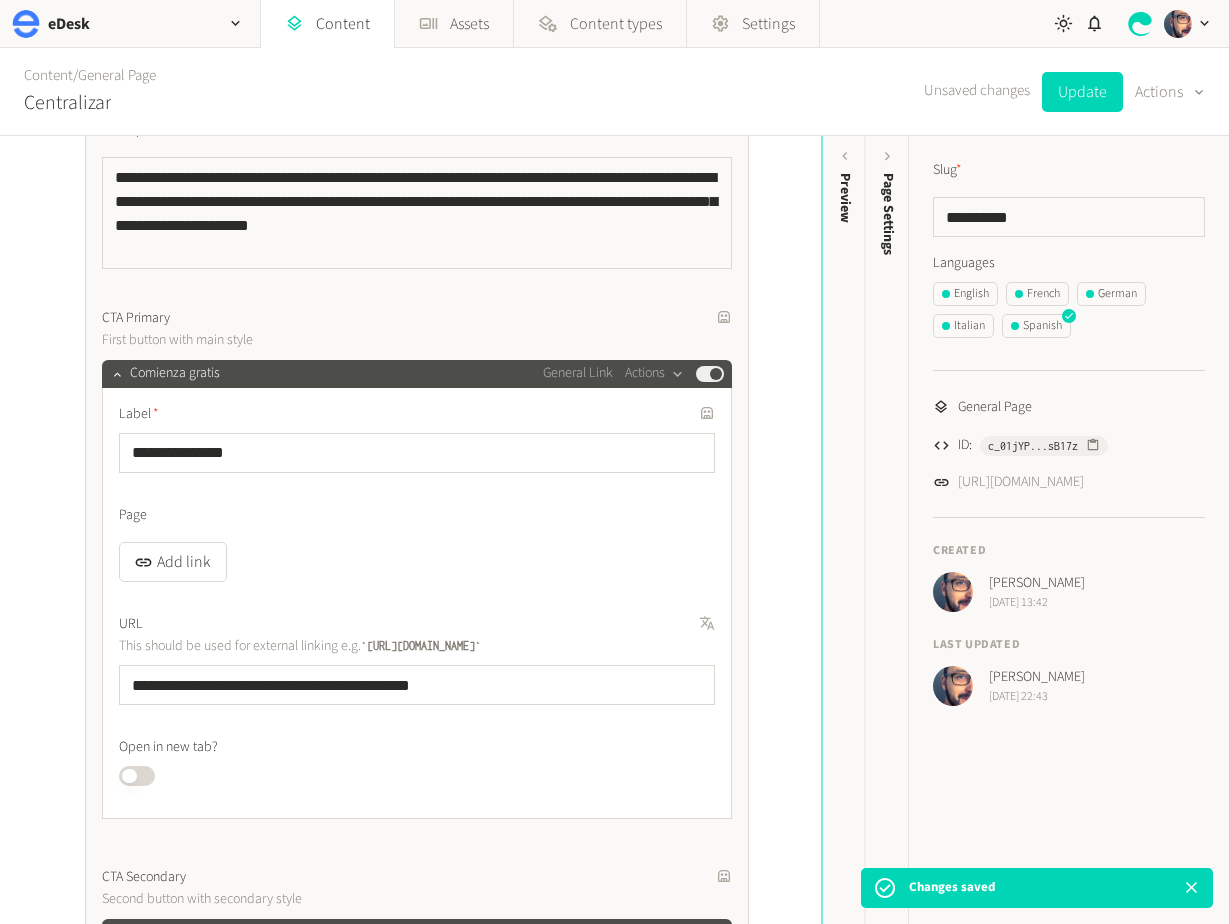 scroll, scrollTop: 682, scrollLeft: 0, axis: vertical 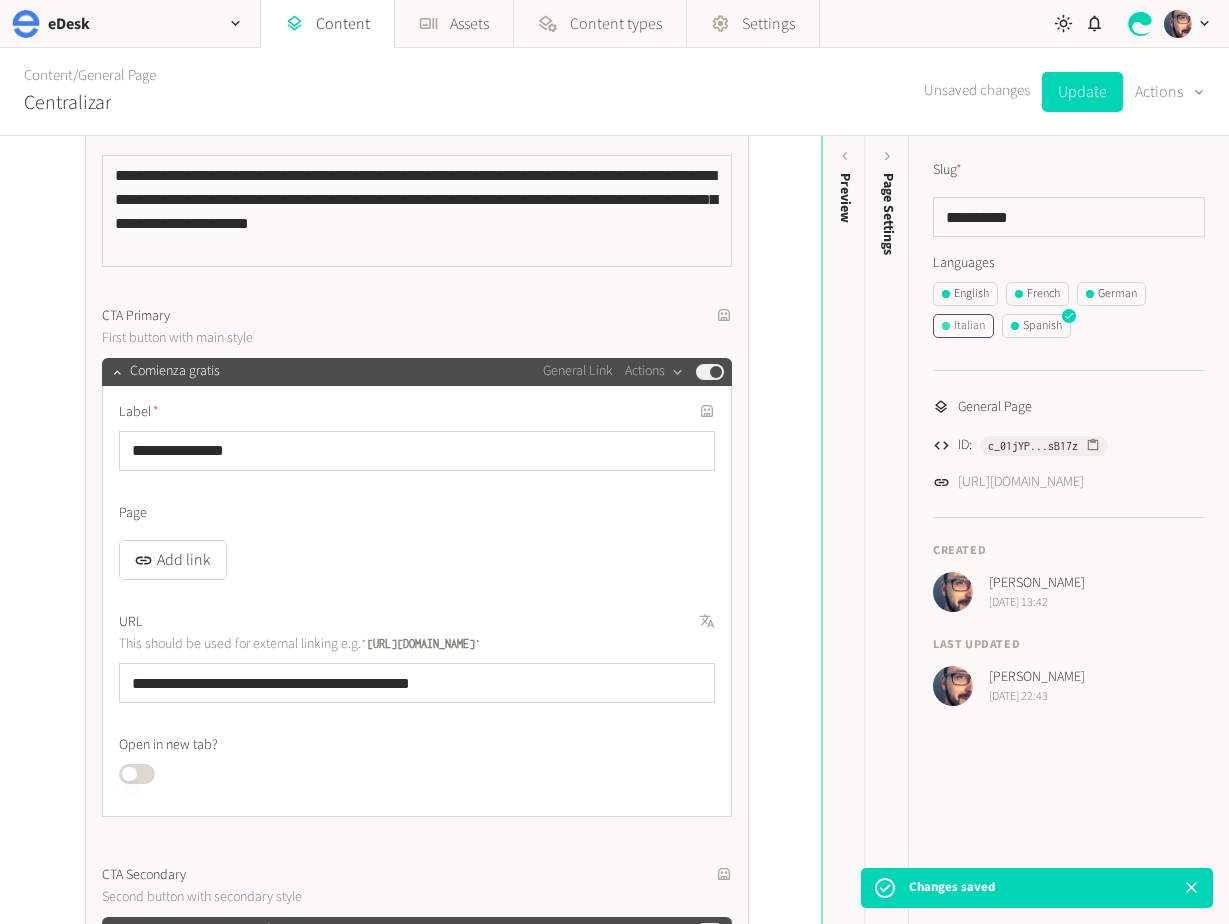 click on "Italian" 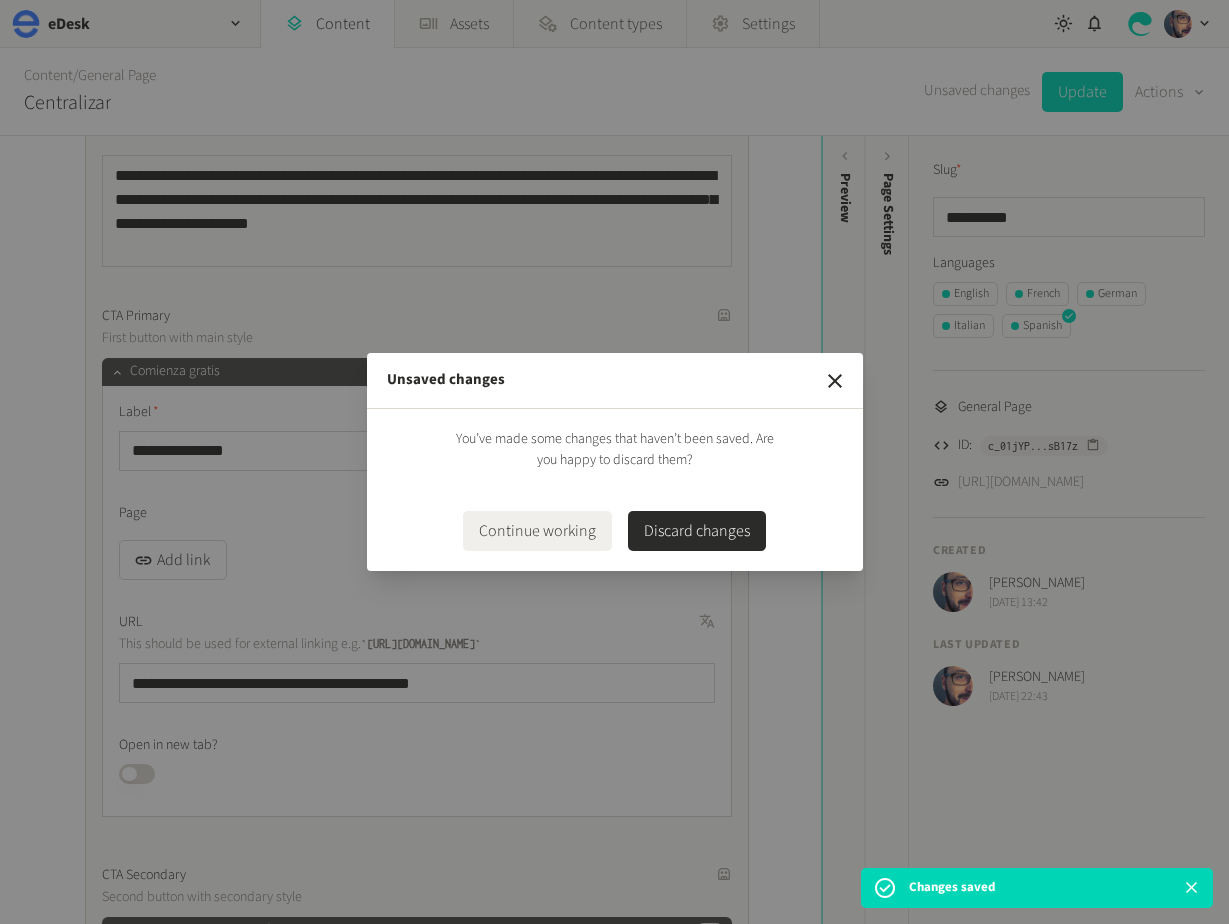 click on "You’ve made some changes that haven’t been saved. Are you happy to discard them?   Continue working   Discard changes" at bounding box center (615, 490) 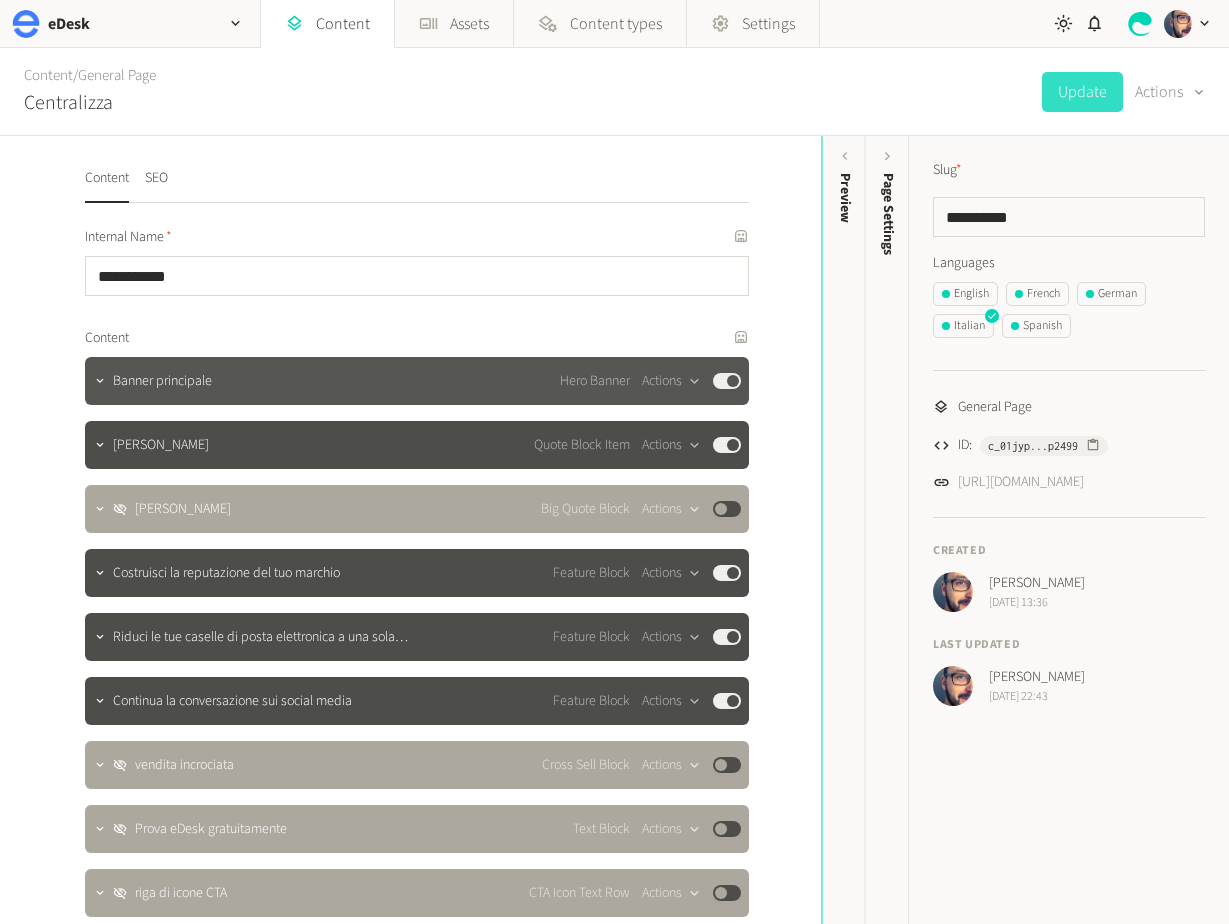 click on "Banner principale Hero Banner  Actions  Published" 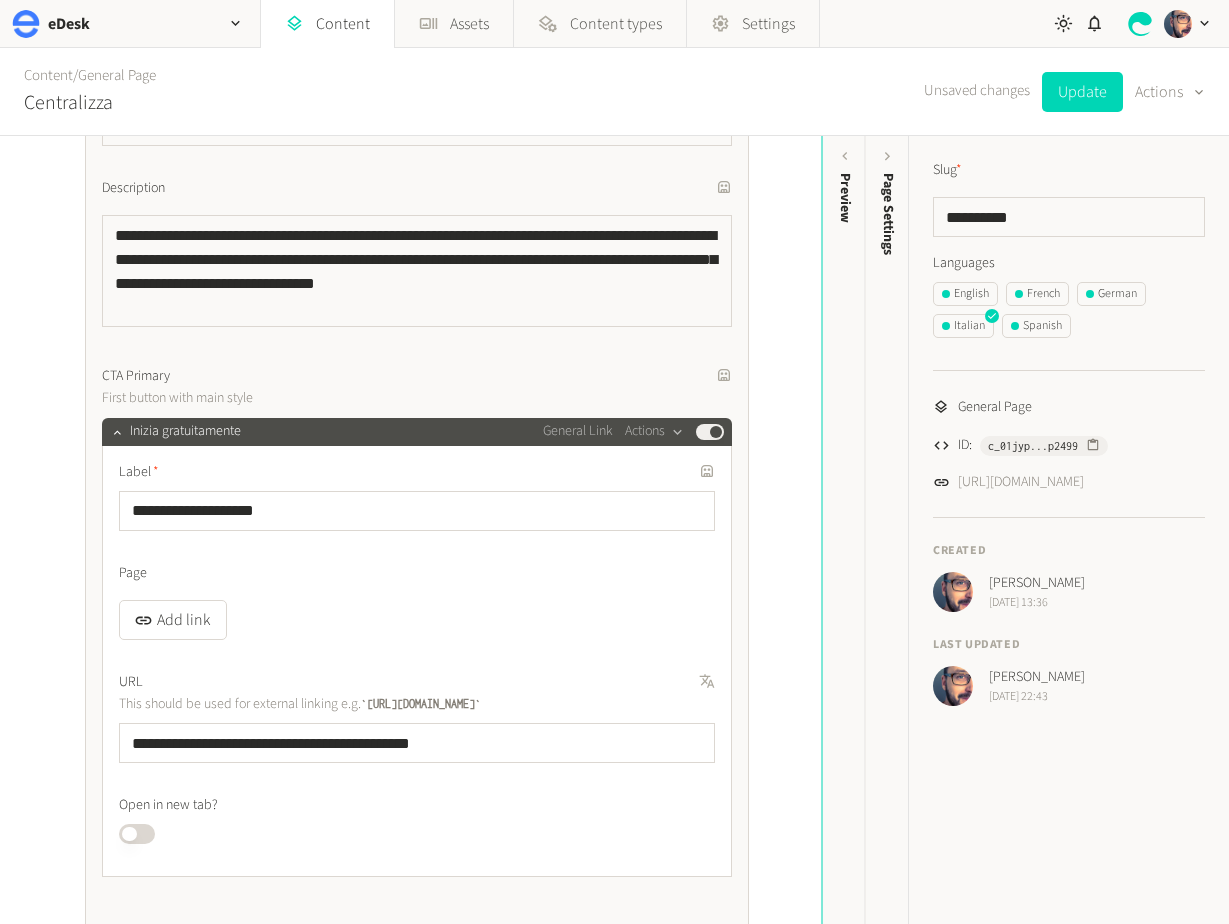 scroll, scrollTop: 625, scrollLeft: 0, axis: vertical 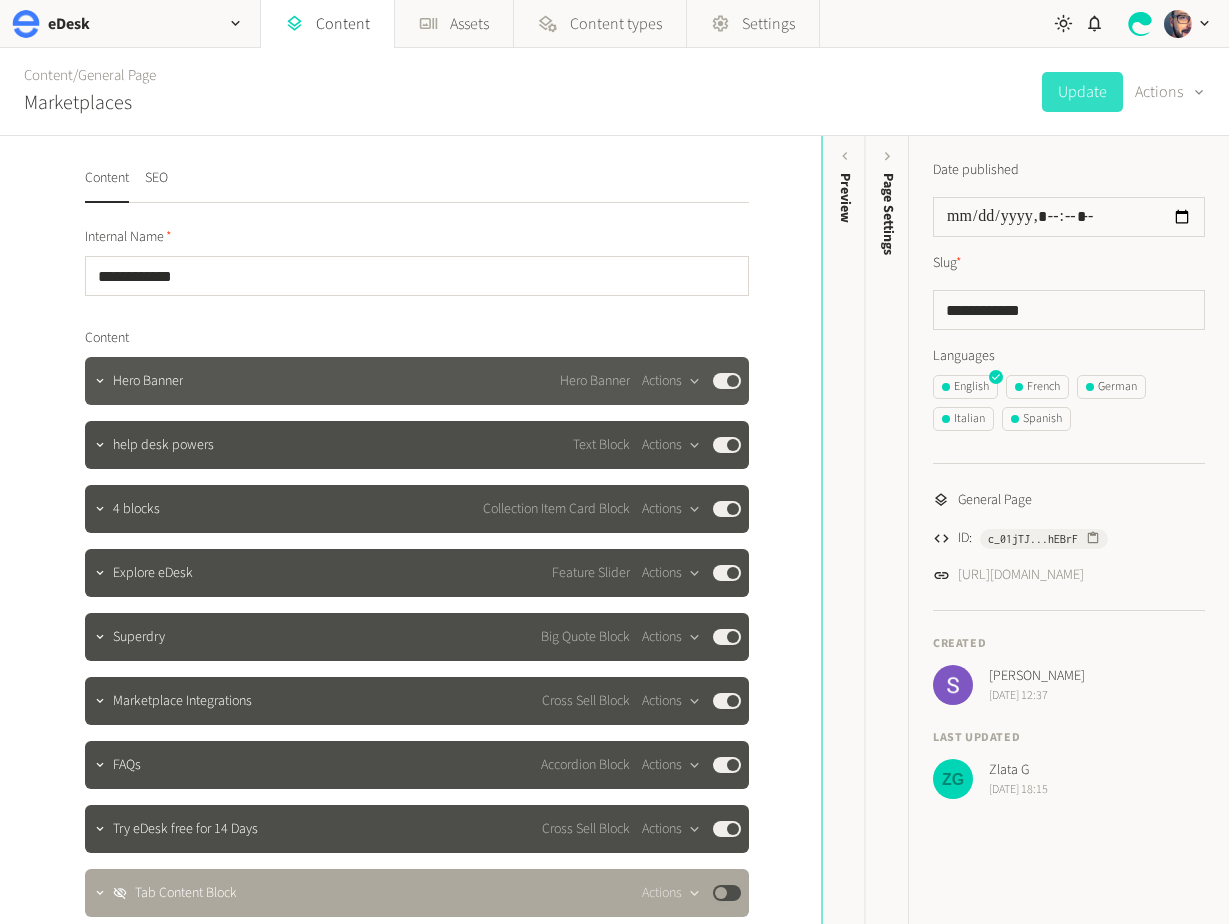 click on "Hero Banner Hero Banner  Actions  Published" 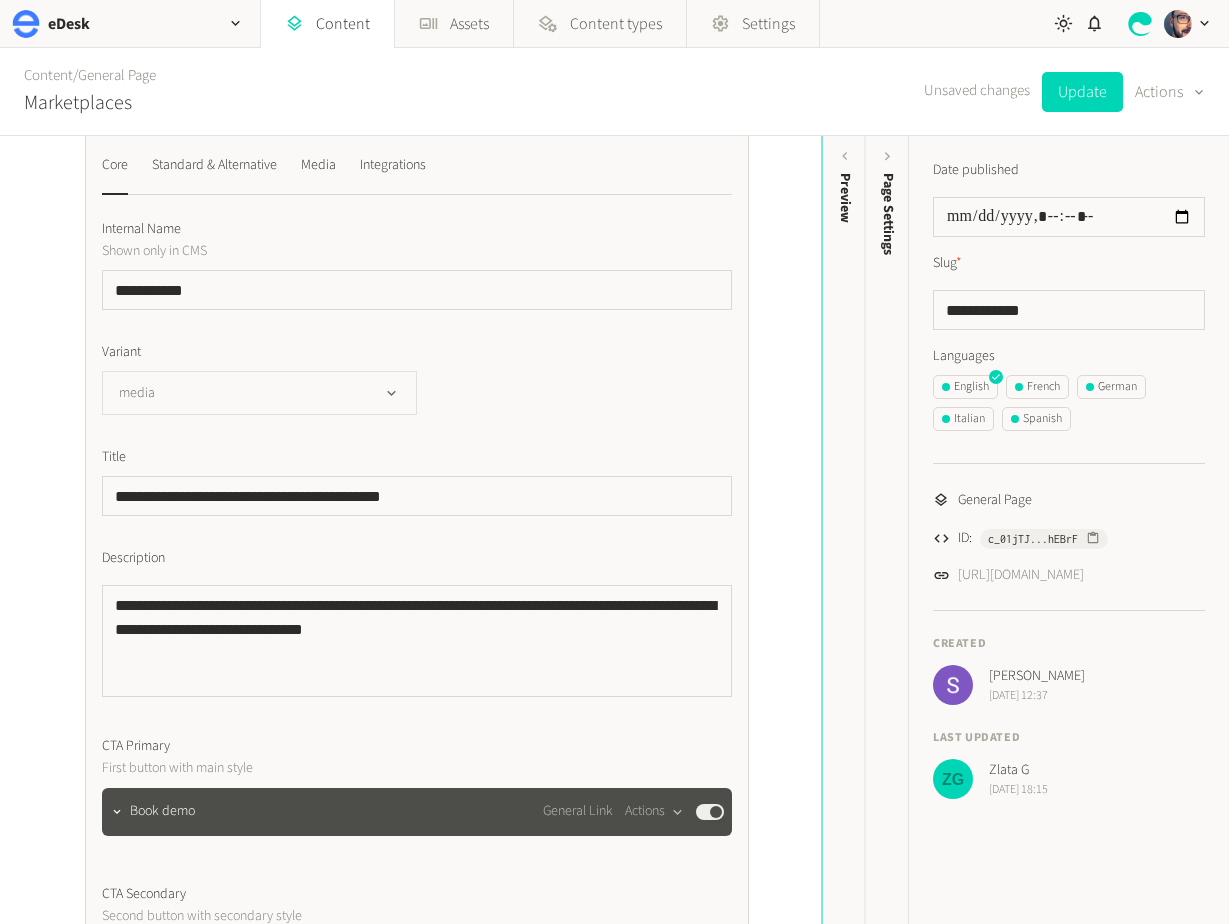scroll, scrollTop: 487, scrollLeft: 0, axis: vertical 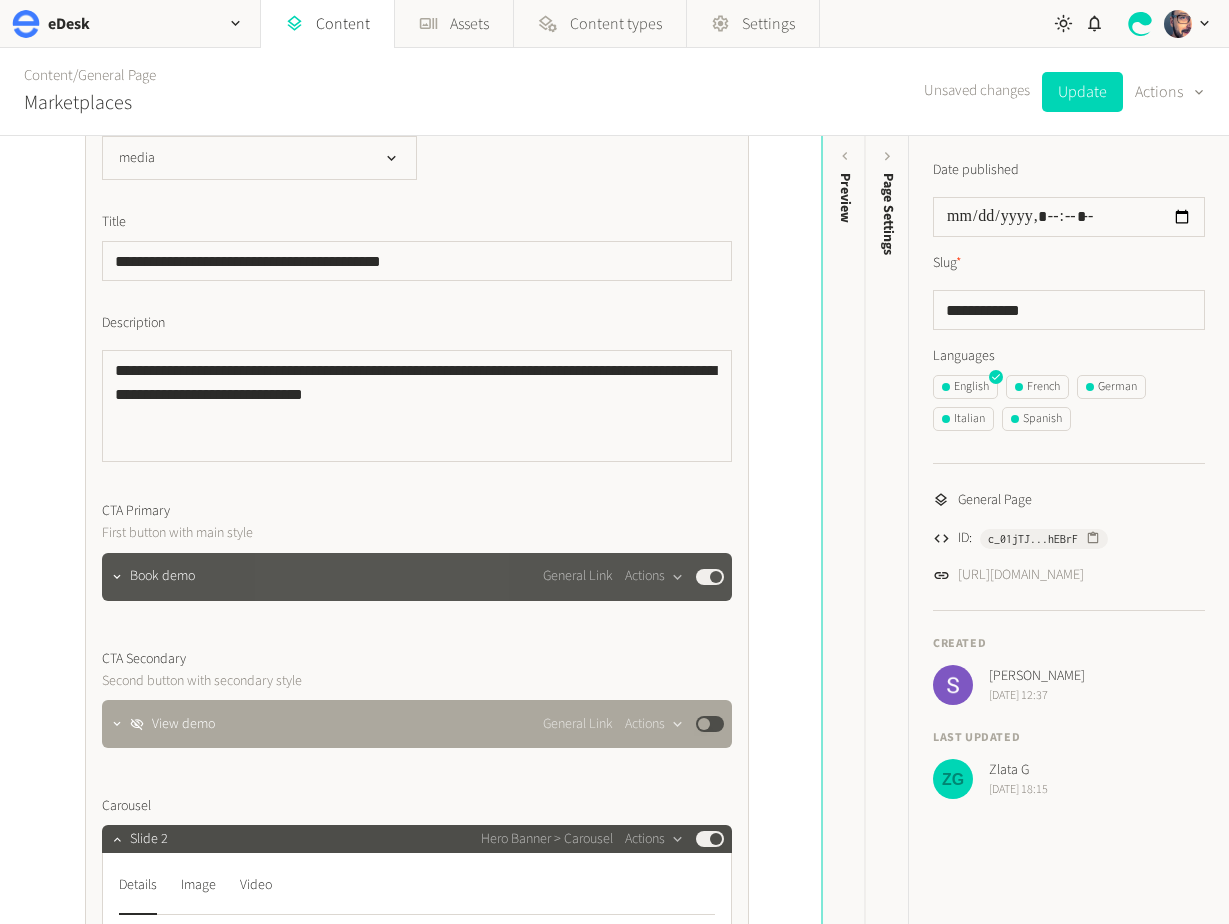 click on "Book demo General Link  Actions  Published" 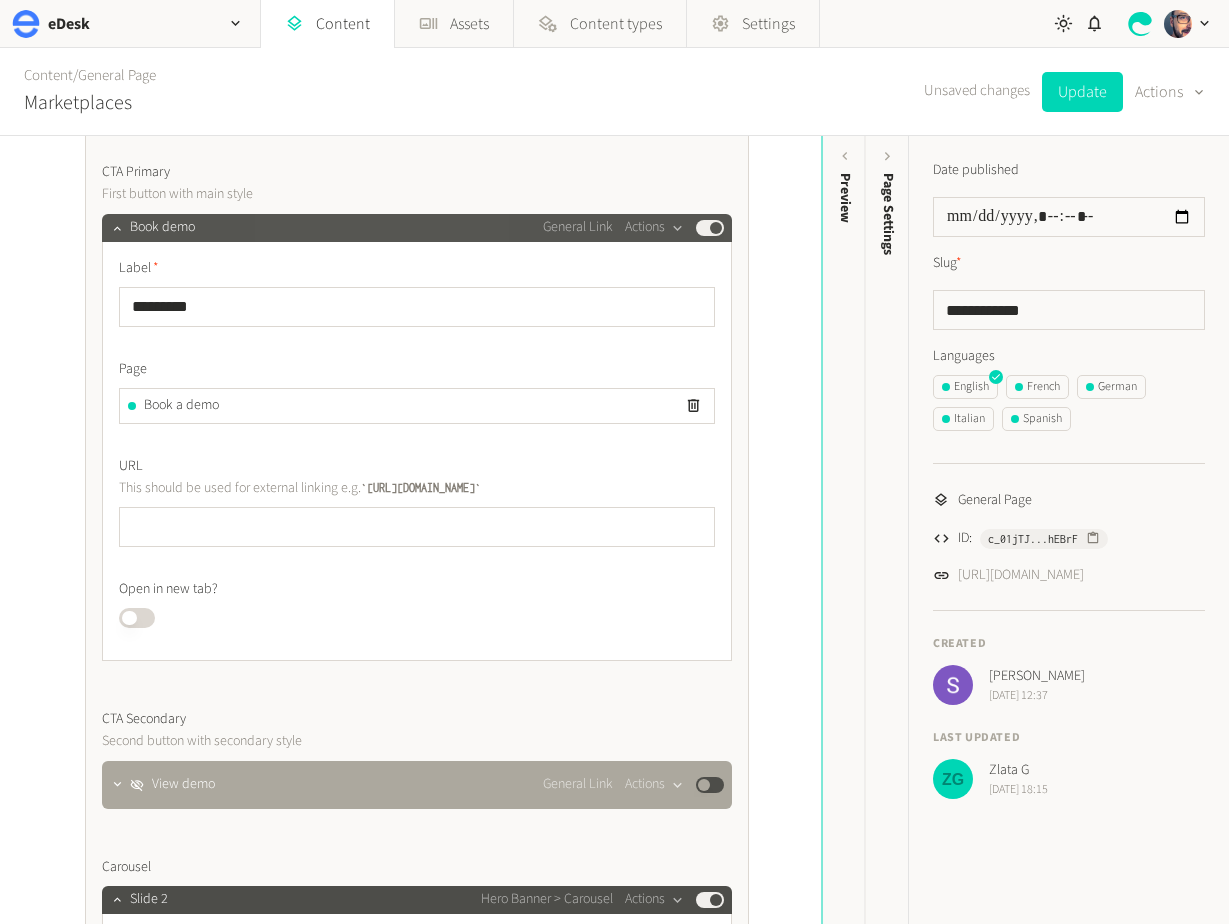 scroll, scrollTop: 828, scrollLeft: 0, axis: vertical 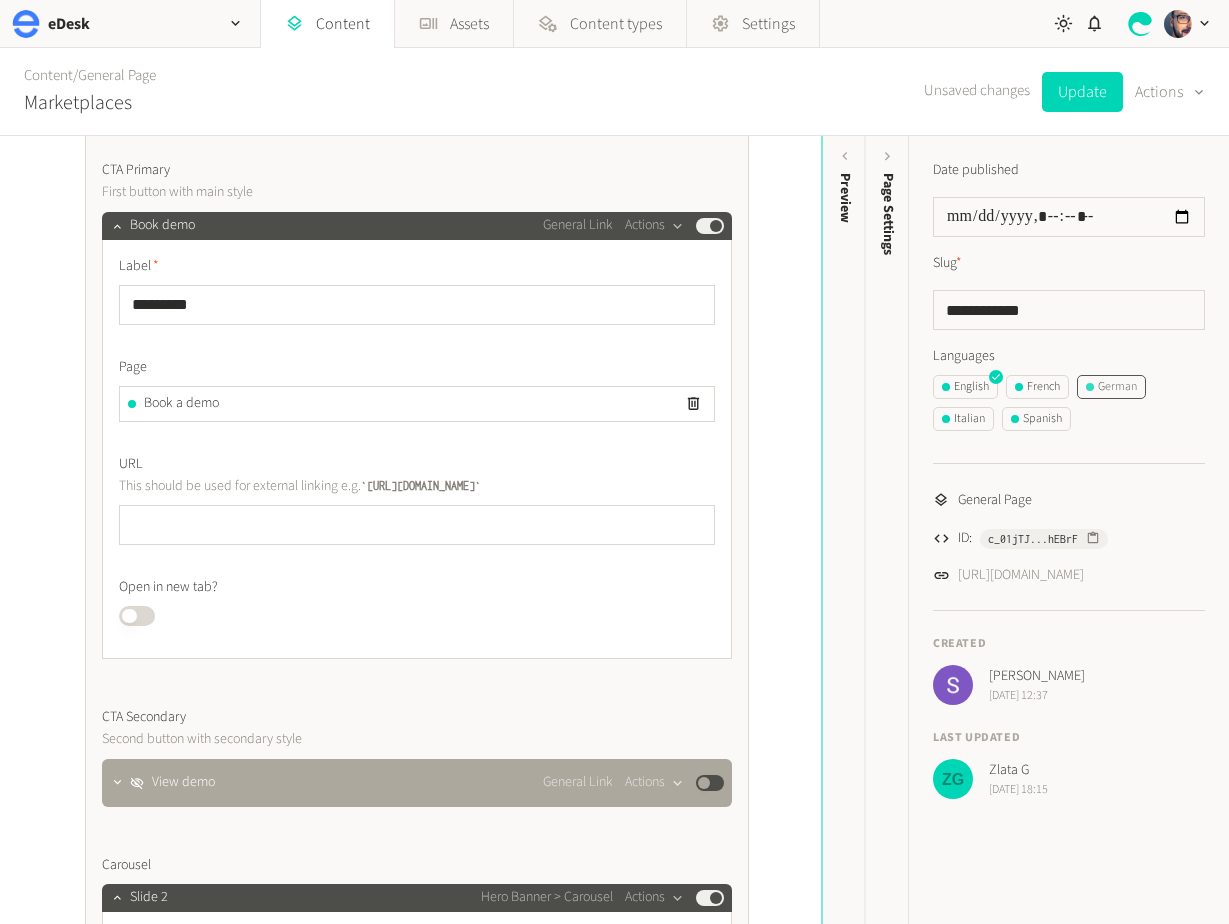 click on "German" 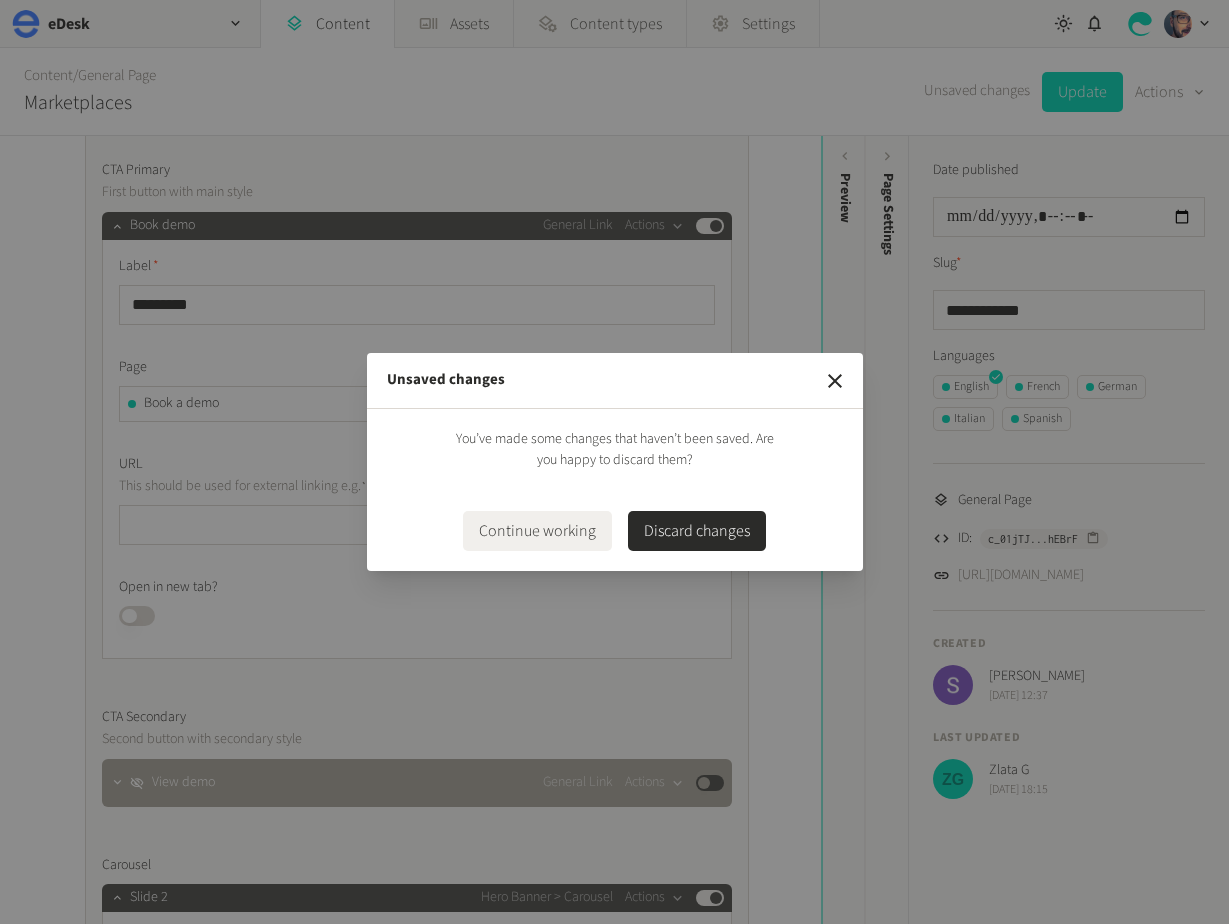 click on "You’ve made some changes that haven’t been saved. Are you happy to discard them?   Continue working   Discard changes" 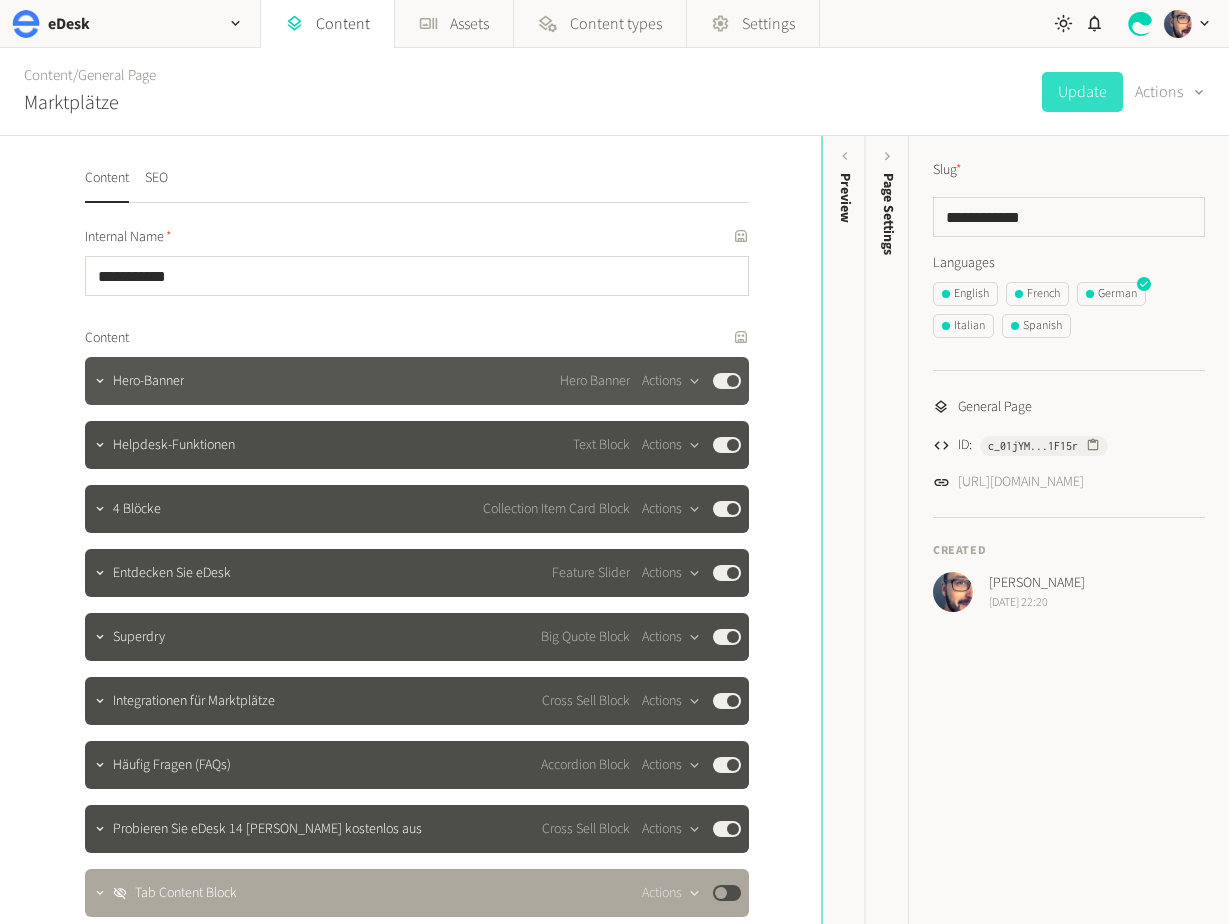 click on "Hero-Banner" 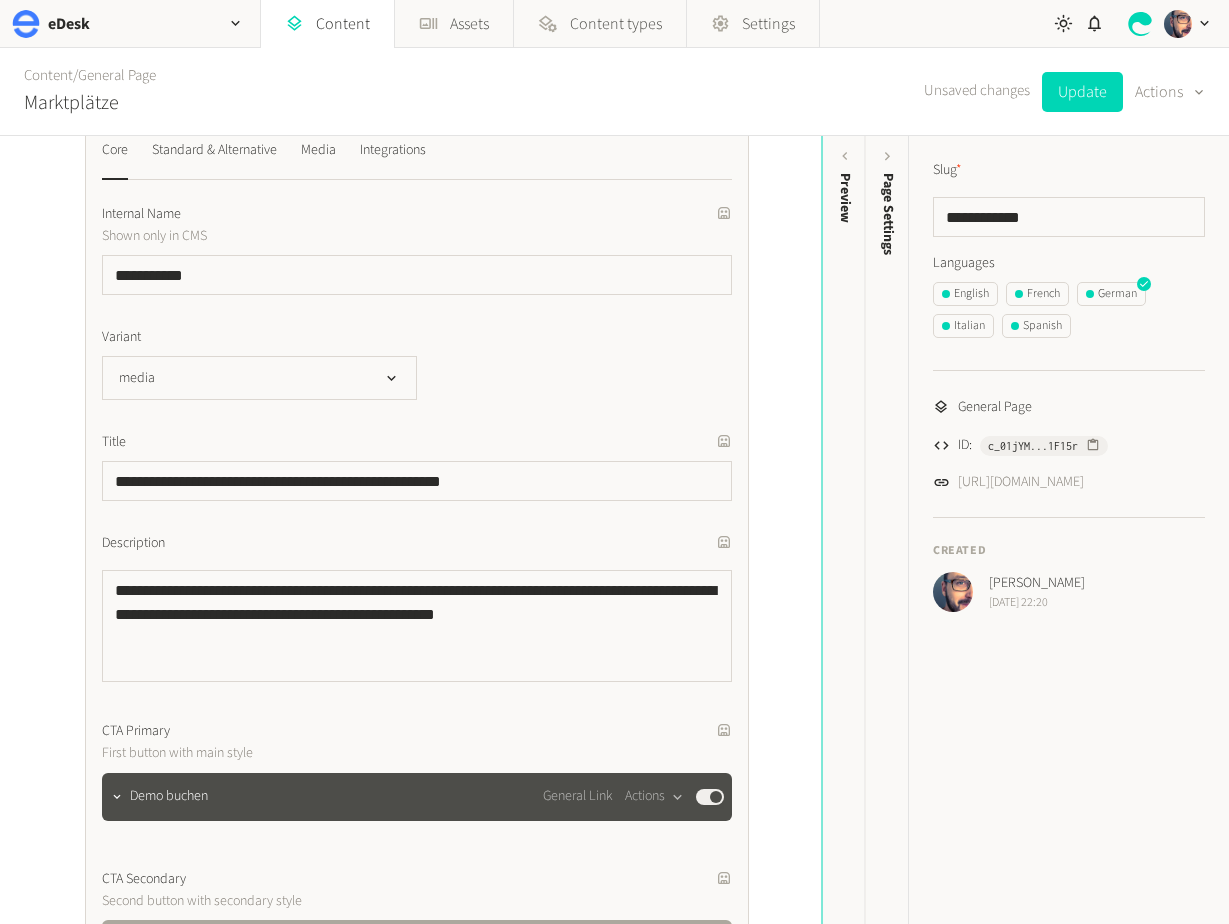 scroll, scrollTop: 492, scrollLeft: 0, axis: vertical 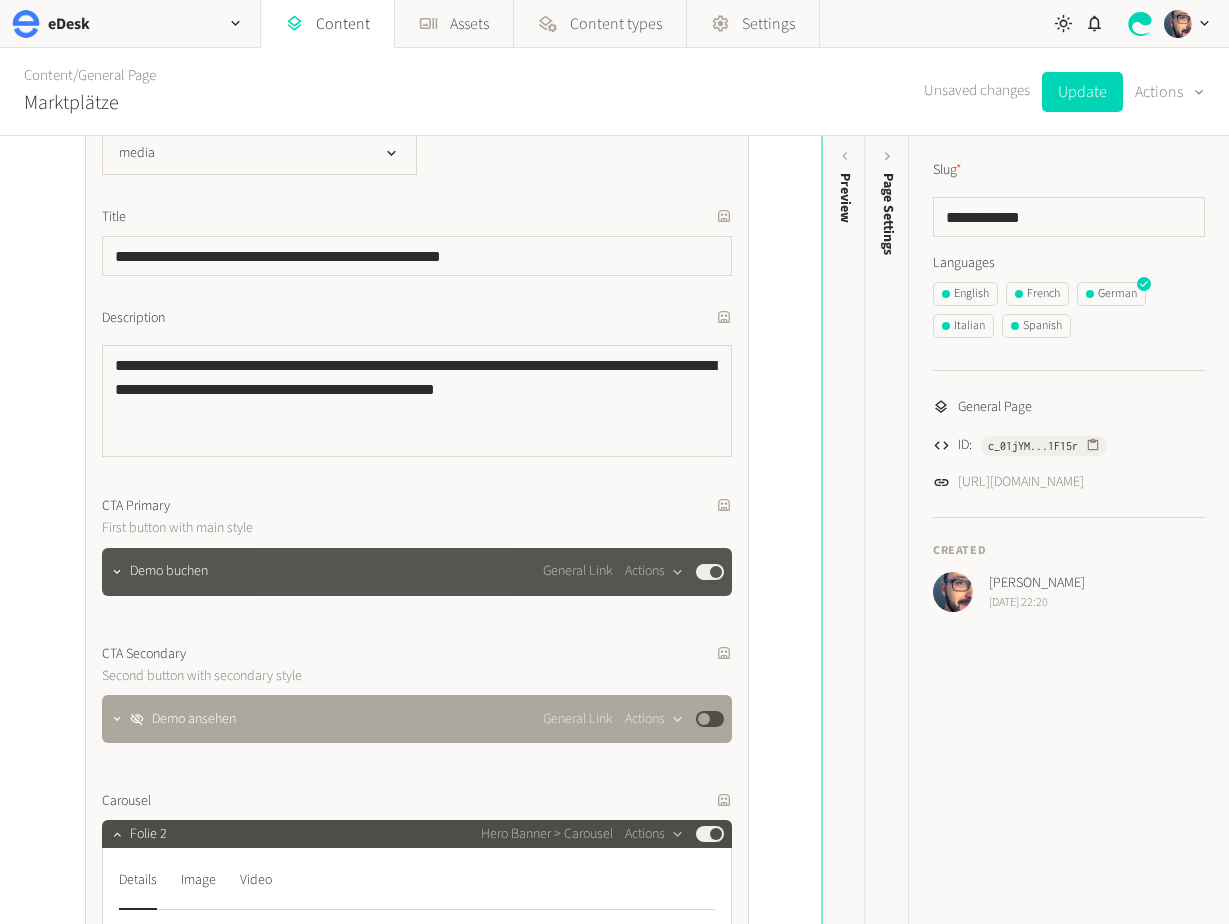 click on "Demo buchen General Link  Actions  Published" 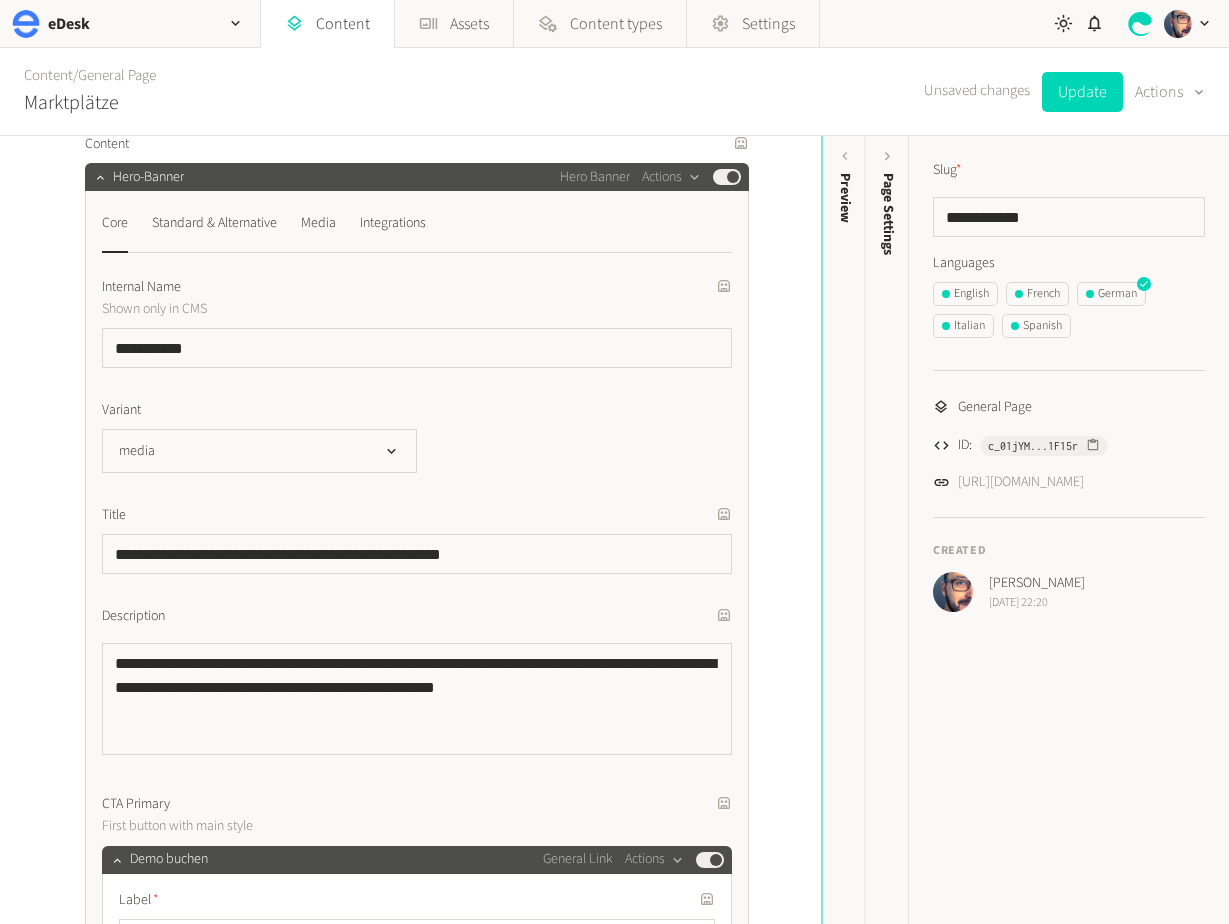 scroll, scrollTop: 0, scrollLeft: 0, axis: both 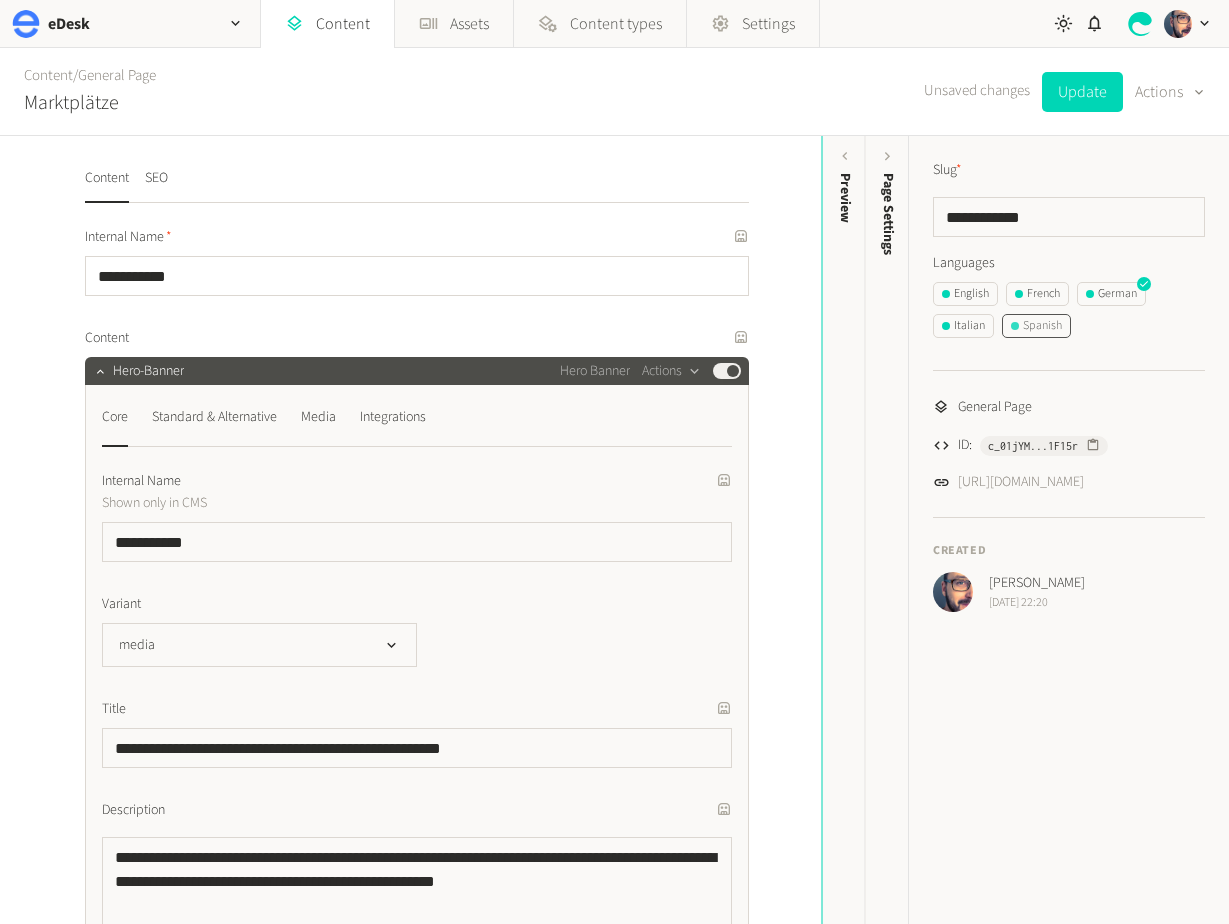 click on "Spanish" 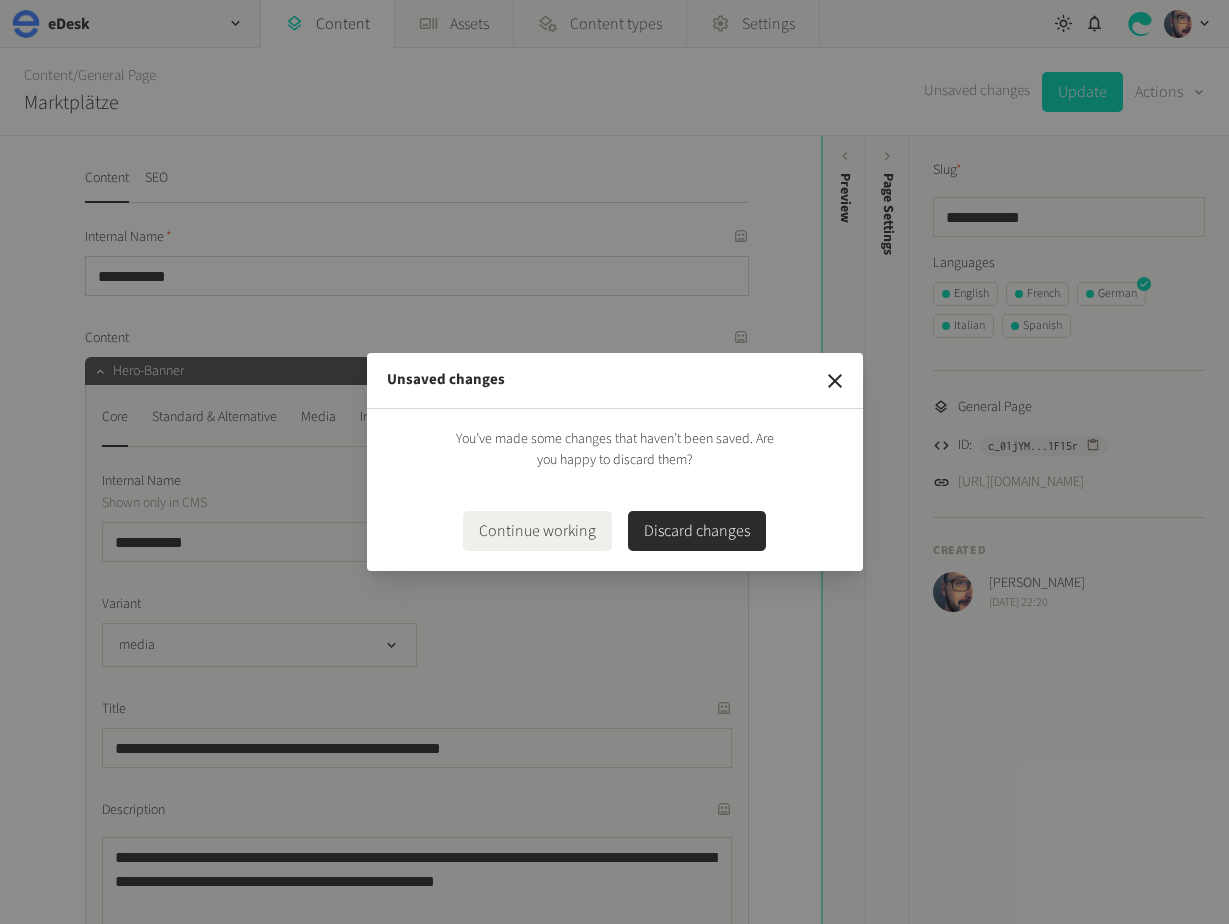 click on "Discard changes" at bounding box center [697, 531] 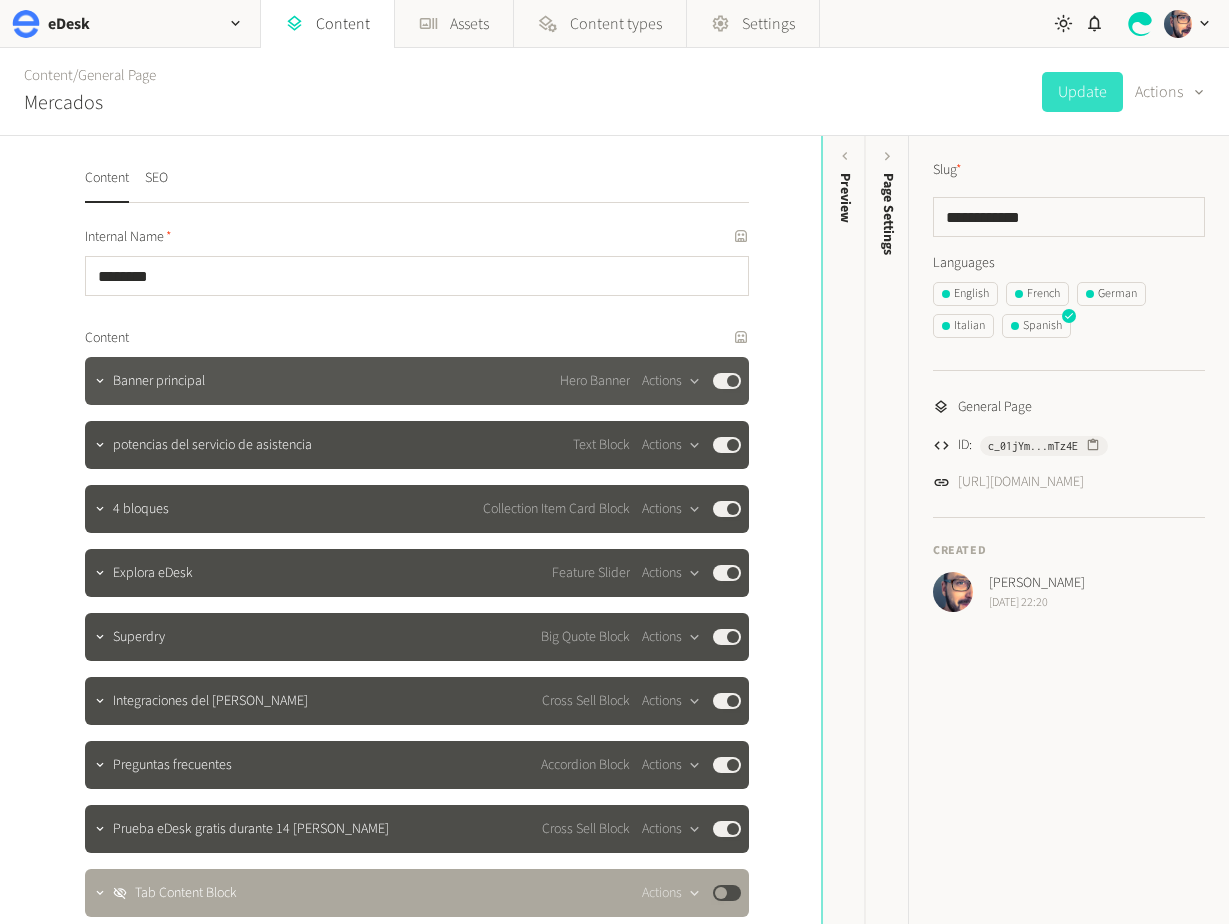 click on "Banner principal Hero Banner  Actions  Published" 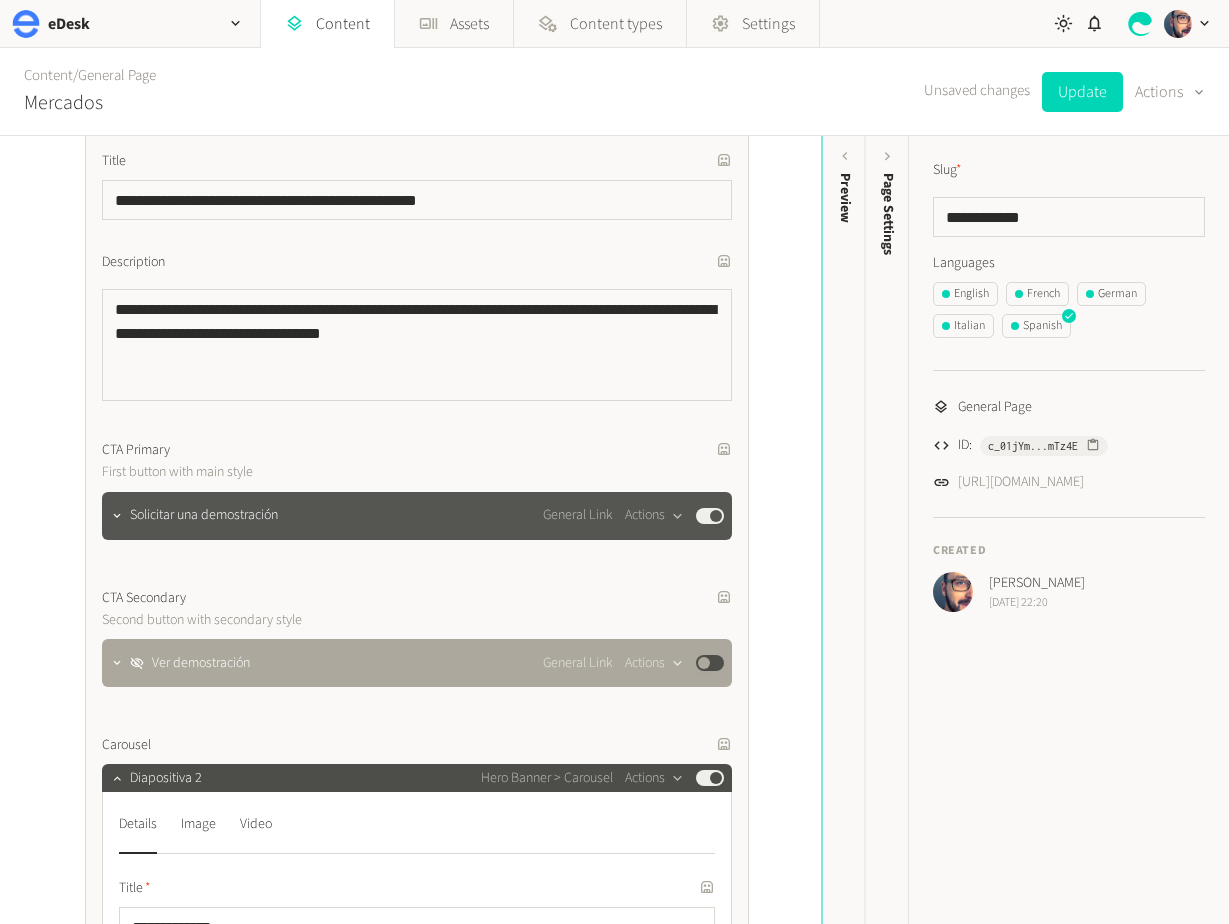 click on "Solicitar una demostración General Link  Actions  Published" 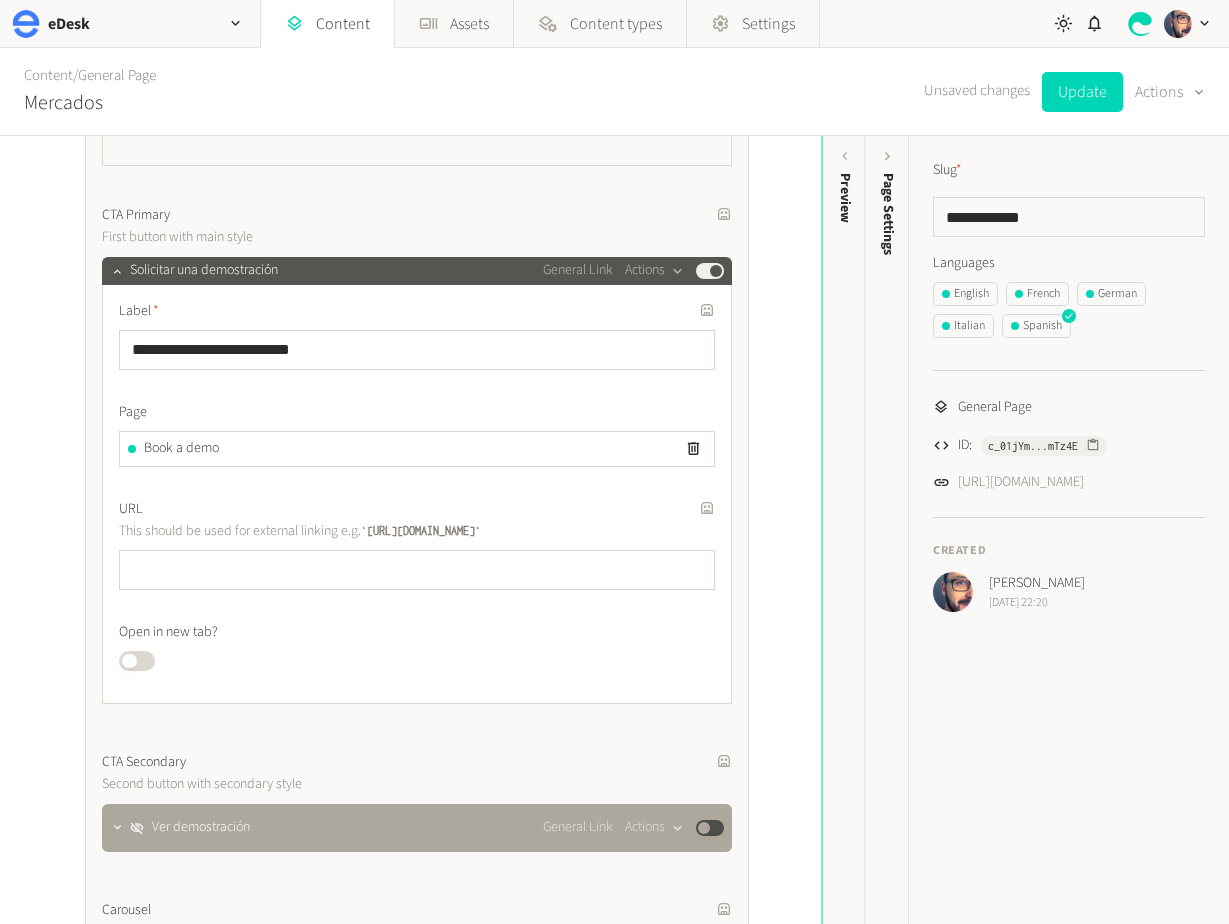 scroll, scrollTop: 991, scrollLeft: 0, axis: vertical 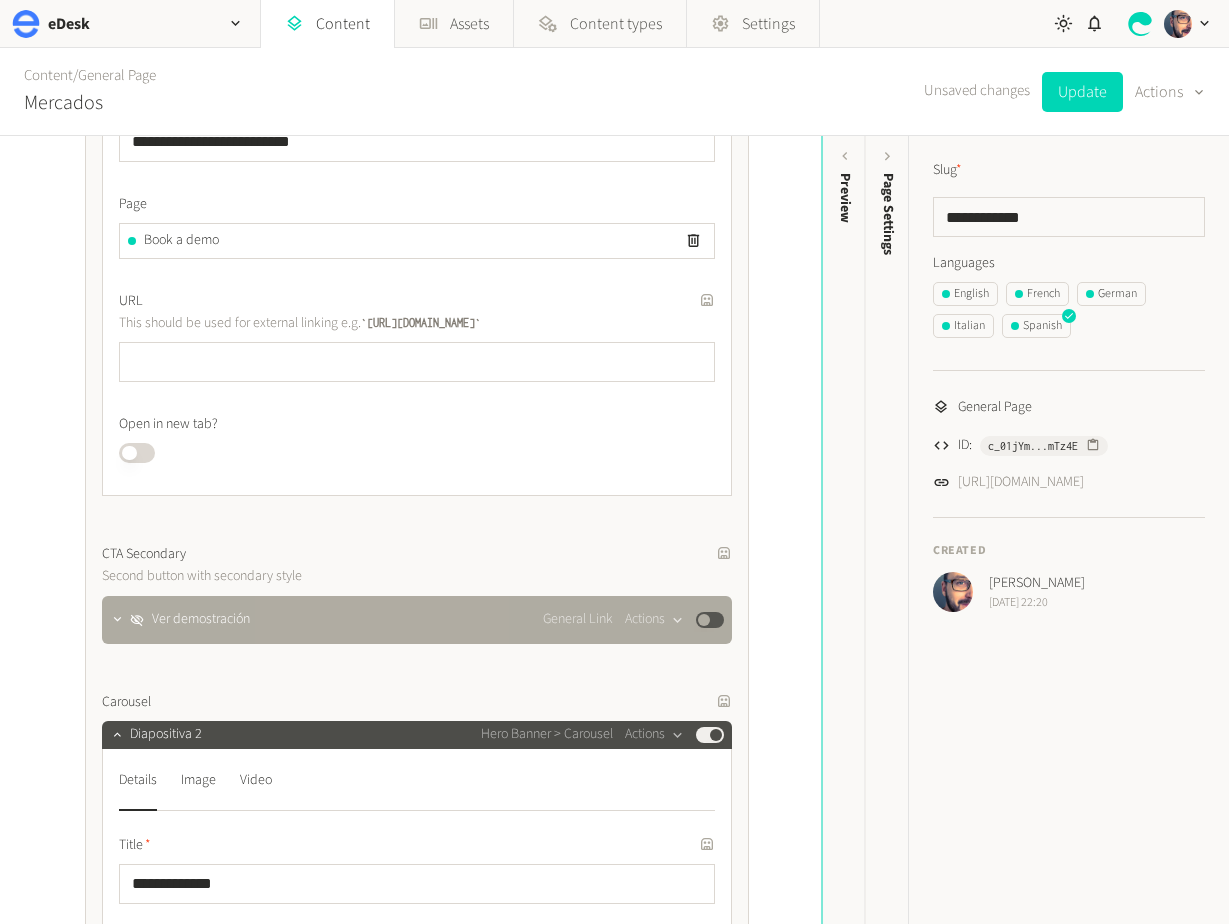 click on "Ver demostración" 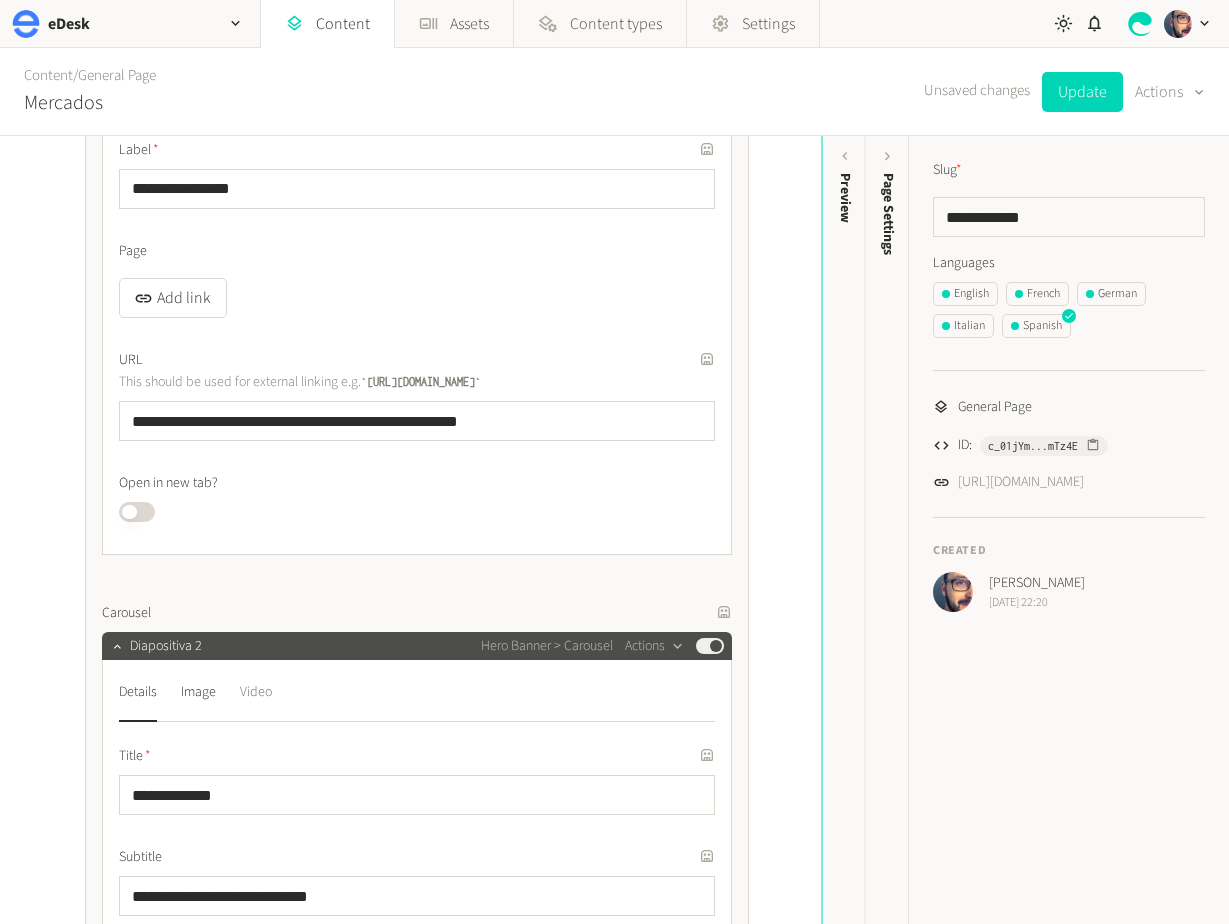 scroll, scrollTop: 1401, scrollLeft: 0, axis: vertical 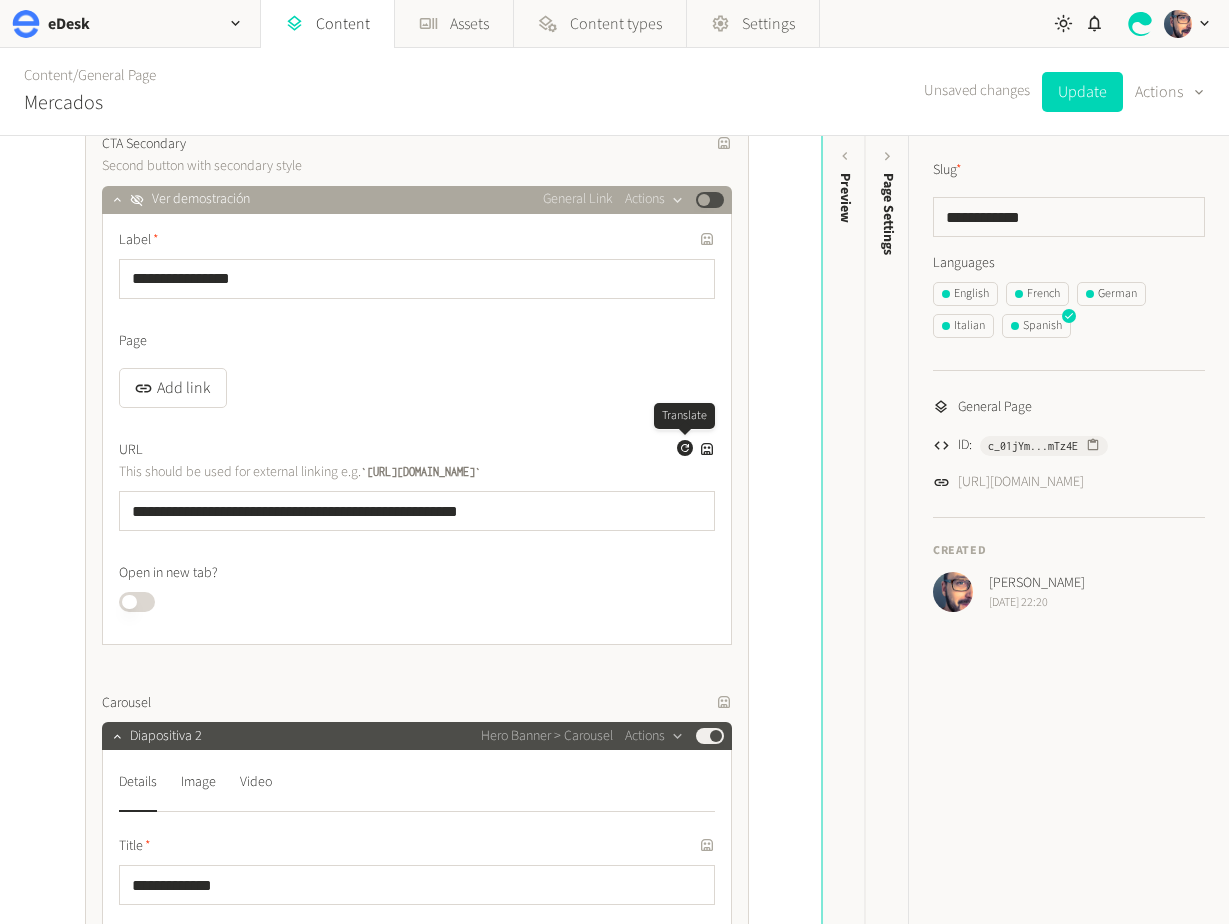 click 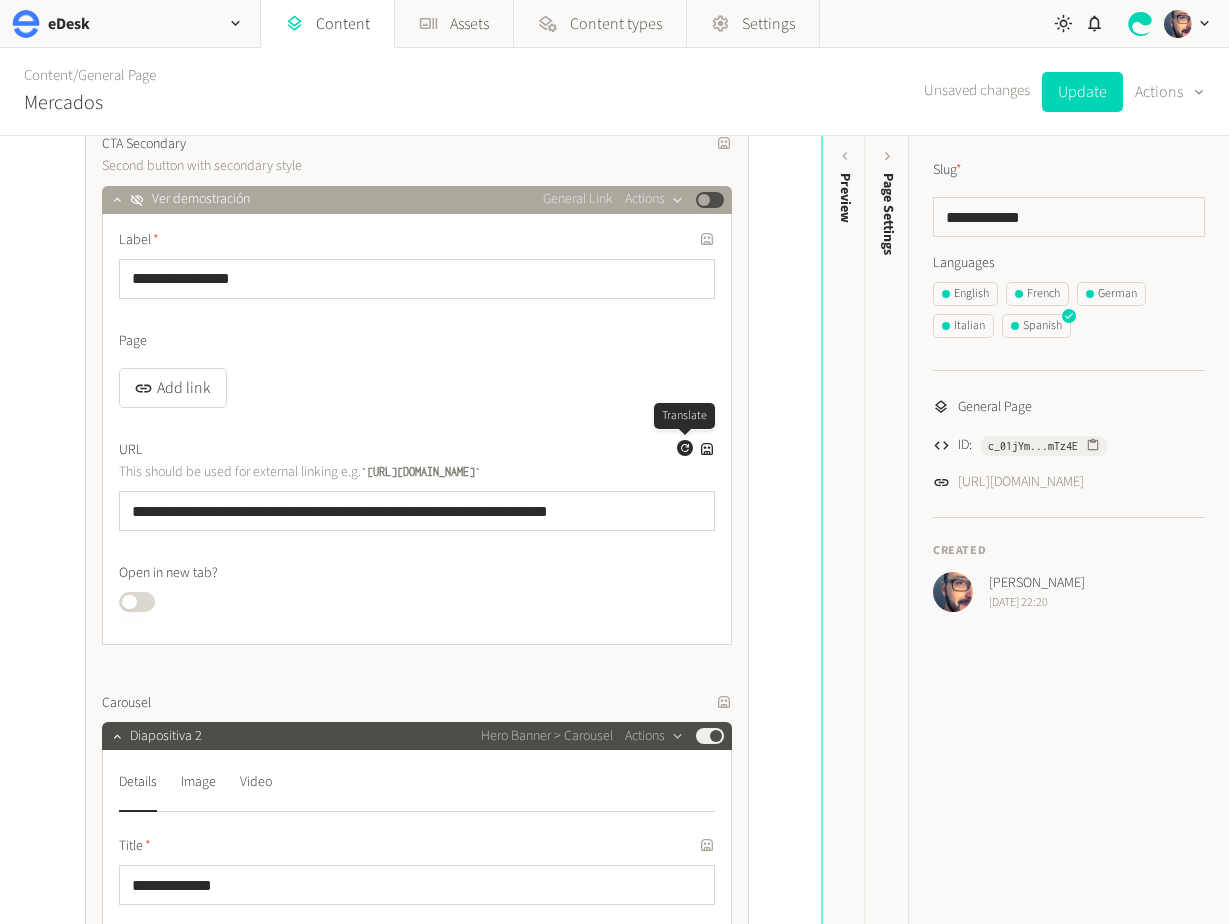 click 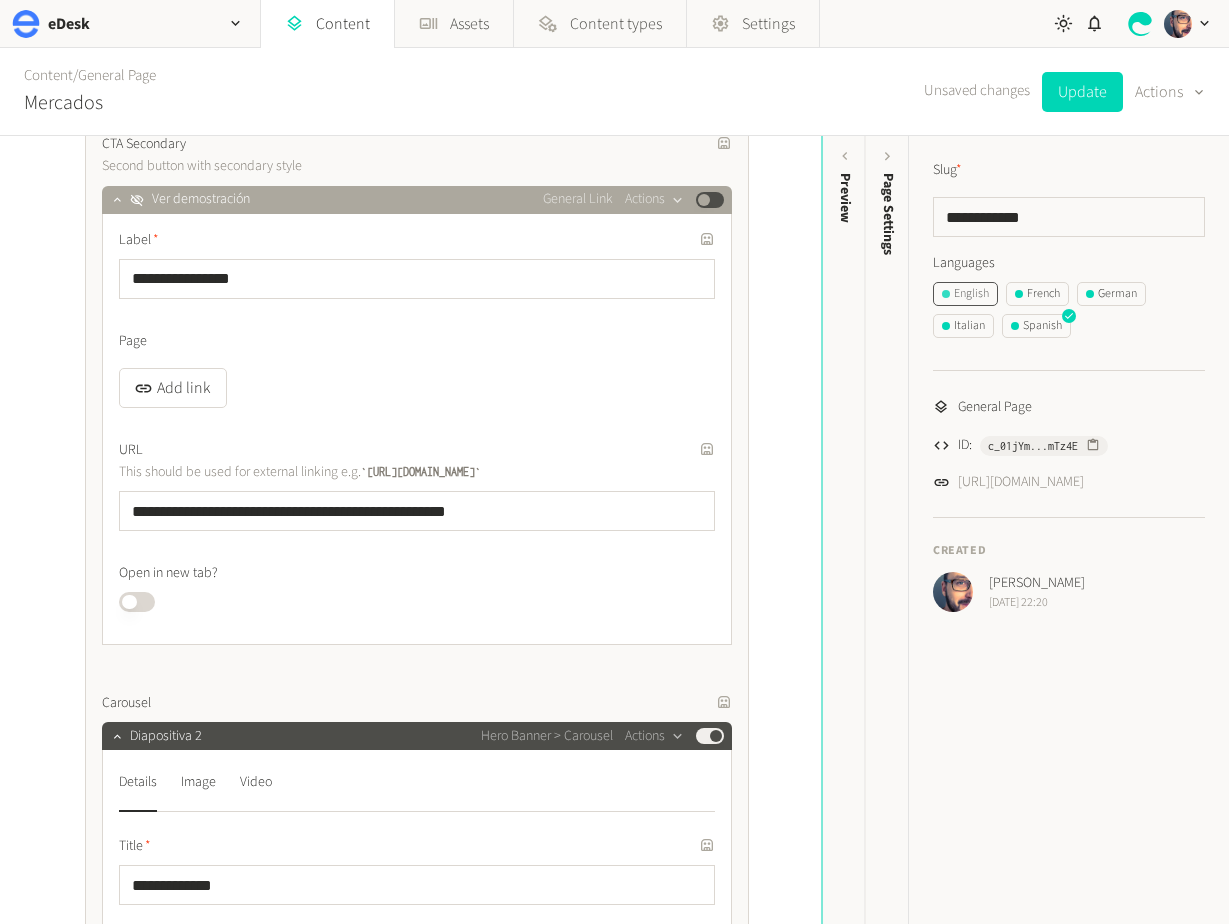 click on "English" 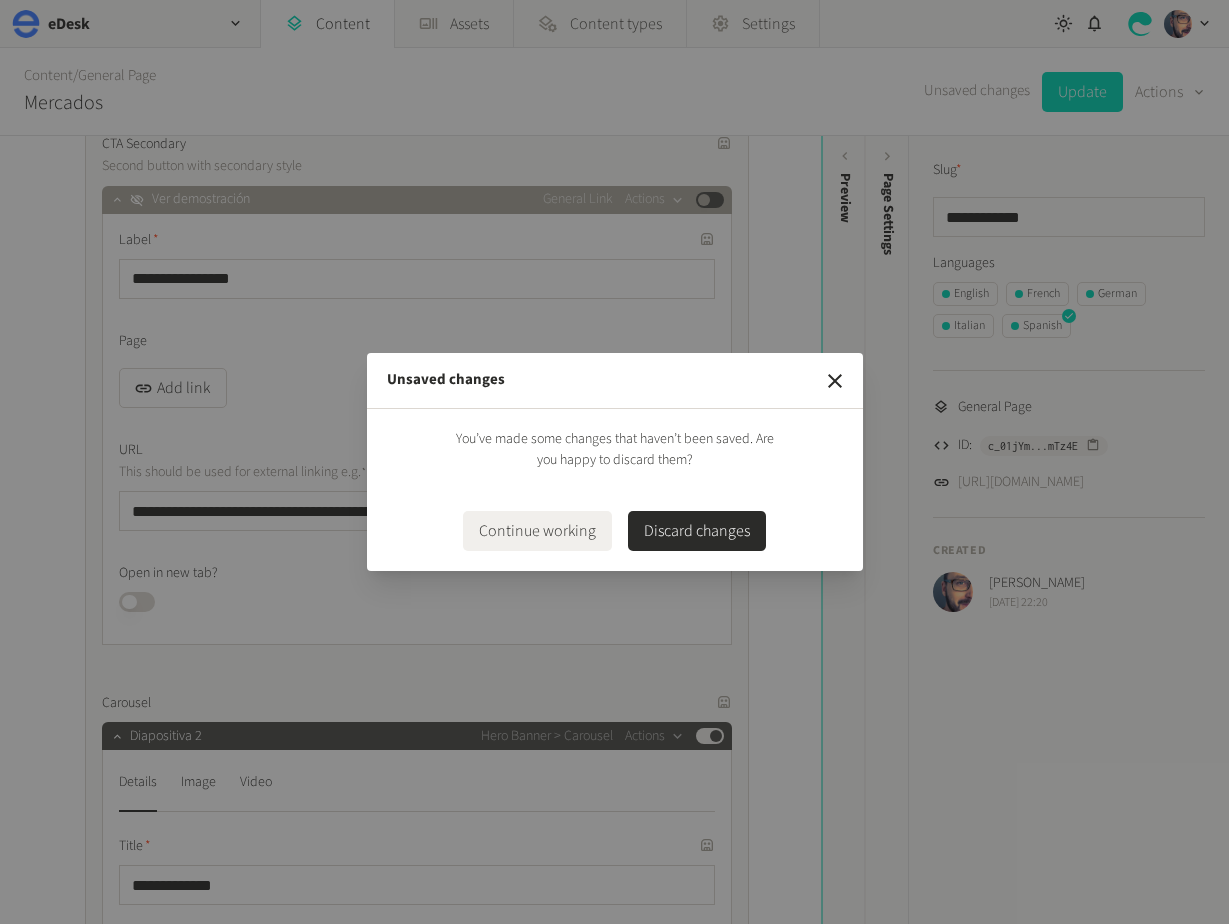 click on "Discard changes" at bounding box center [697, 531] 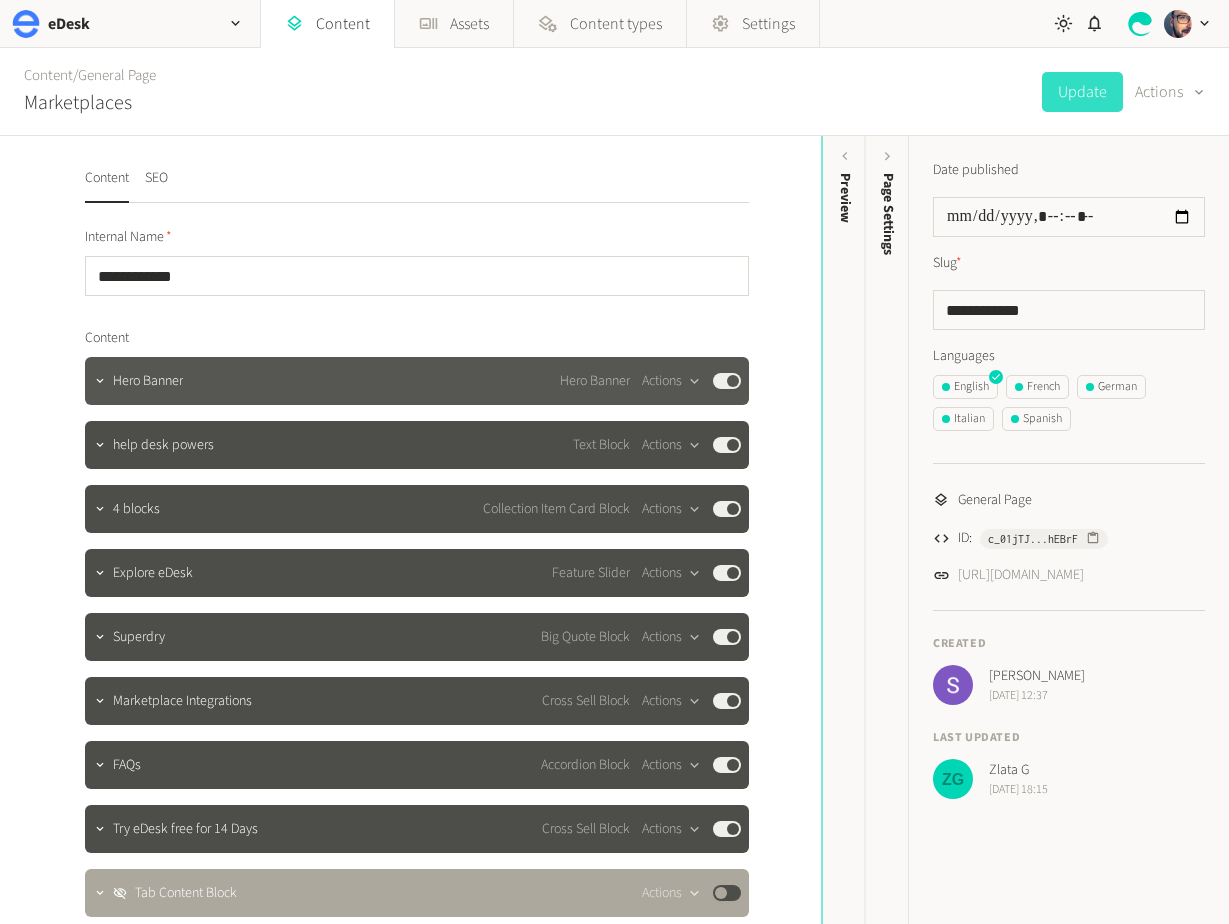 click on "Hero Banner Hero Banner  Actions  Published" 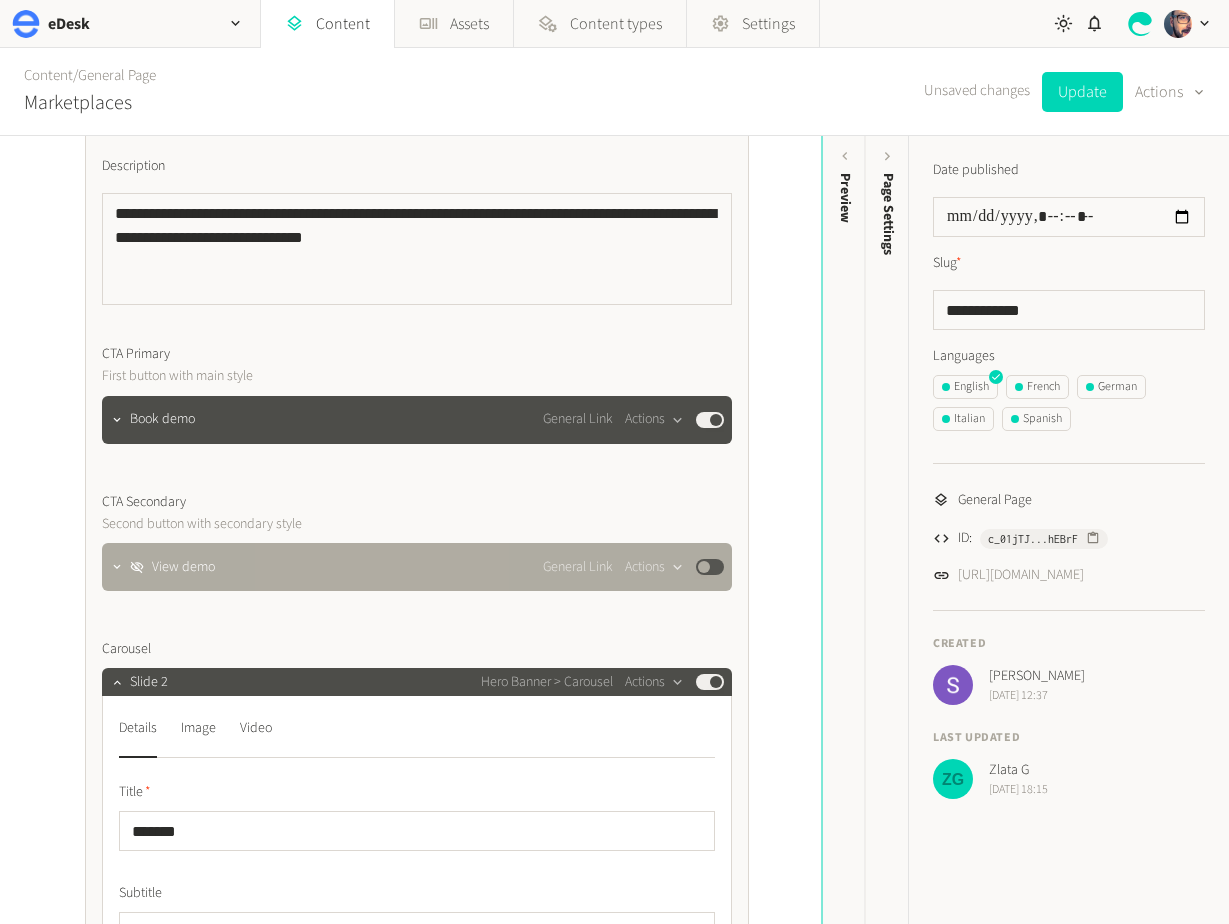 click on "View demo General Link  Actions  Published" 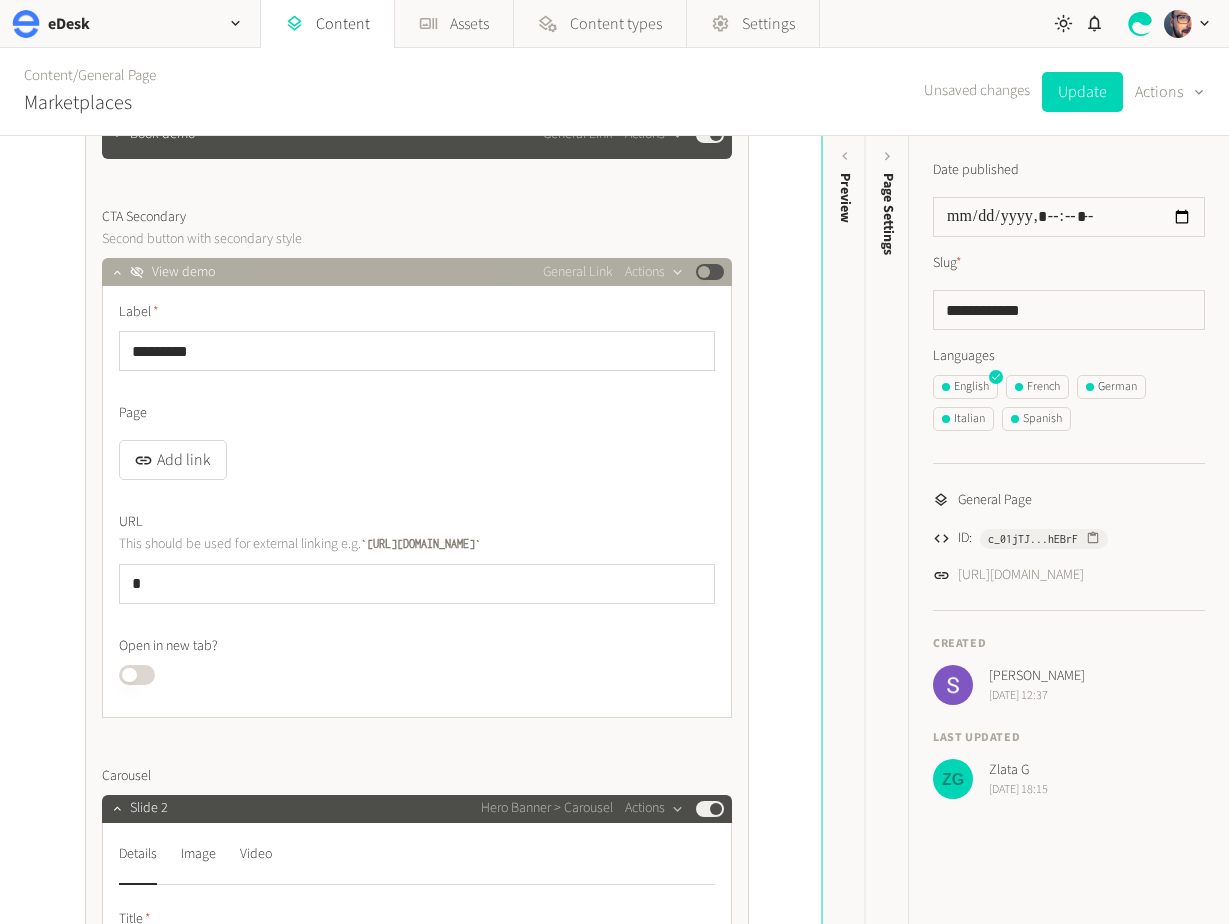 scroll, scrollTop: 945, scrollLeft: 0, axis: vertical 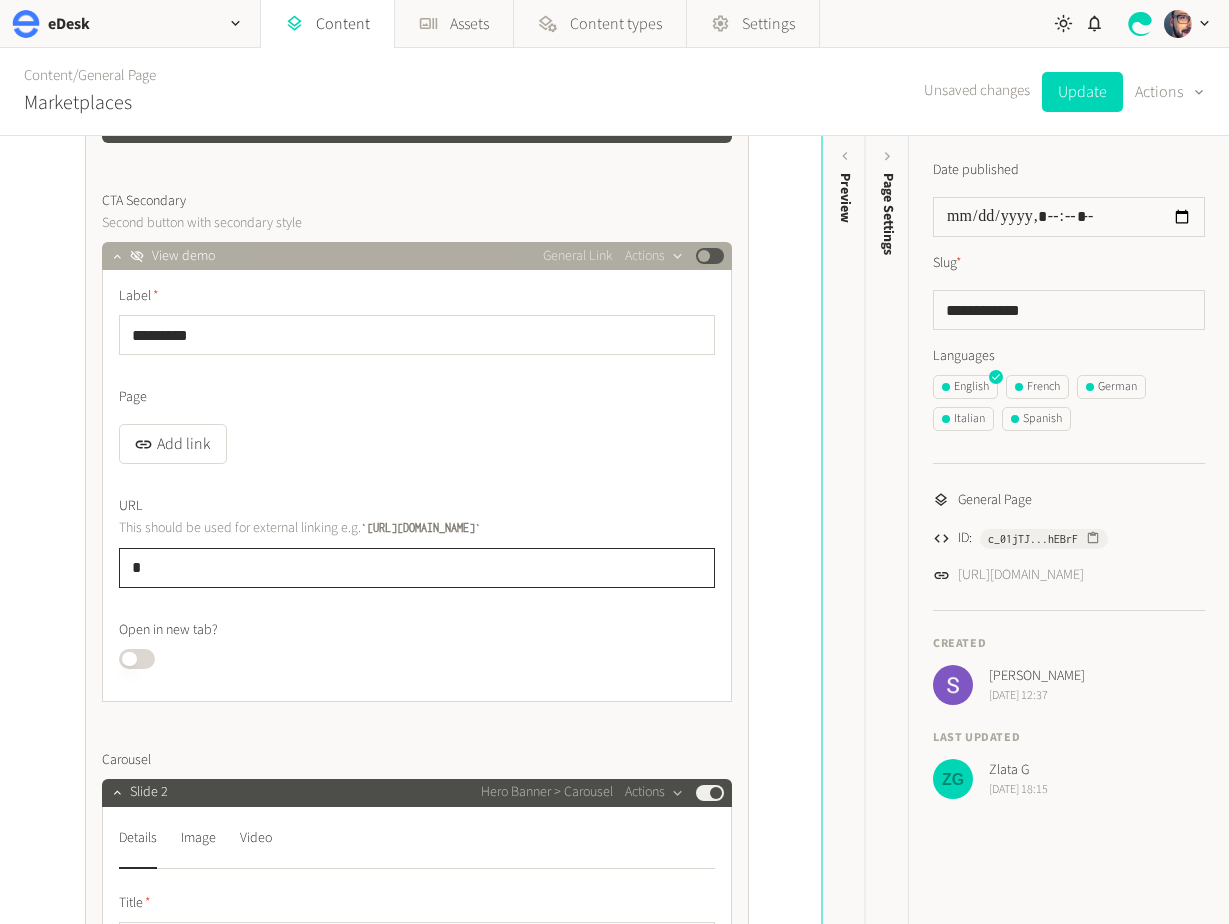 click on "*" 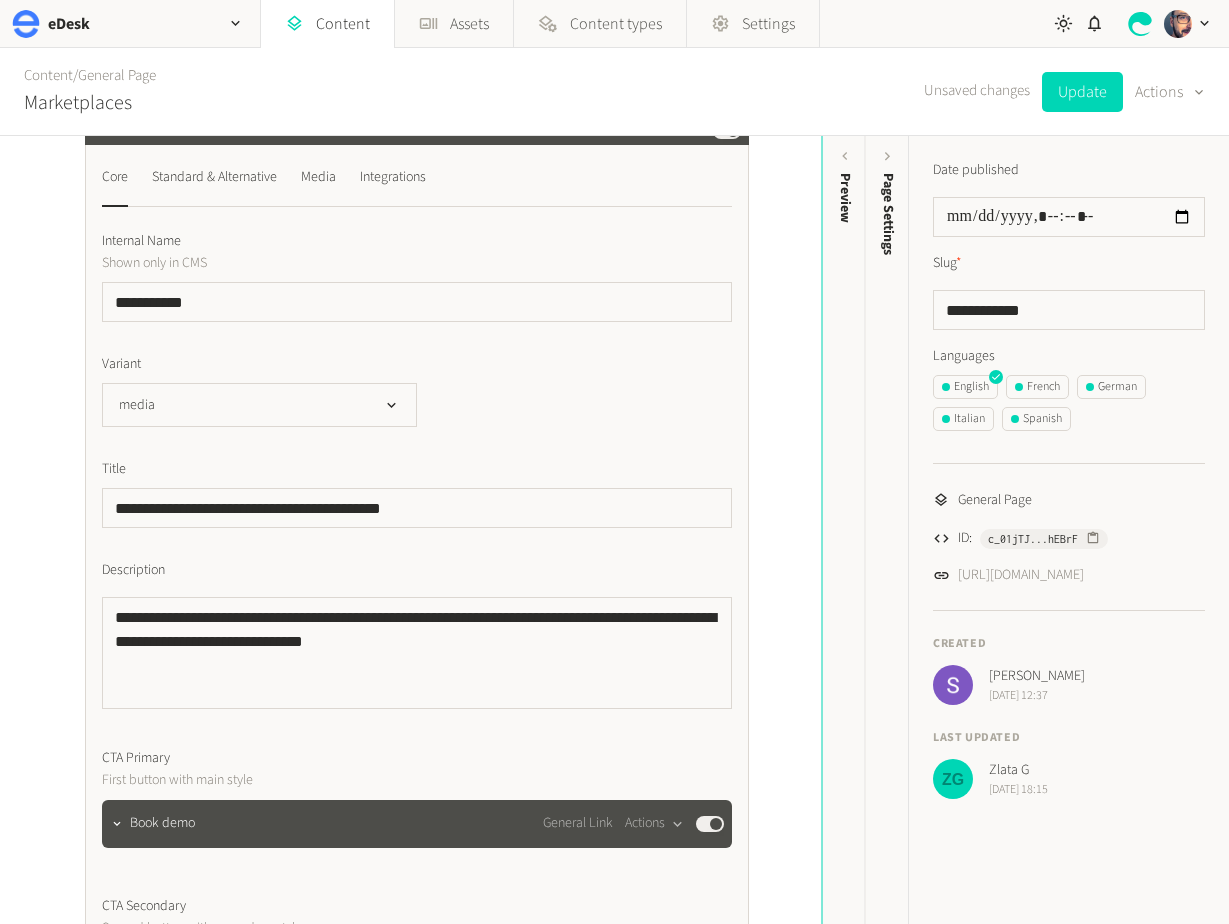 scroll, scrollTop: 0, scrollLeft: 0, axis: both 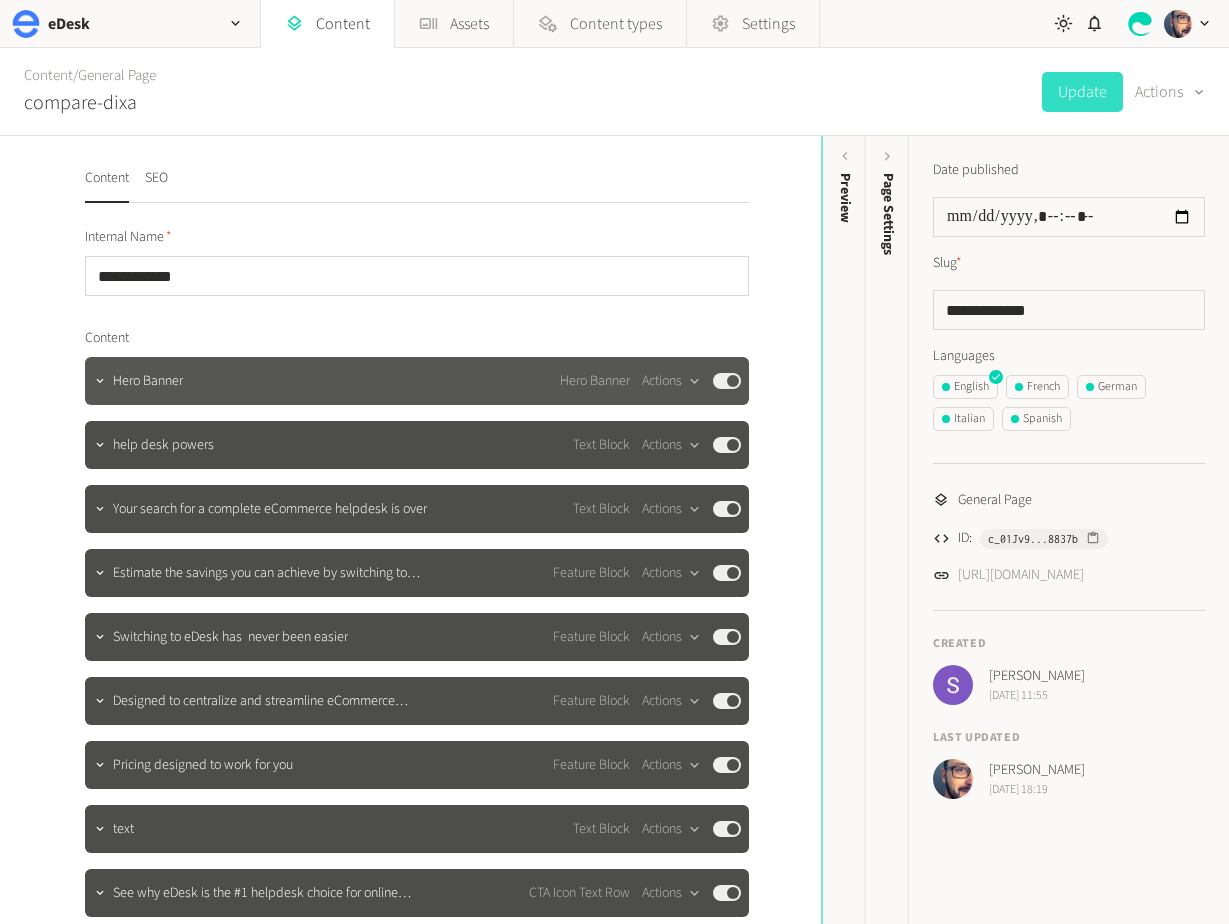 click on "Hero Banner Hero Banner  Actions  Published" 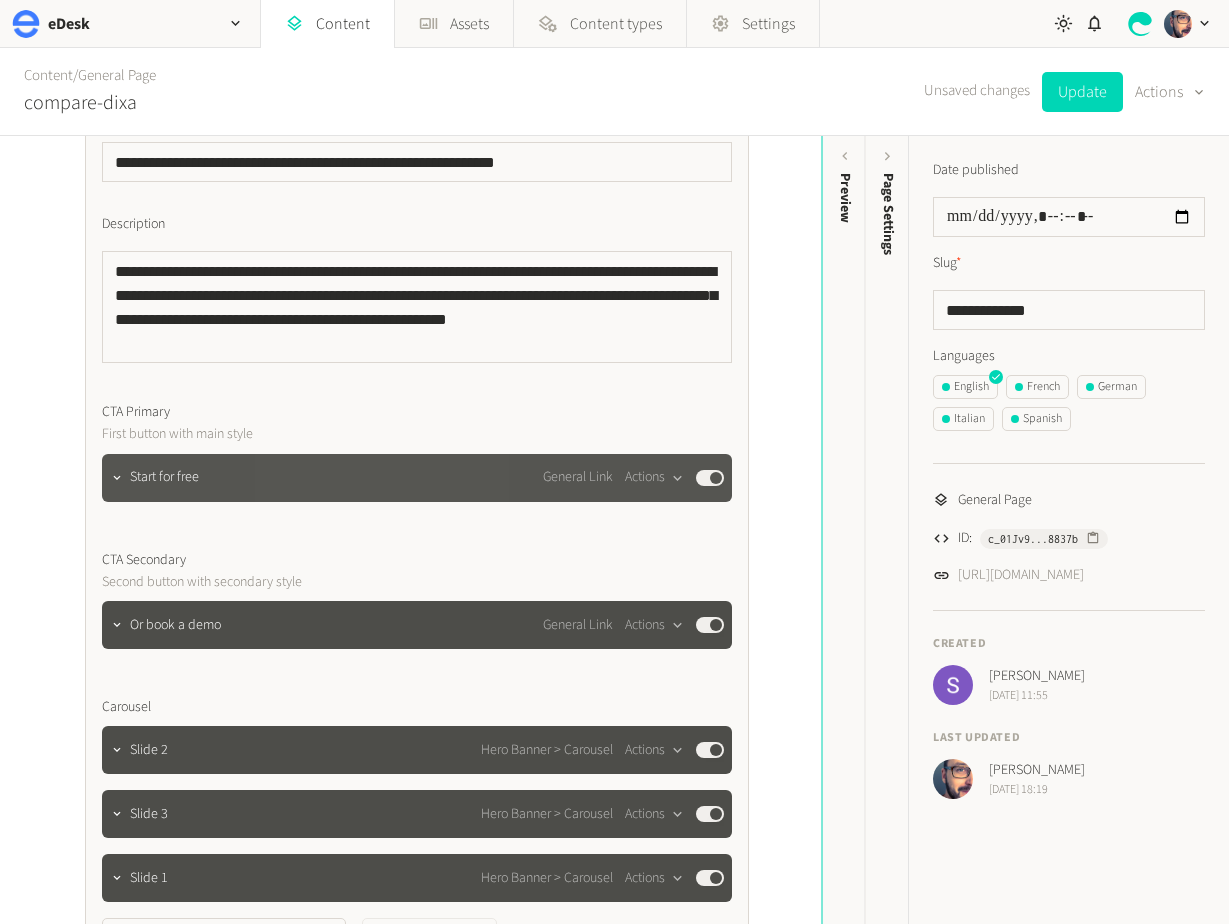 click on "Start for free General Link  Actions  Published" 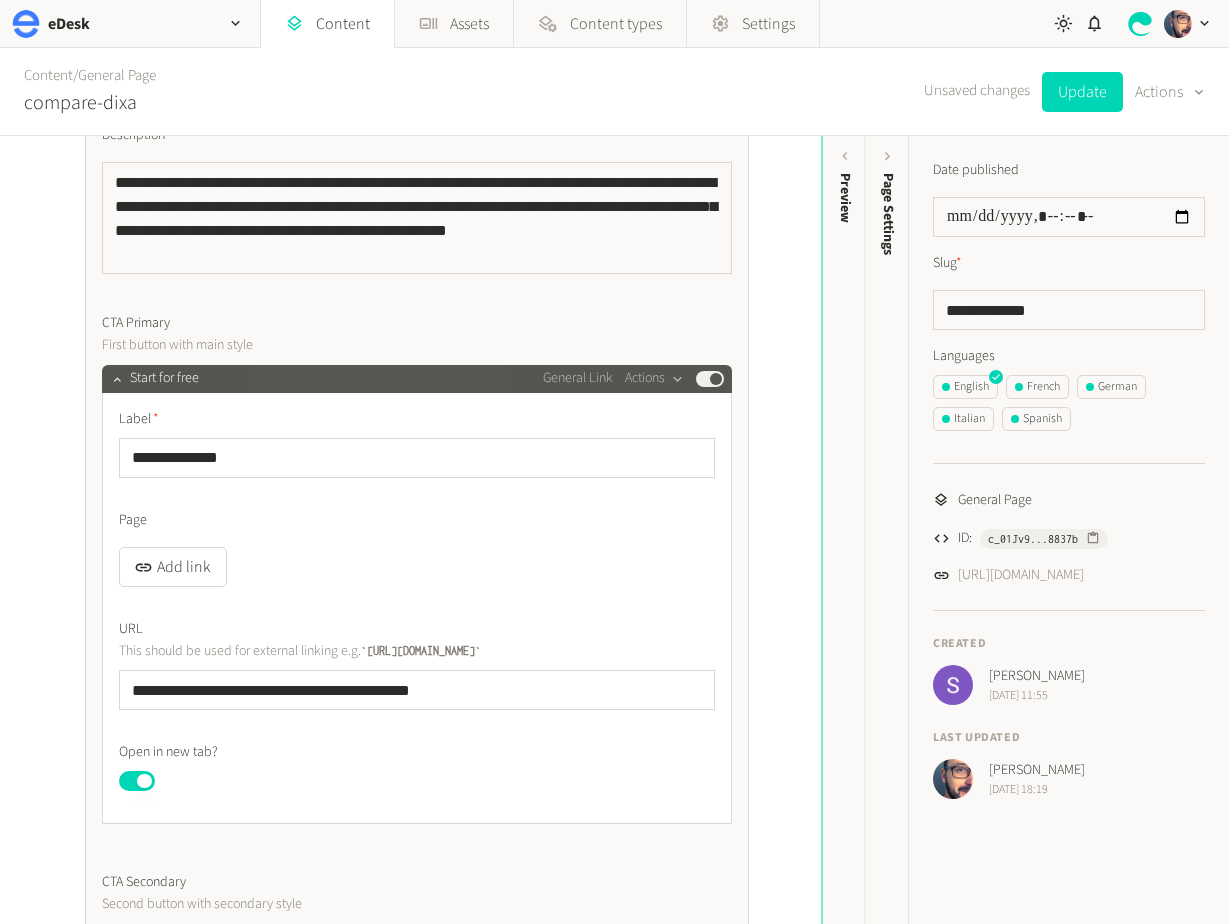 scroll, scrollTop: 676, scrollLeft: 0, axis: vertical 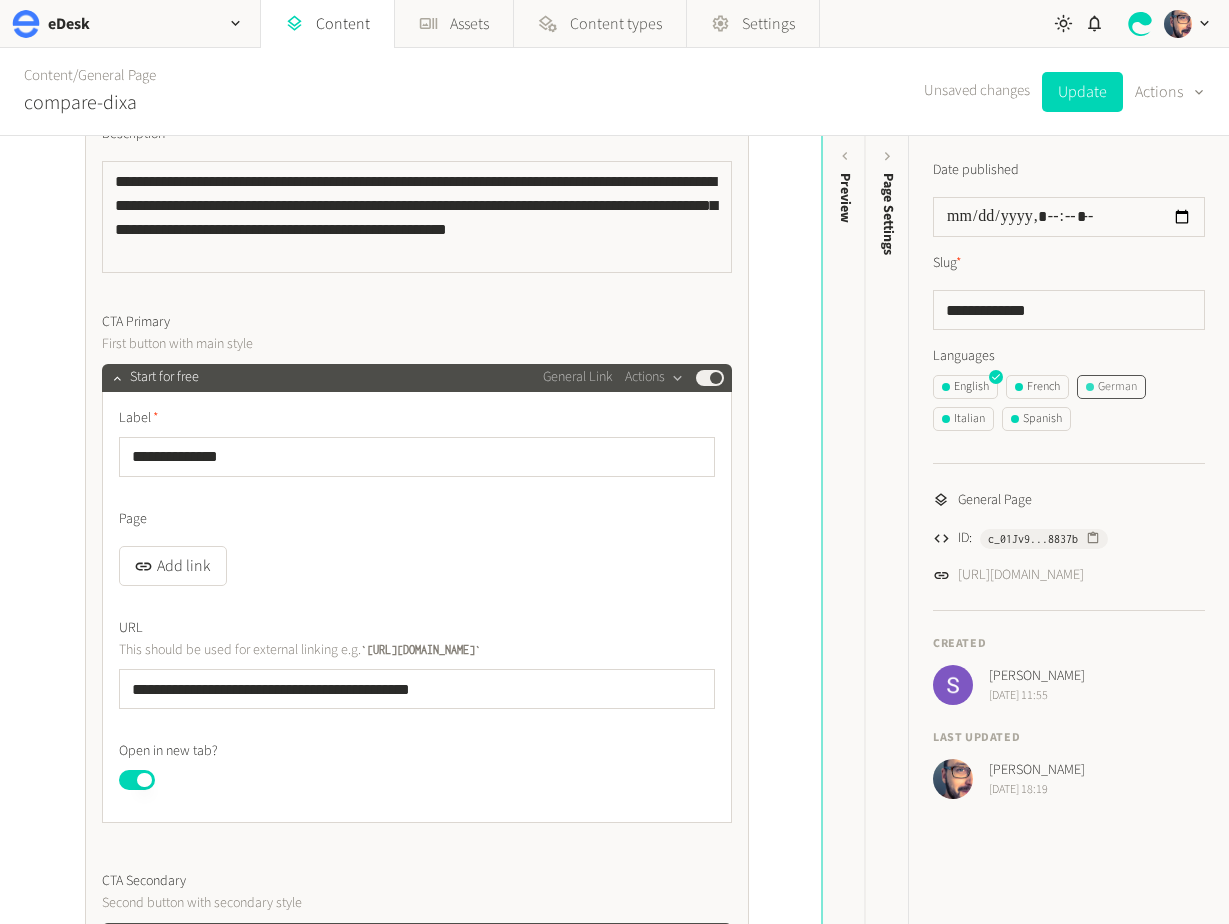 click on "German" 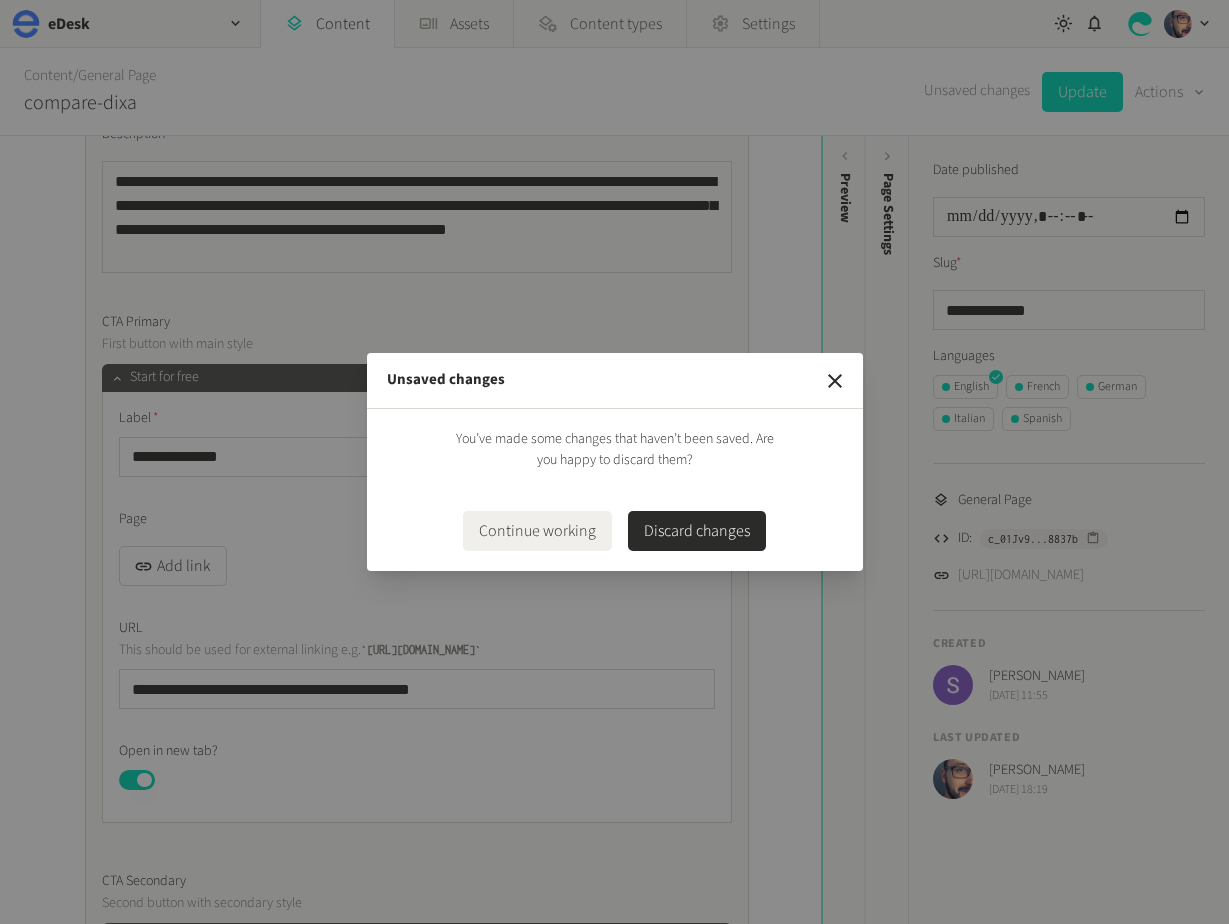 click on "Discard changes" at bounding box center [697, 531] 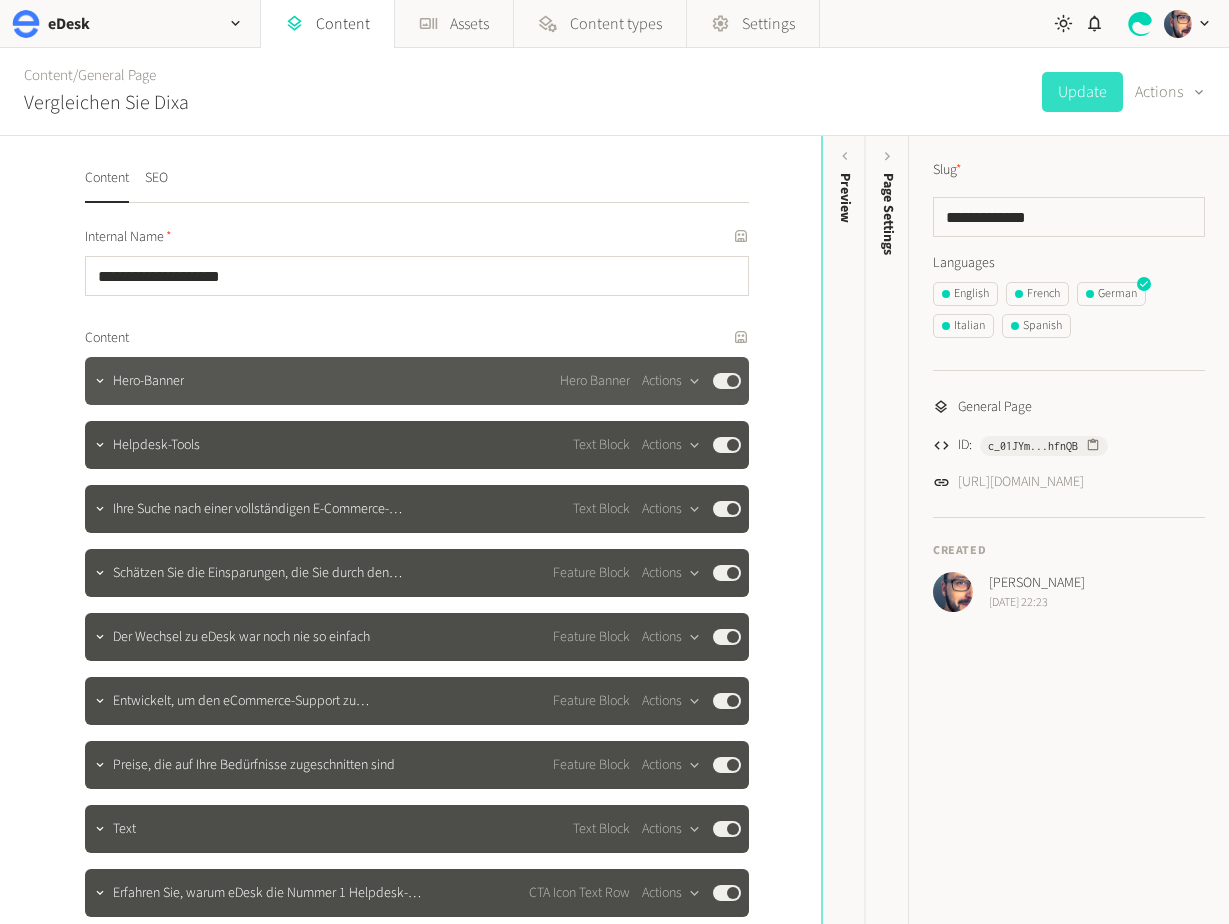 click on "Hero-Banner Hero Banner  Actions  Published" 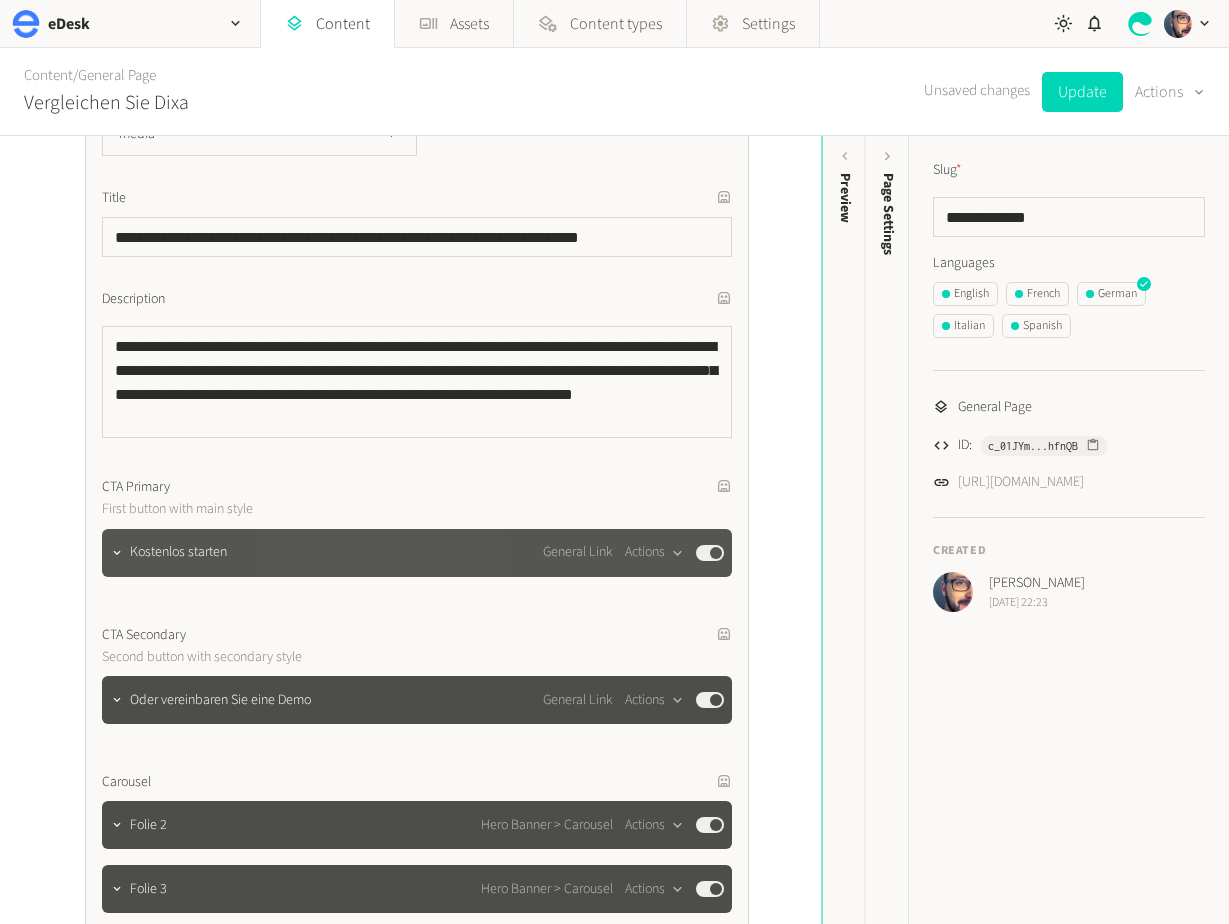 click on "Kostenlos starten General Link  Actions  Published" 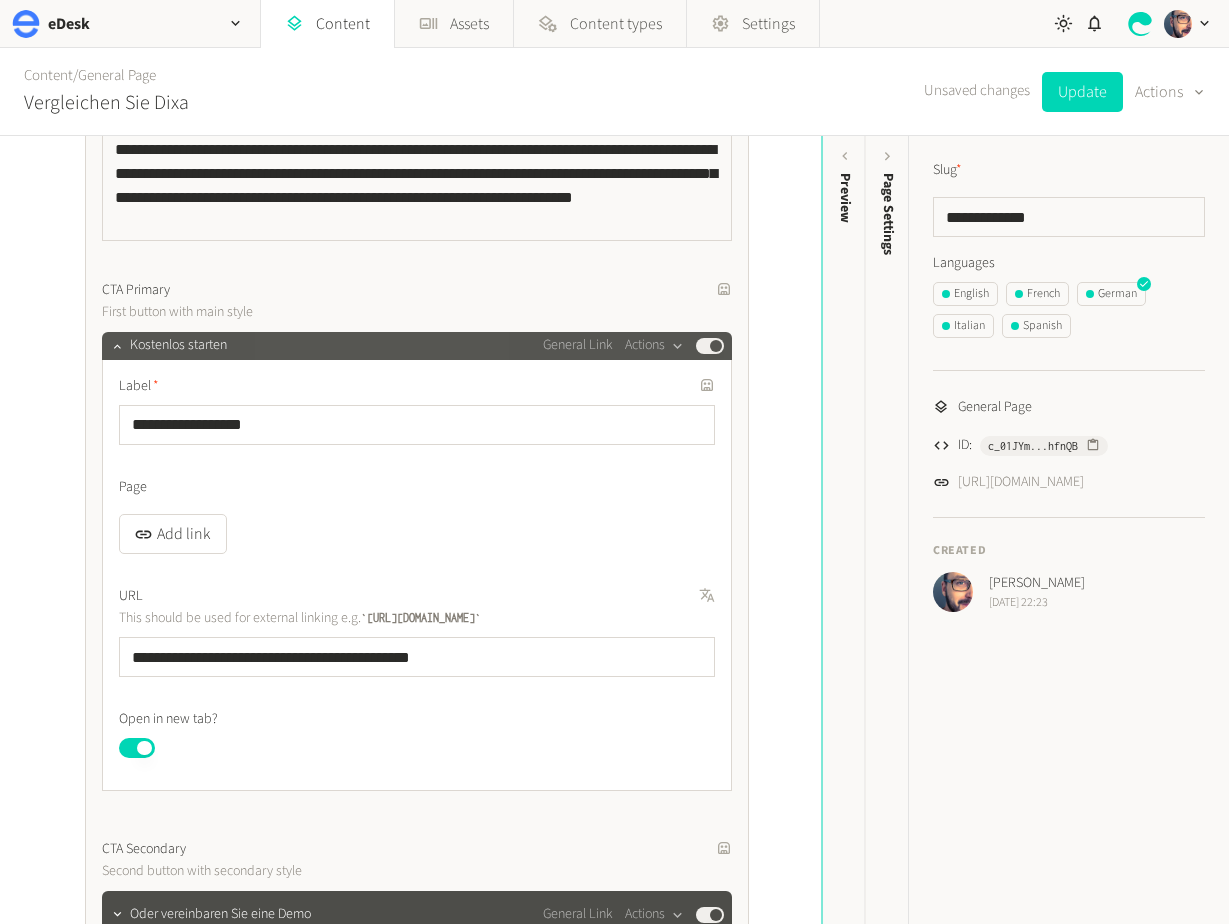 scroll, scrollTop: 836, scrollLeft: 0, axis: vertical 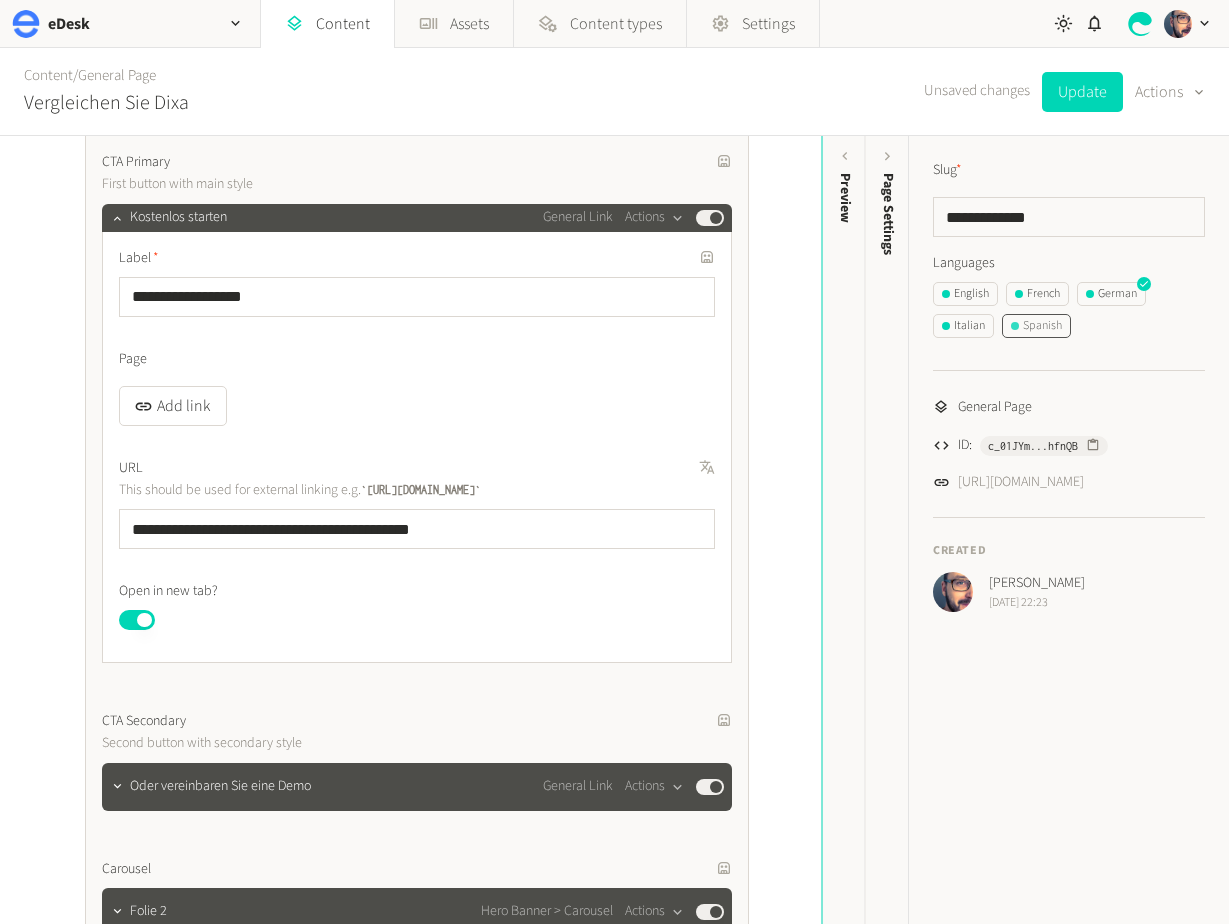 click on "Spanish" 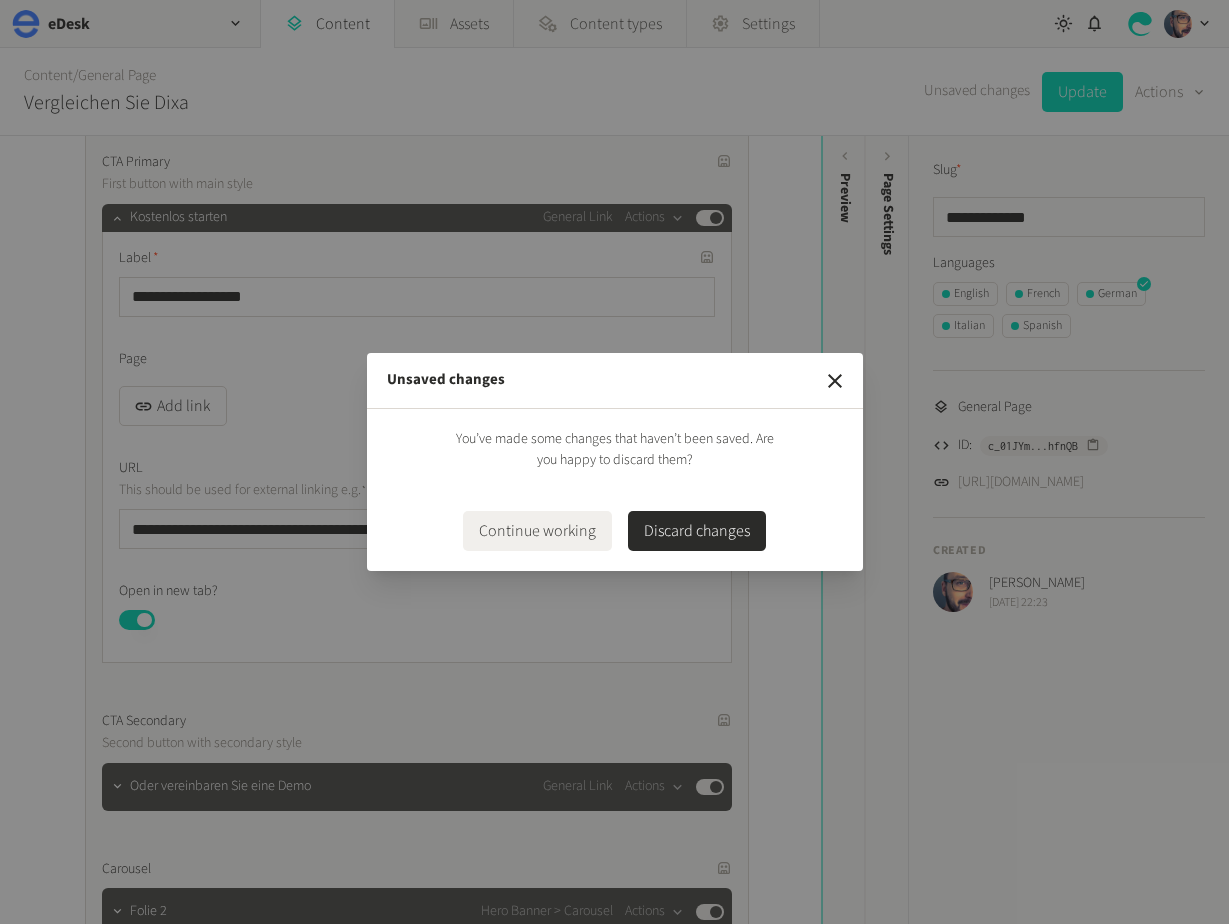 click on "Discard changes" at bounding box center (697, 531) 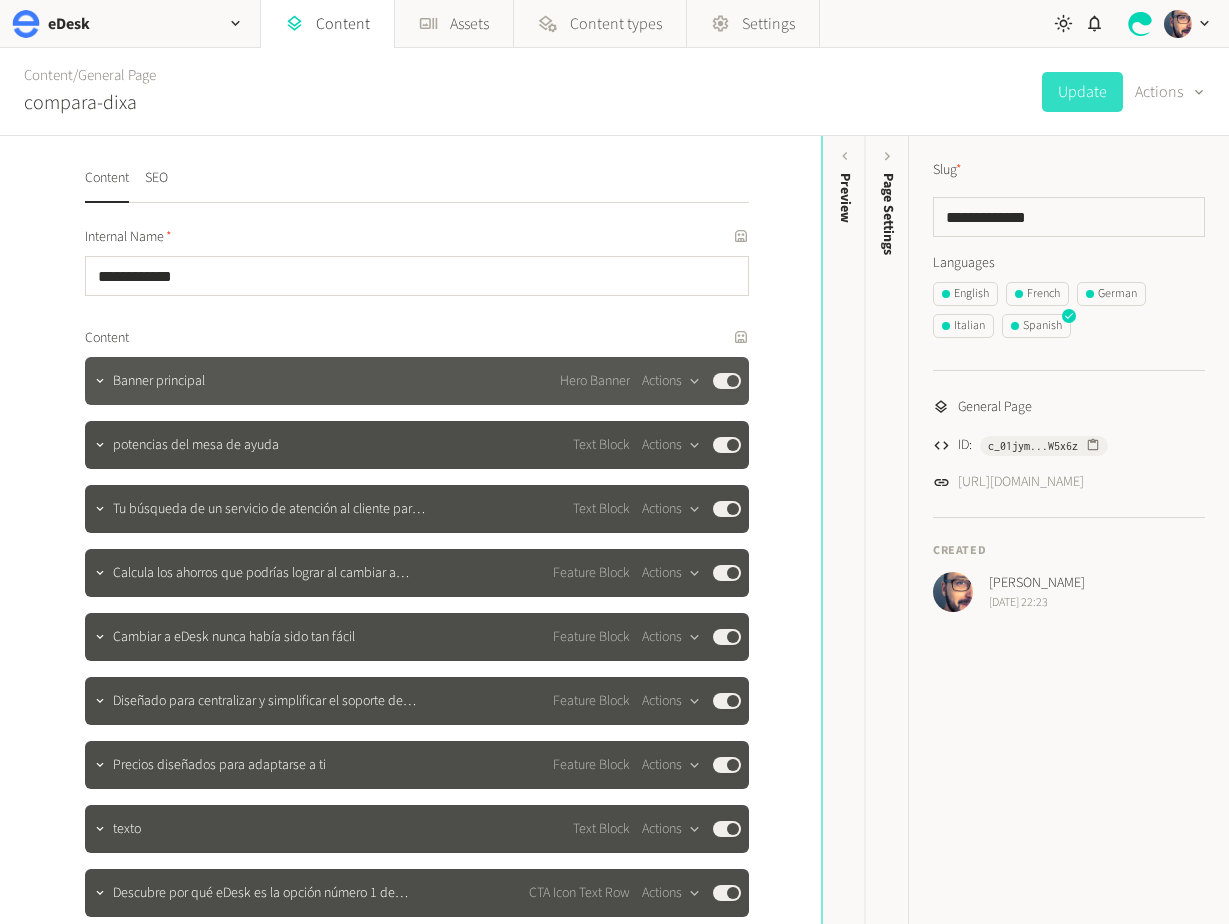 click on "Banner principal Hero Banner  Actions  Published" 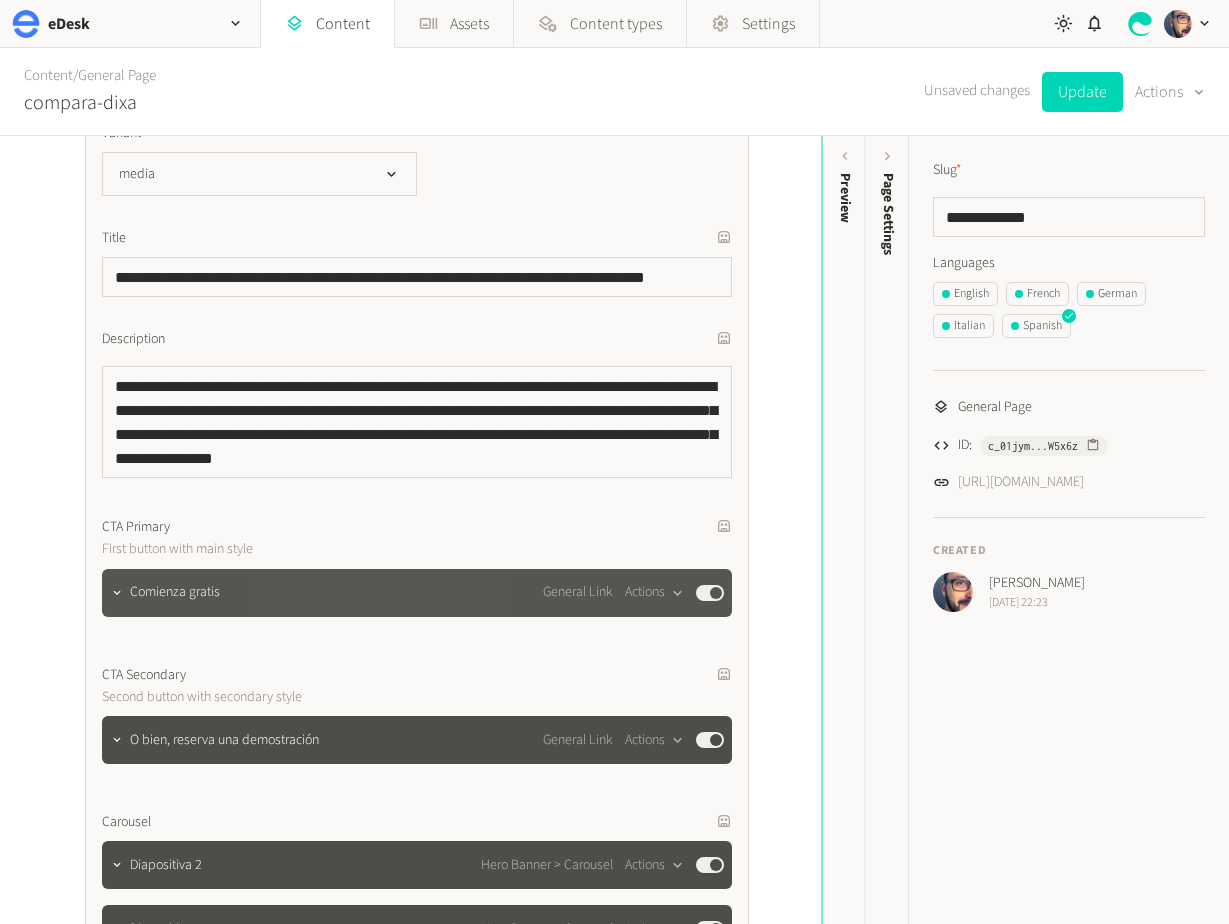 click on "Comienza gratis General Link  Actions  Published" 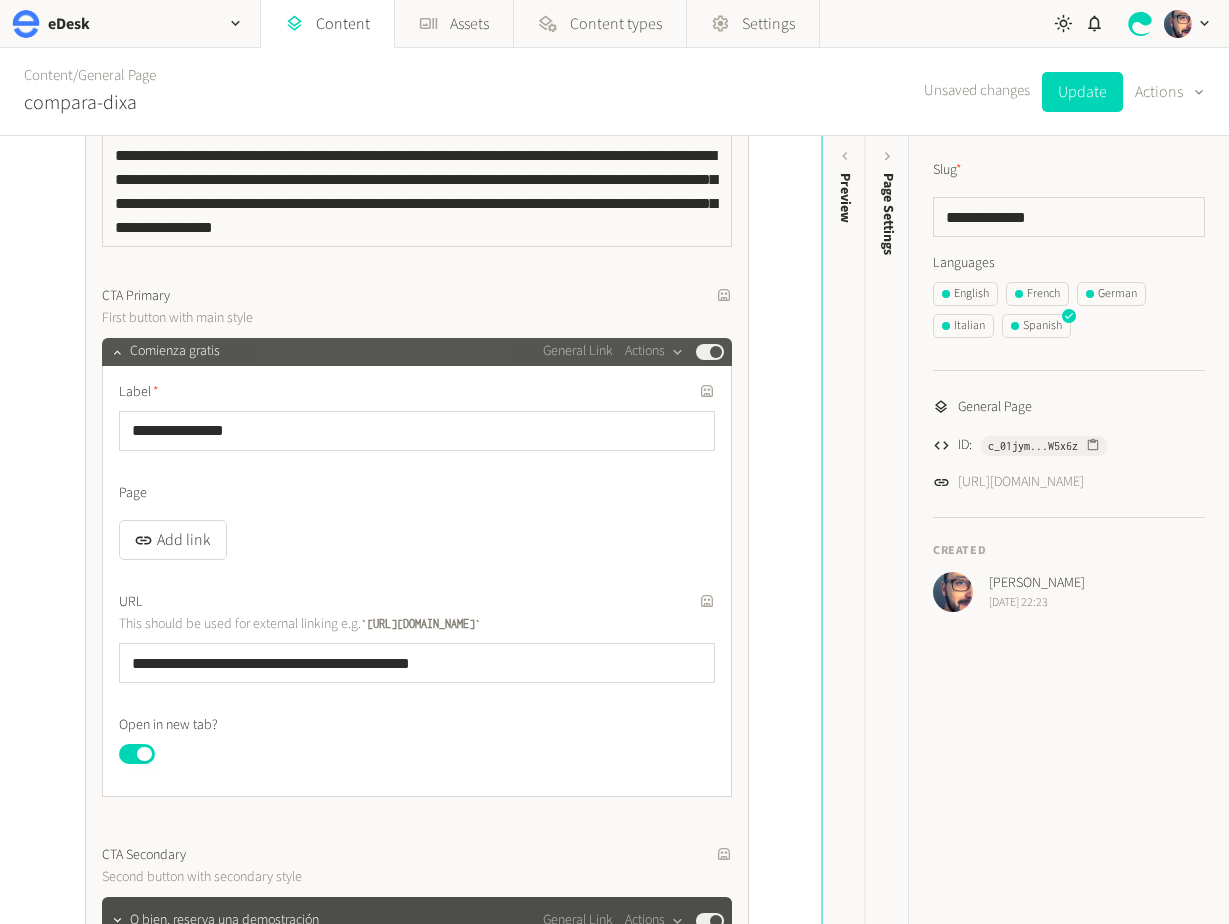 scroll, scrollTop: 725, scrollLeft: 0, axis: vertical 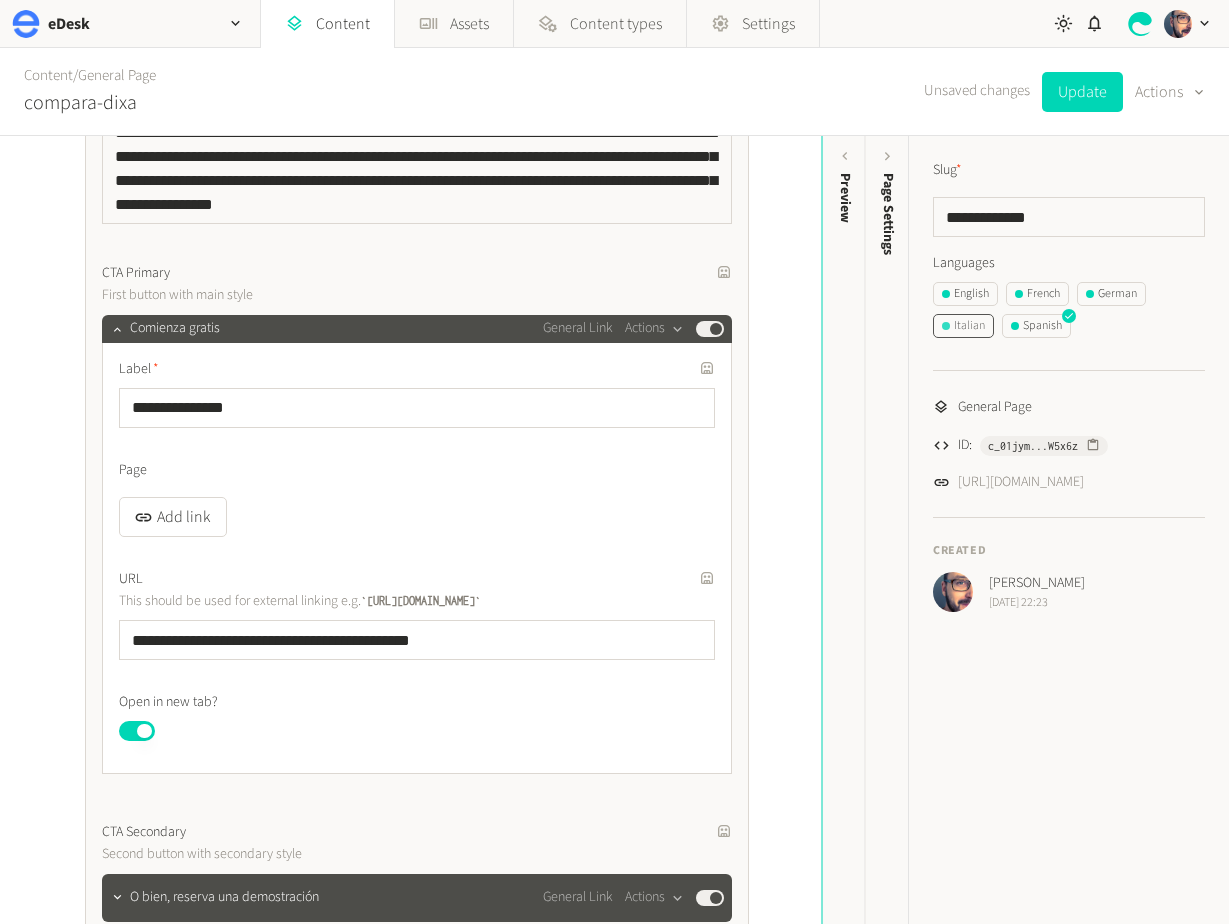 click on "Italian" 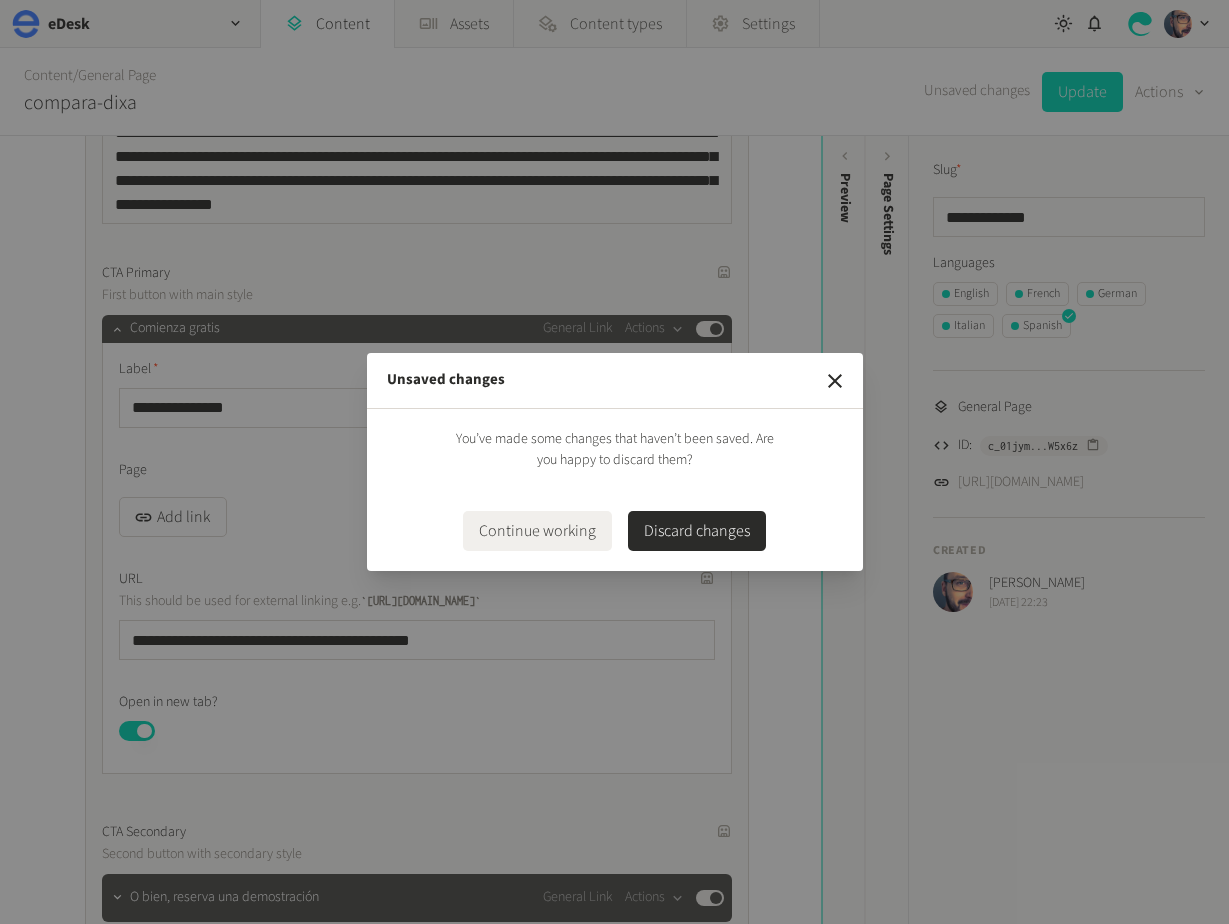 click on "Discard changes" at bounding box center (697, 531) 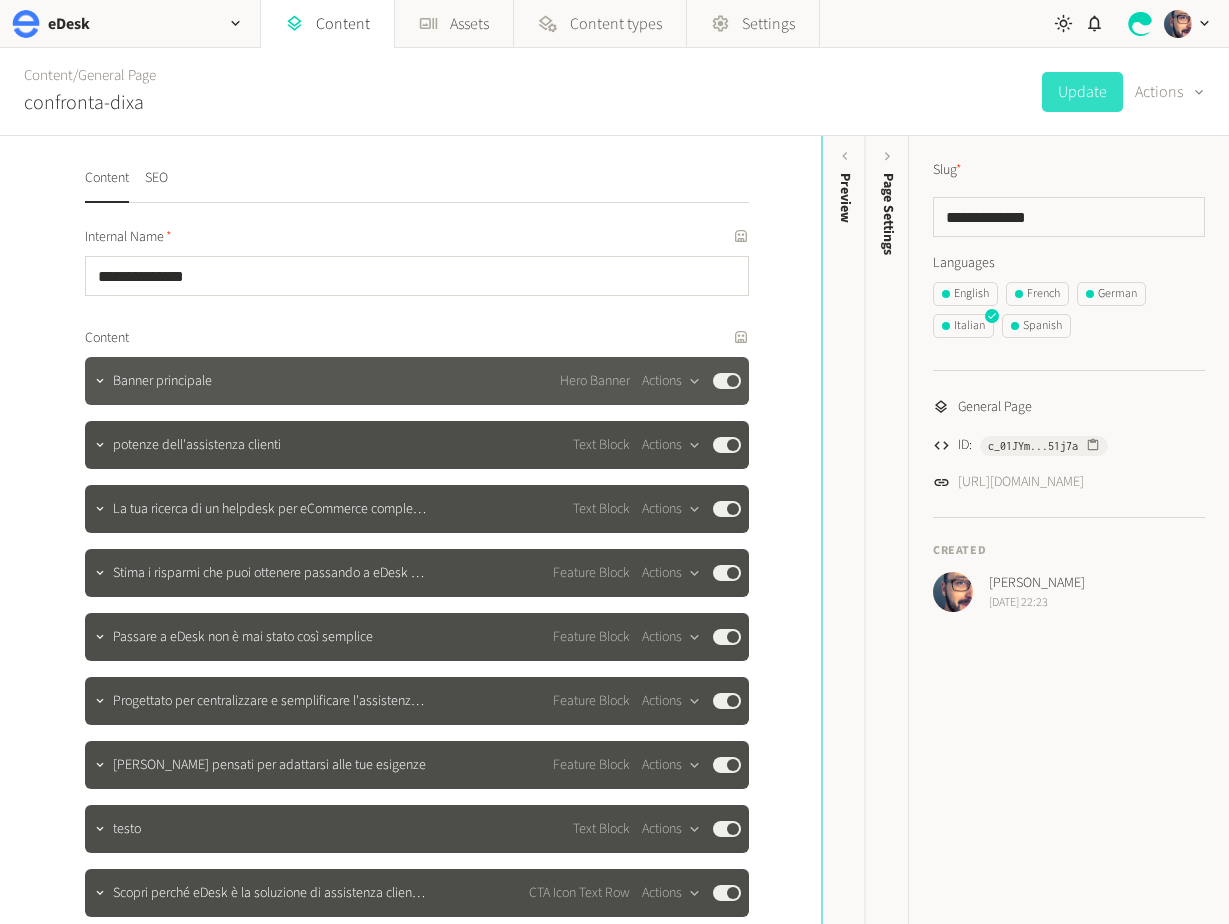 click on "Banner principale Hero Banner  Actions  Published" 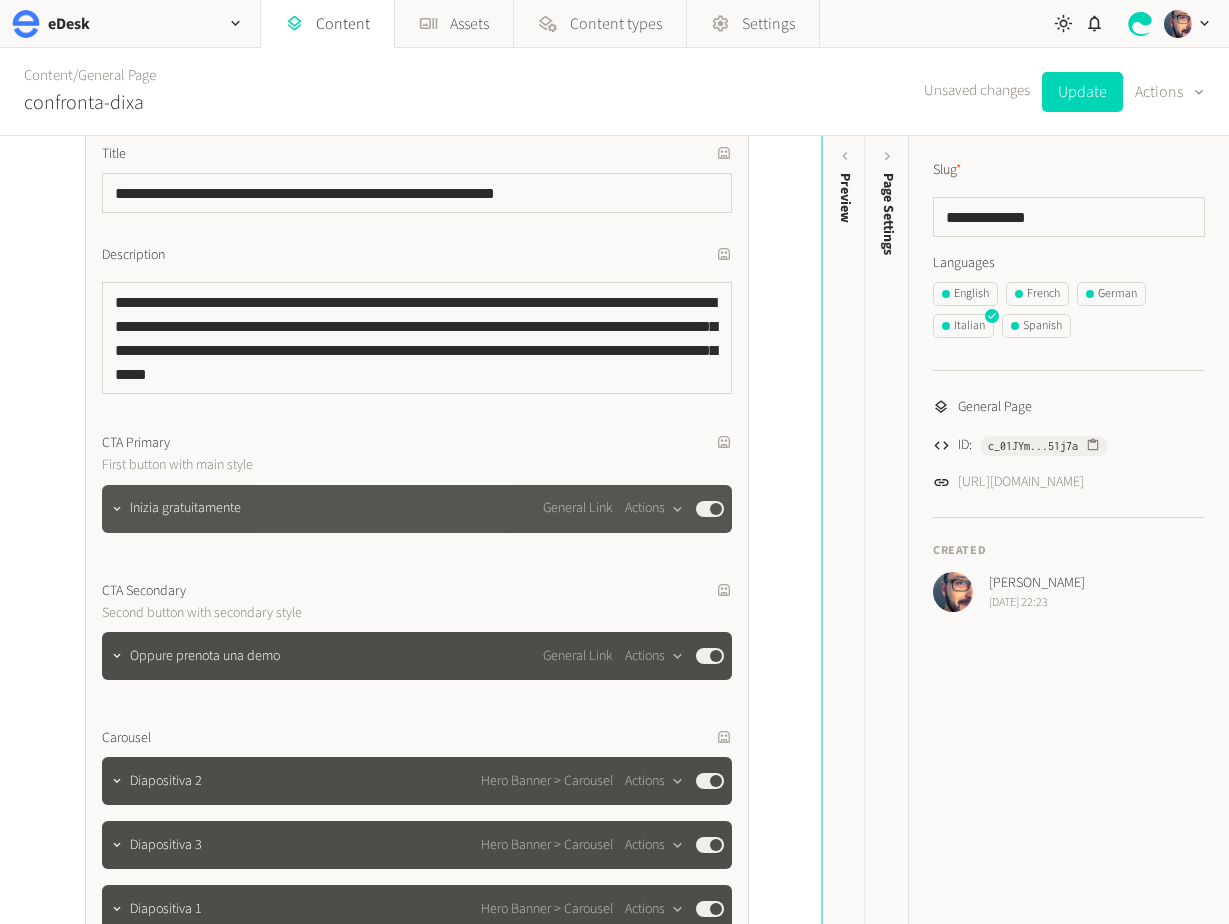 click on "Inizia gratuitamente General Link  Actions  Published" 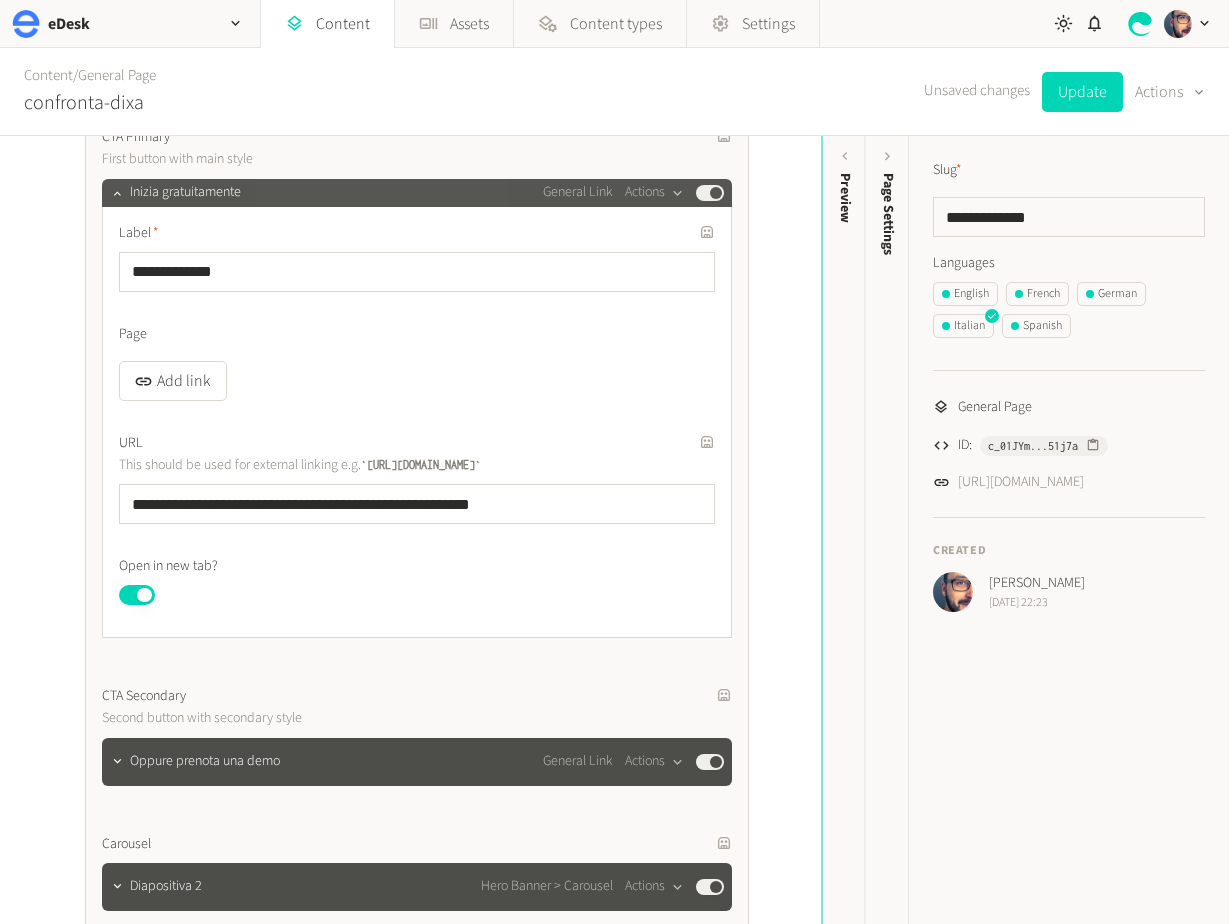 scroll, scrollTop: 995, scrollLeft: 0, axis: vertical 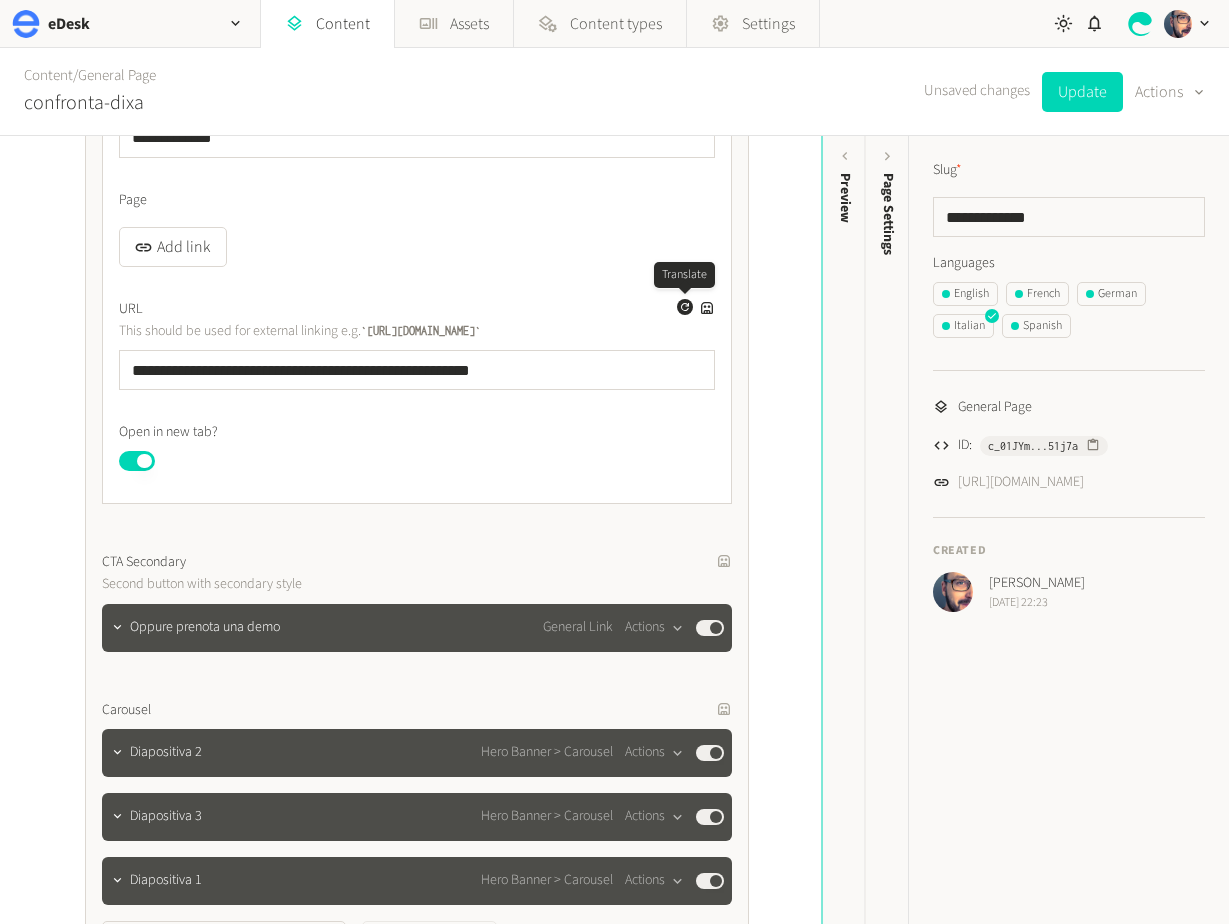 click 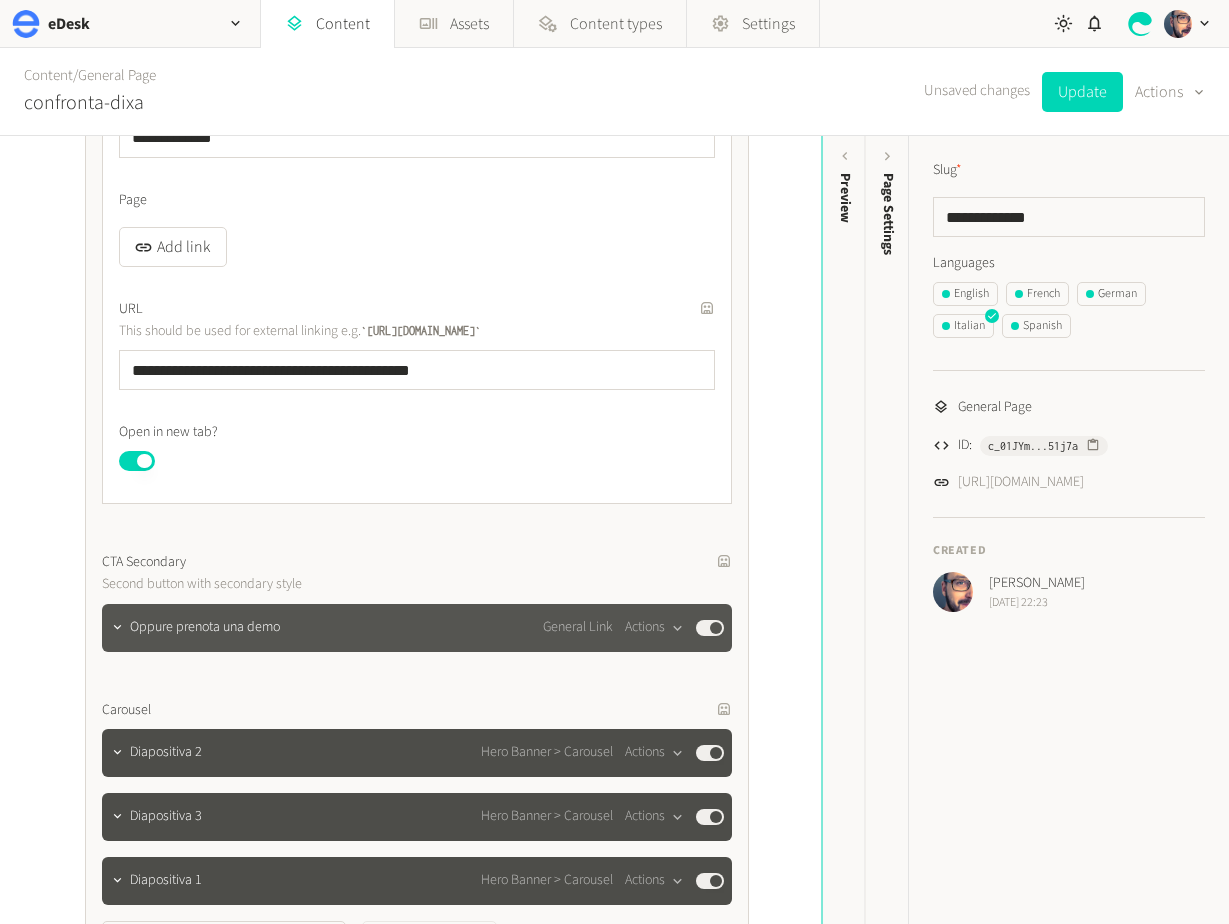 click on "Oppure prenota una demo General Link  Actions  Published" 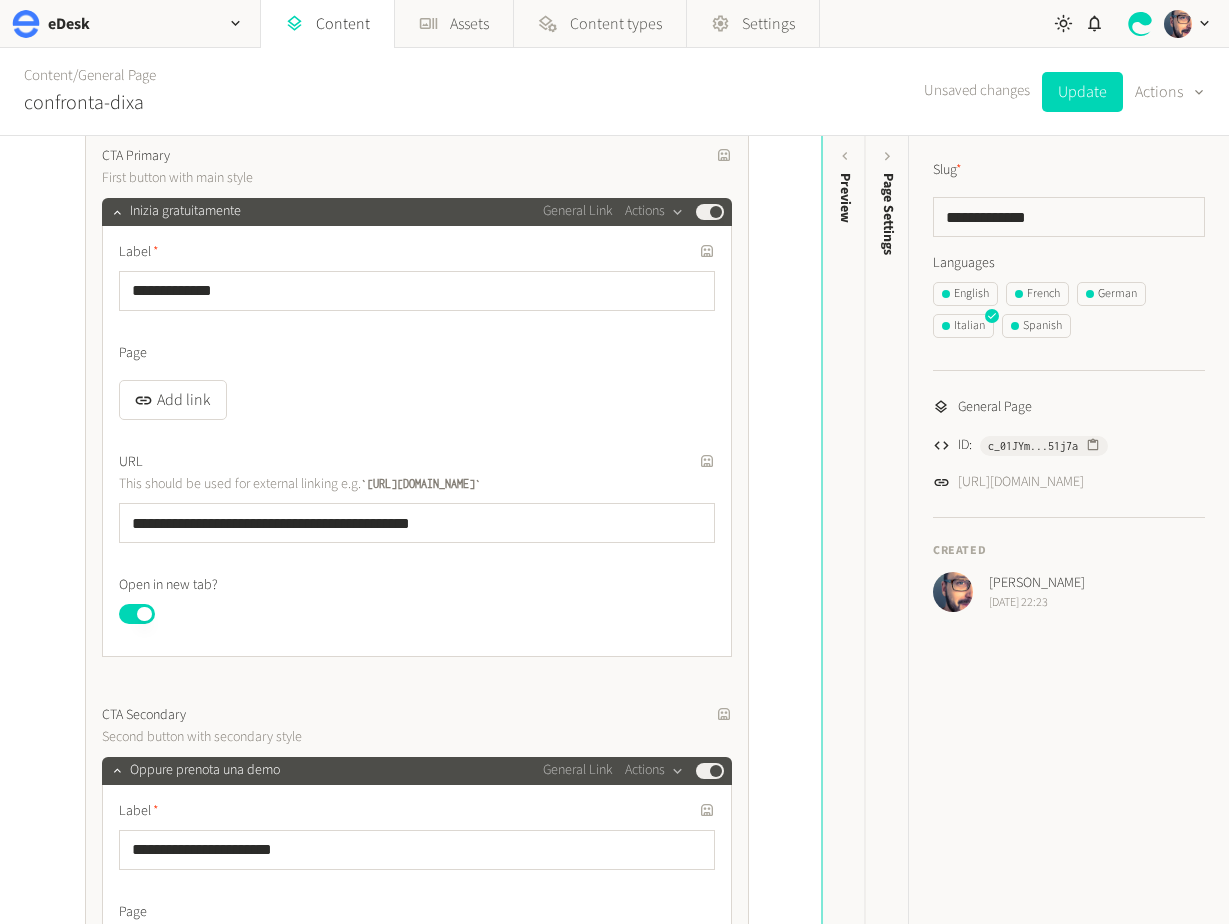 scroll, scrollTop: 754, scrollLeft: 0, axis: vertical 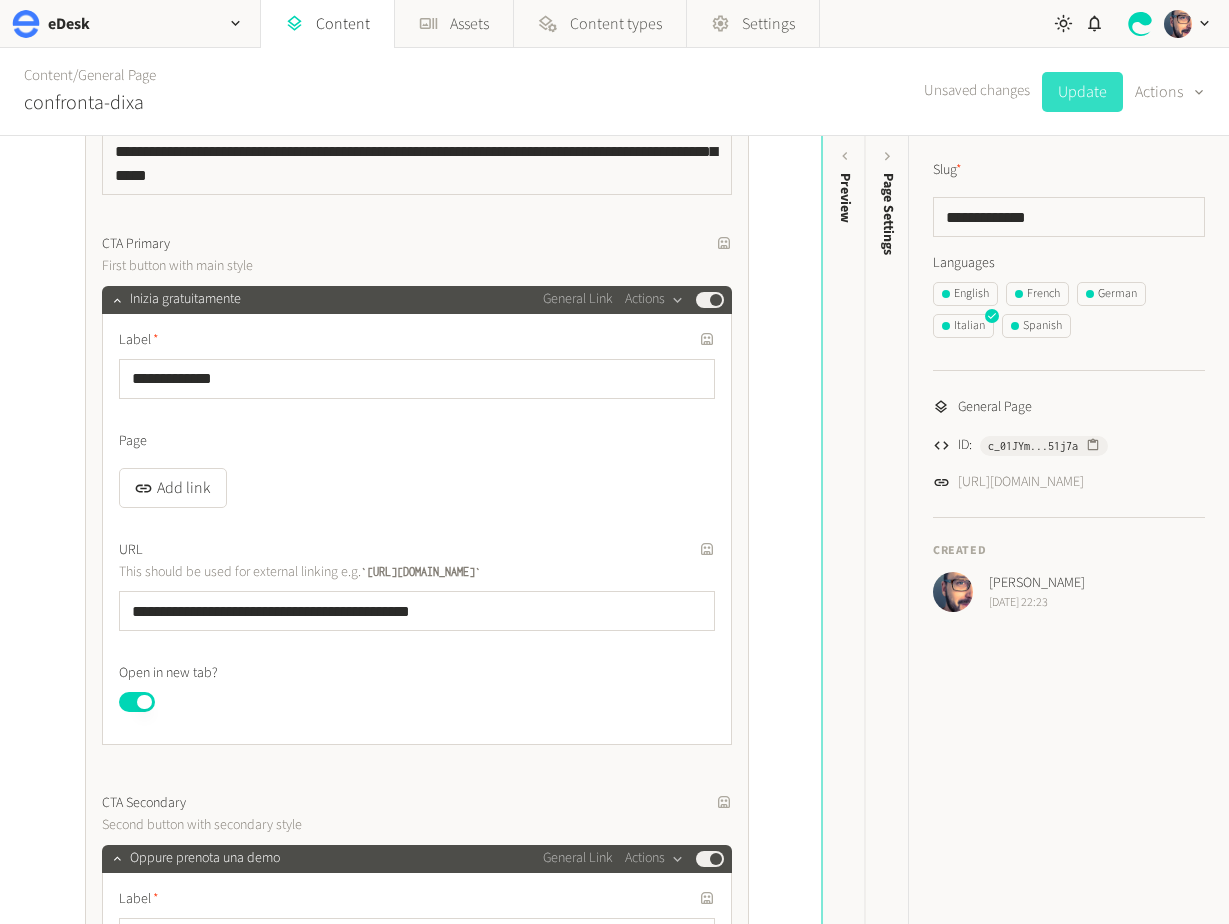 click on "Update" 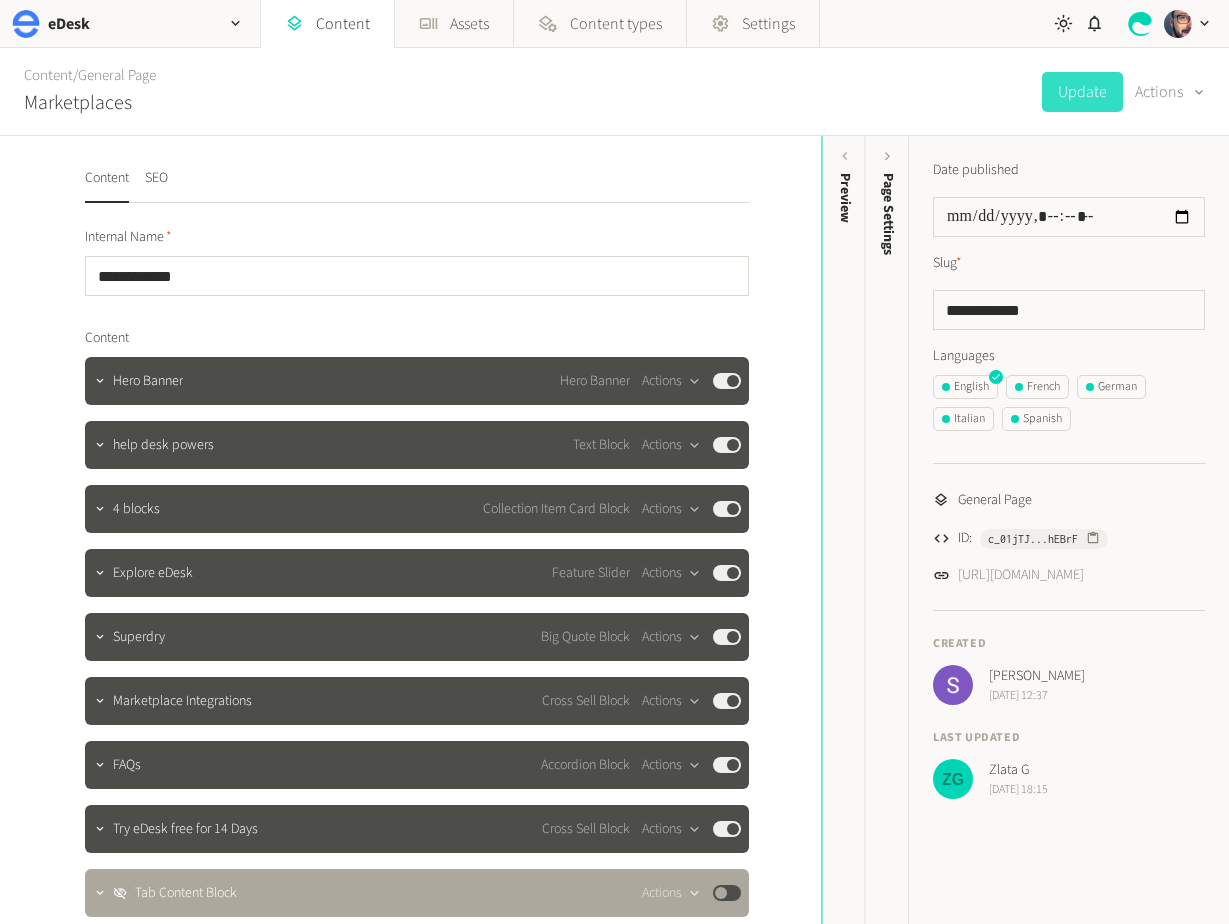 scroll, scrollTop: 0, scrollLeft: 0, axis: both 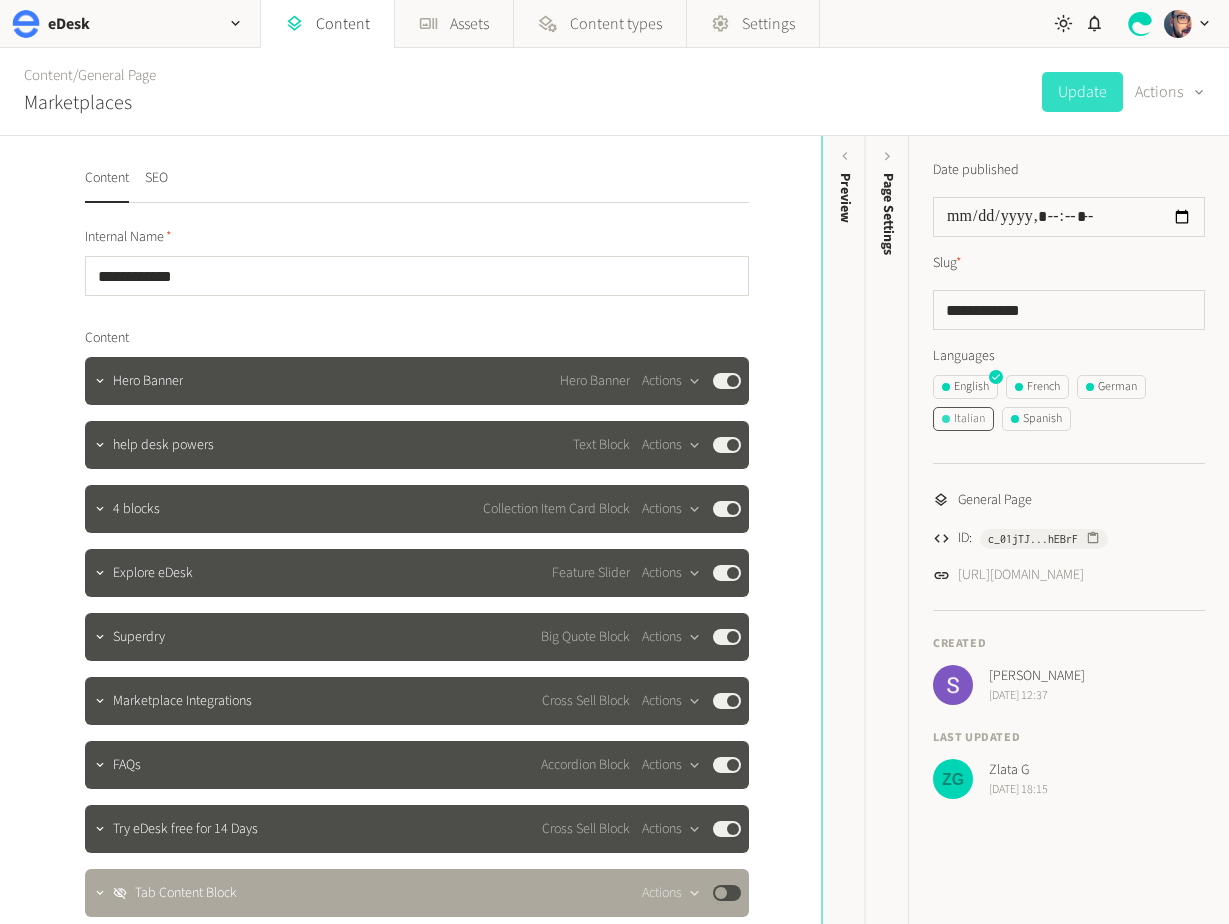 click on "Italian" 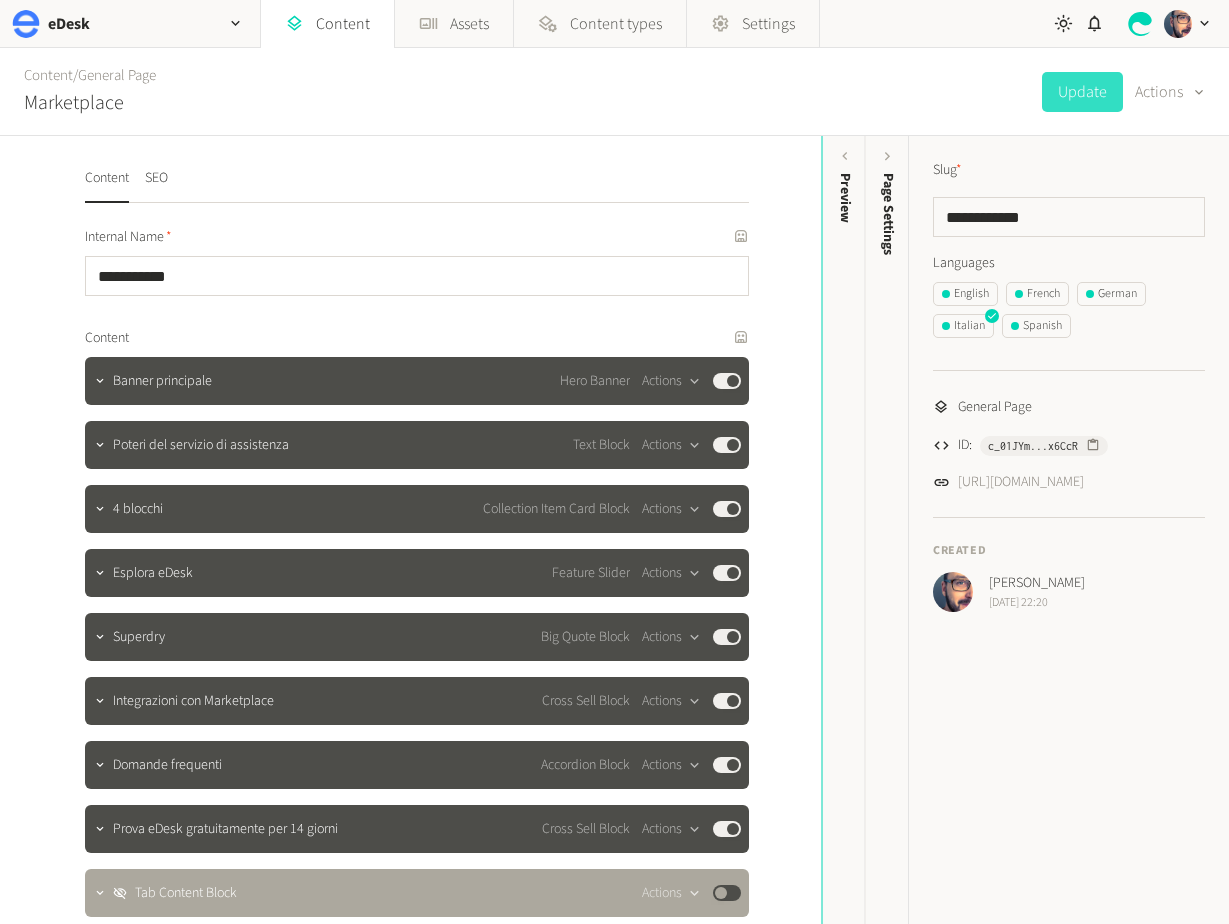 click on "Banner principale Hero Banner  Actions  Published" 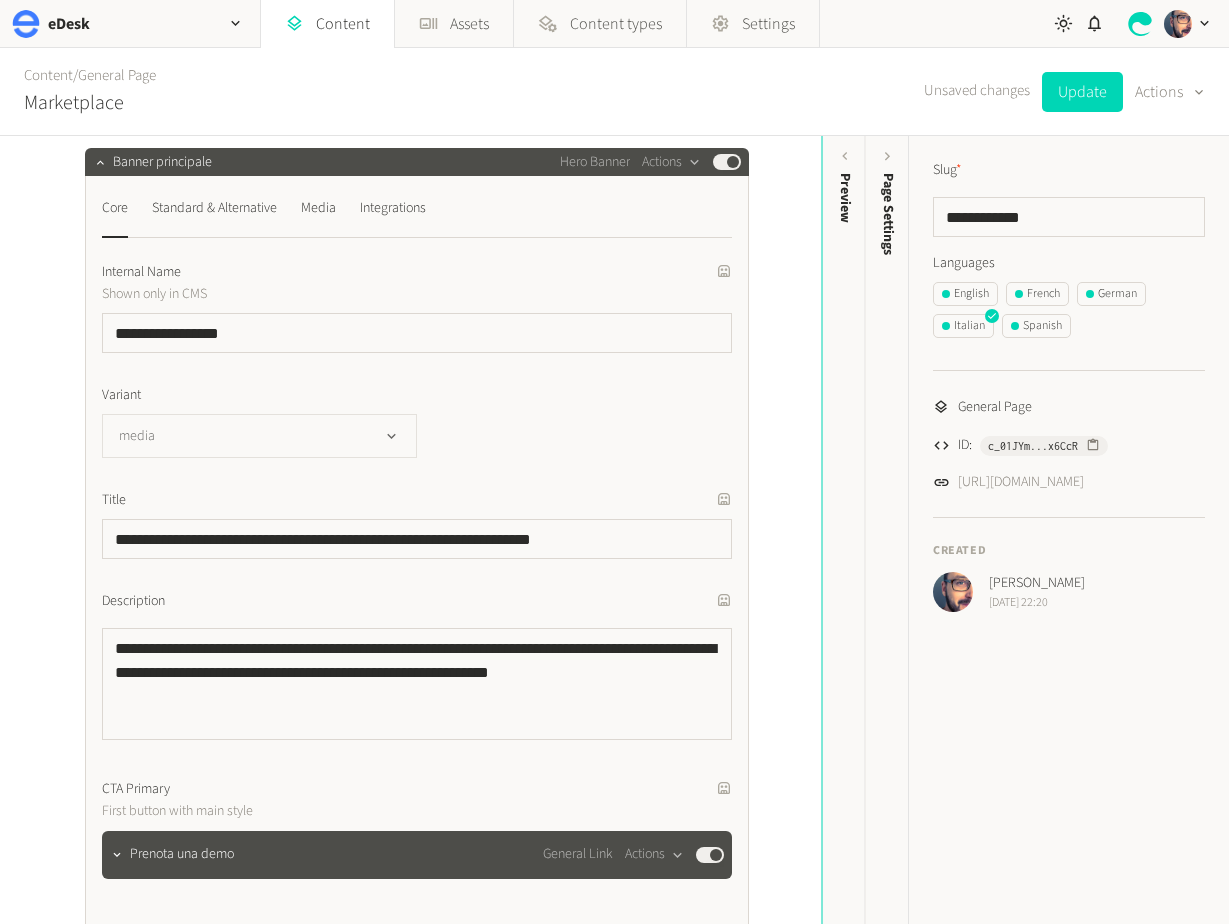 scroll, scrollTop: 490, scrollLeft: 0, axis: vertical 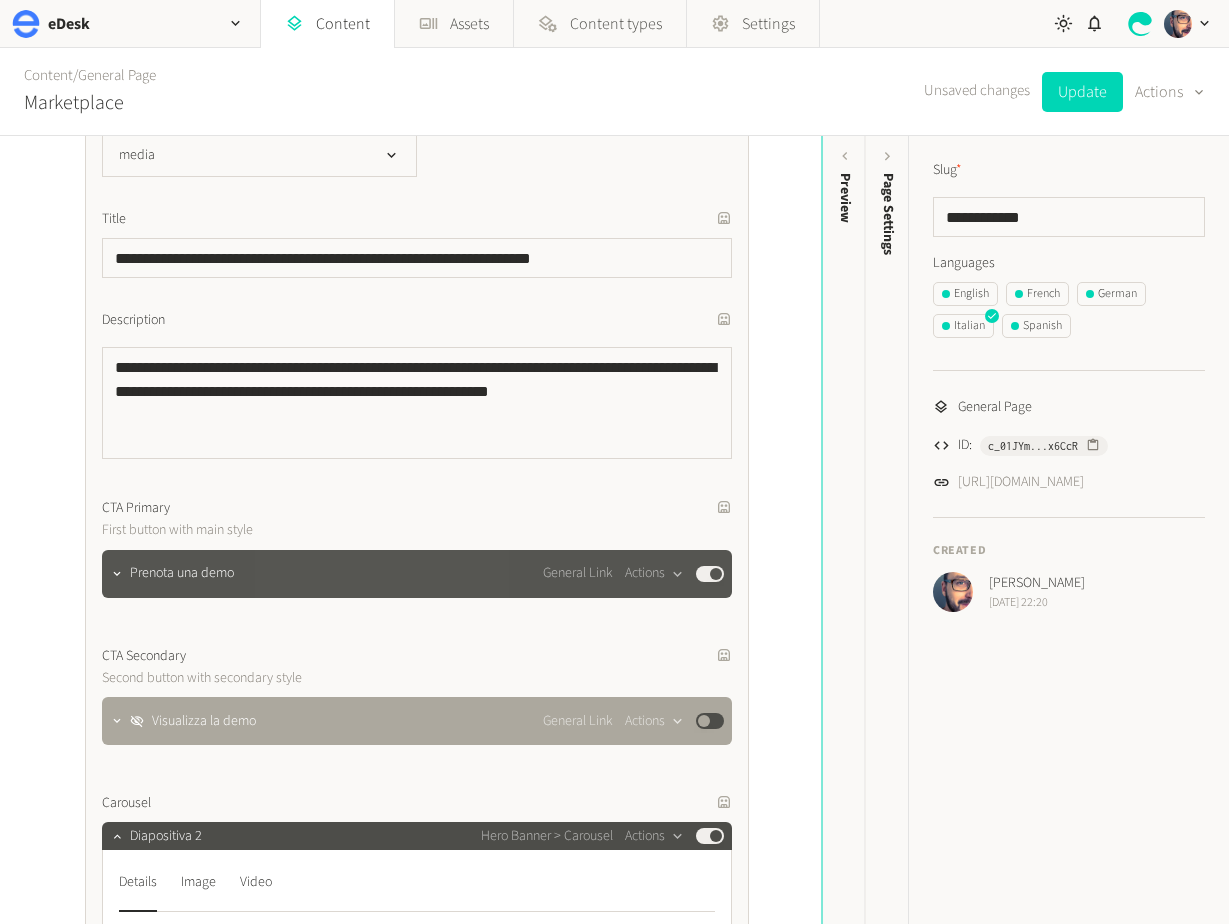 click on "Prenota una demo" 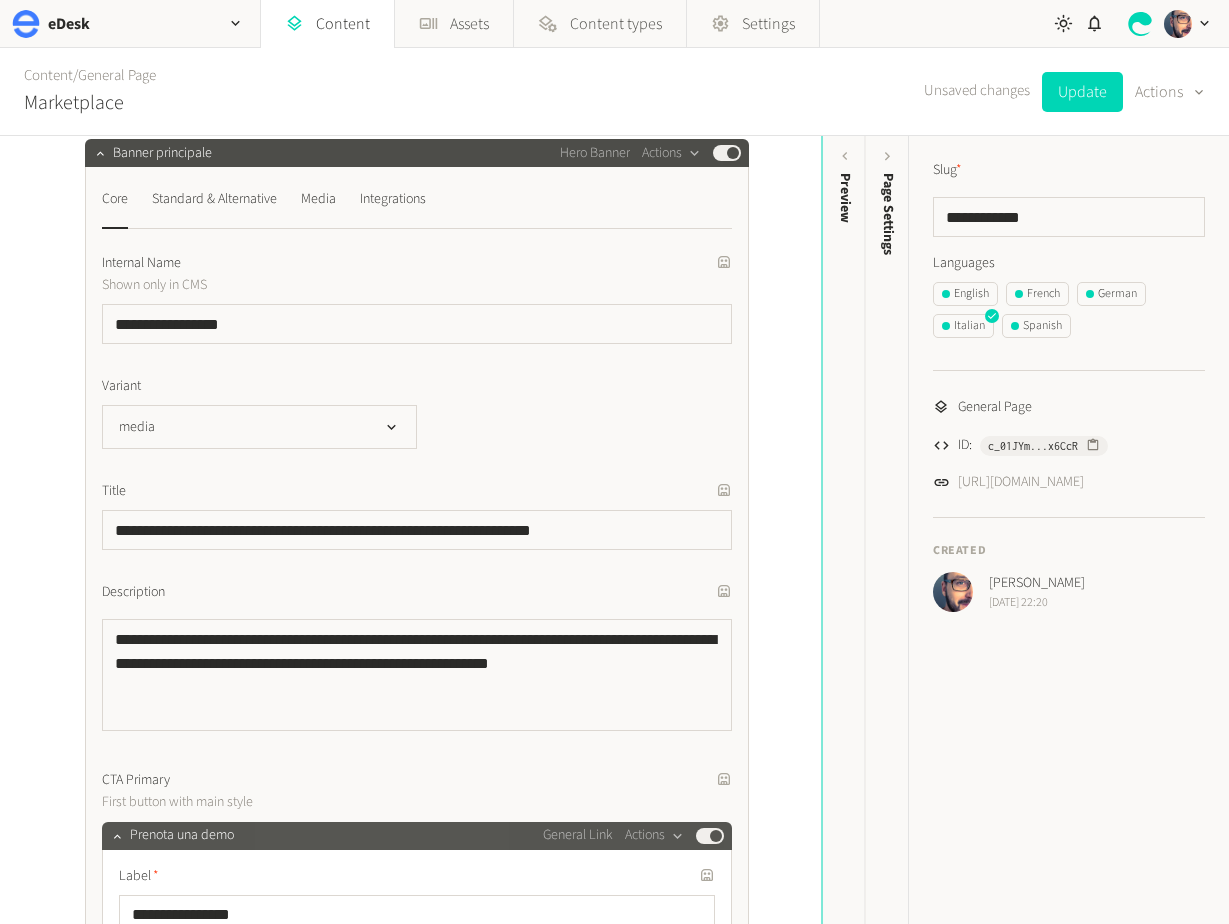 scroll, scrollTop: 20, scrollLeft: 0, axis: vertical 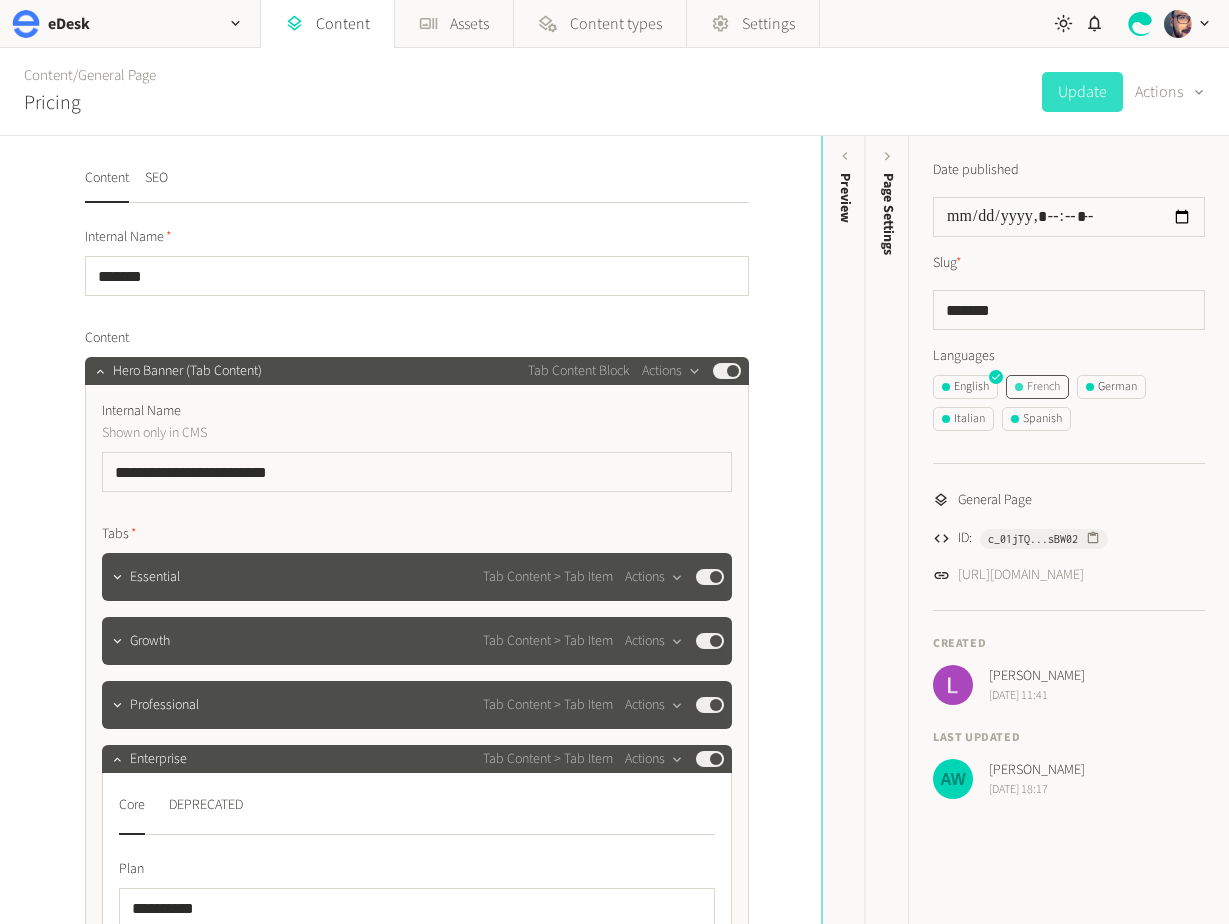 click on "French" 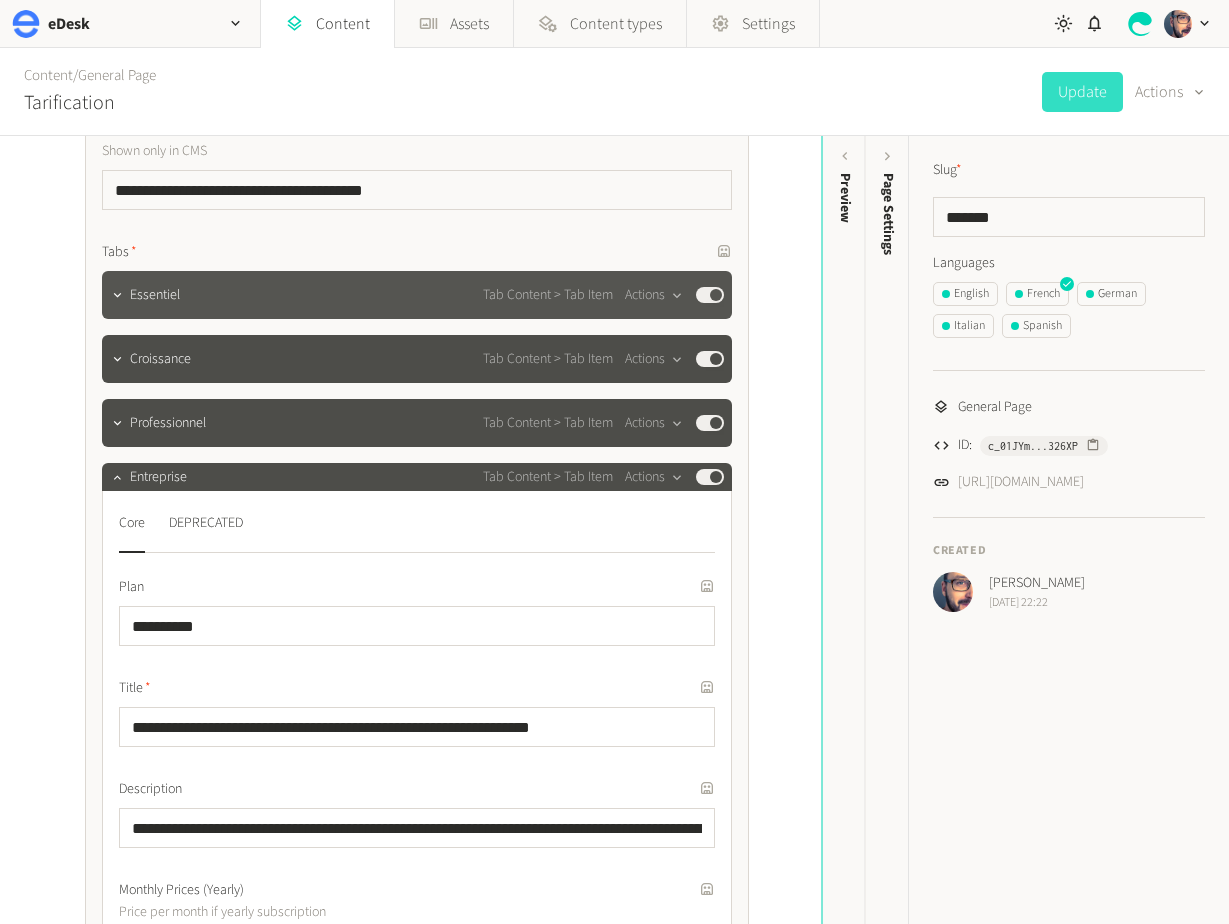 scroll, scrollTop: 0, scrollLeft: 0, axis: both 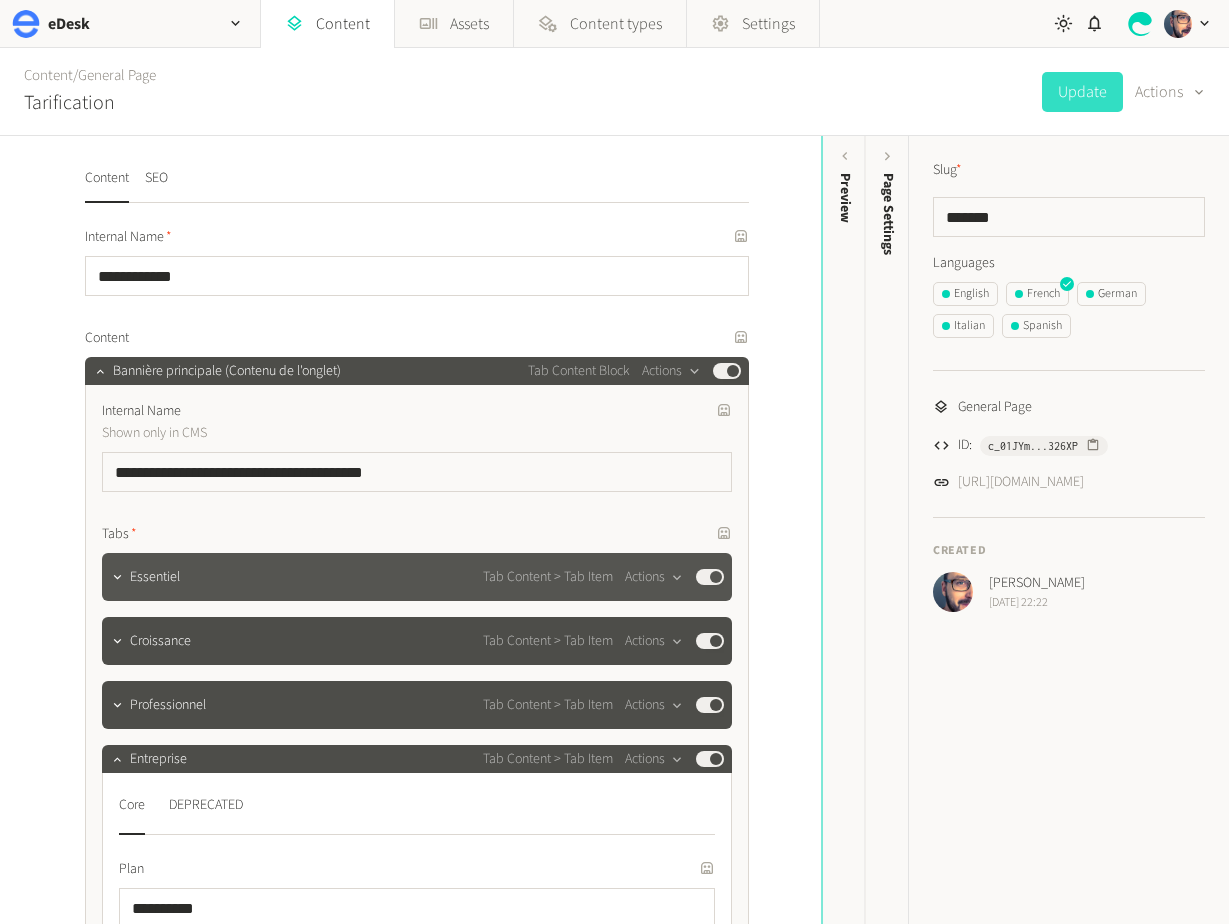 click on "Essentiel" 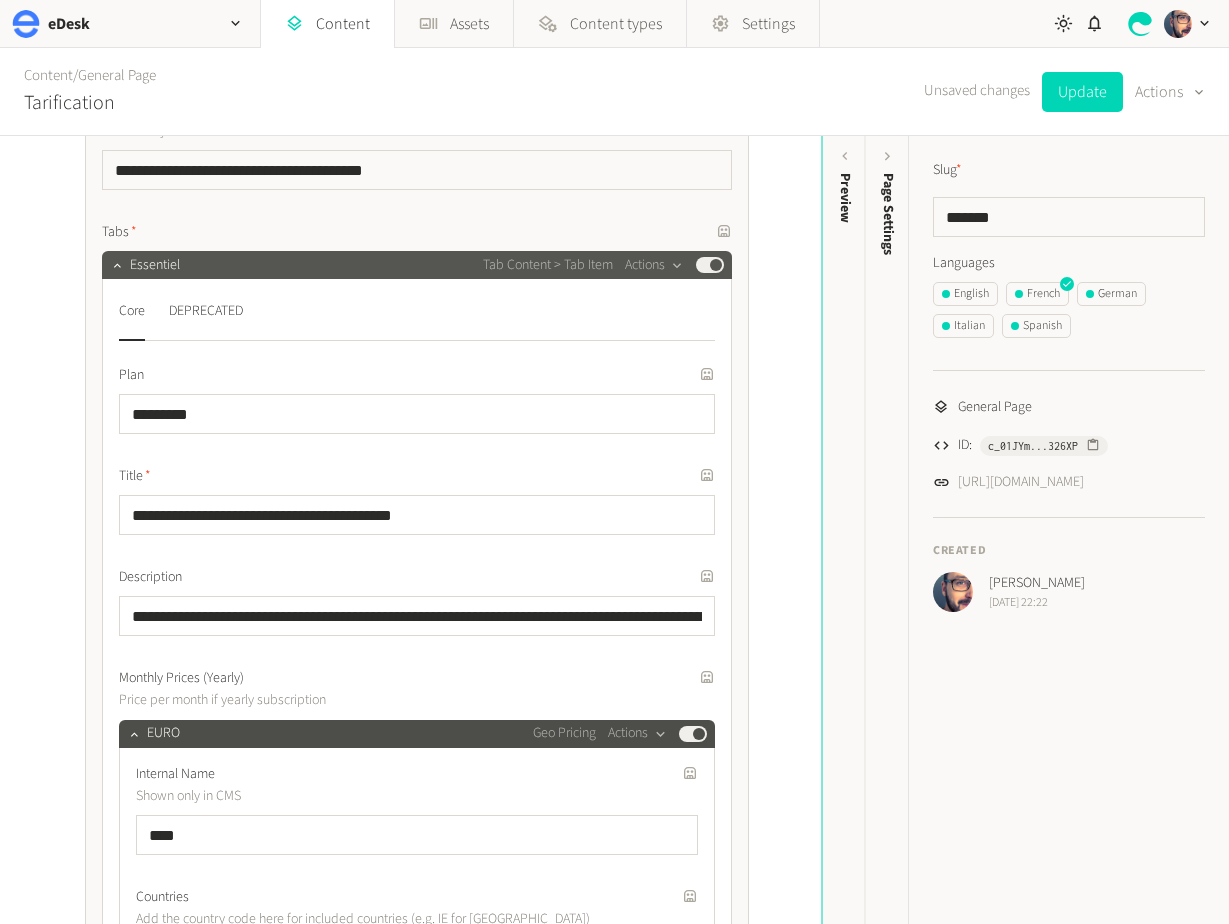 scroll, scrollTop: 0, scrollLeft: 0, axis: both 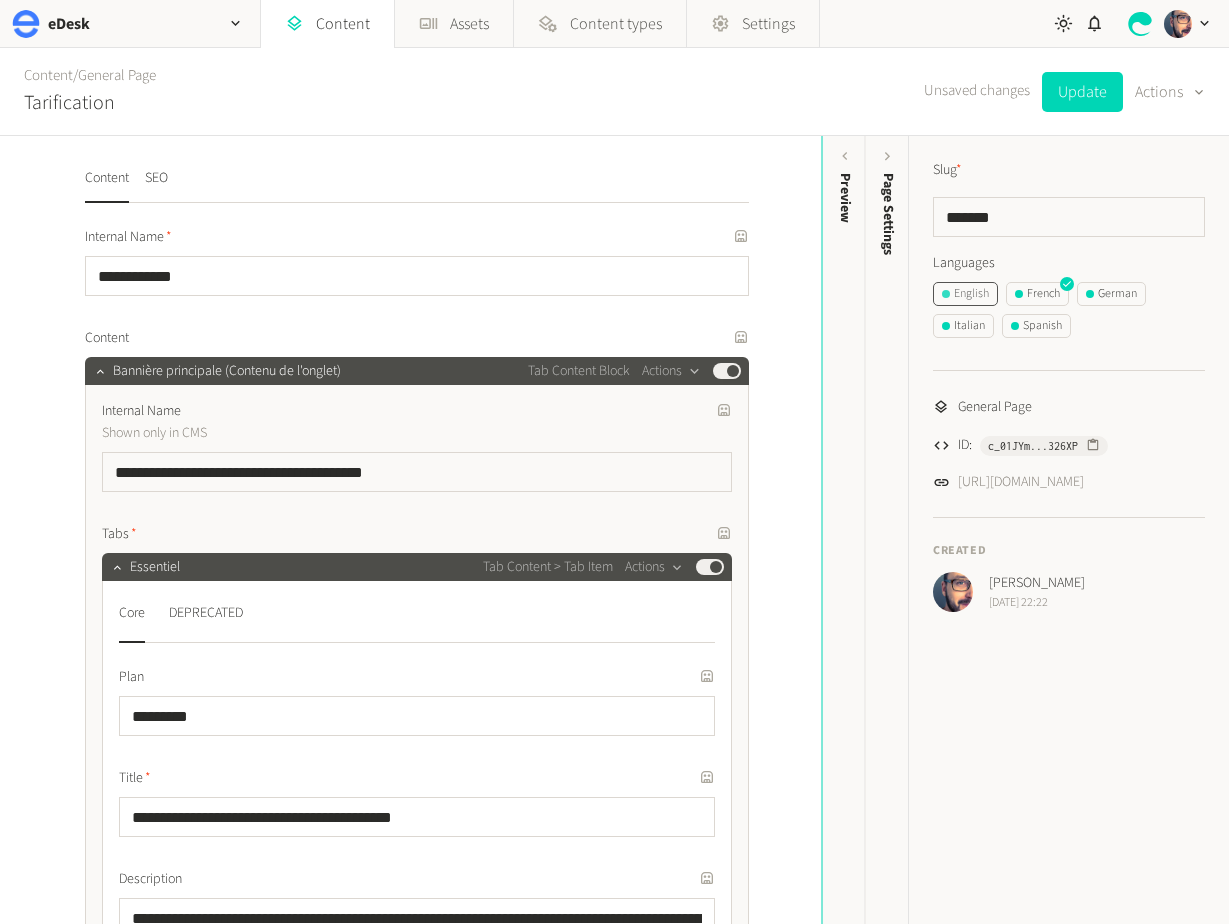 click 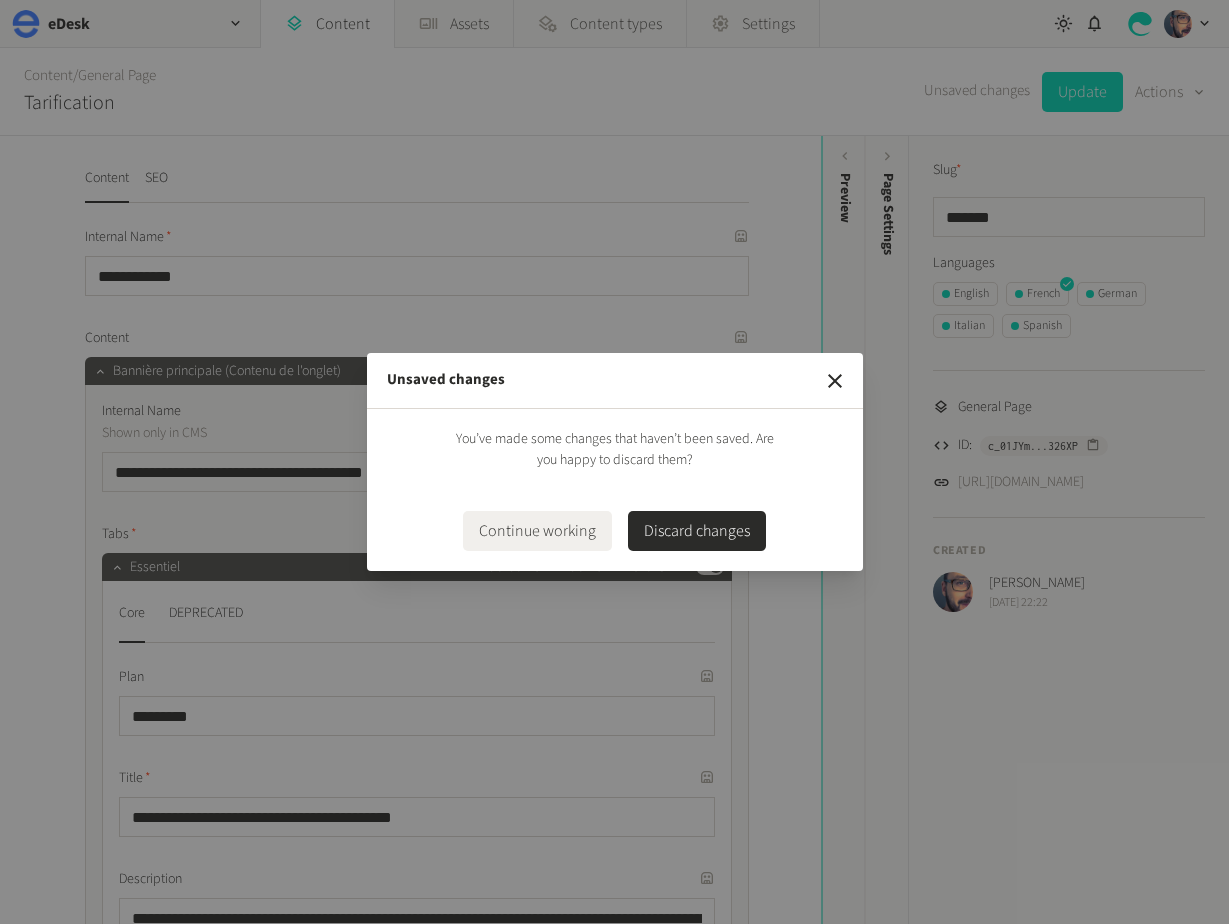 click on "Discard changes" at bounding box center [697, 531] 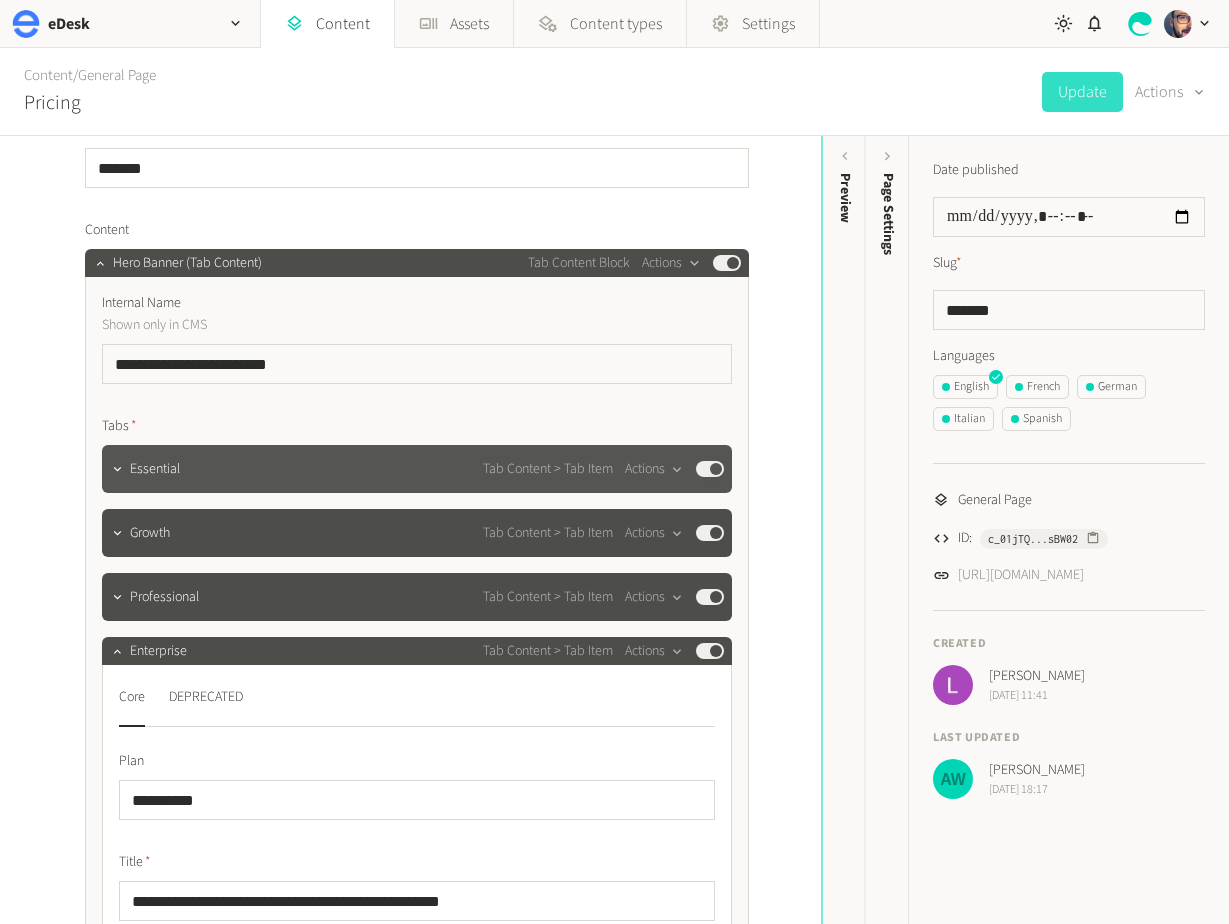 scroll, scrollTop: 138, scrollLeft: 0, axis: vertical 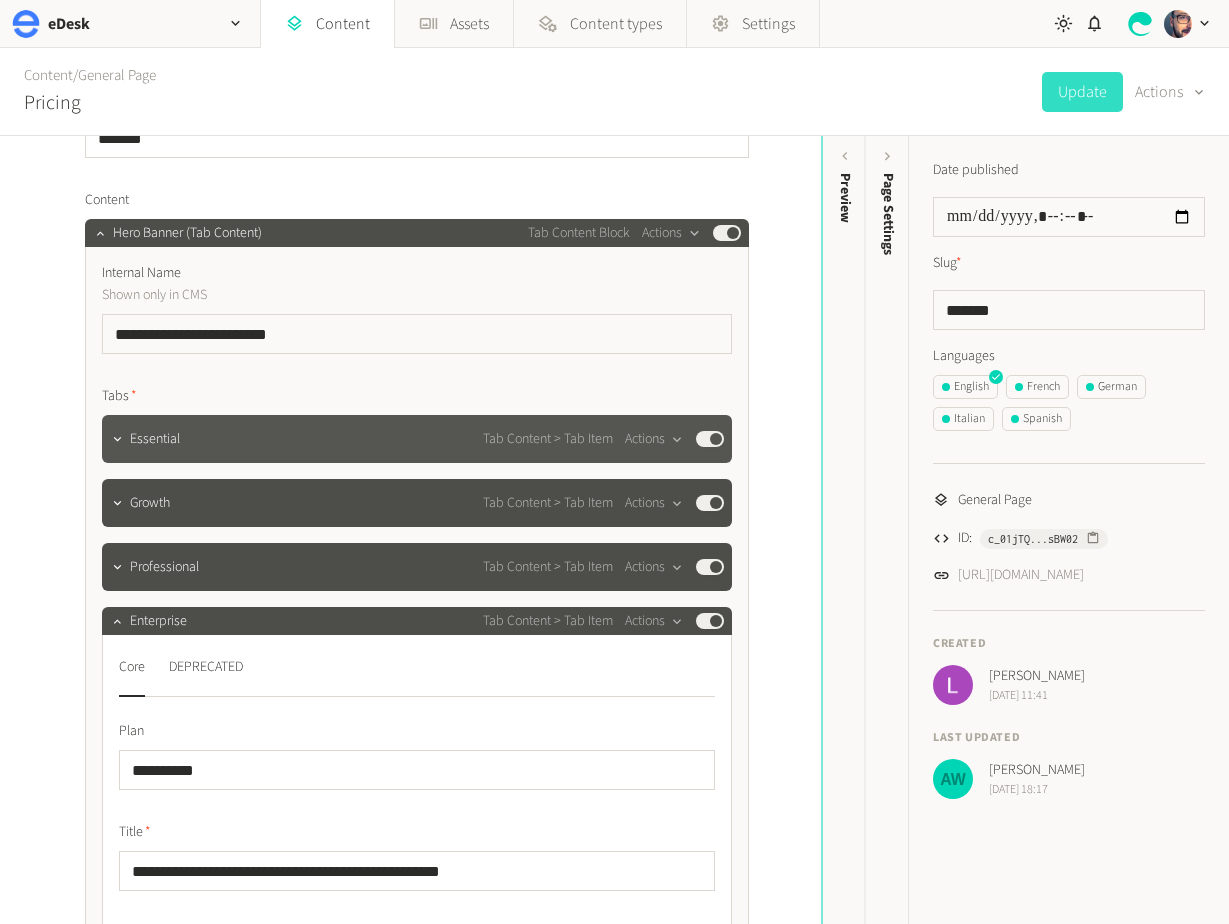 click on "Essential Tab Content > Tab Item  Actions  Published" 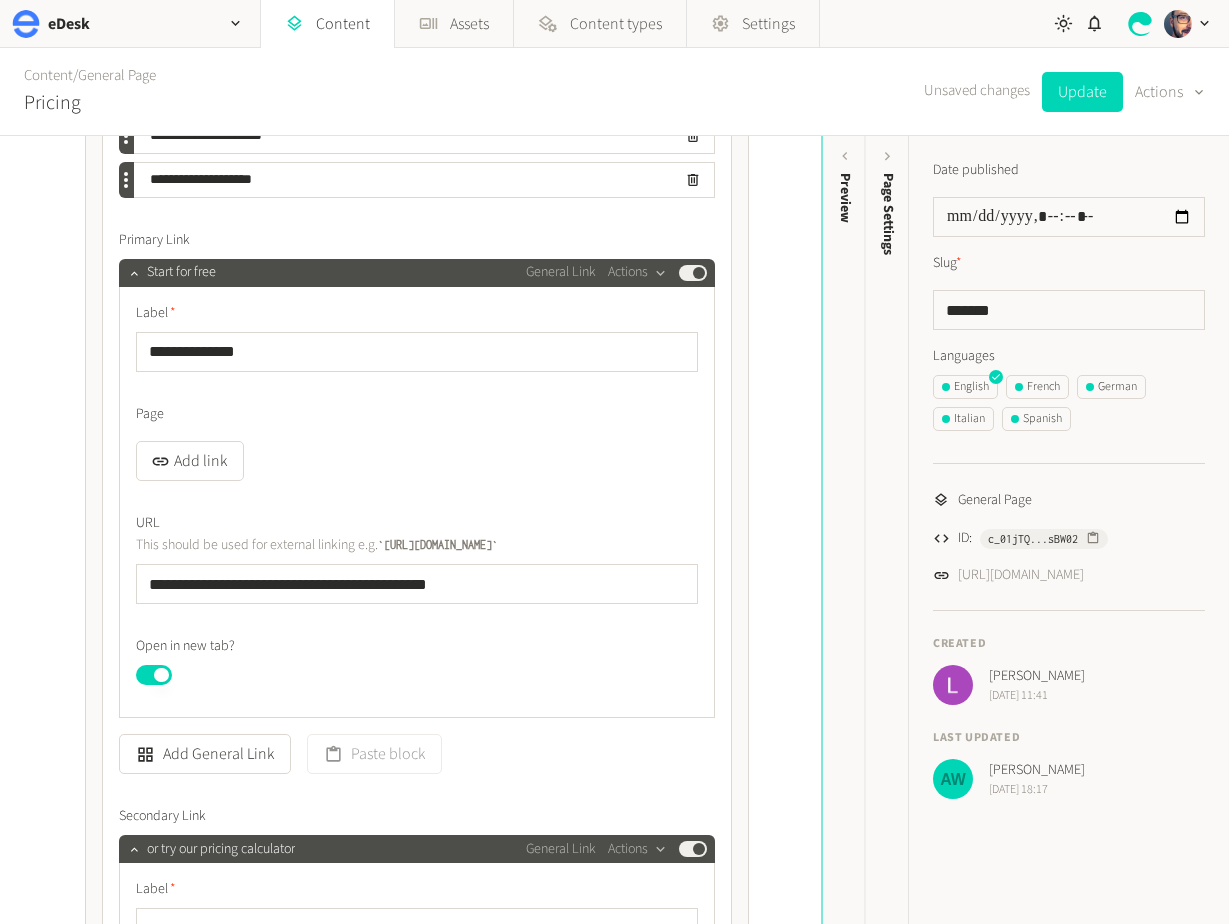 scroll, scrollTop: 5986, scrollLeft: 0, axis: vertical 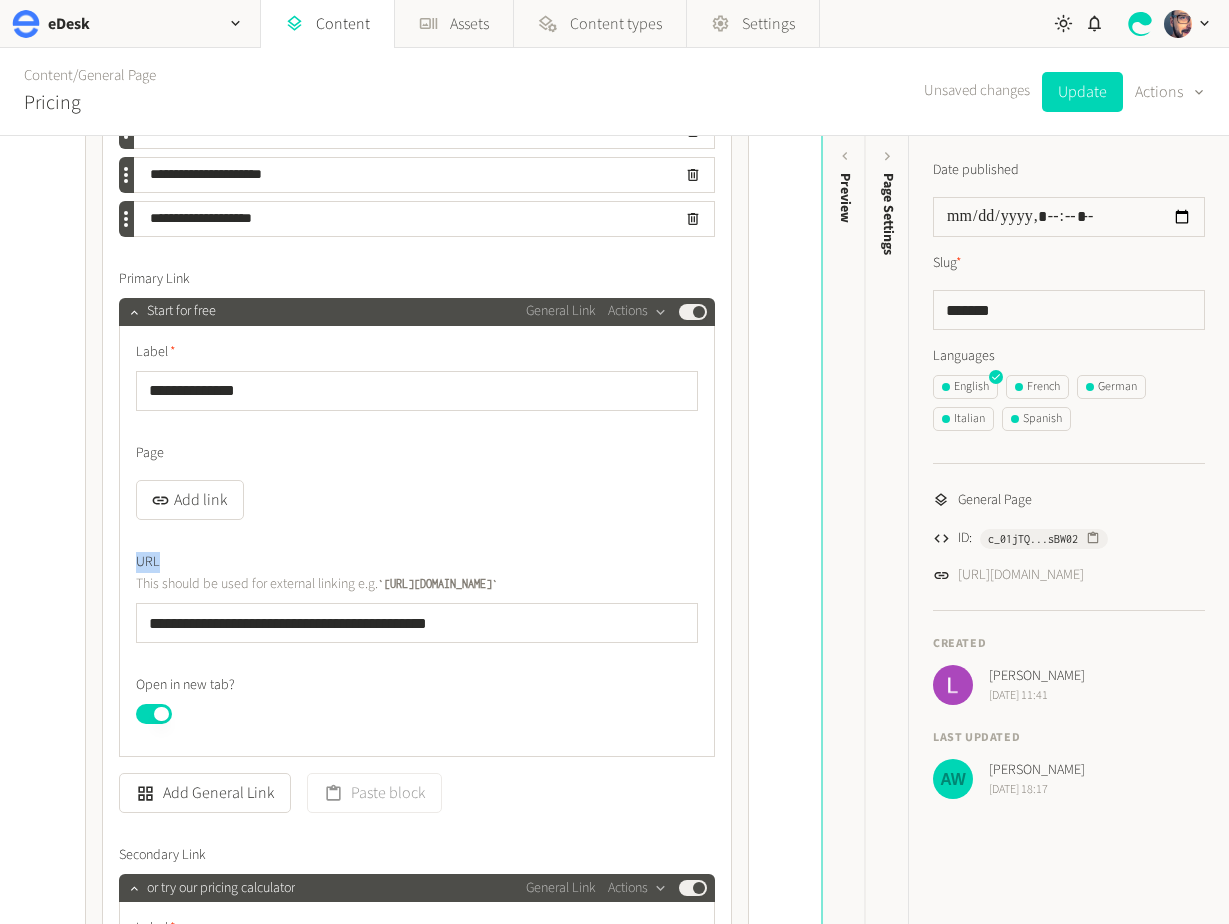 drag, startPoint x: 132, startPoint y: 559, endPoint x: 174, endPoint y: 559, distance: 42 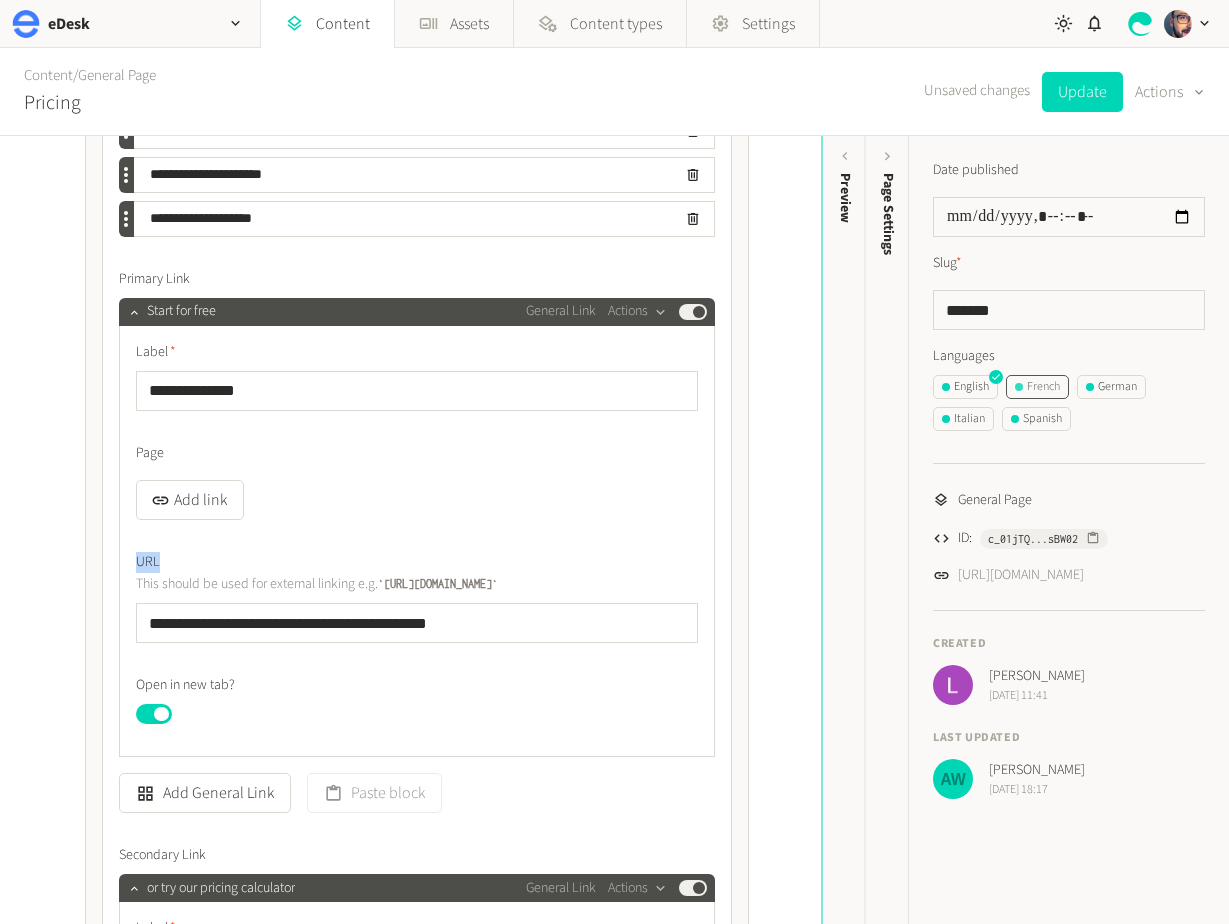 click on "French" 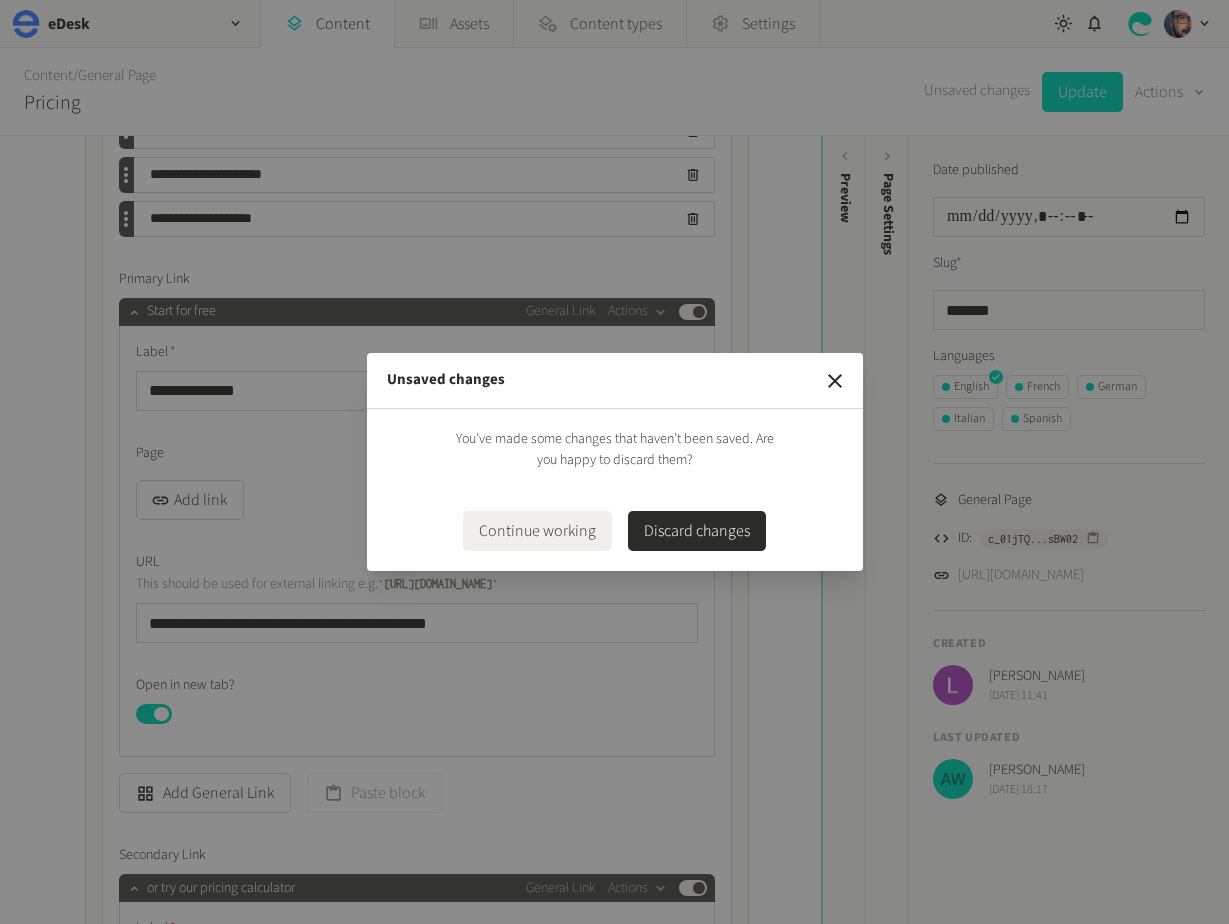 click on "Discard changes" at bounding box center (697, 531) 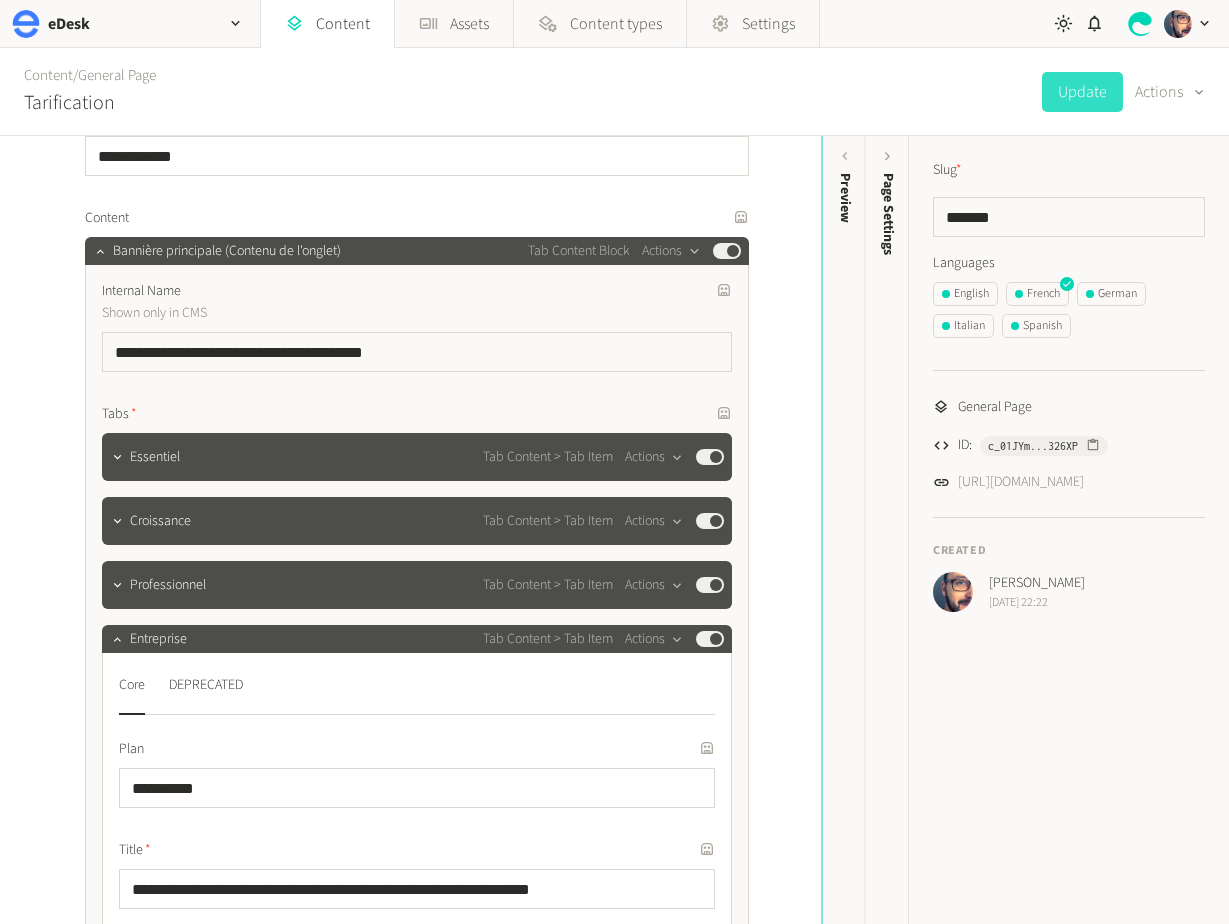 scroll, scrollTop: 13, scrollLeft: 0, axis: vertical 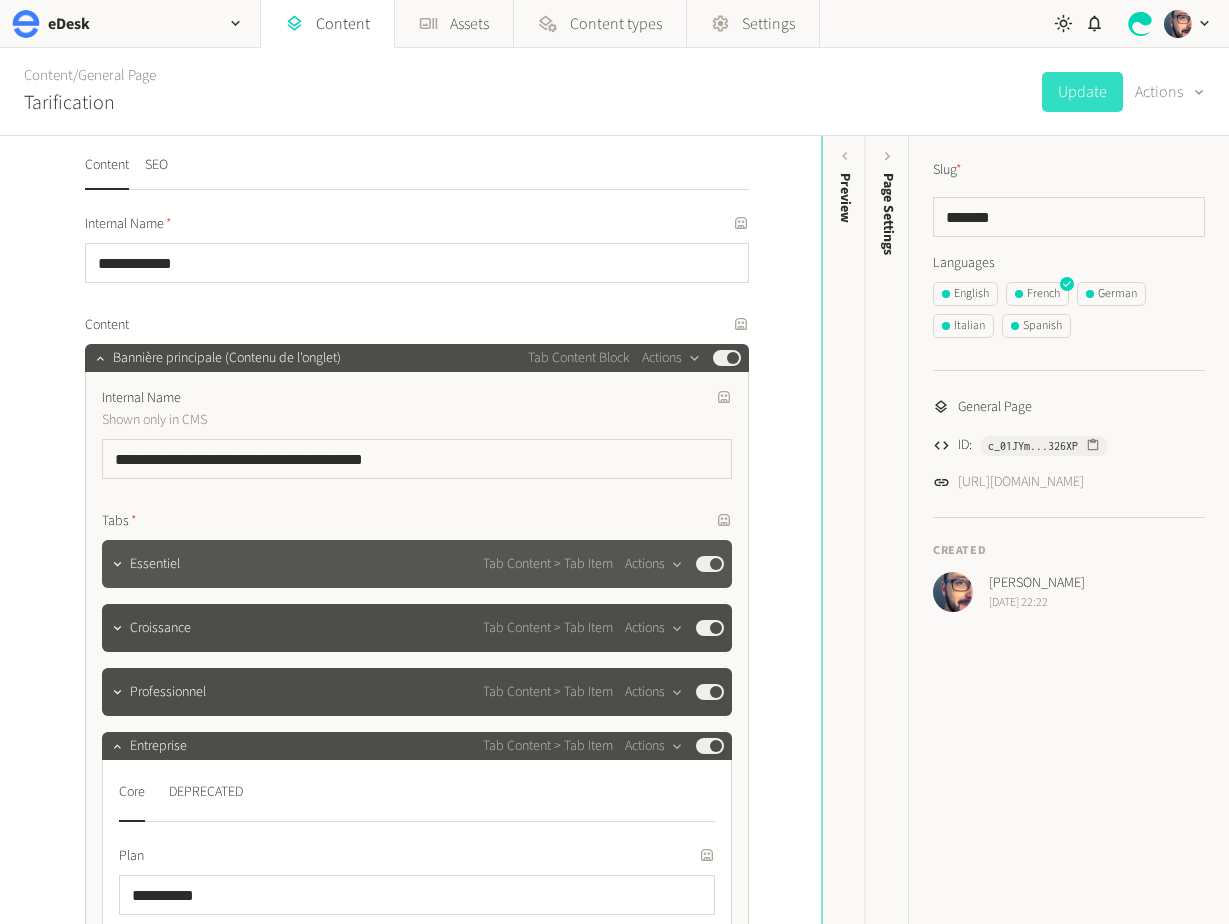 click on "Essentiel Tab Content > Tab Item  Actions  Published" 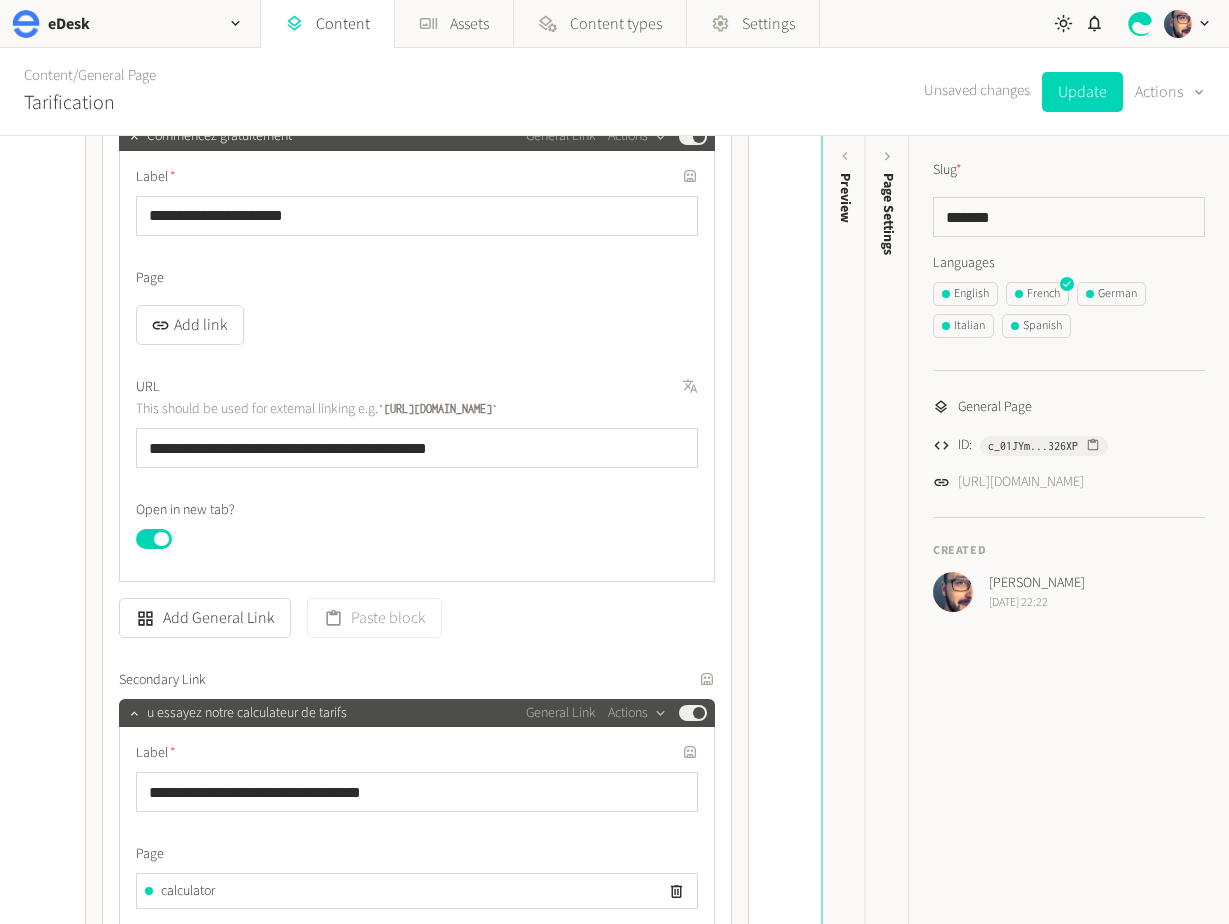 scroll, scrollTop: 6159, scrollLeft: 0, axis: vertical 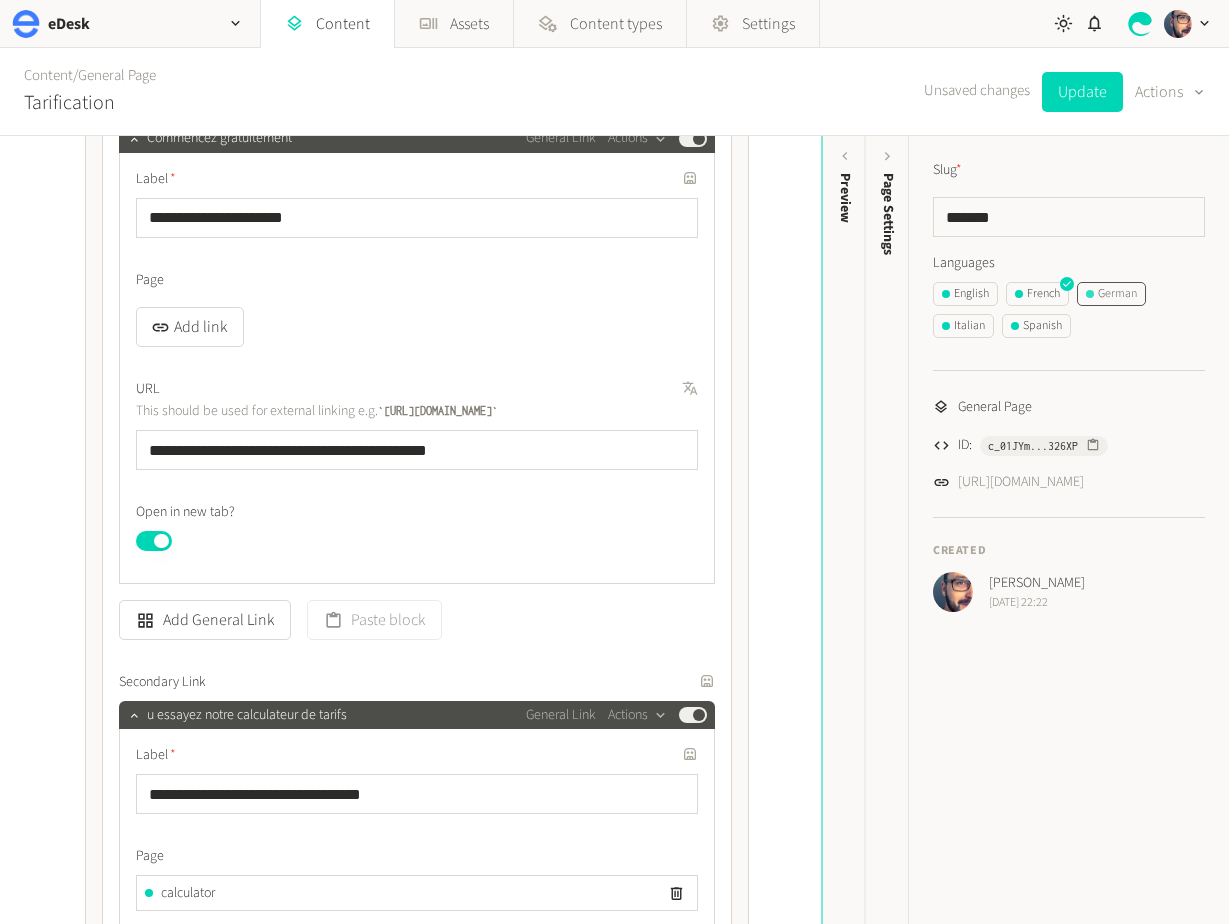 click on "German" 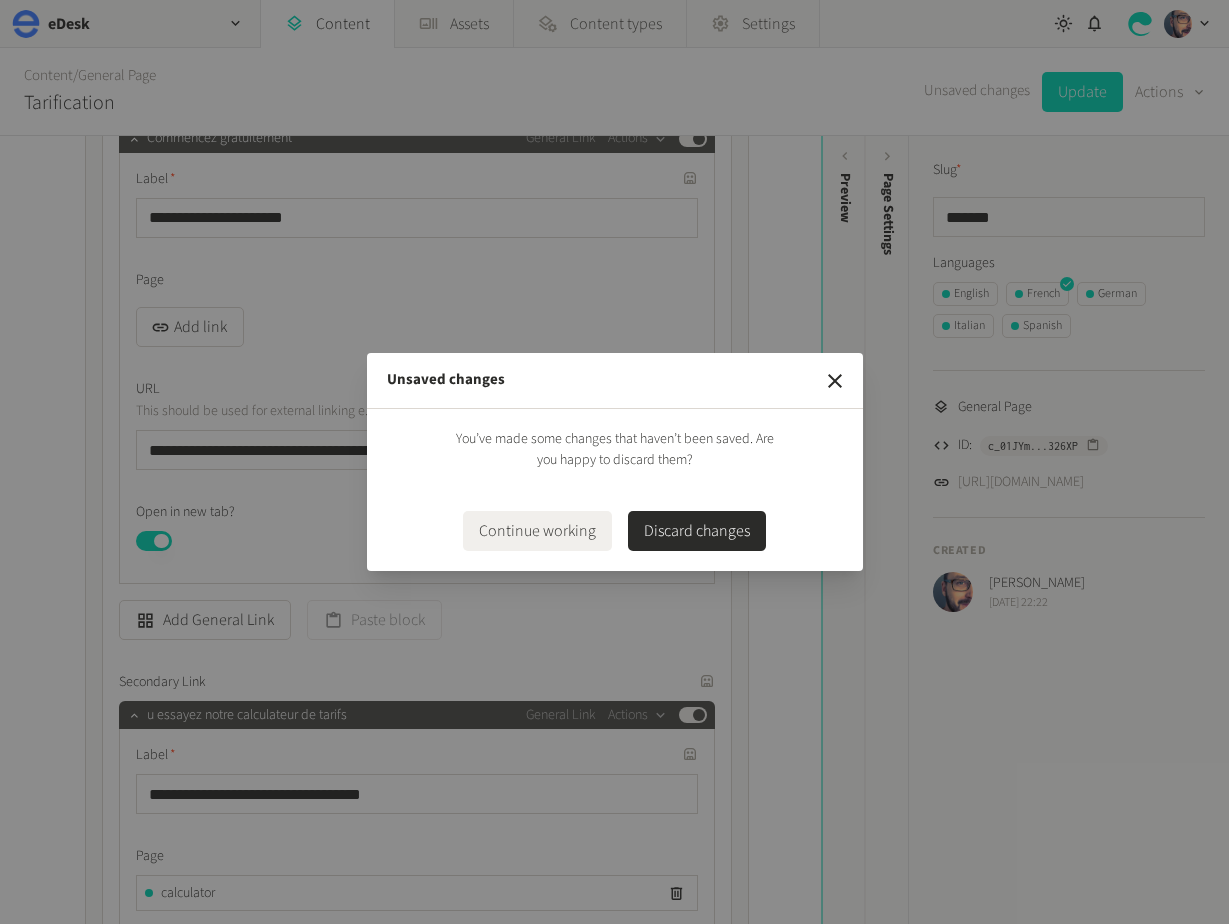 click on "Discard changes" at bounding box center [697, 531] 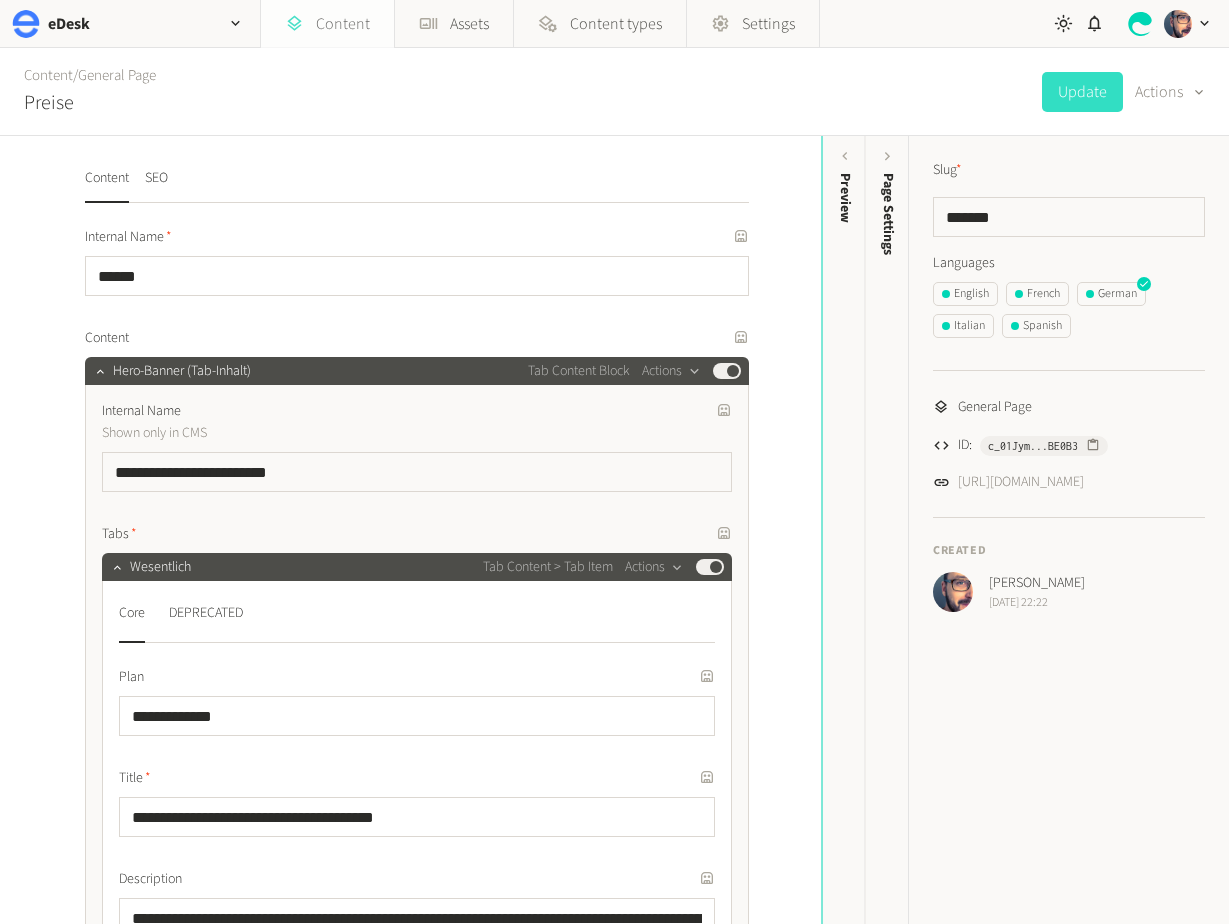 click on "Content" 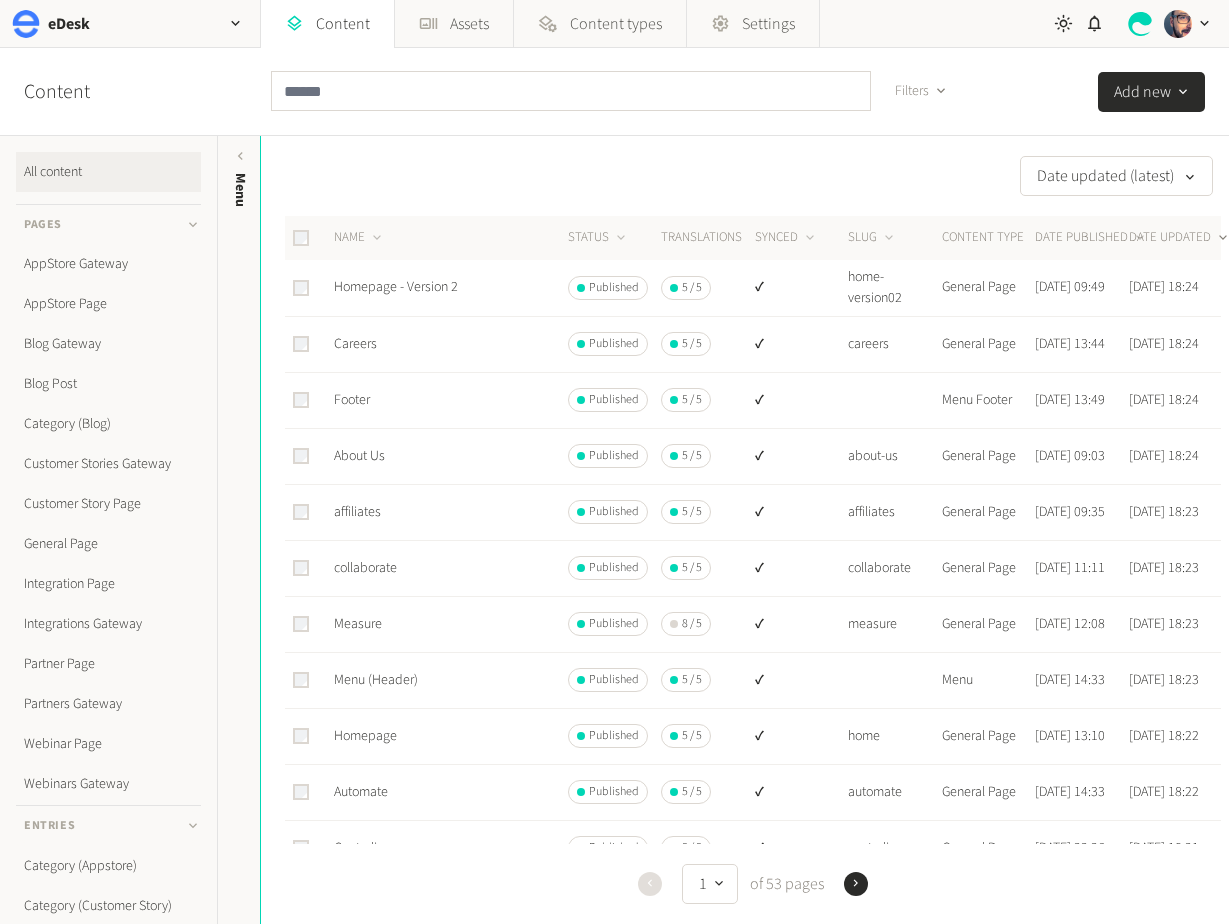 click on "Filters" 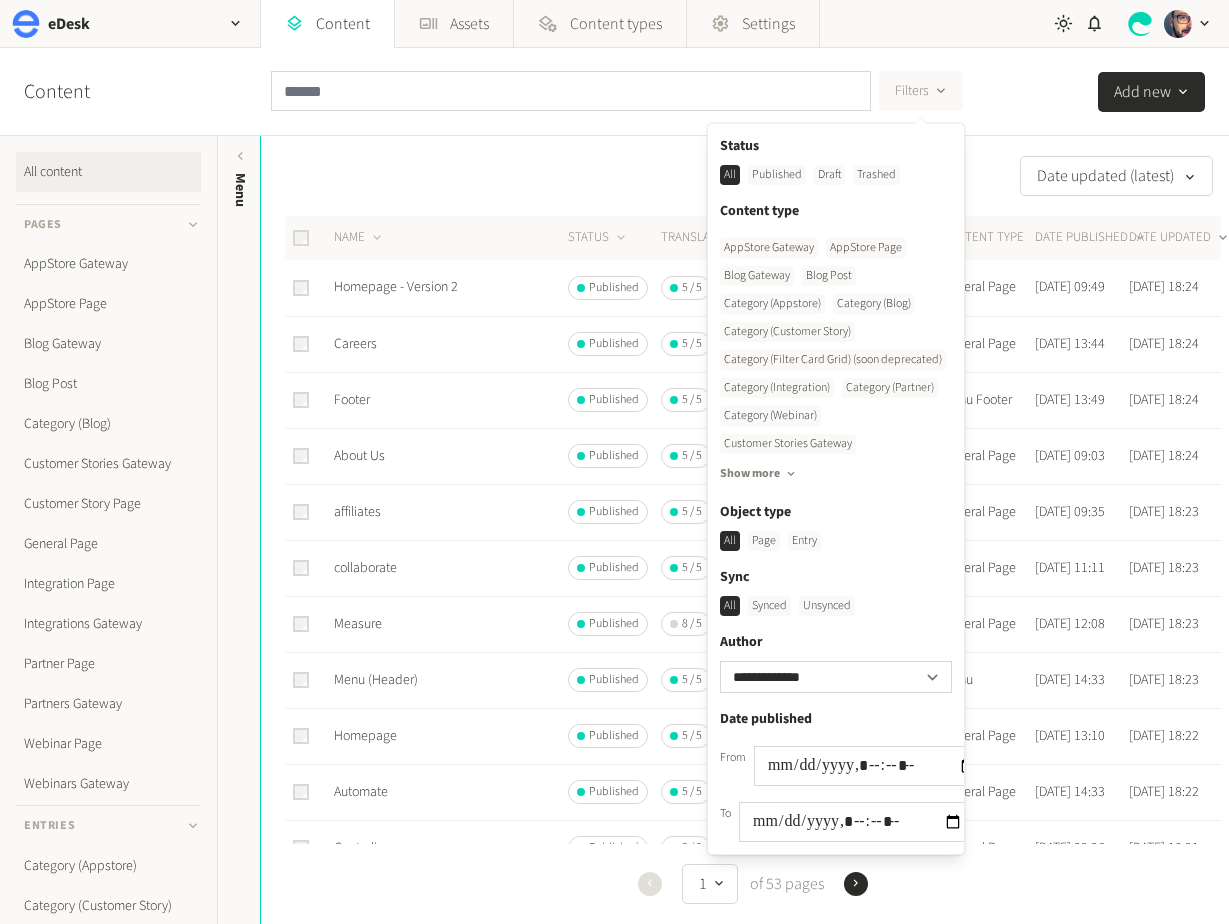 click on "Unsynced" 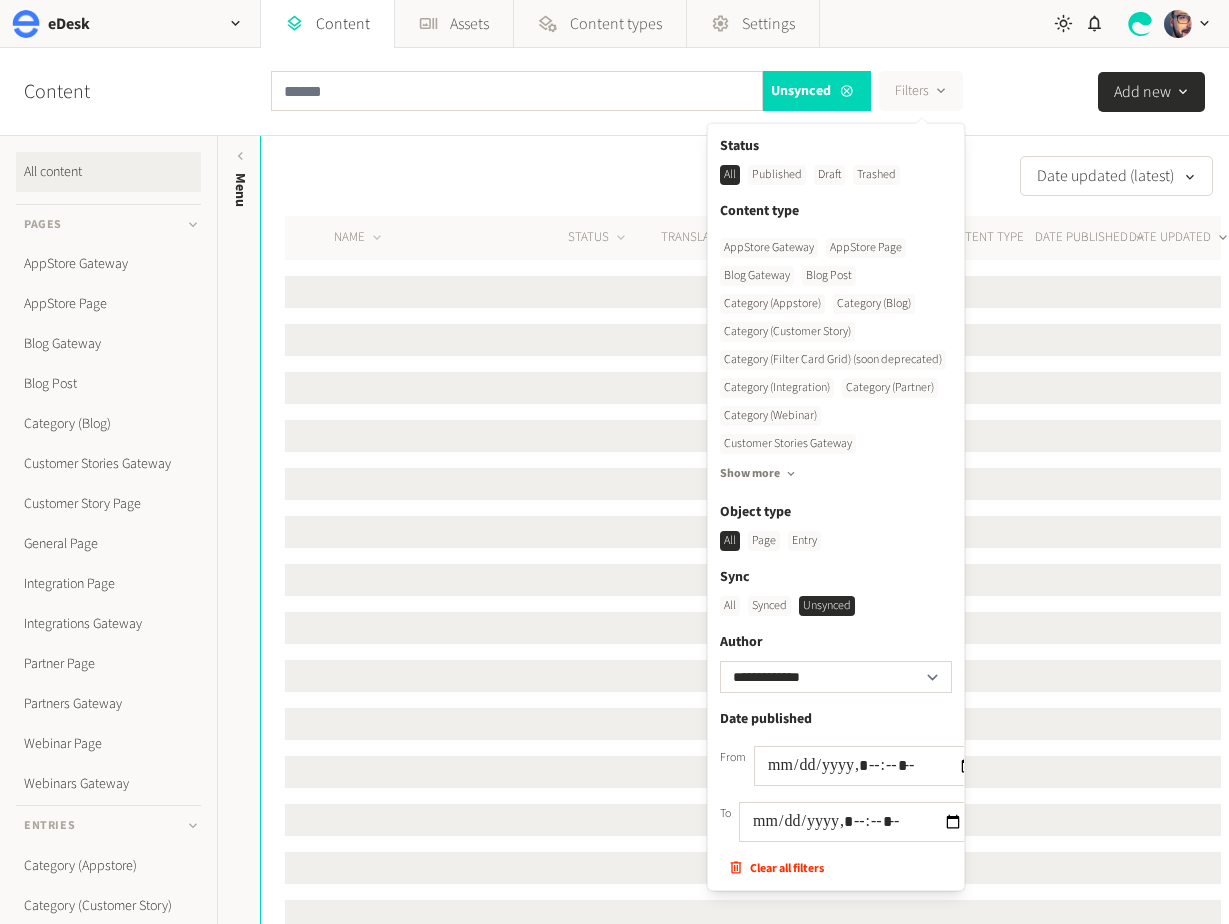 click on "Date updated (latest)" 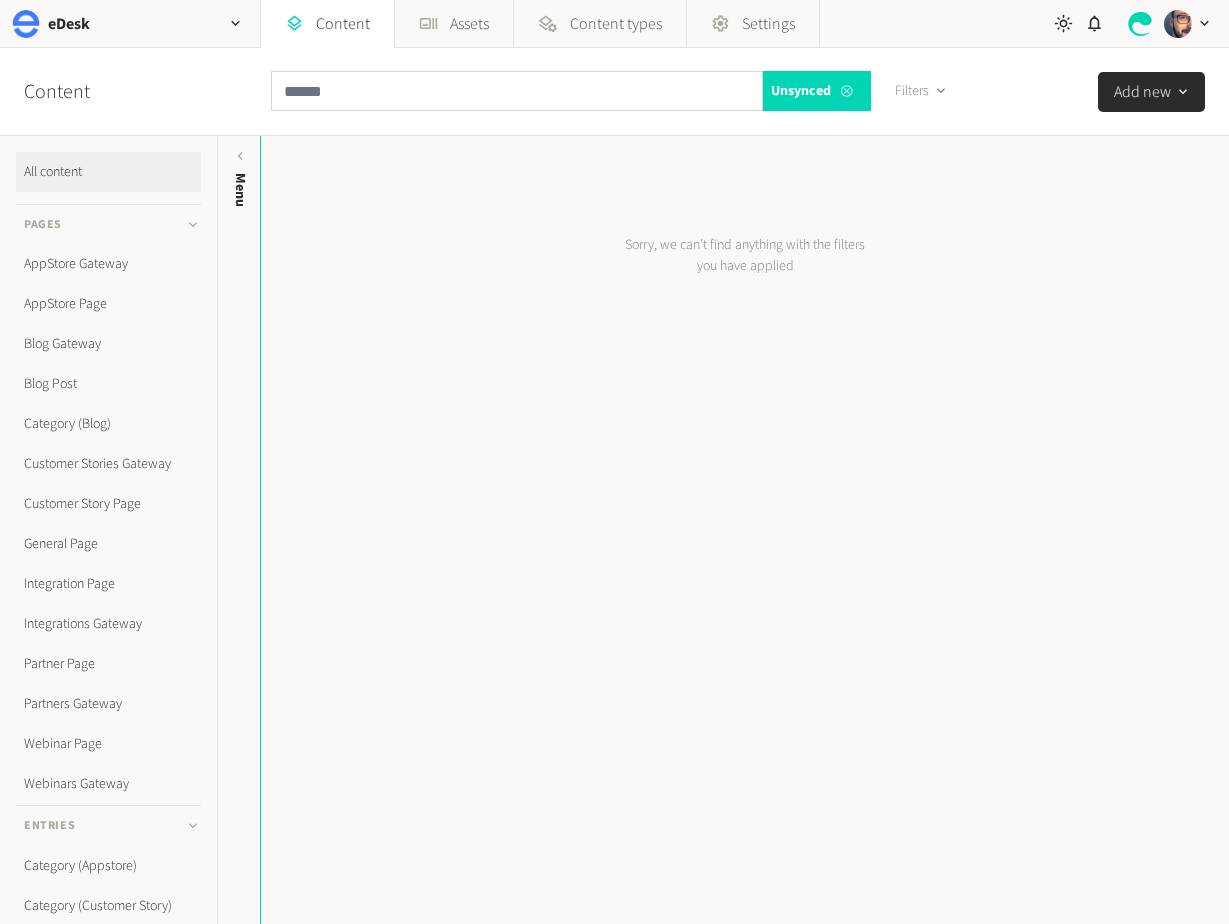 click 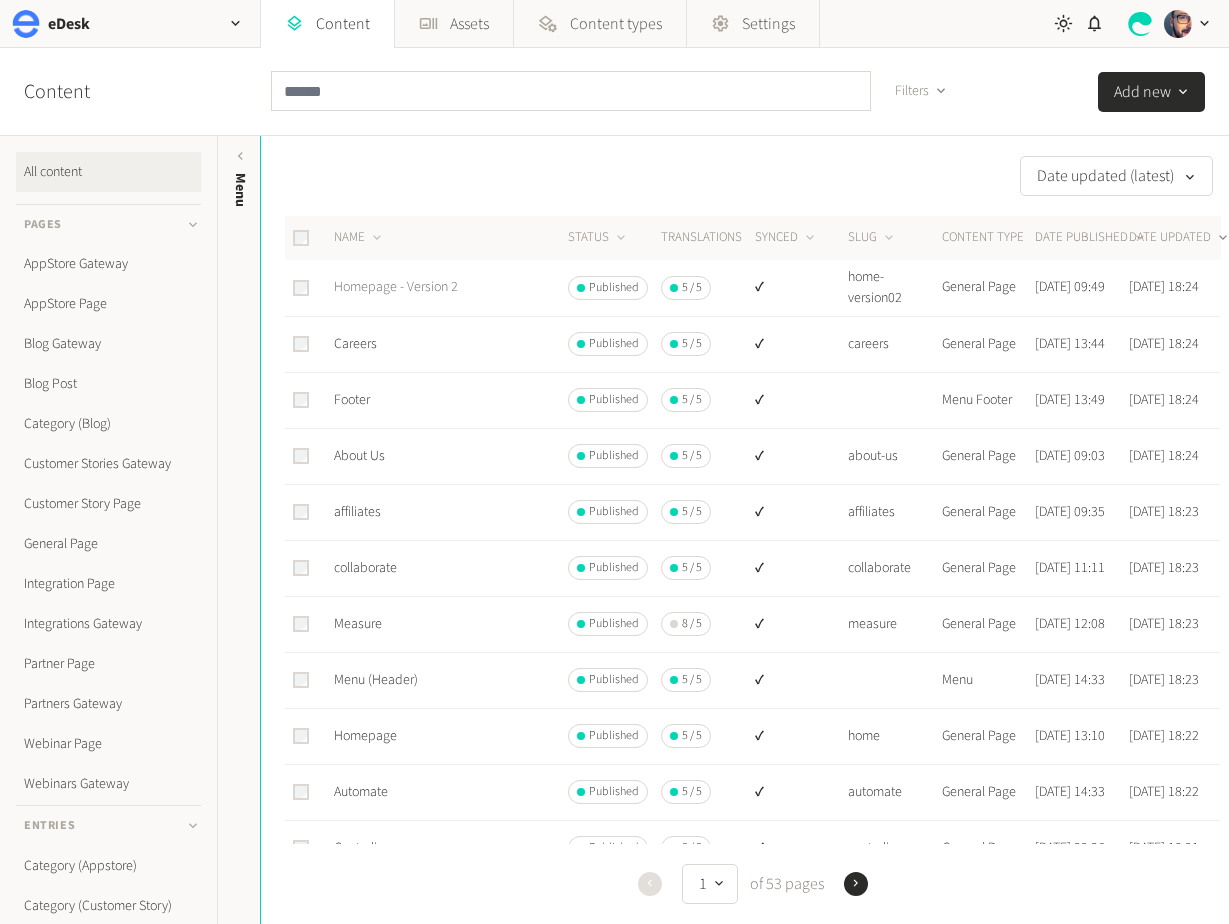 click on "Homepage - Version 2" 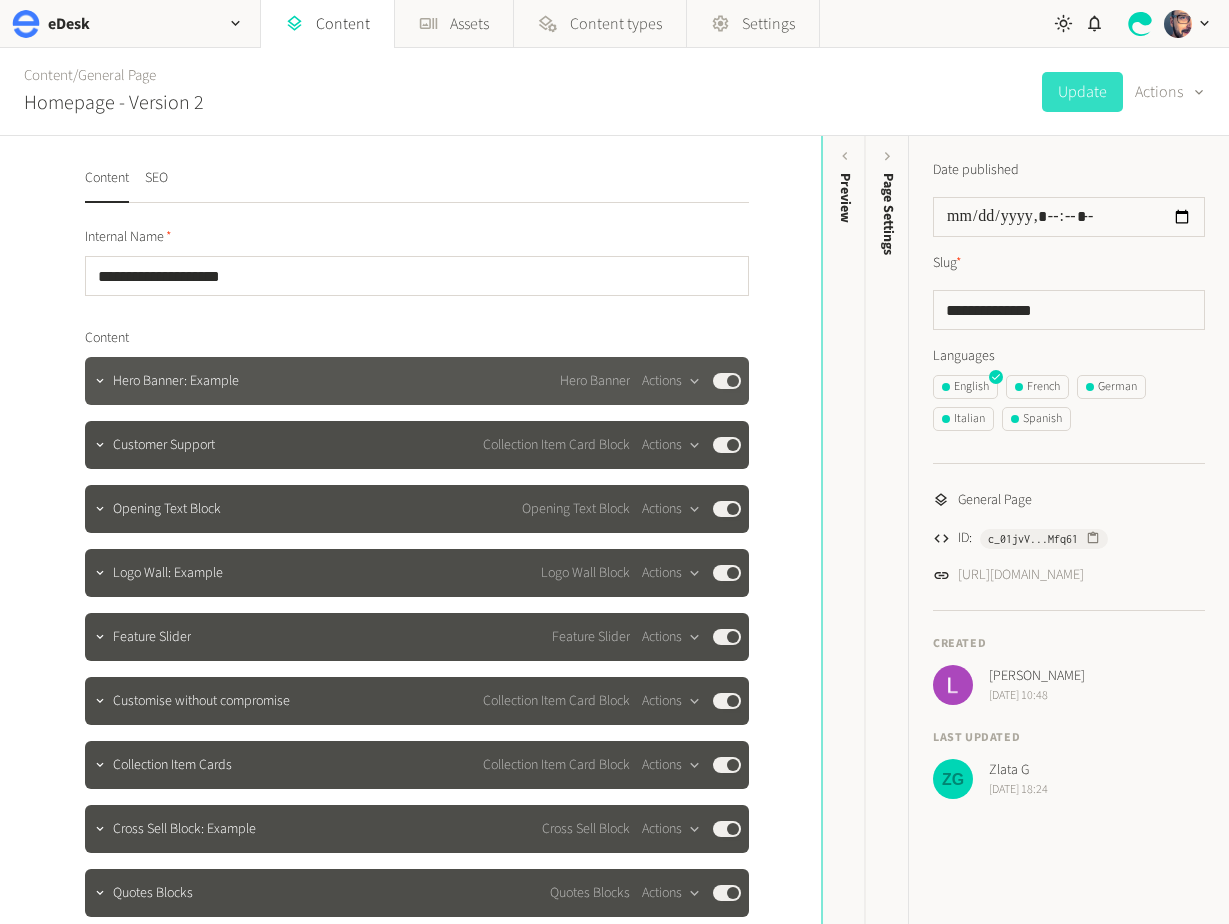 click on "Hero Banner: Example Hero Banner  Actions  Published" 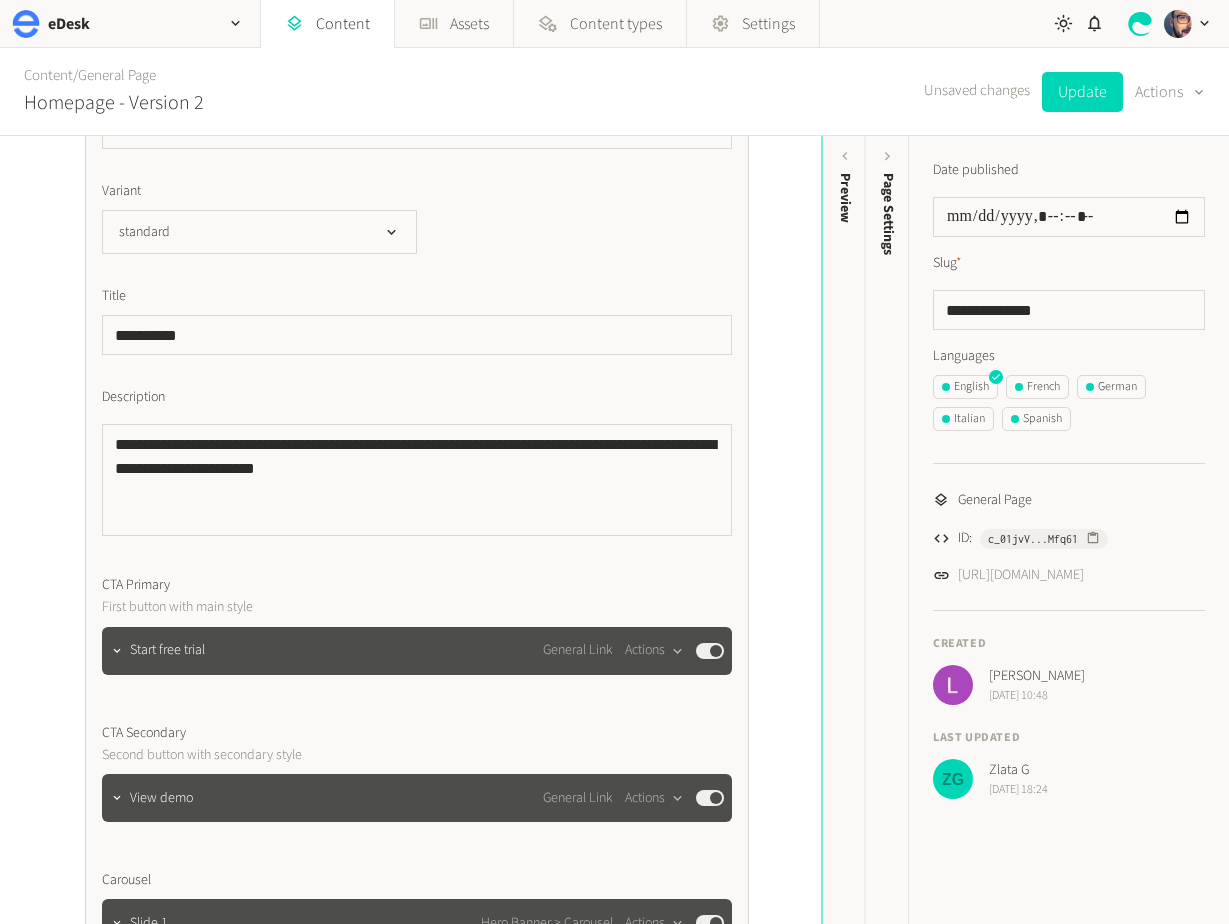 scroll, scrollTop: 427, scrollLeft: 0, axis: vertical 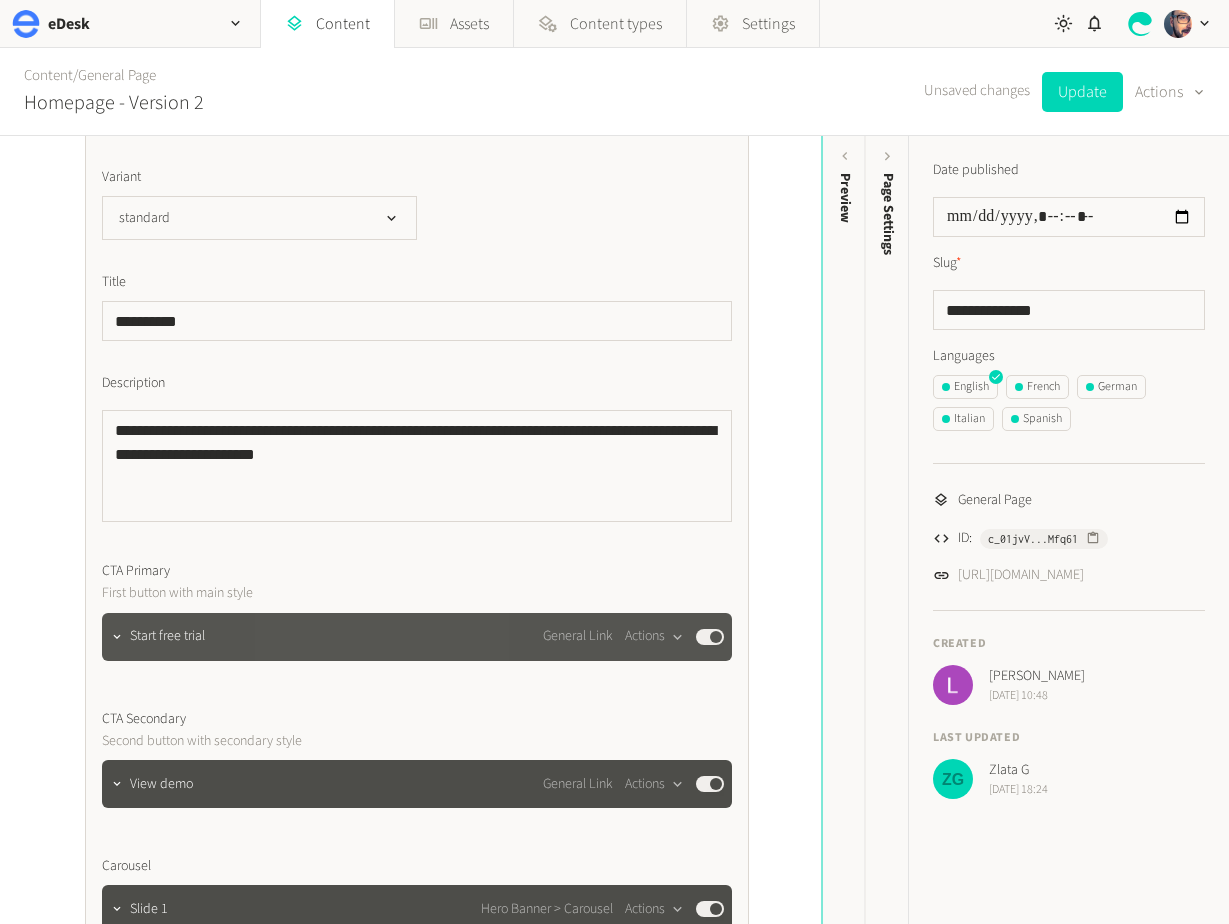 click on "Start free trial General Link  Actions  Published" 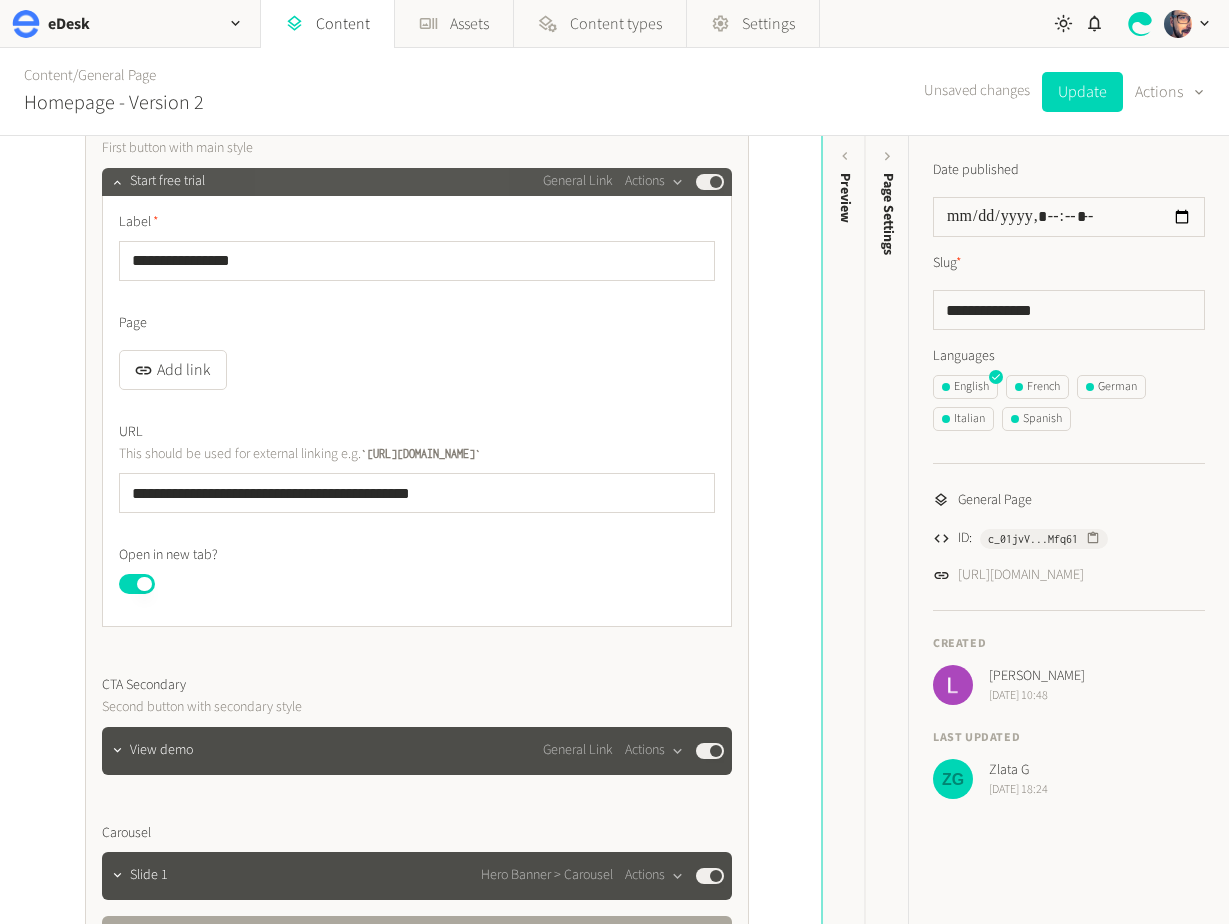 scroll, scrollTop: 876, scrollLeft: 0, axis: vertical 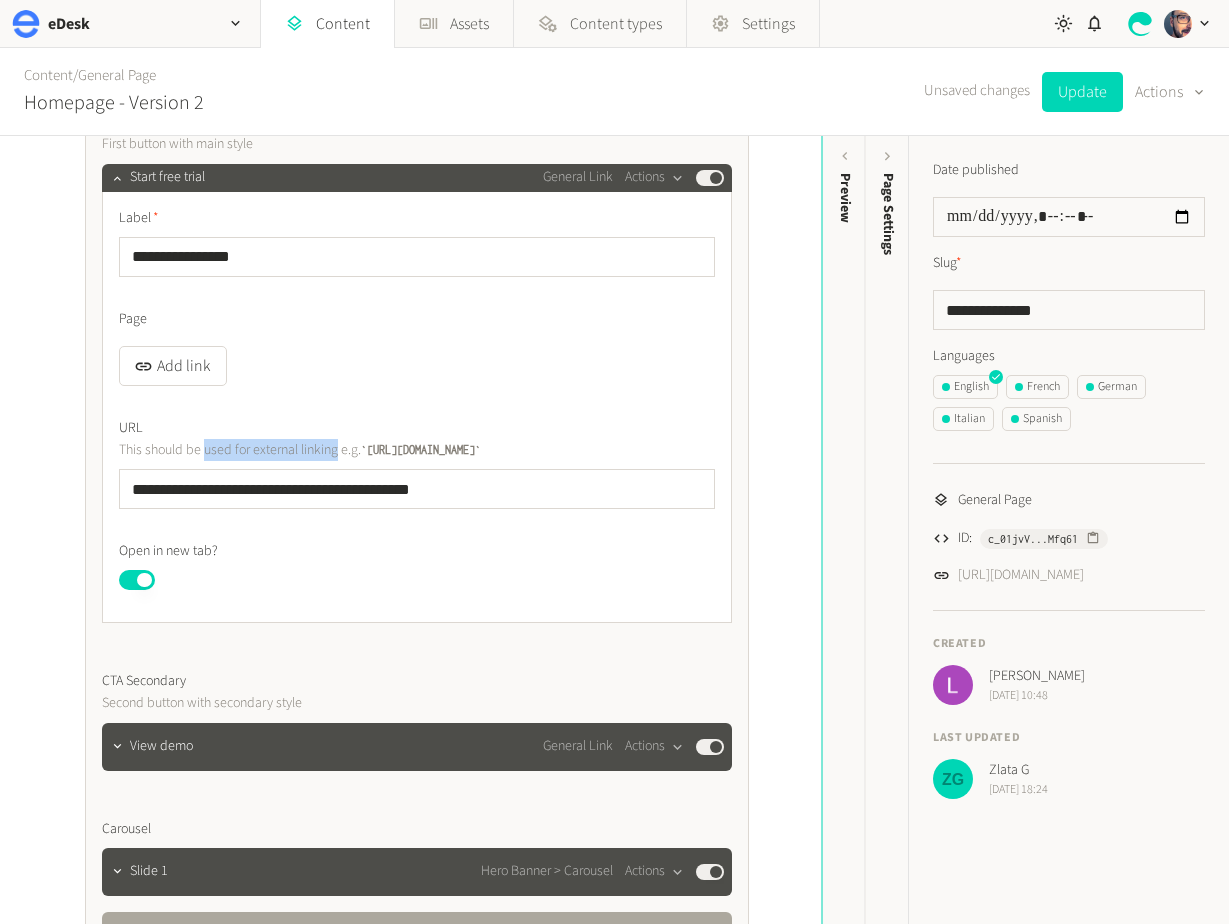 drag, startPoint x: 205, startPoint y: 449, endPoint x: 343, endPoint y: 450, distance: 138.00362 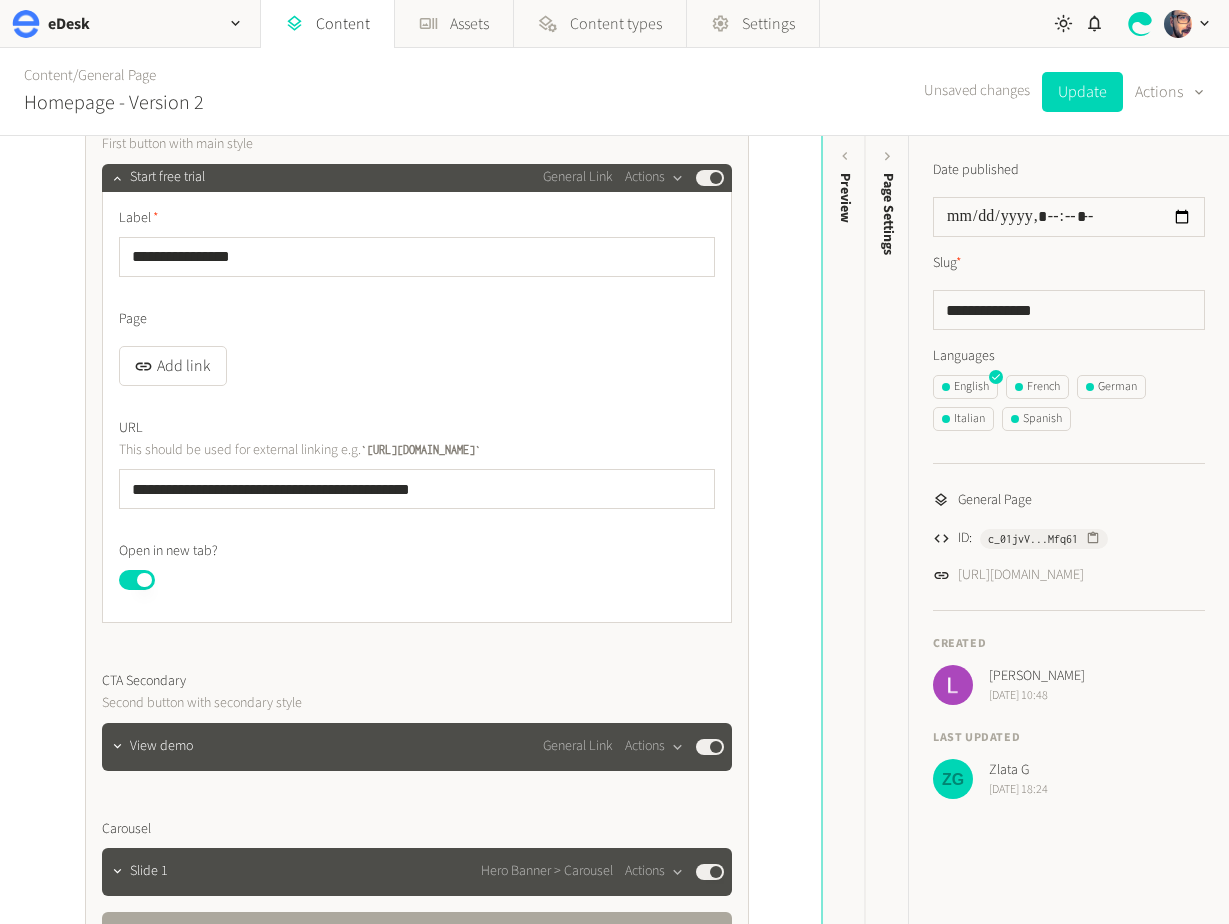 click on "URL" 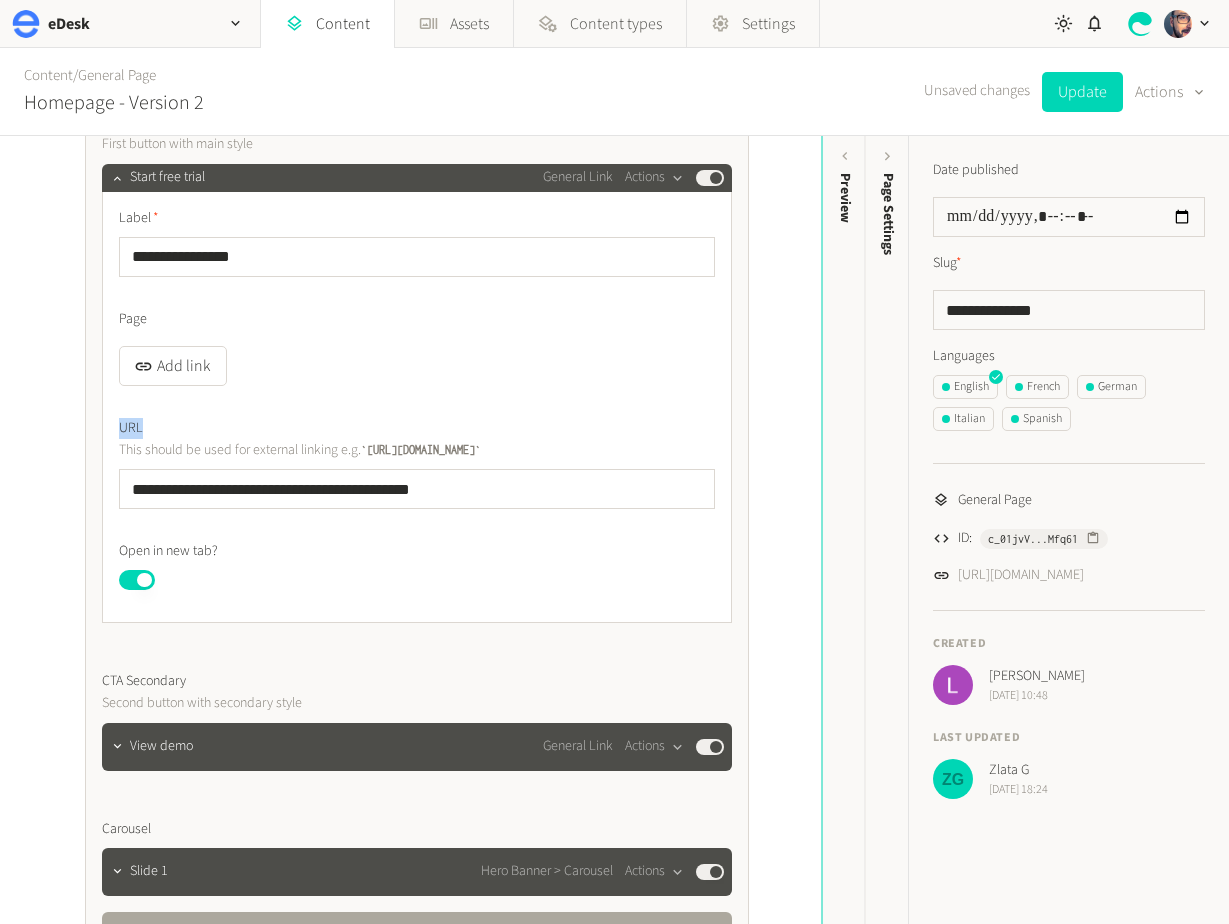click on "URL" 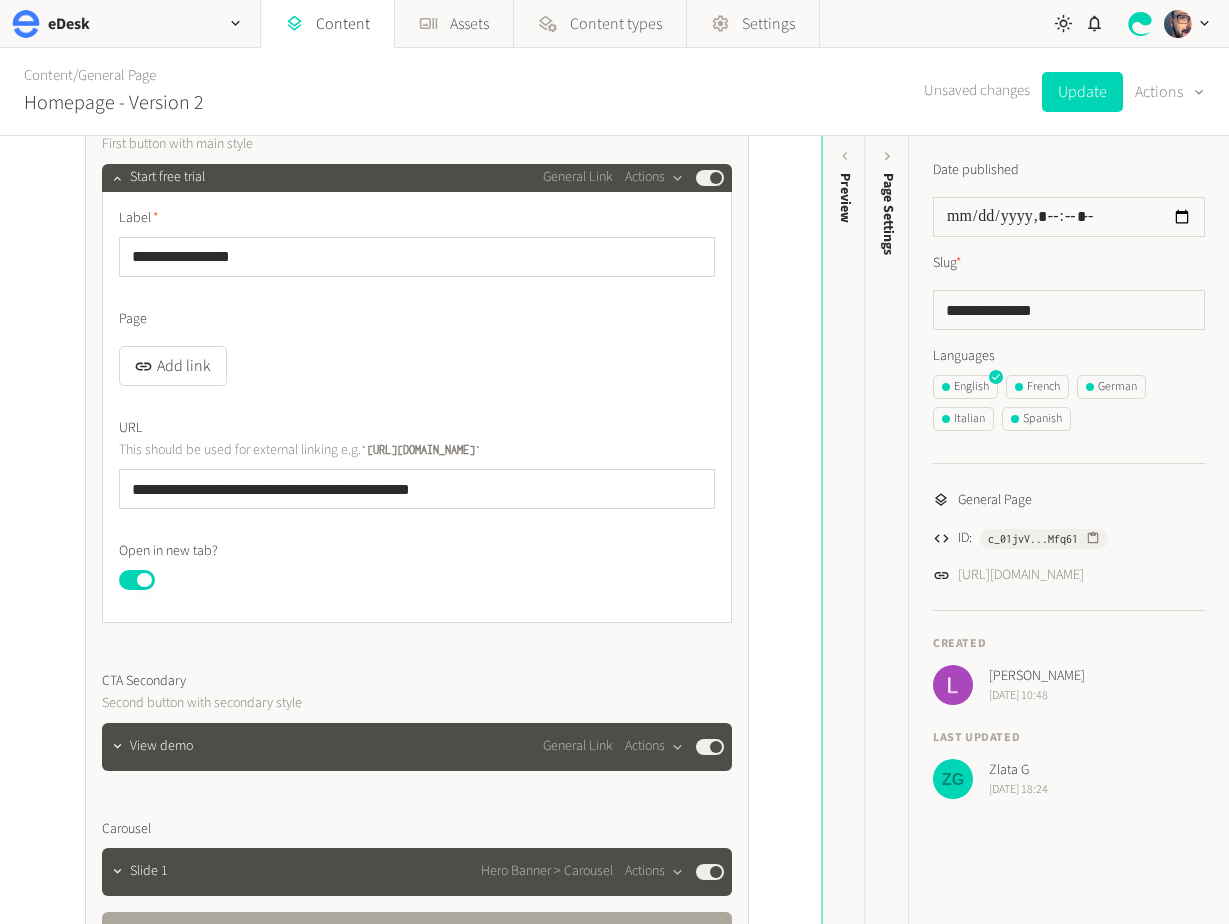 drag, startPoint x: 144, startPoint y: 450, endPoint x: 269, endPoint y: 432, distance: 126.28935 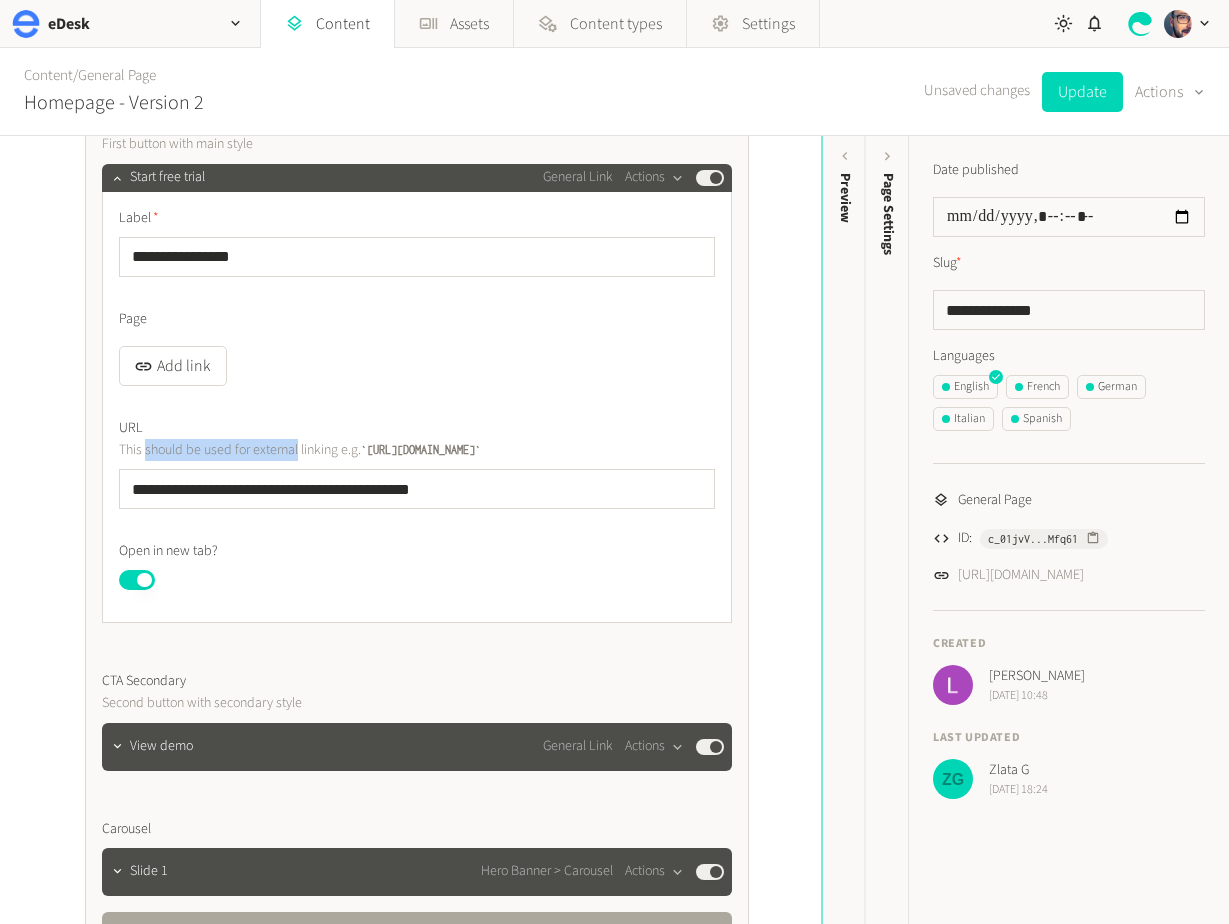 drag, startPoint x: 146, startPoint y: 451, endPoint x: 302, endPoint y: 440, distance: 156.38734 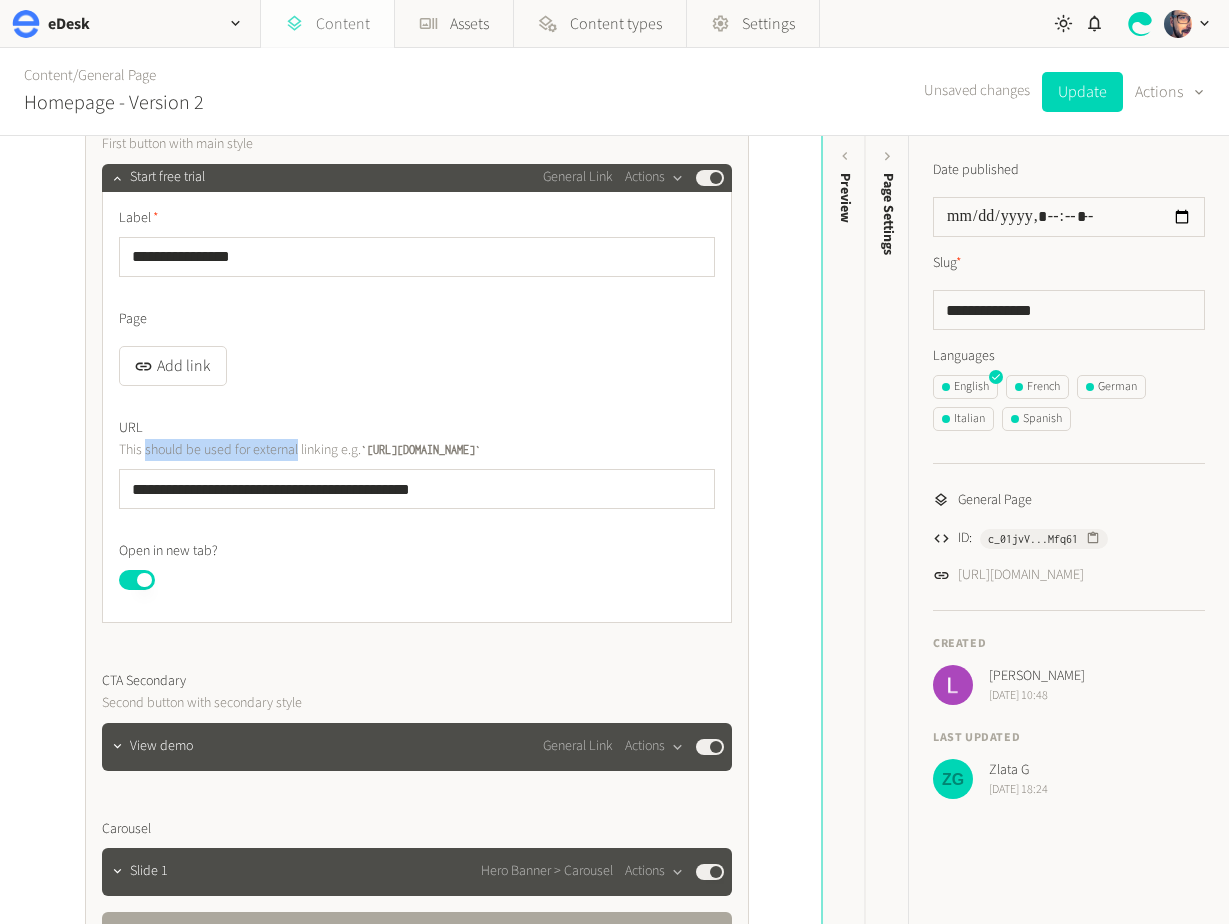click on "Content" 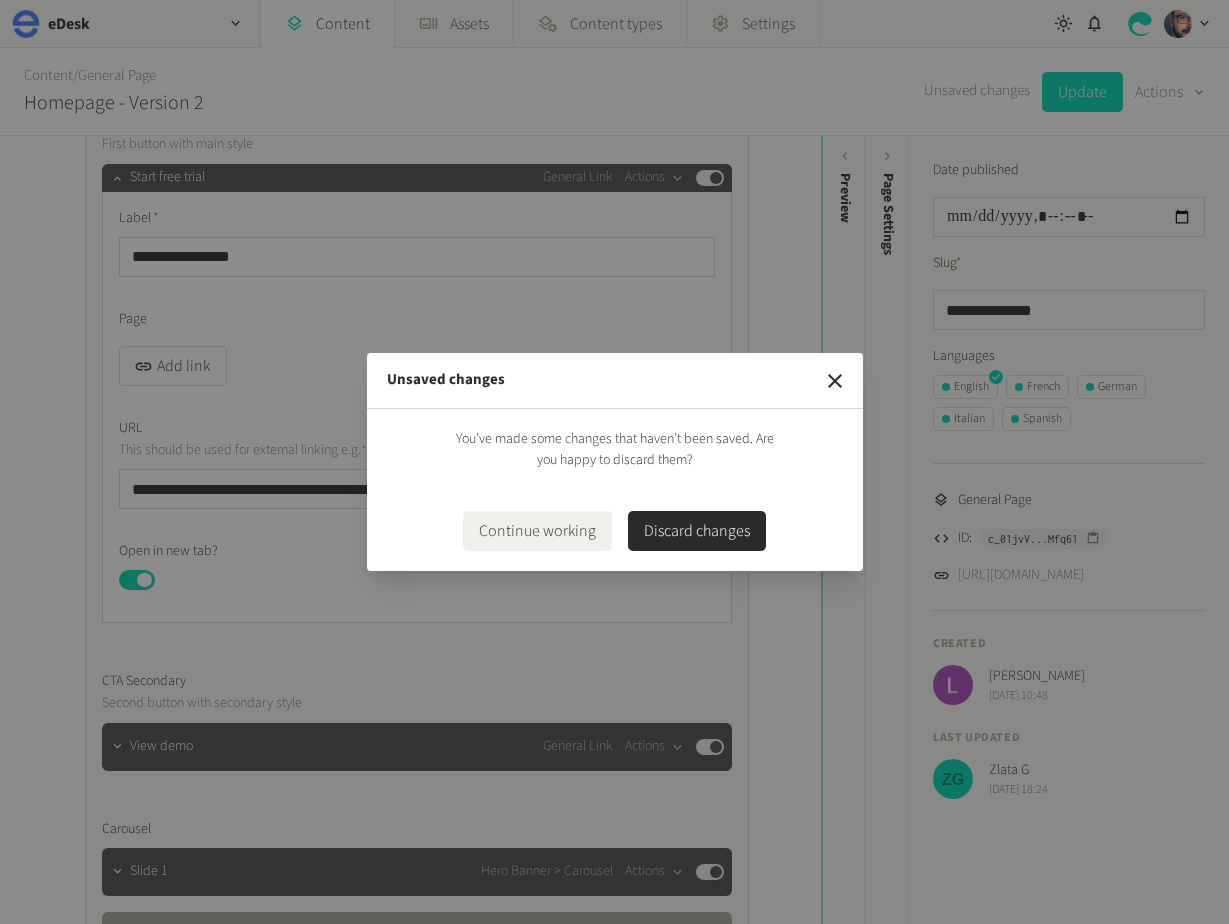 click on "Discard changes" at bounding box center (697, 531) 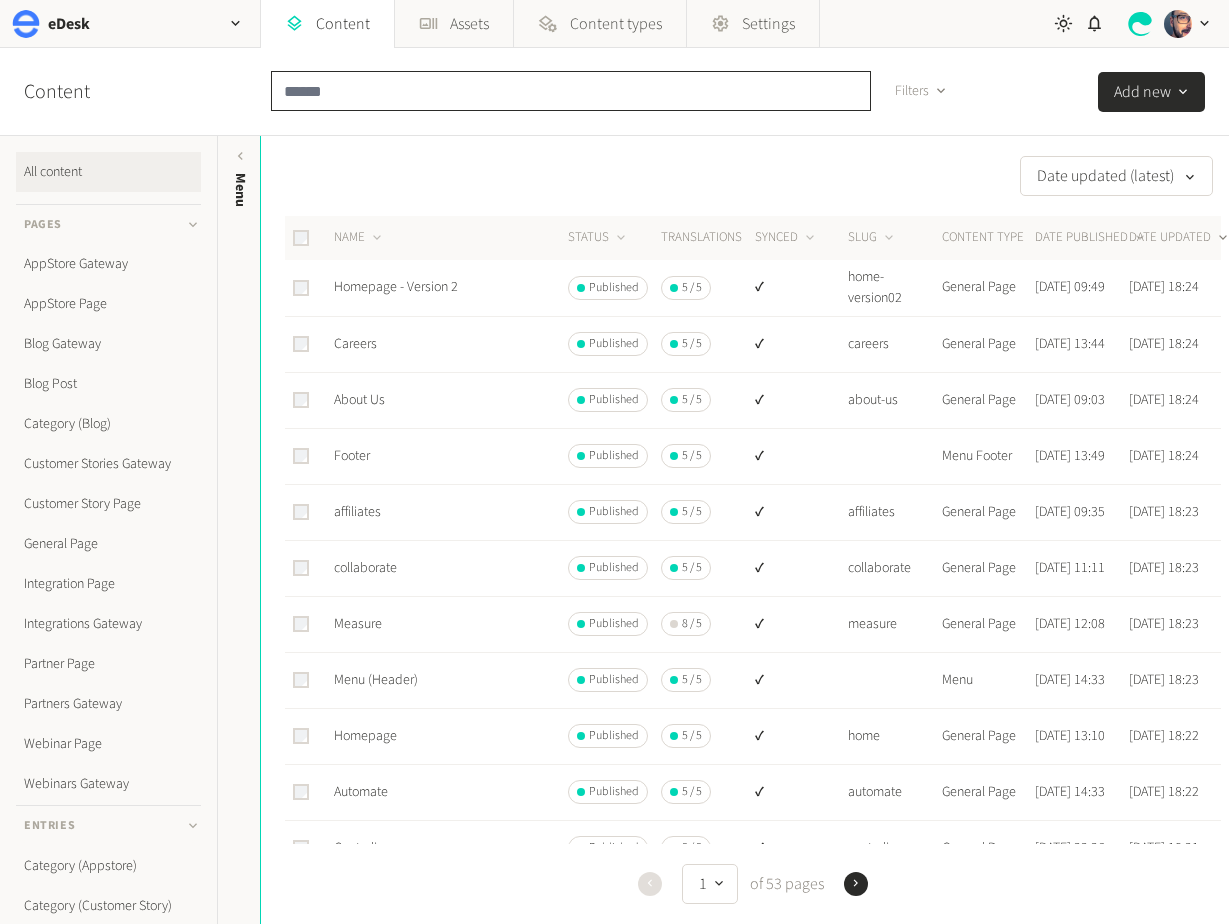 click 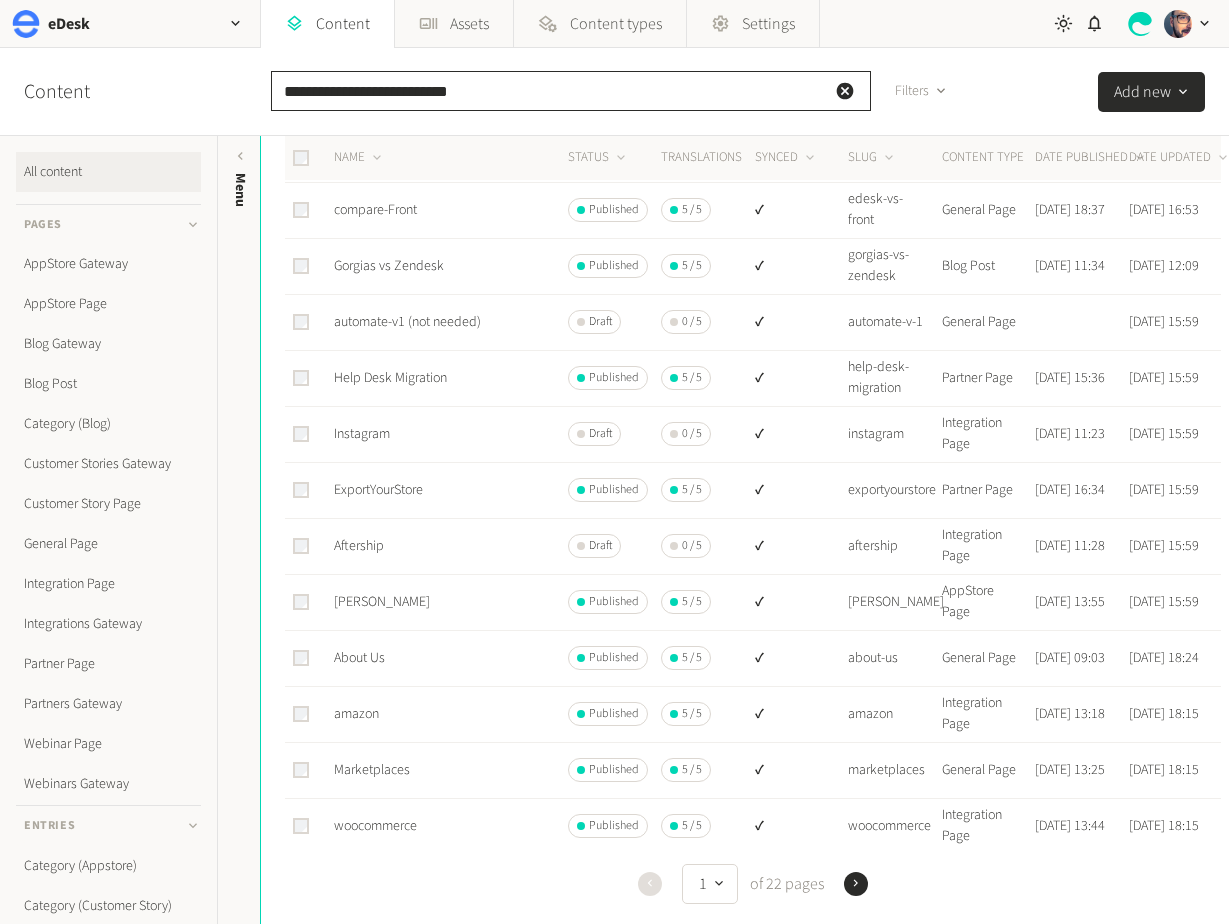 scroll, scrollTop: 715, scrollLeft: 0, axis: vertical 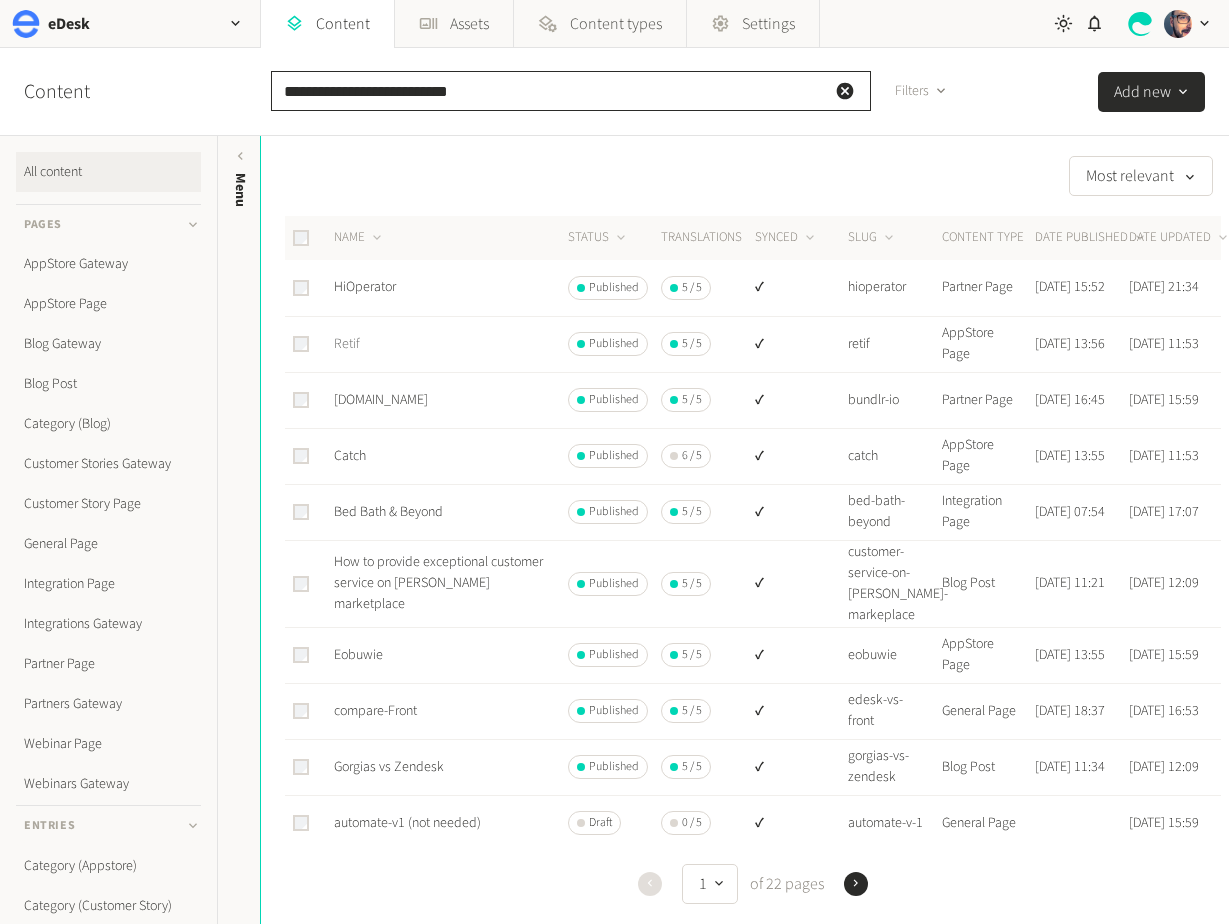 type on "**********" 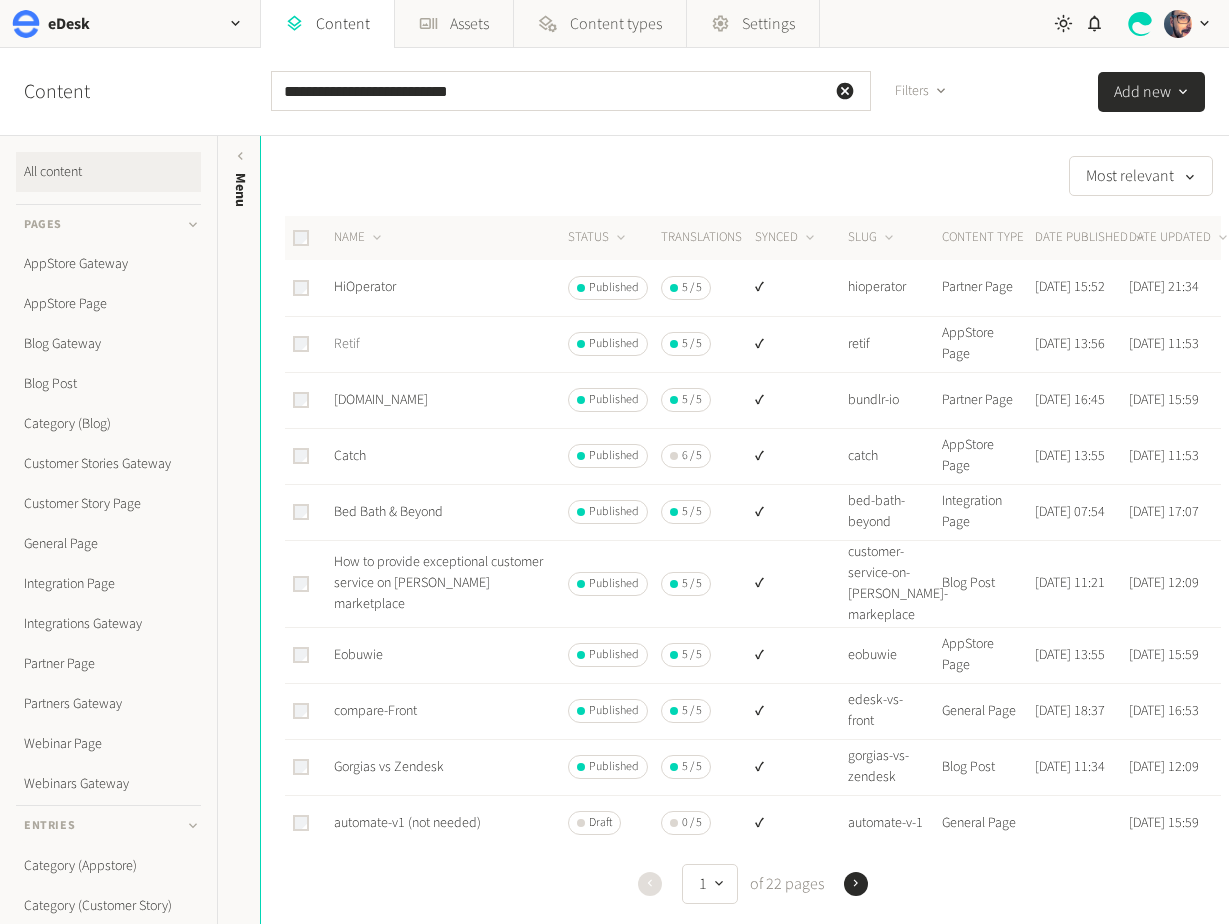 click on "Retif" 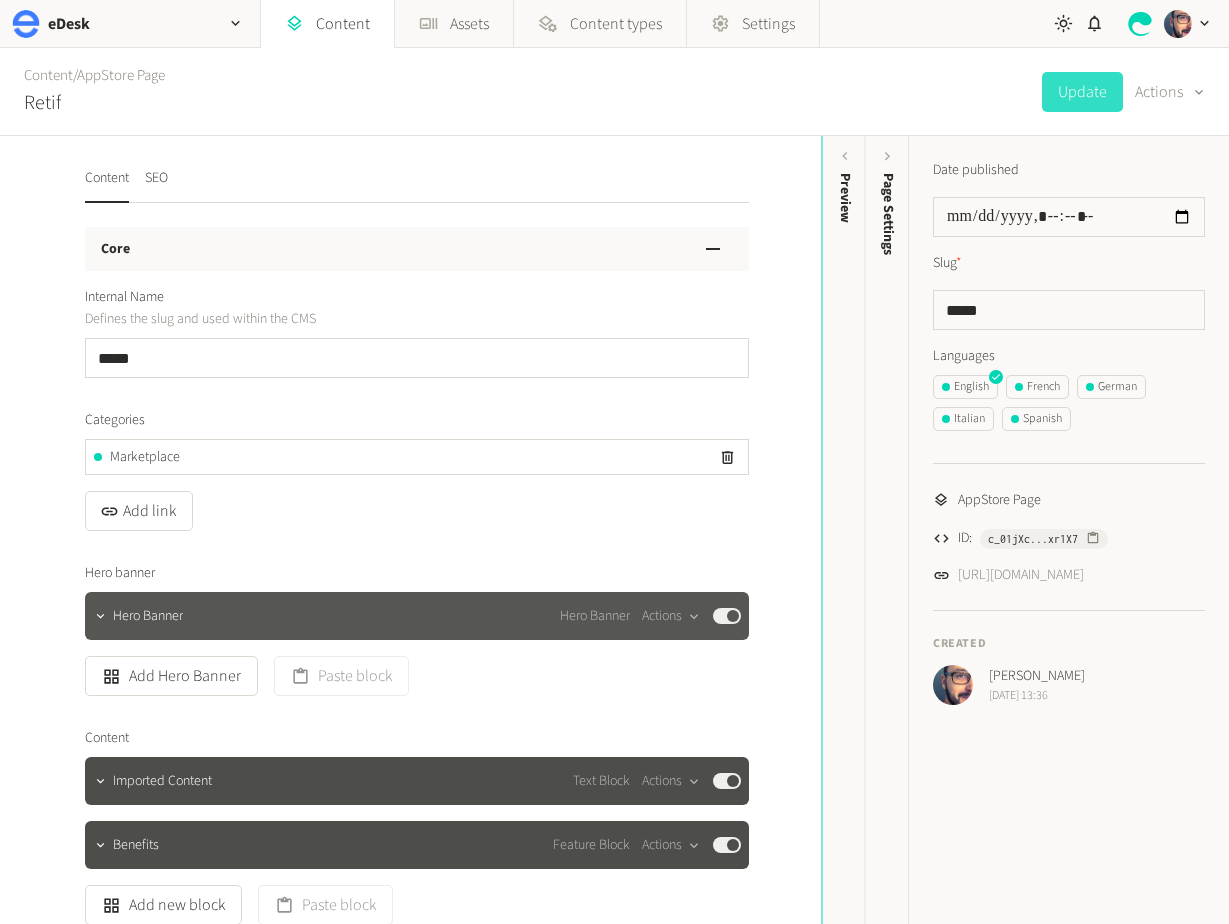 click on "Hero Banner Hero Banner  Actions  Published" 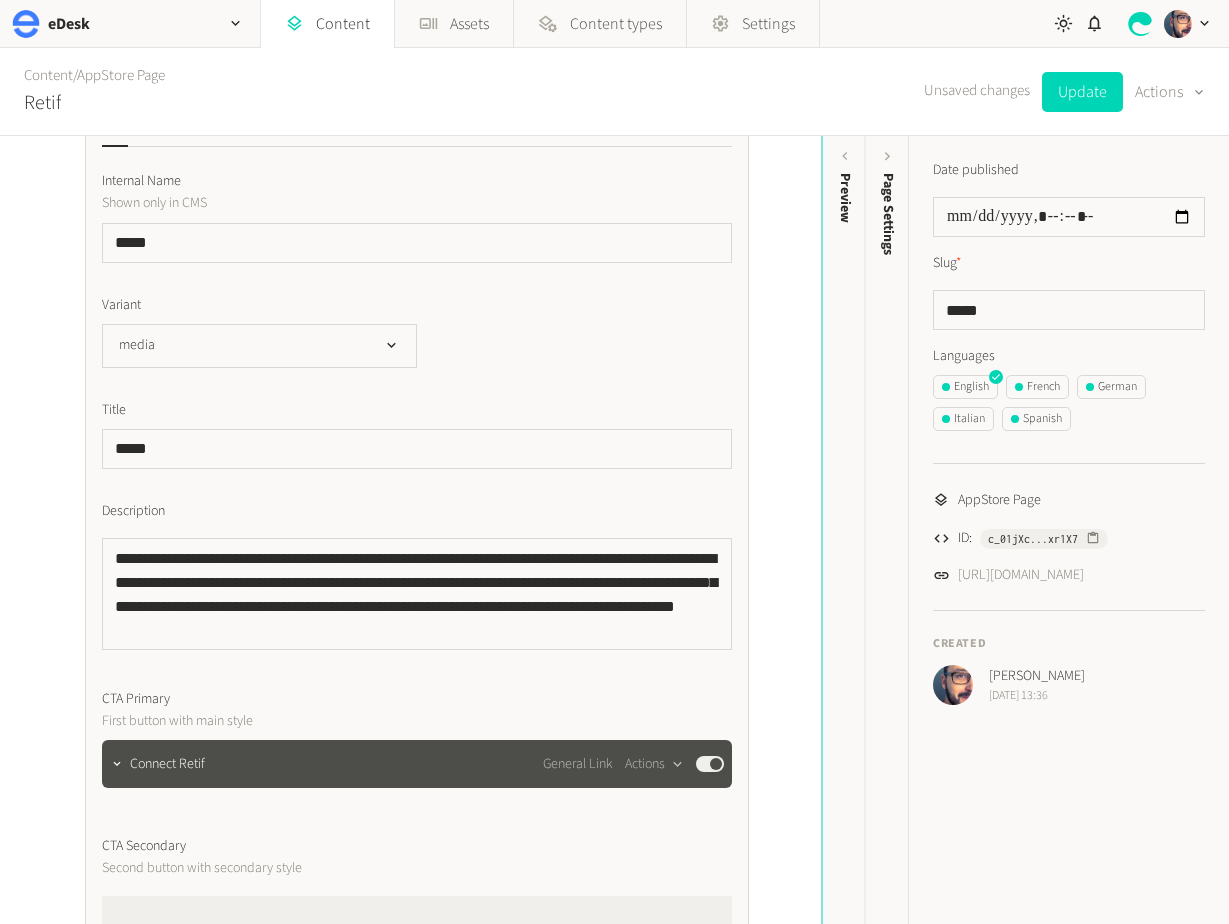 scroll, scrollTop: 543, scrollLeft: 0, axis: vertical 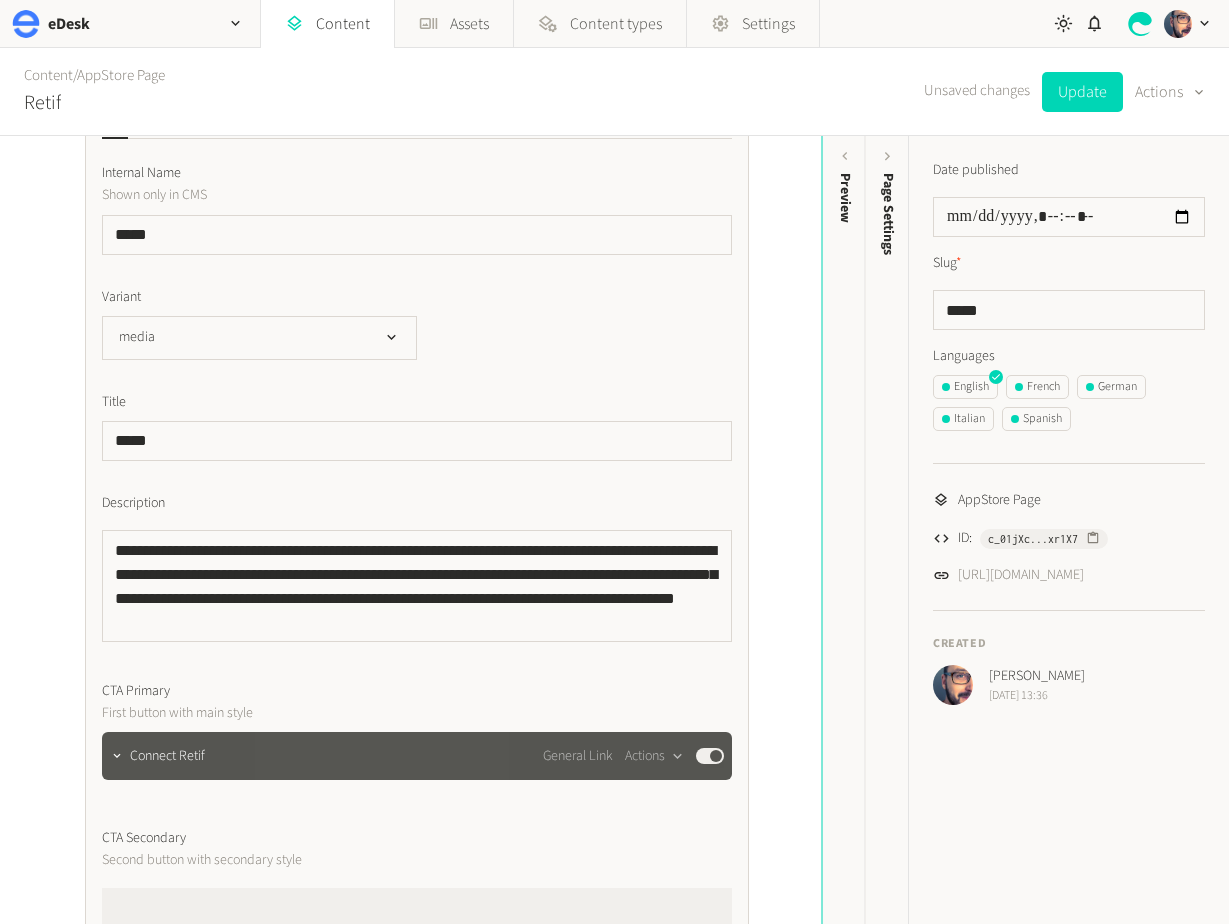 click on "Connect Retif General Link  Actions  Published" 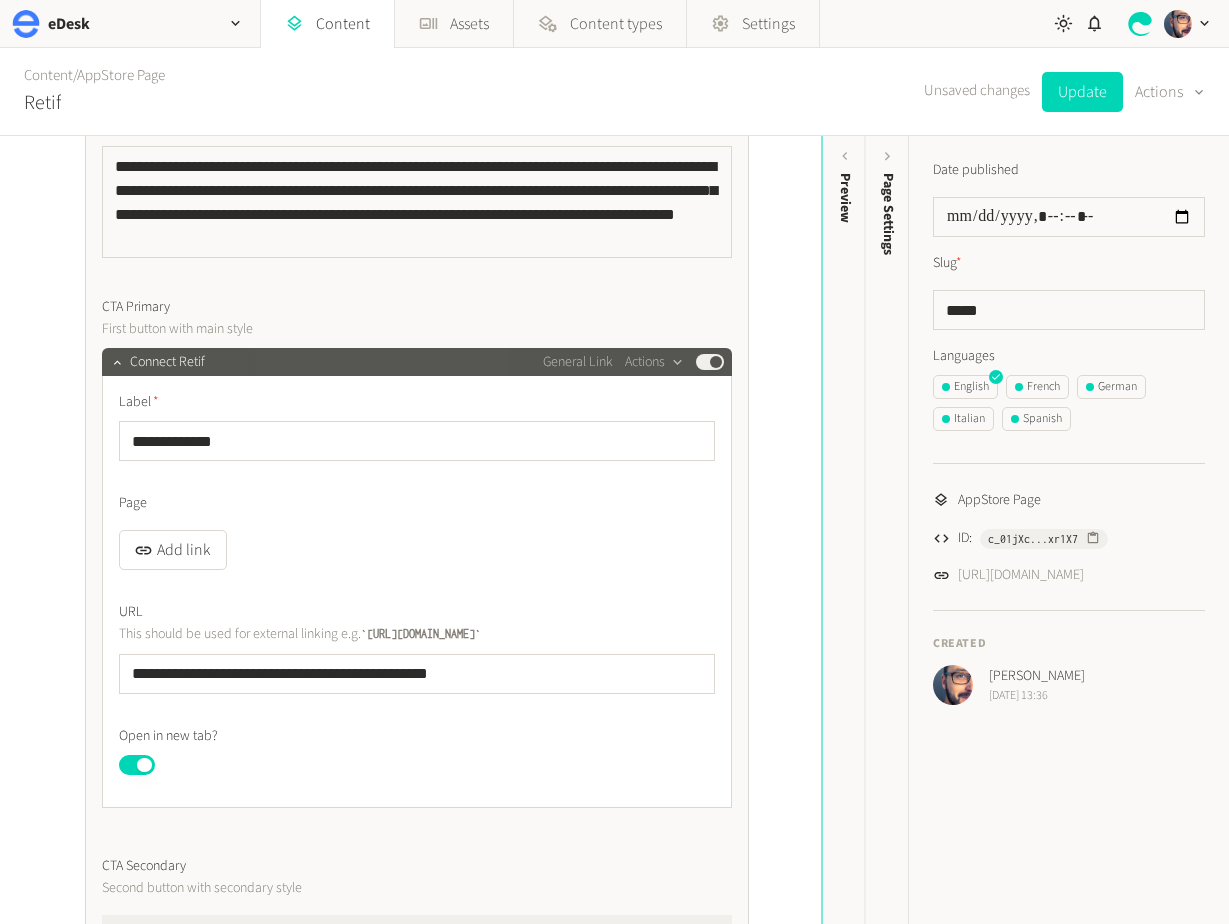 scroll, scrollTop: 1006, scrollLeft: 0, axis: vertical 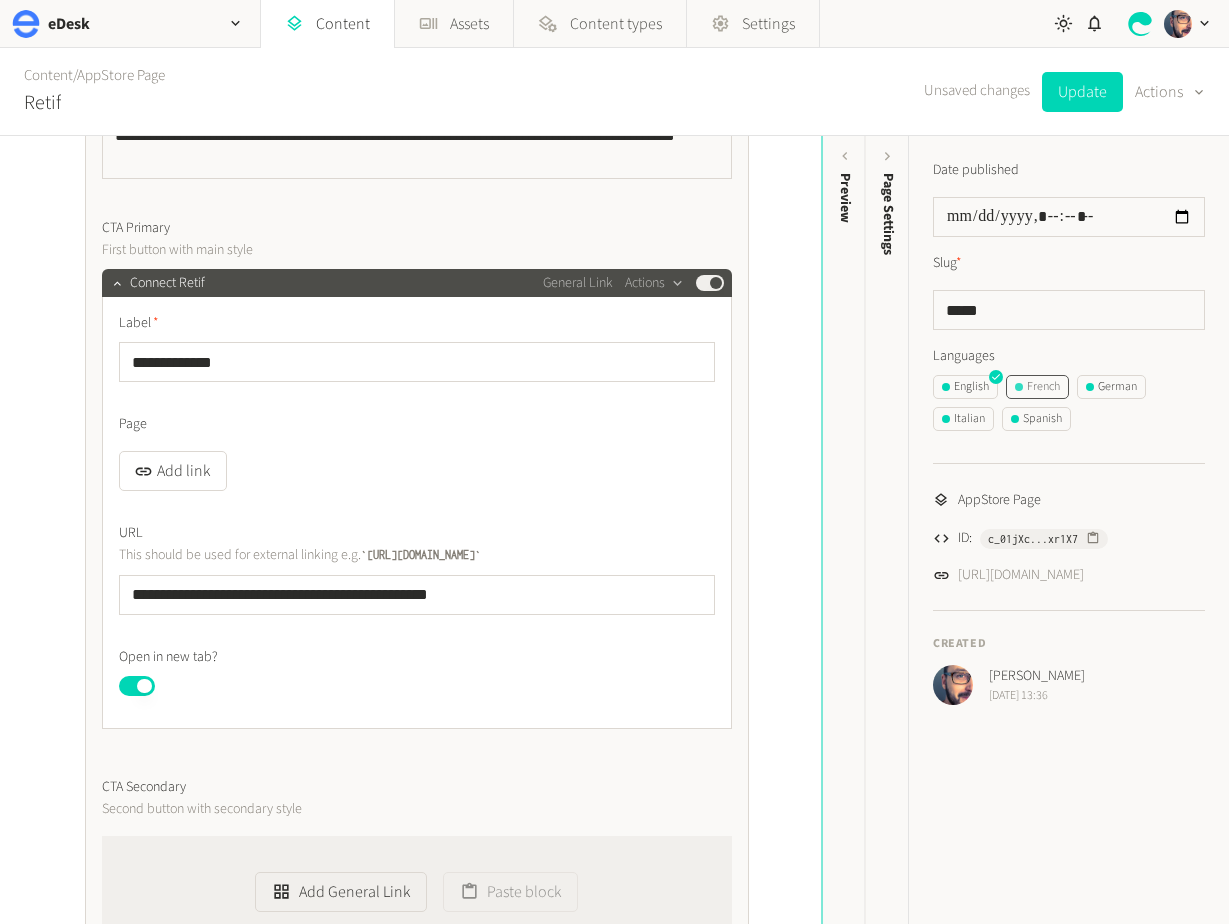 click on "French" 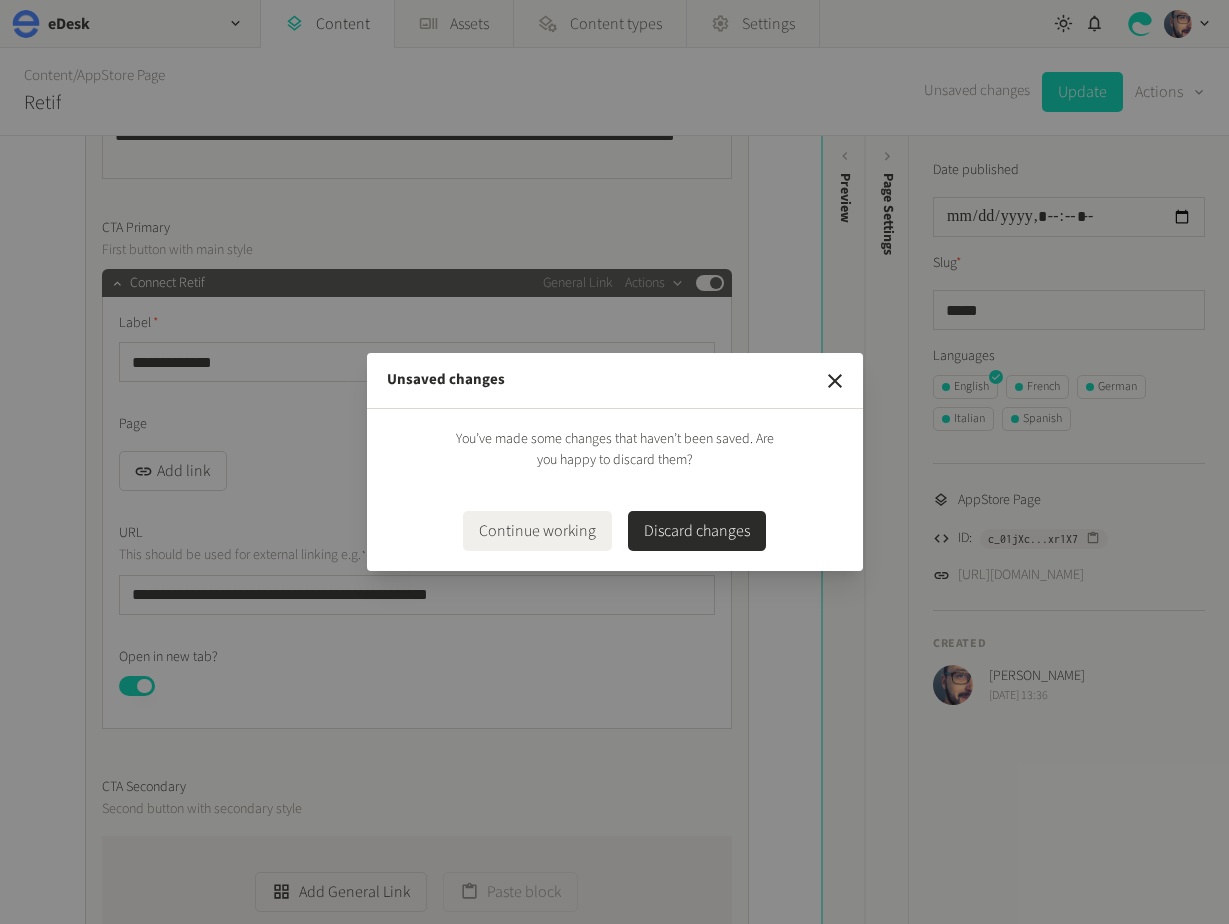 click on "Discard changes" at bounding box center [697, 531] 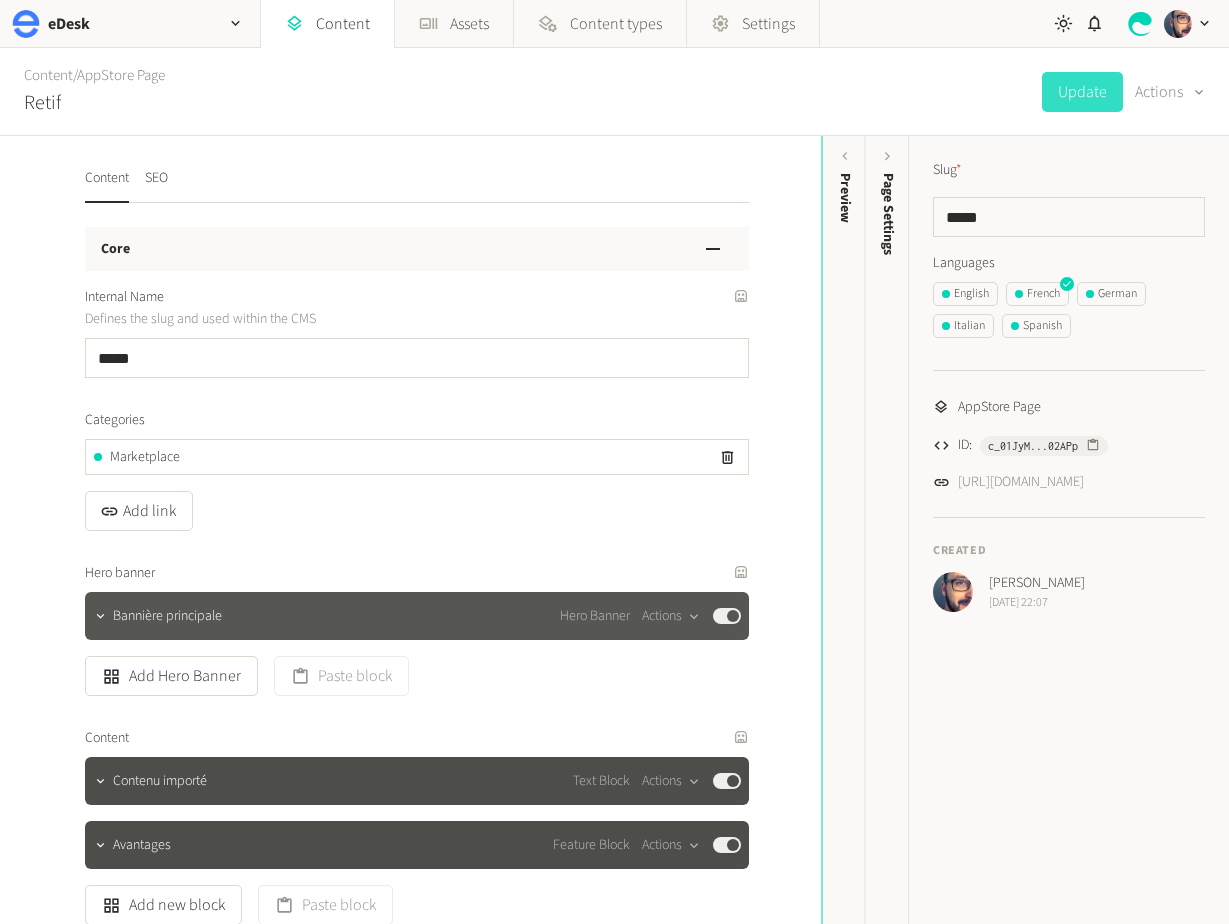 click on "Bannière principale Hero Banner  Actions  Published" 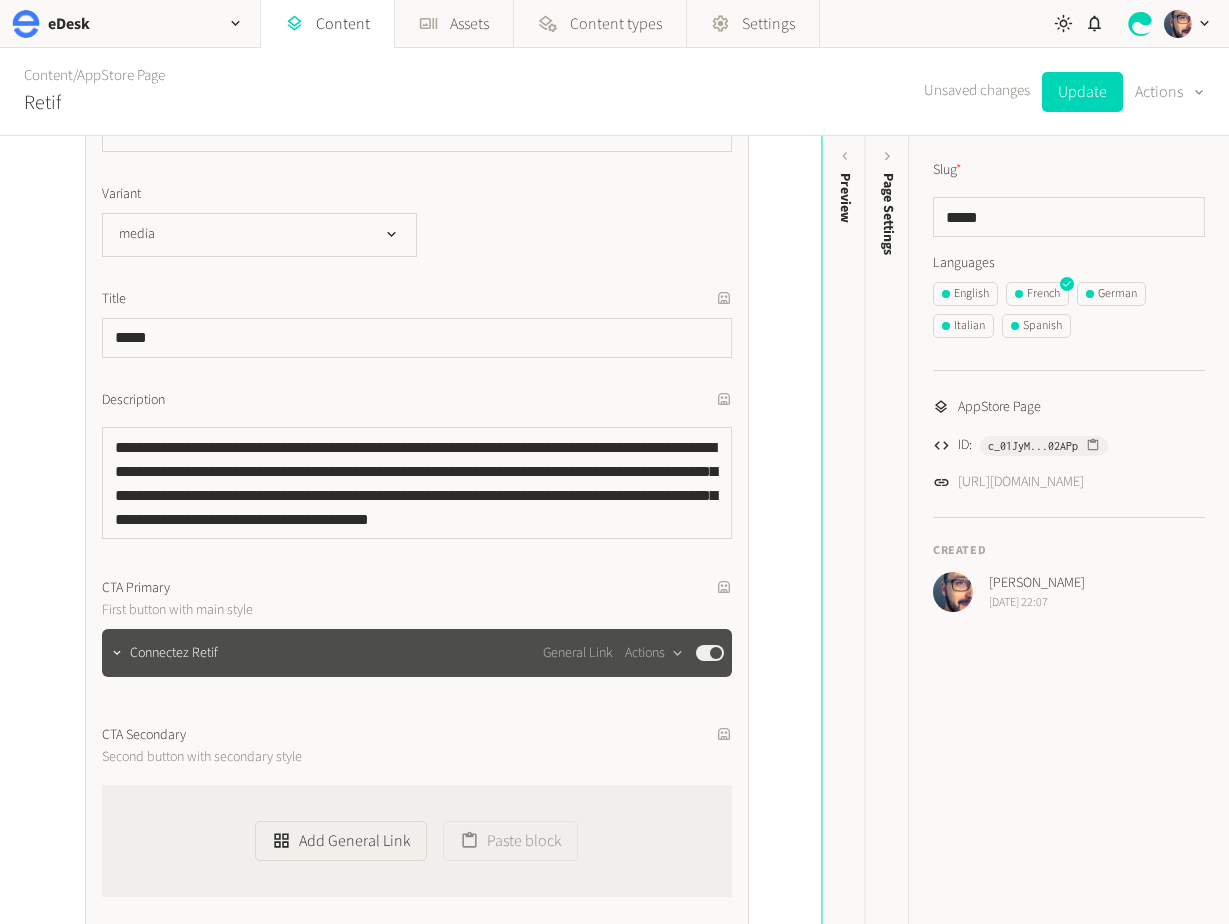 scroll, scrollTop: 753, scrollLeft: 0, axis: vertical 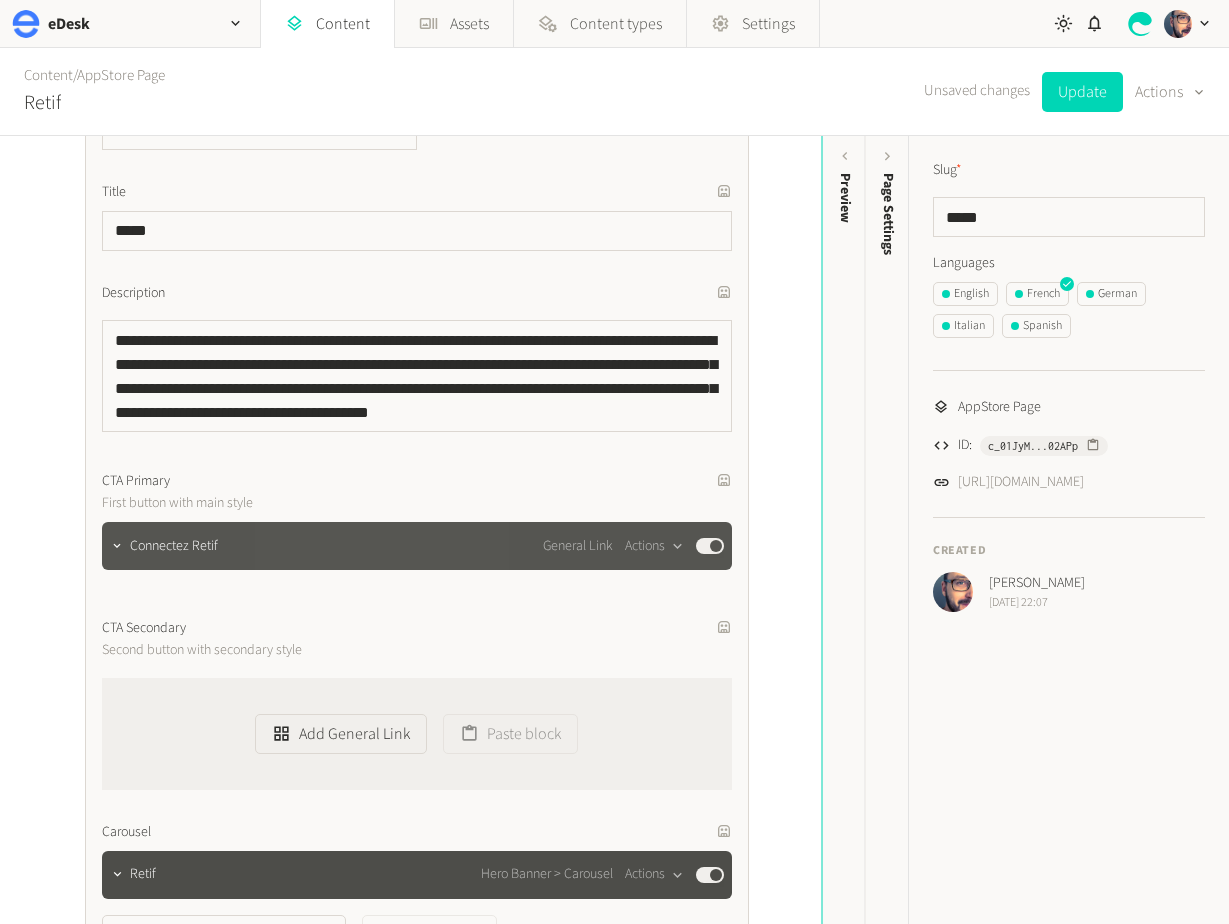 click on "Connectez Retif General Link  Actions  Published" 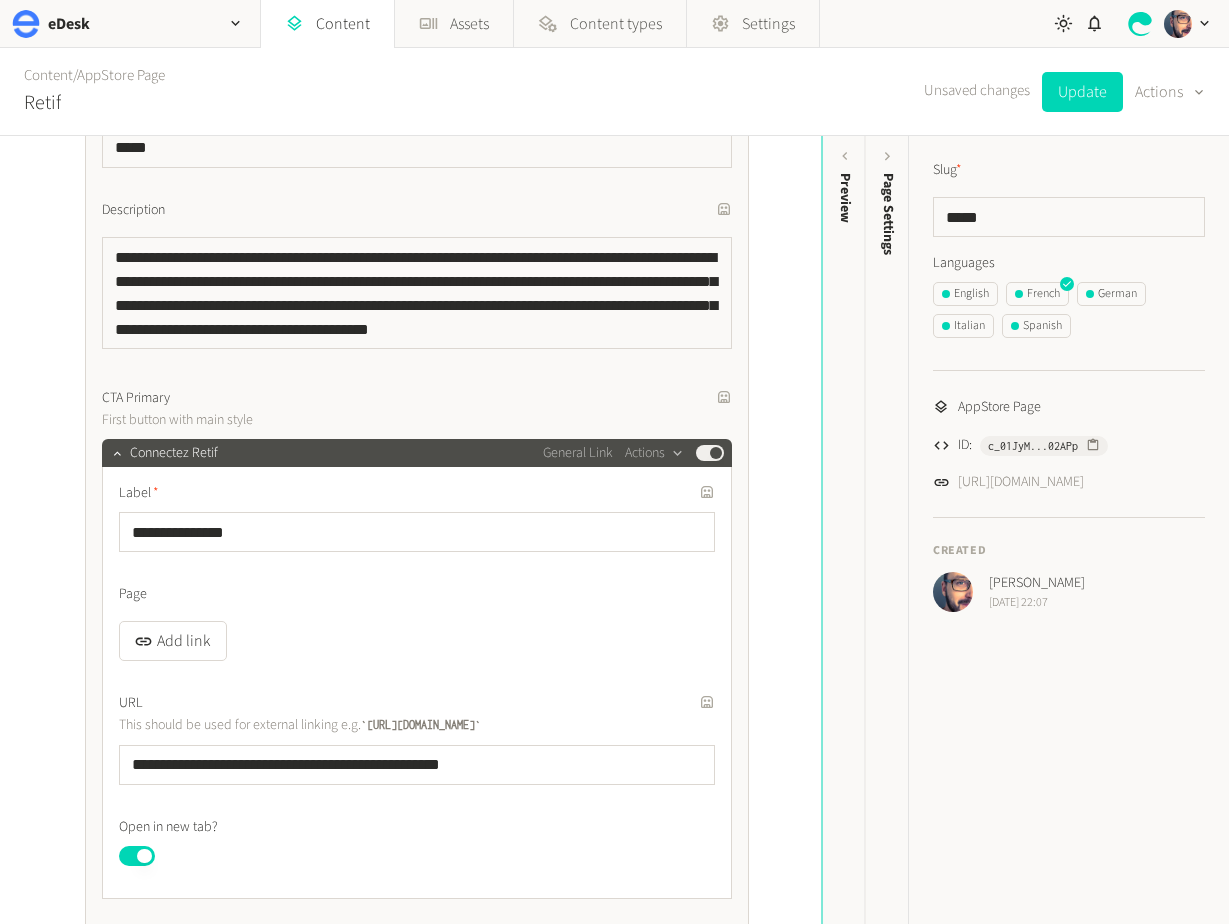 scroll, scrollTop: 847, scrollLeft: 0, axis: vertical 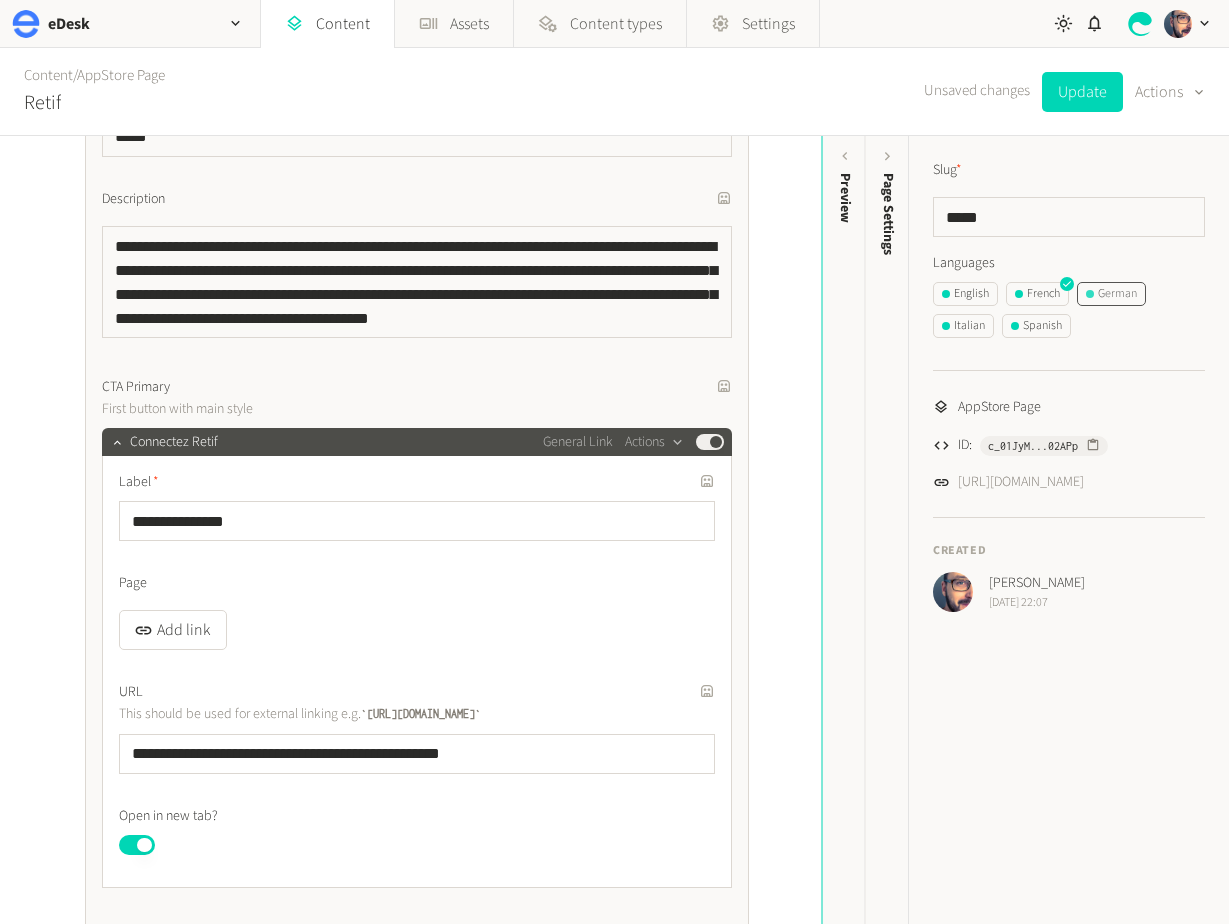 click 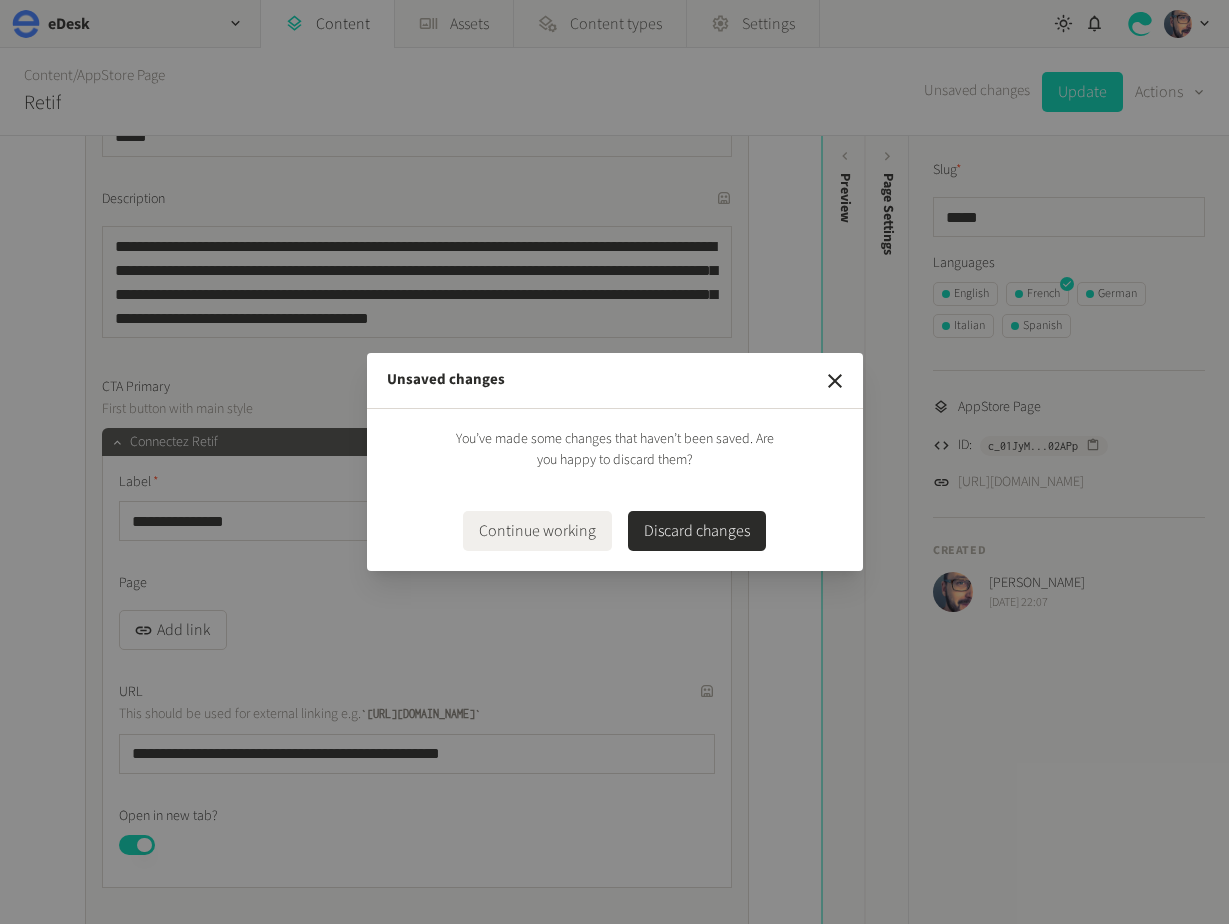 click on "Discard changes" at bounding box center (697, 531) 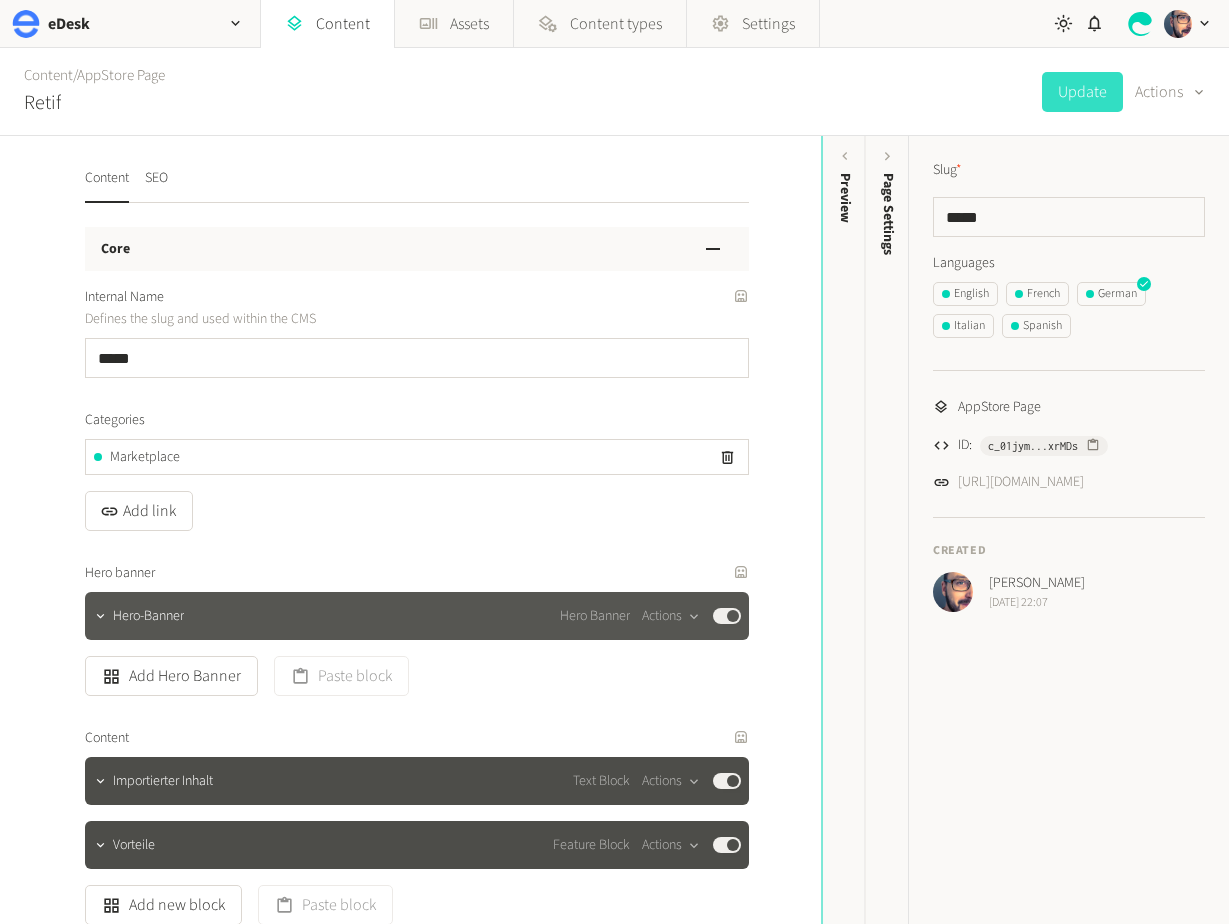 click on "Hero-Banner Hero Banner  Actions  Published" 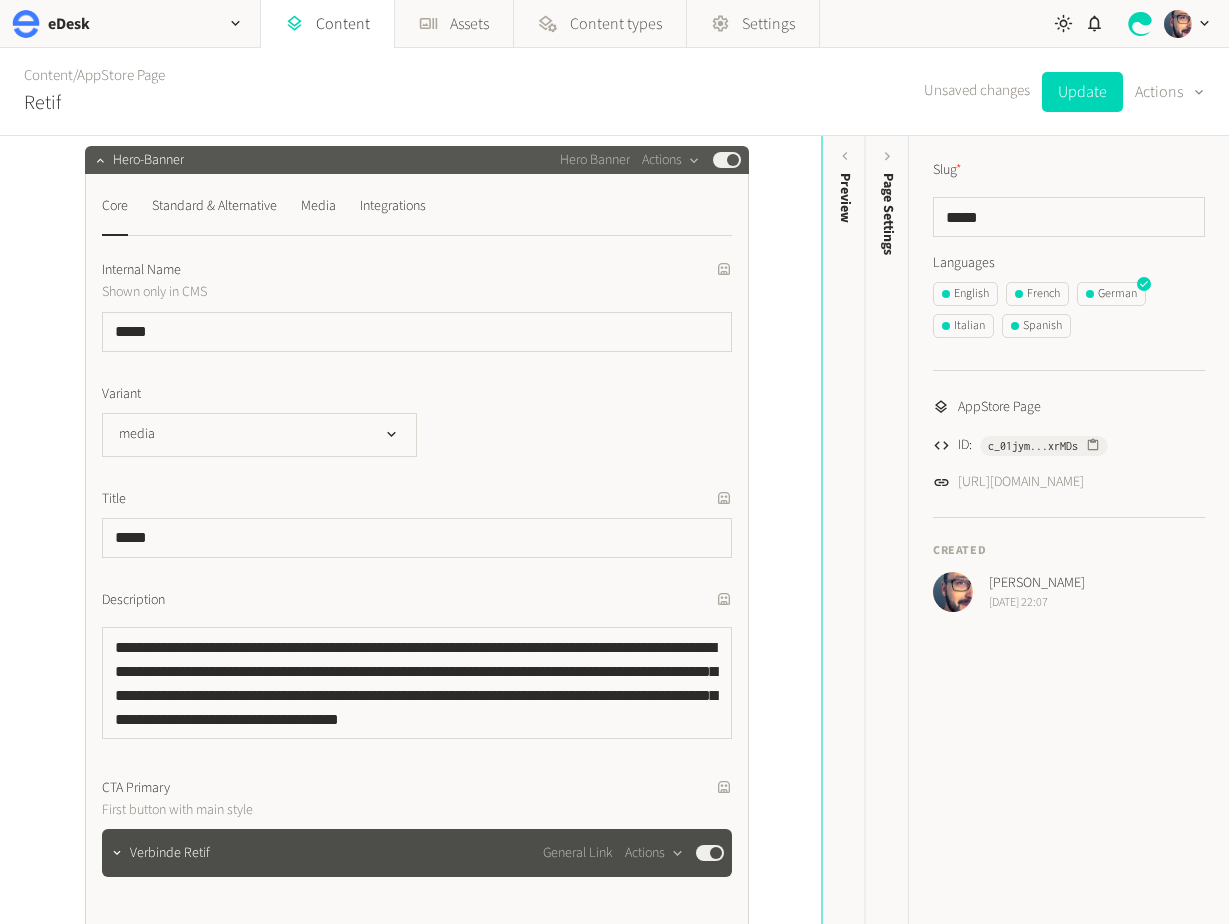 scroll, scrollTop: 522, scrollLeft: 0, axis: vertical 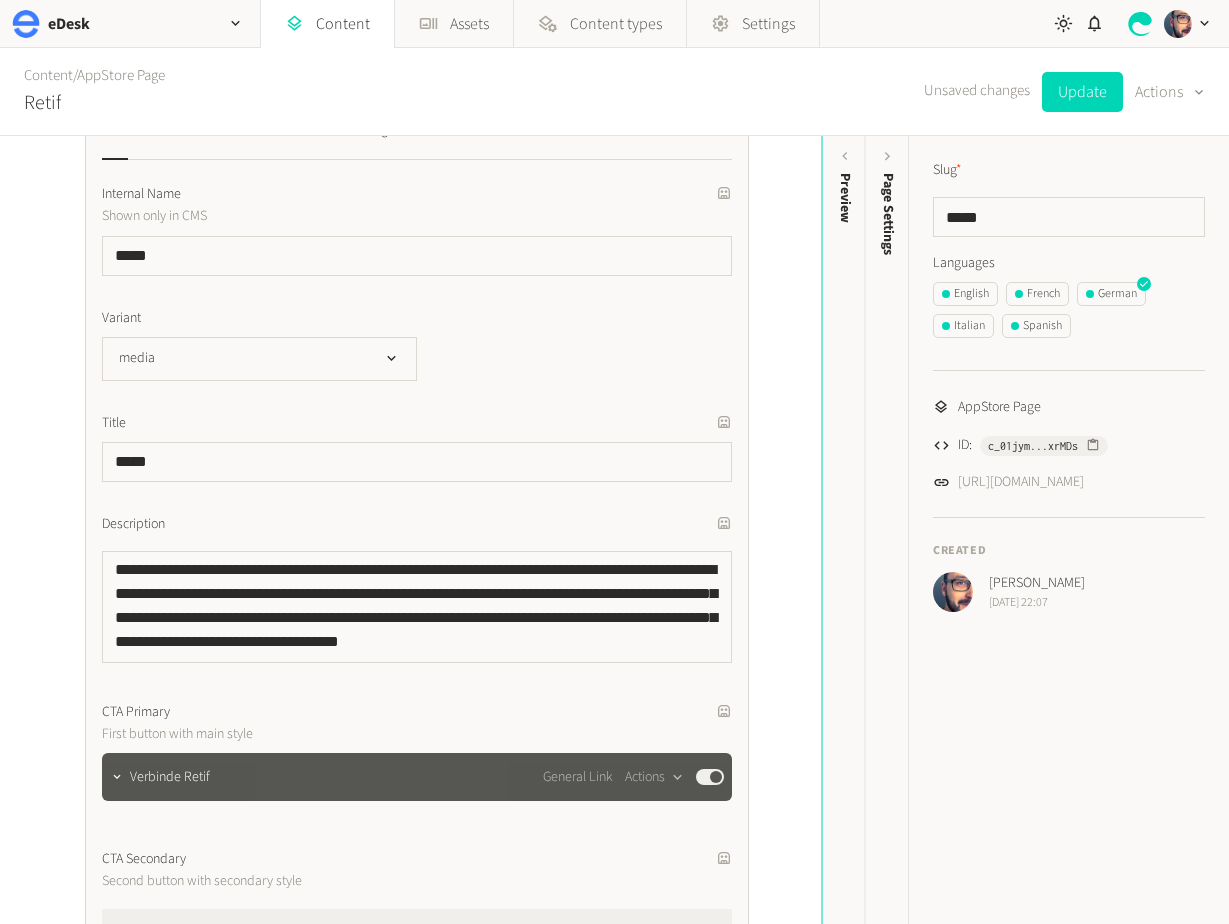 click on "Verbinde Retif General Link  Actions  Published" 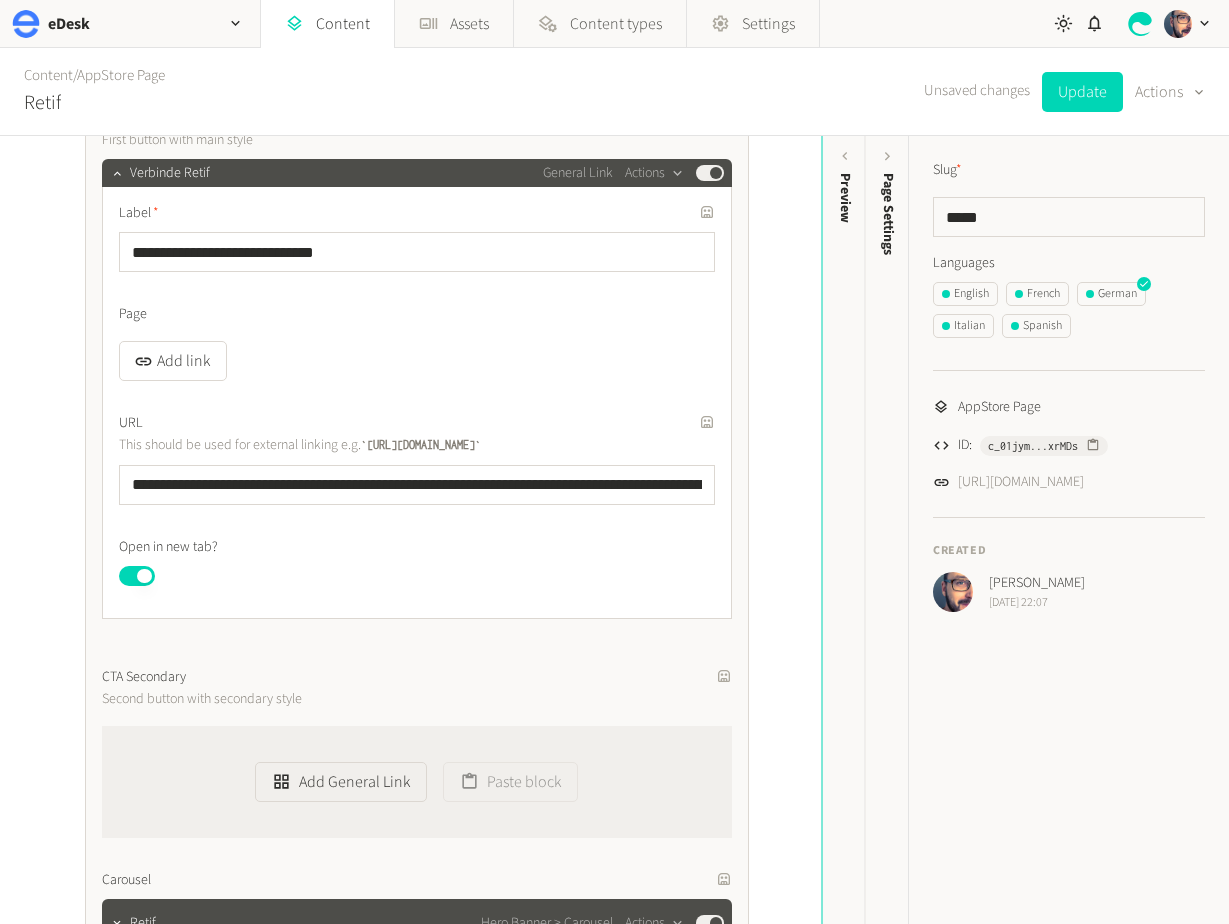 scroll, scrollTop: 1117, scrollLeft: 0, axis: vertical 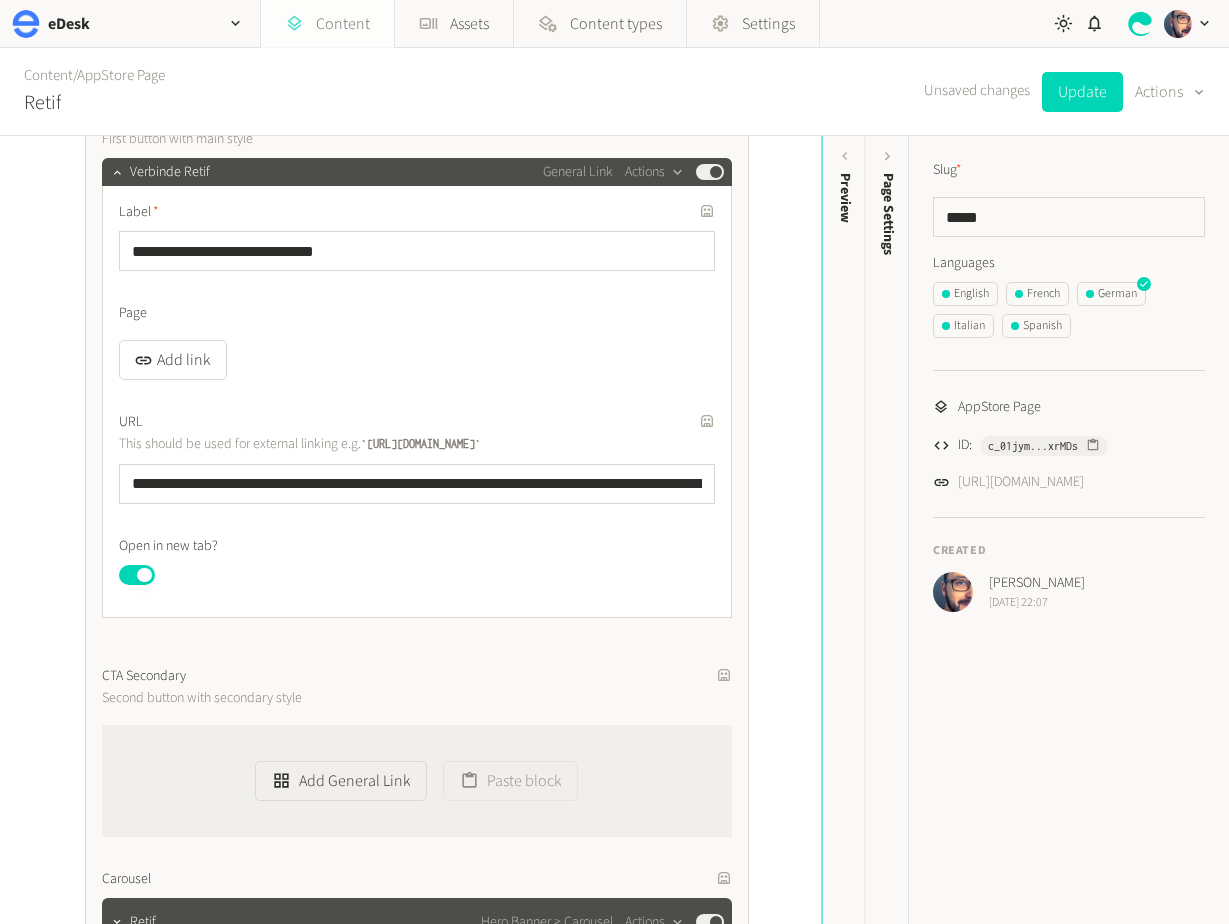 click on "Content" 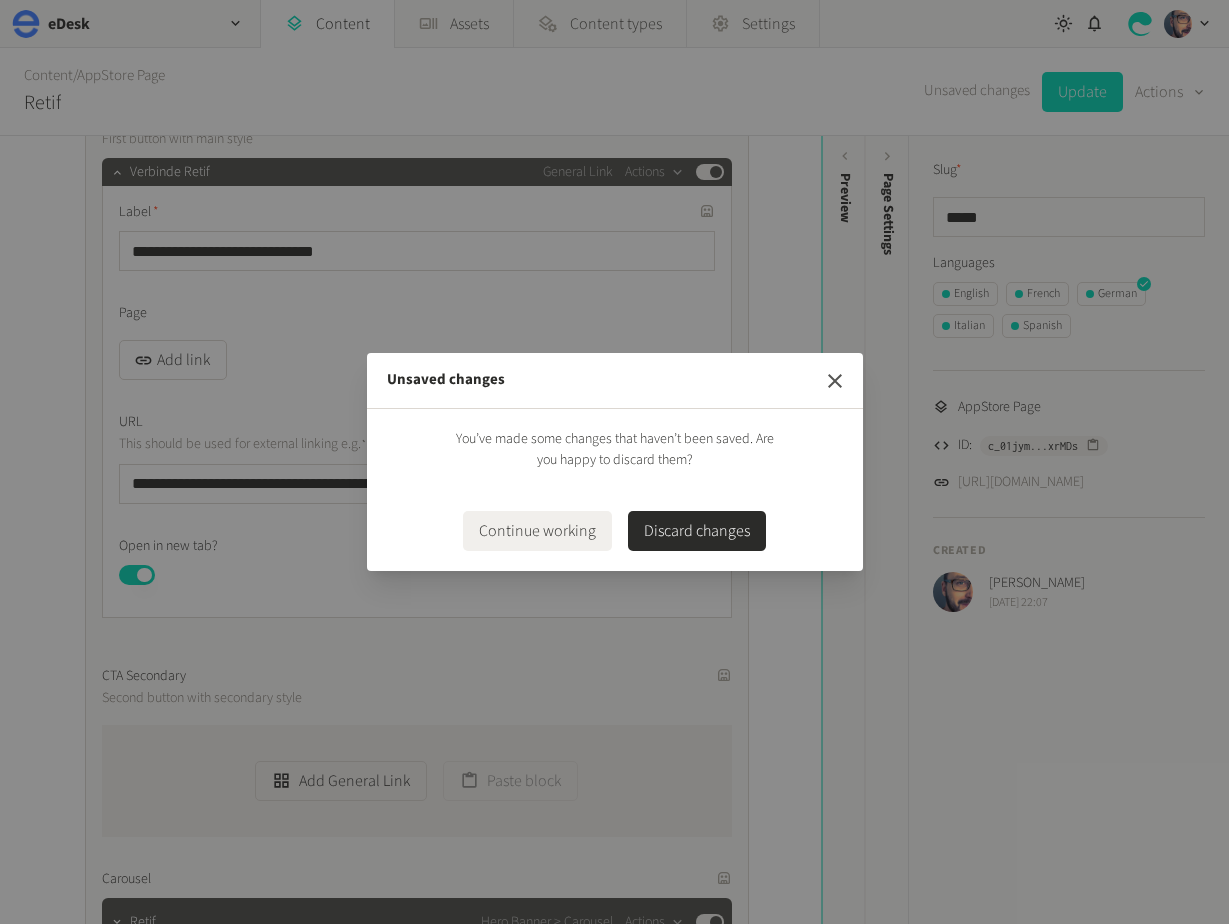 click 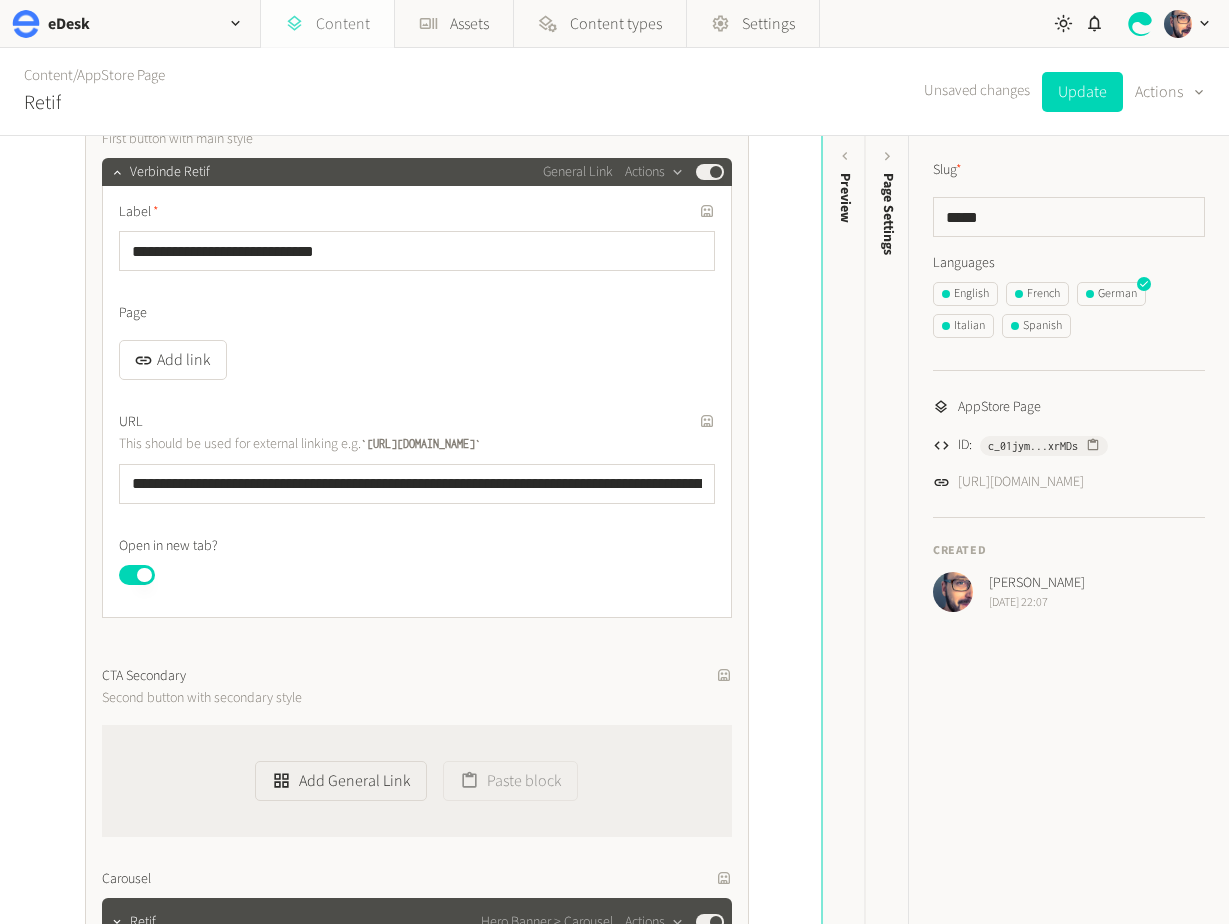 click on "Content" 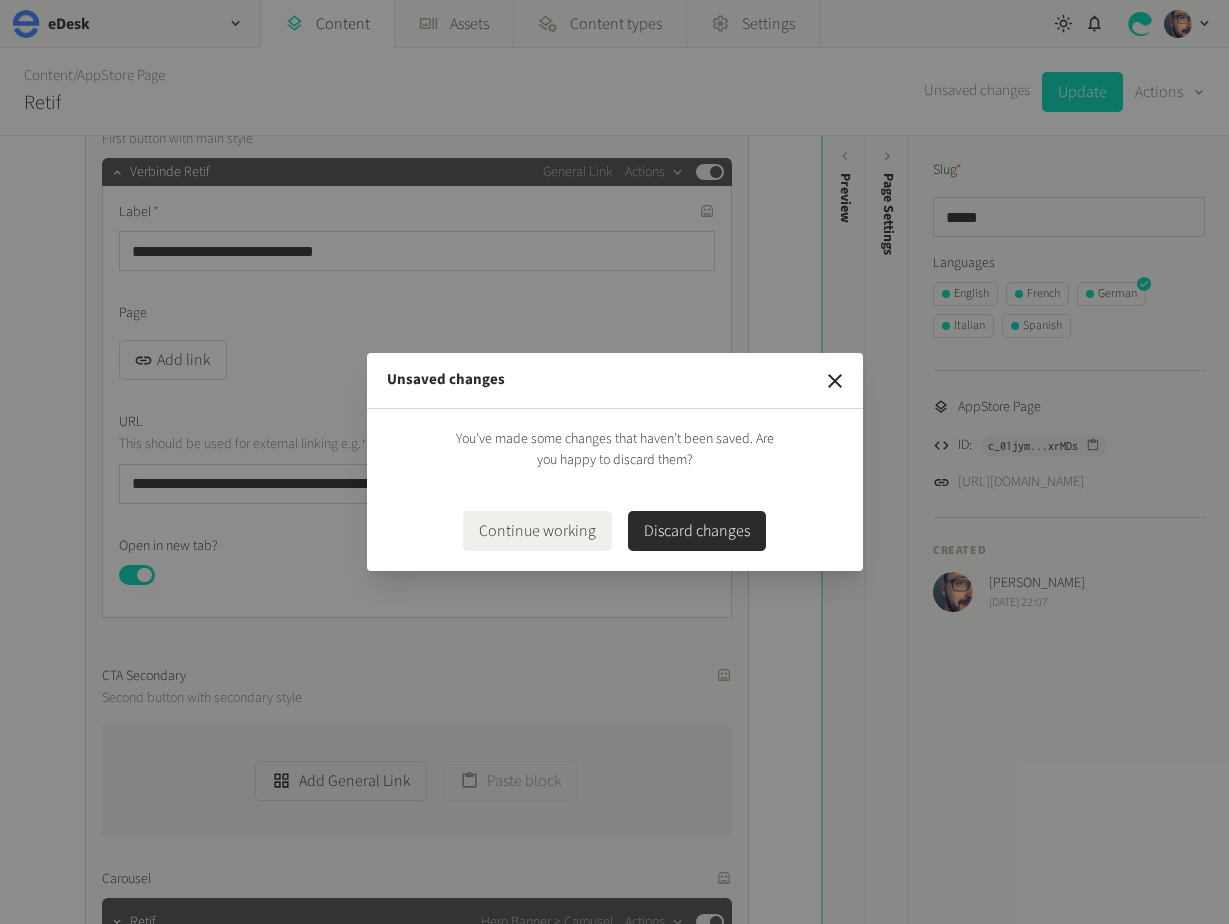 click on "Discard changes" at bounding box center (697, 531) 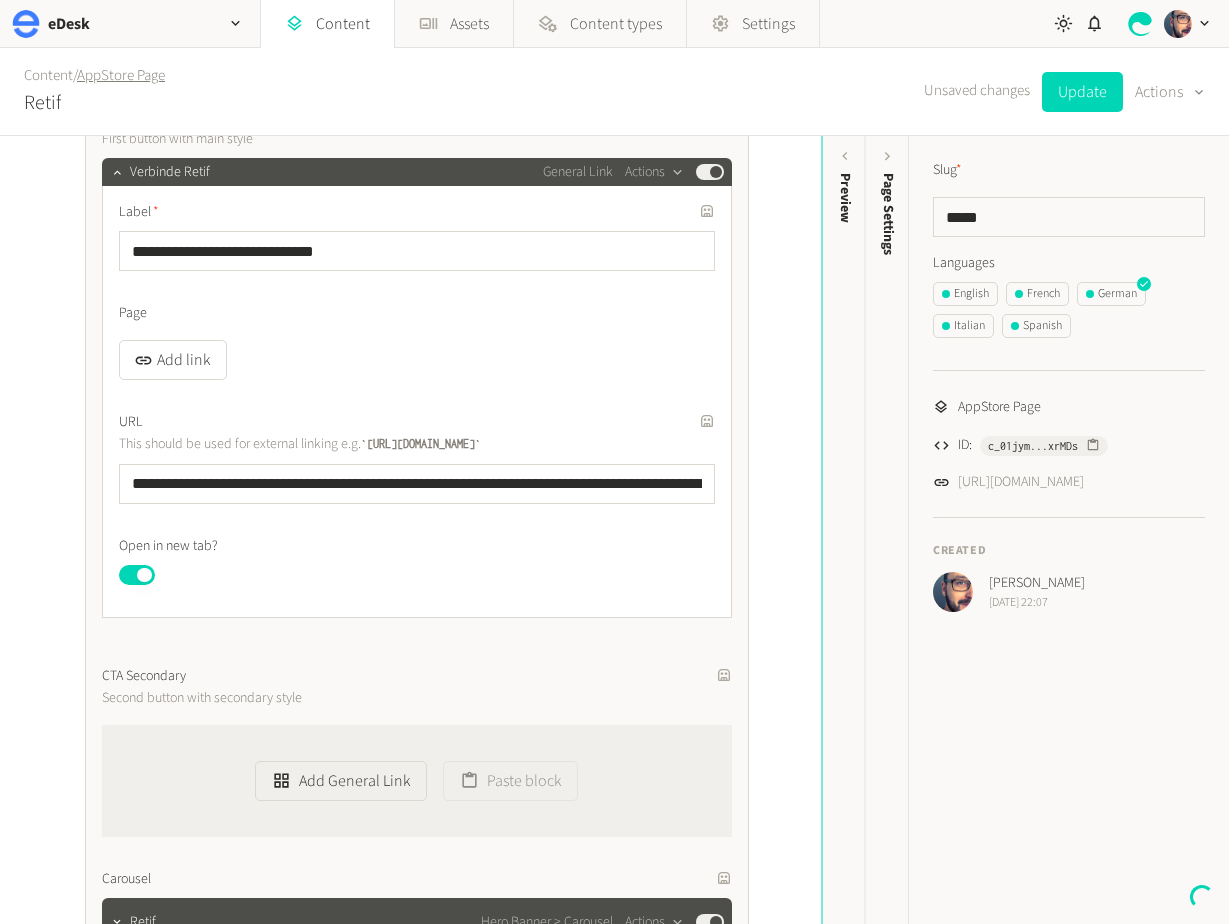 click on "AppStore Page" 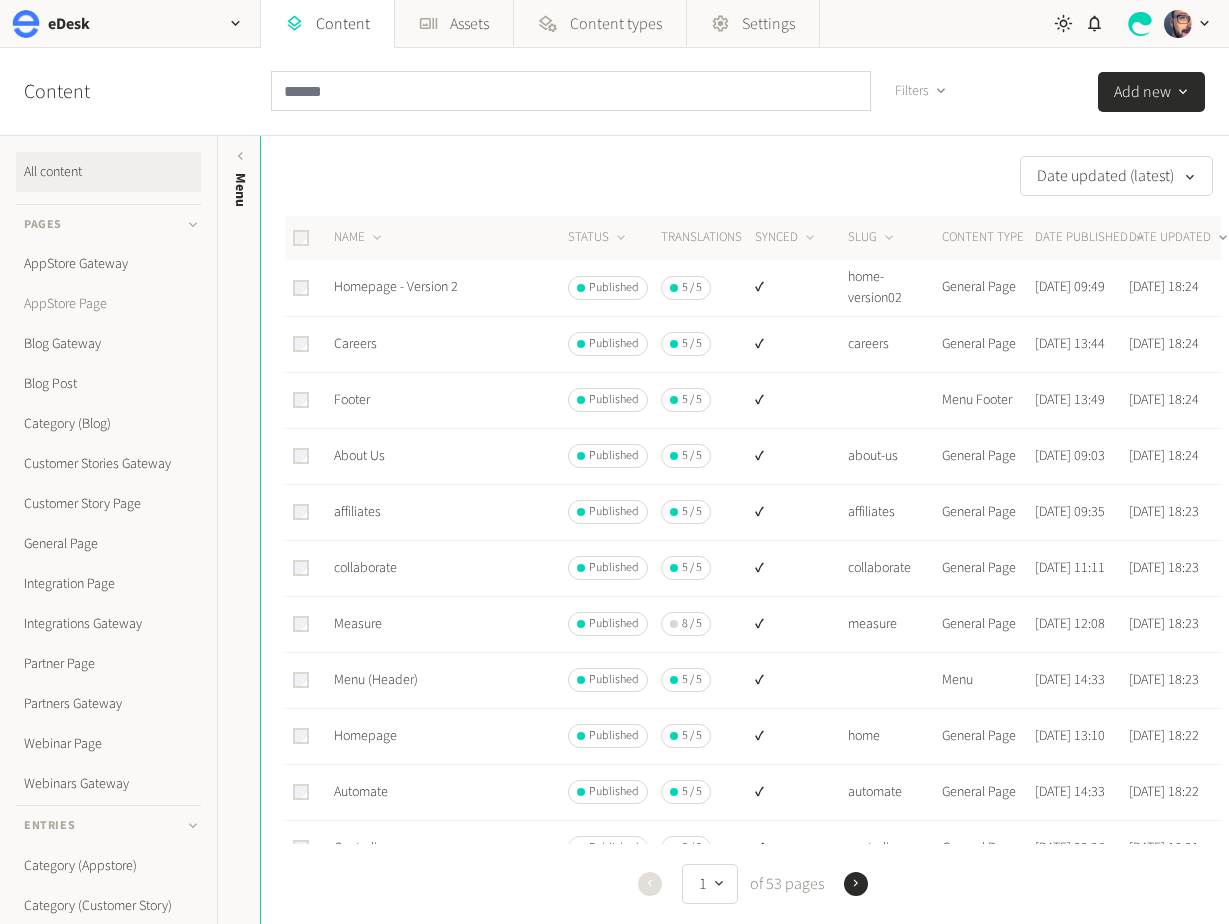 click on "AppStore Page" 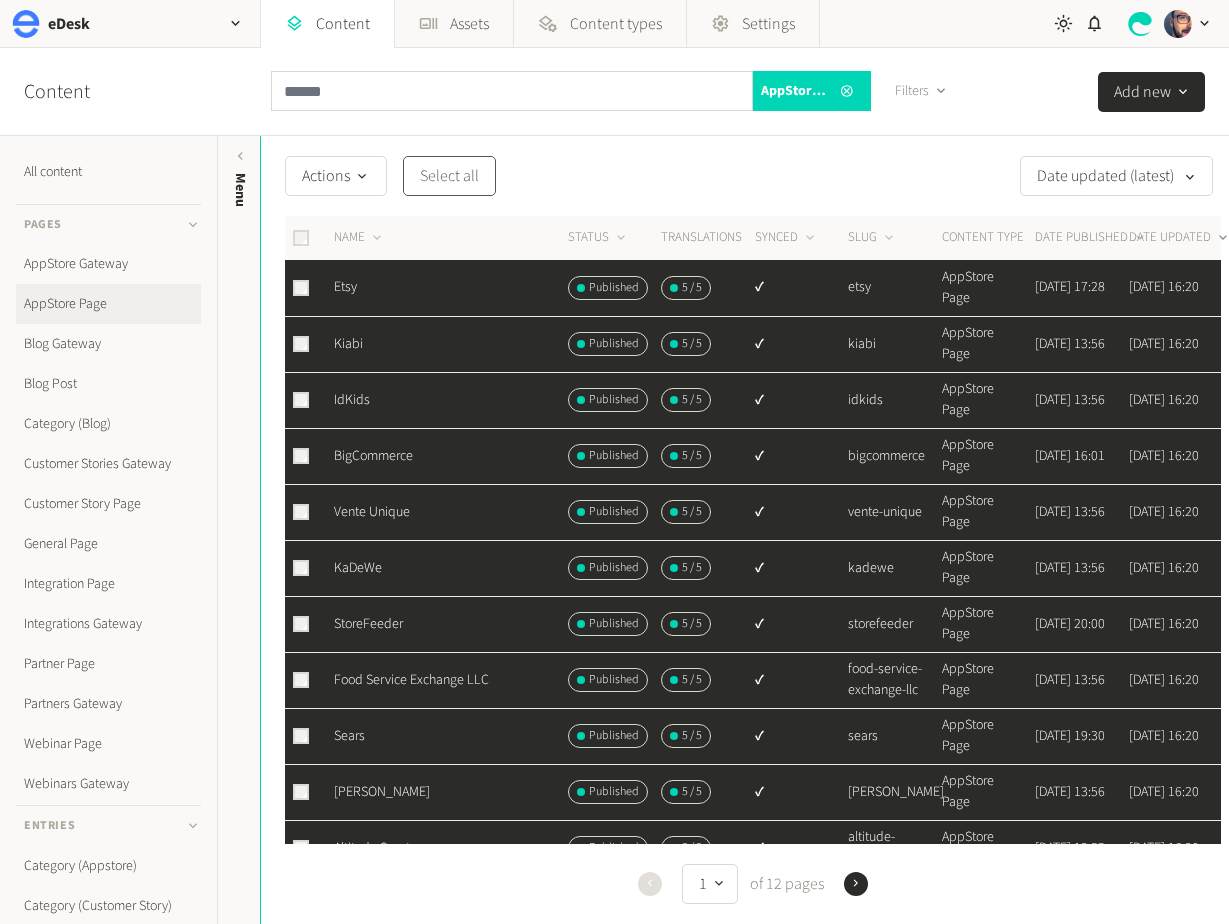 click on "Select all" 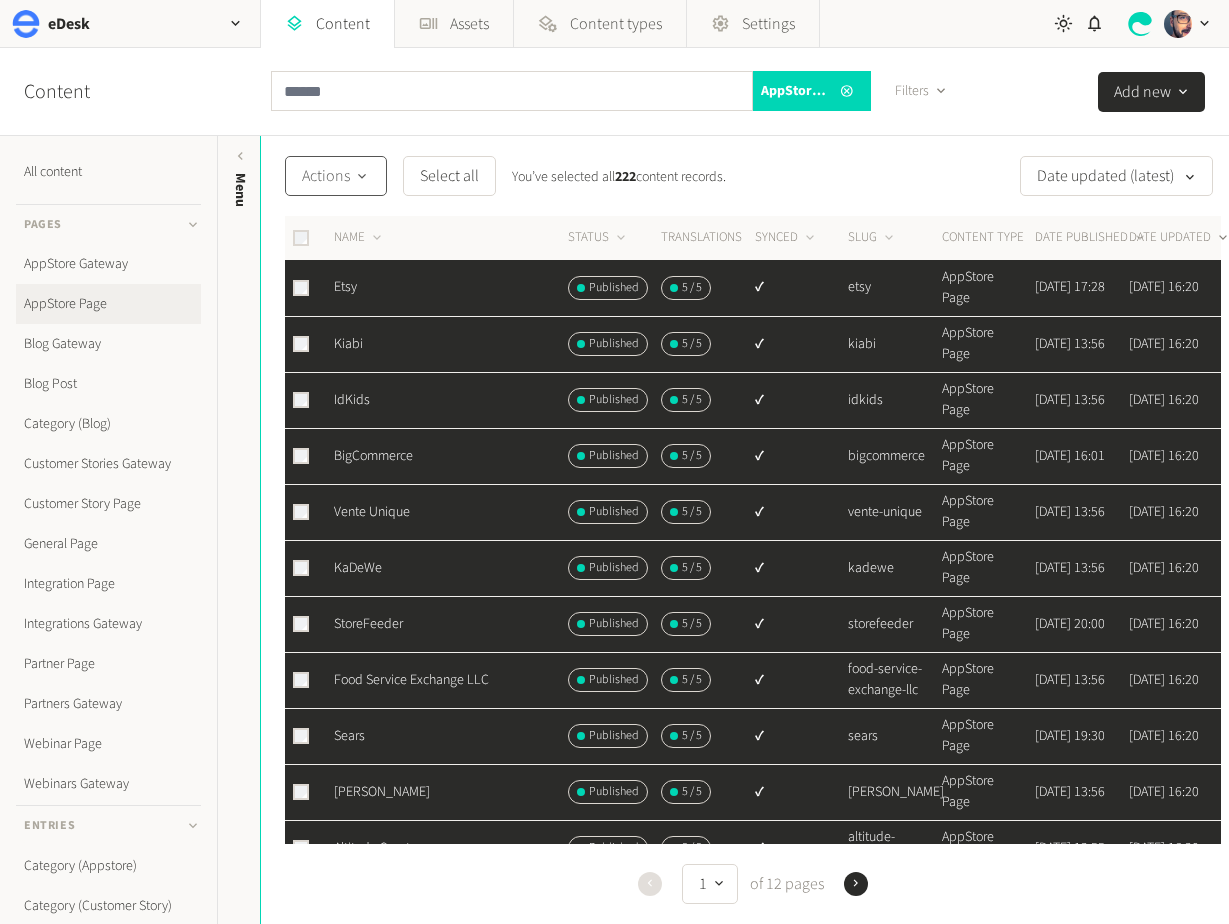 click on "Actions" 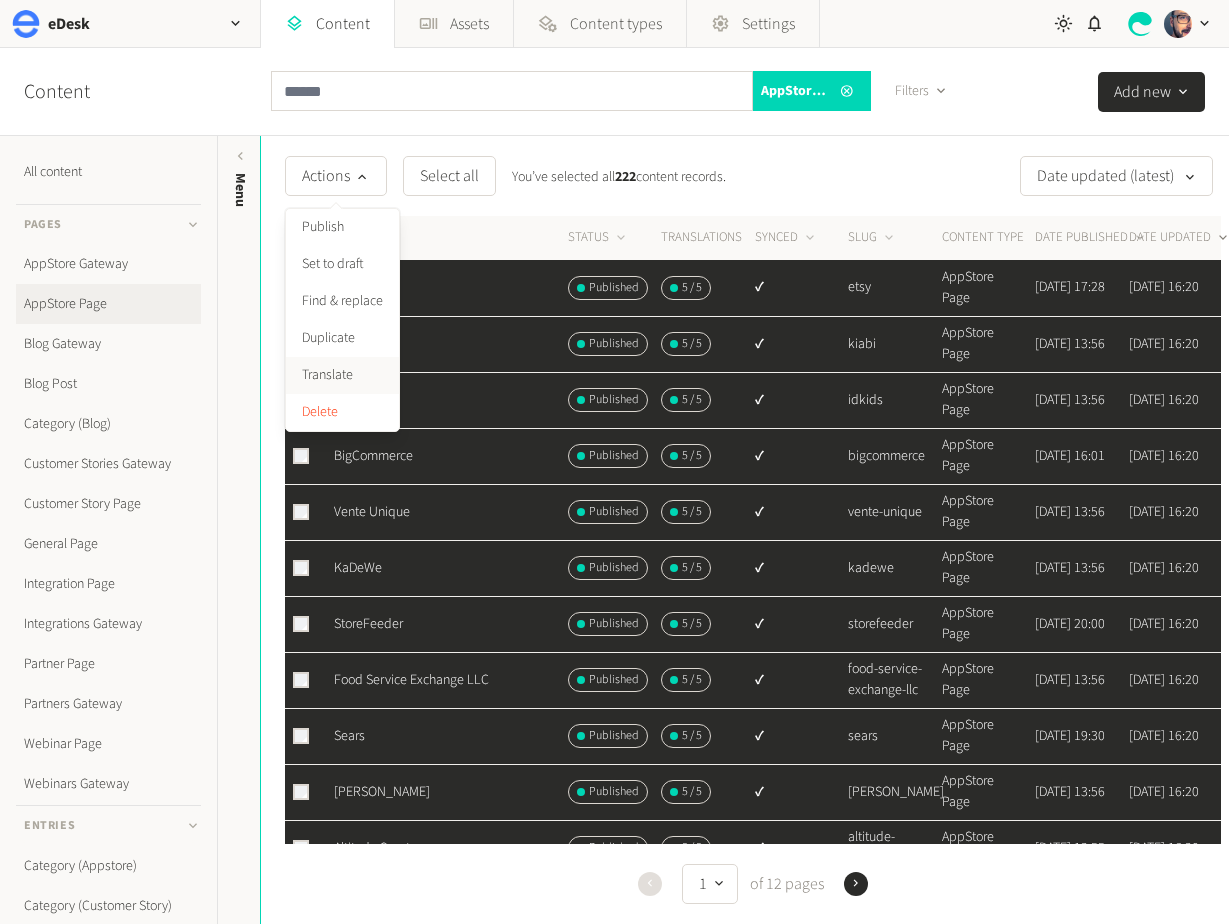 click on "Translate" 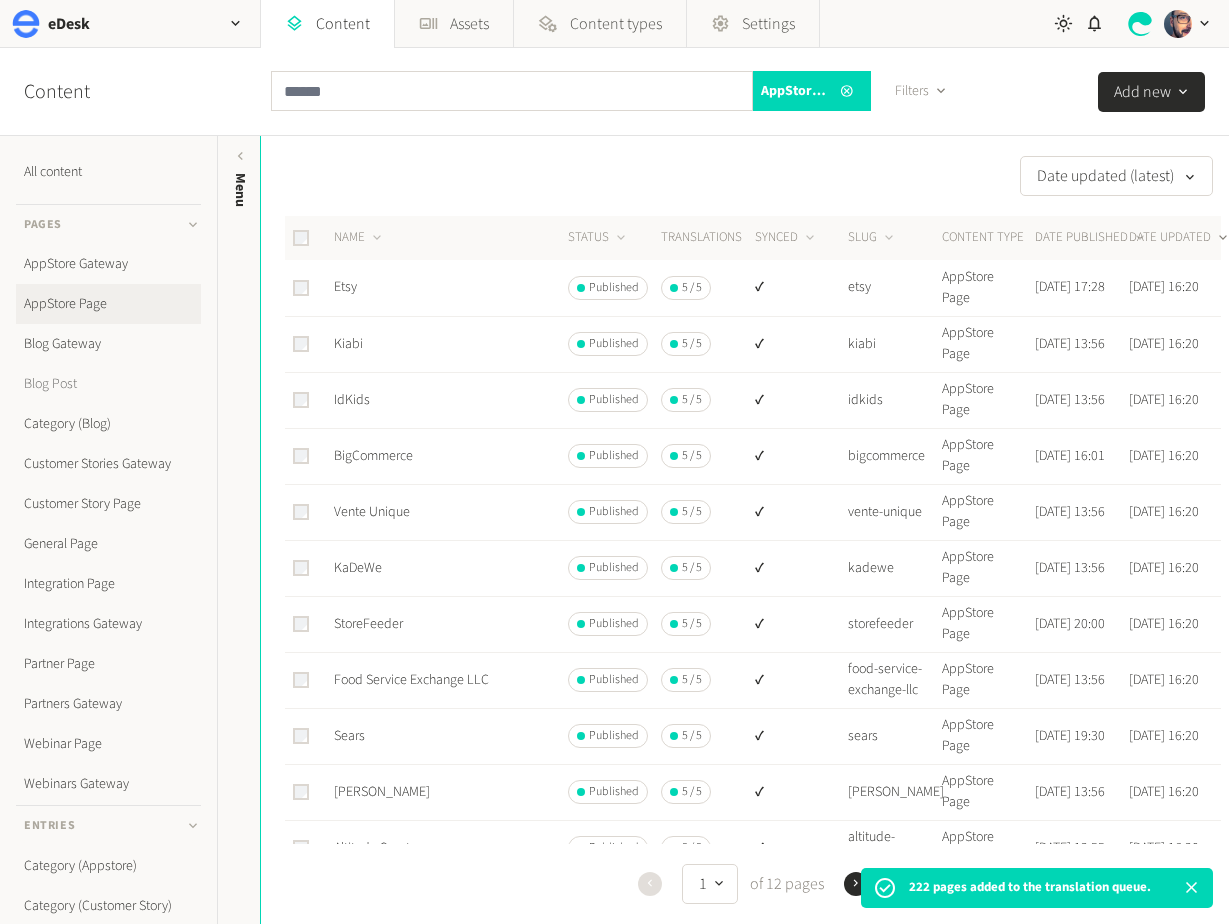 click on "Blog Post" 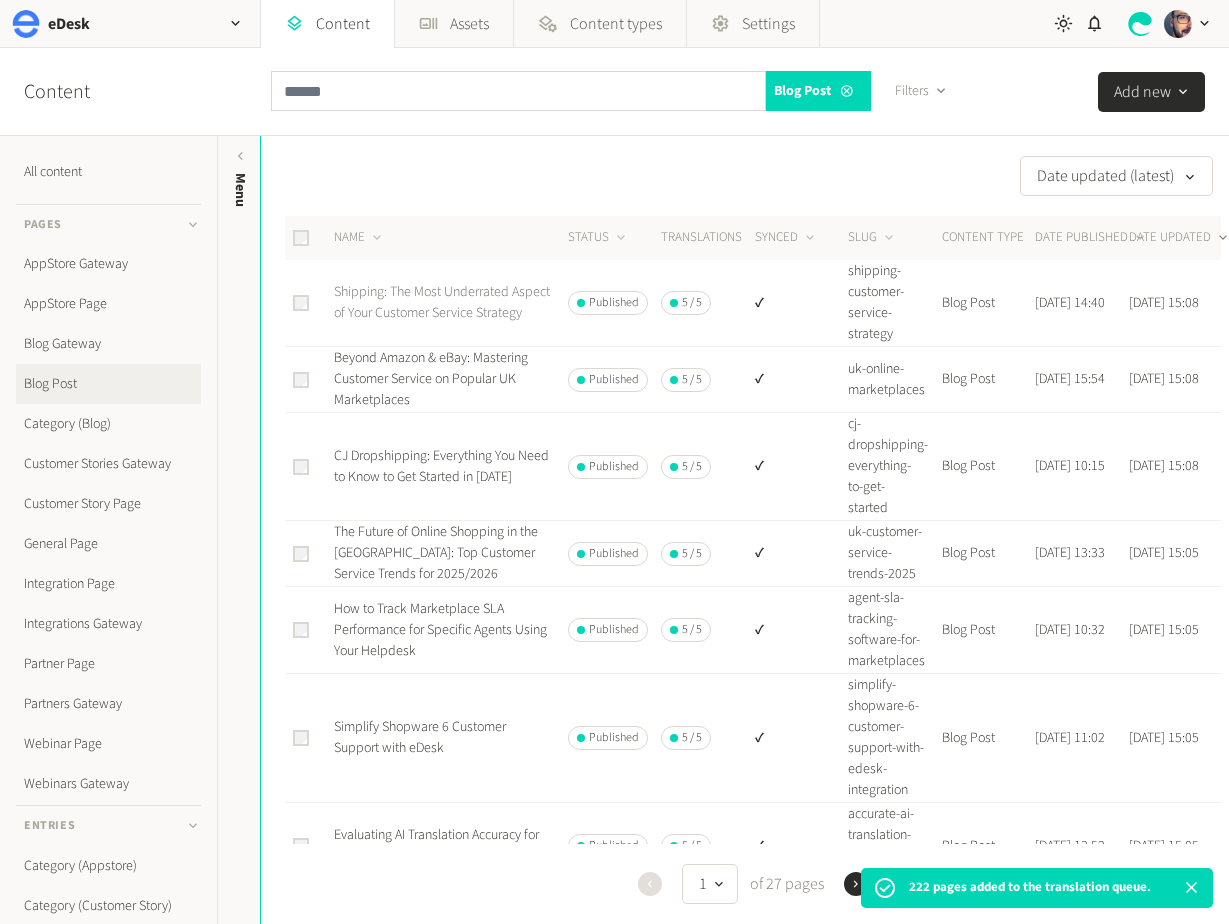 click on "Shipping: The Most Underrated Aspect of Your Customer Service Strategy" 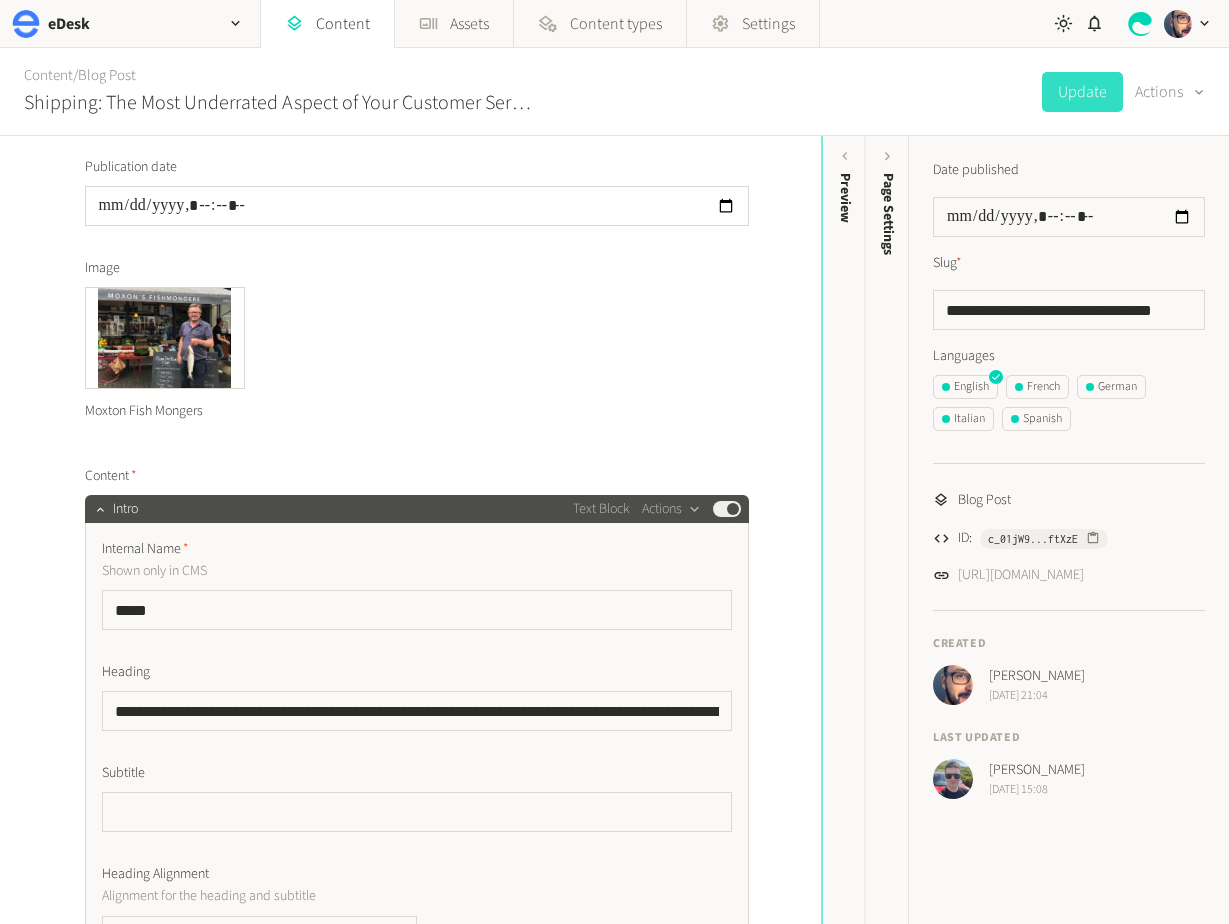 scroll, scrollTop: 315, scrollLeft: 0, axis: vertical 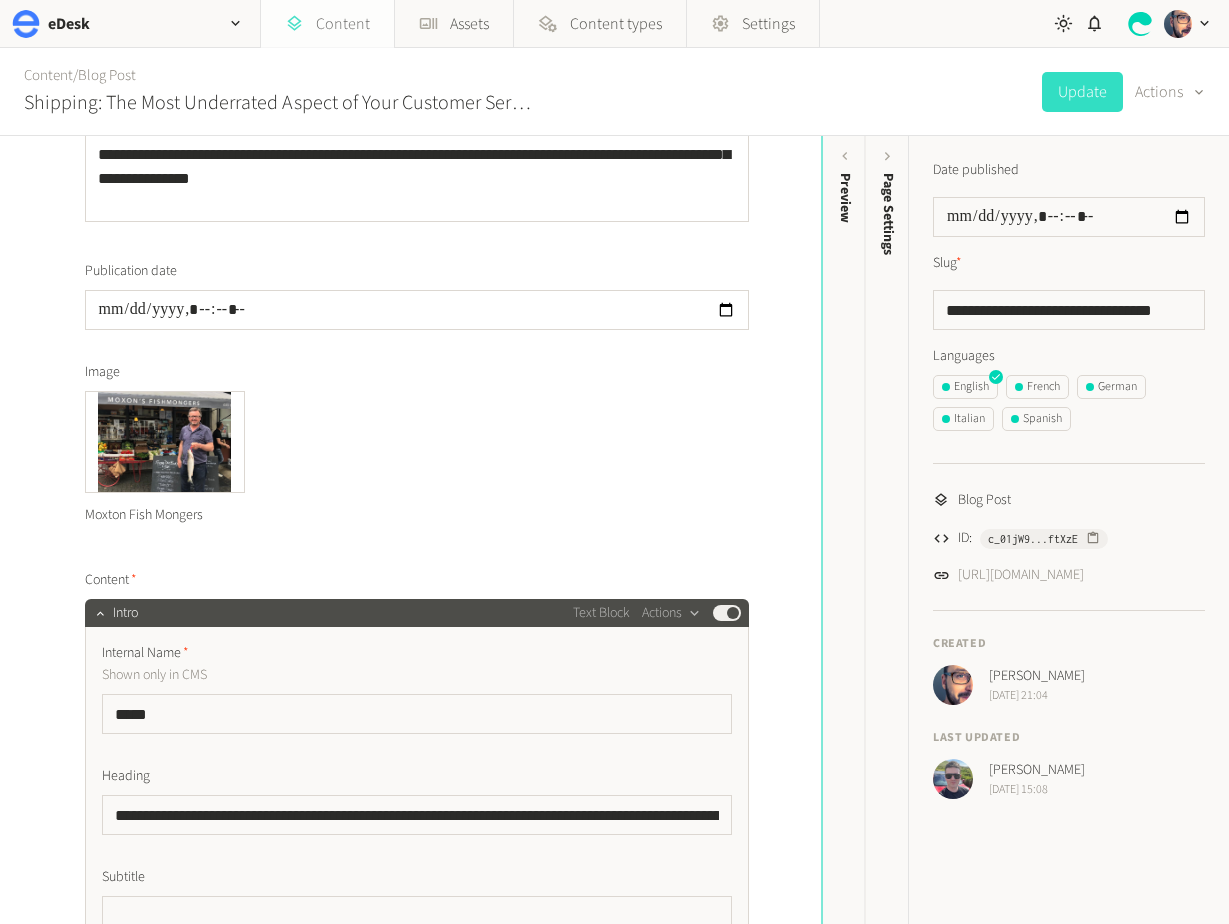 click on "Content" 